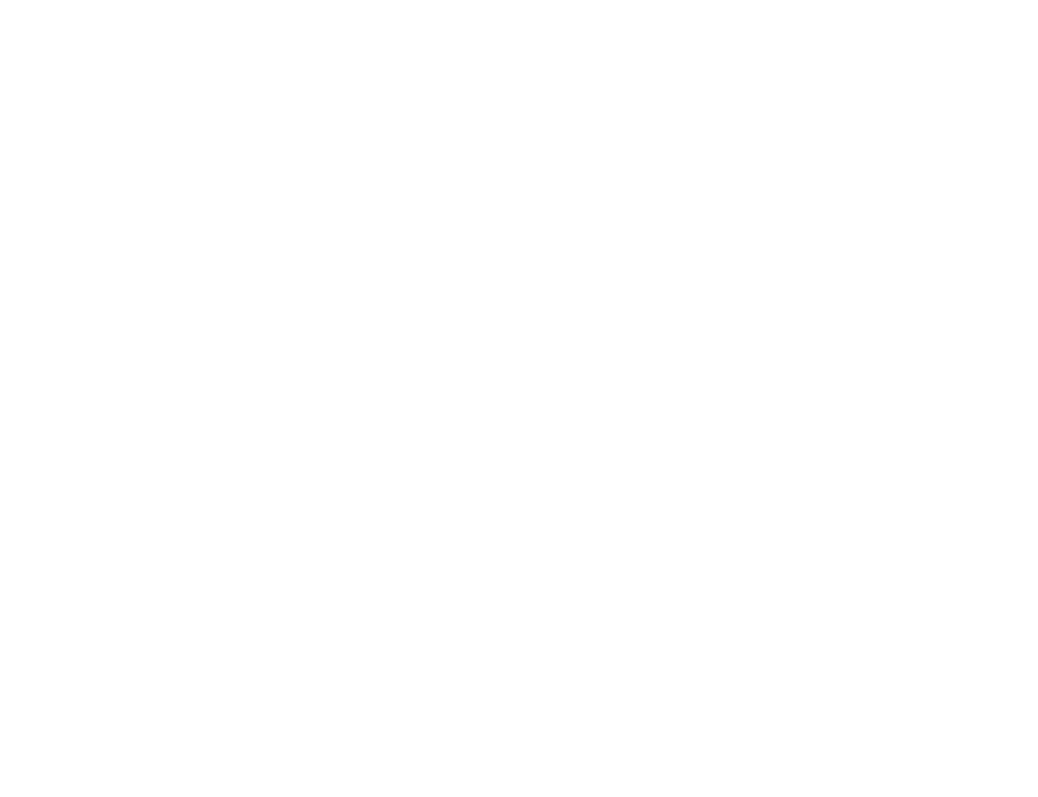 scroll, scrollTop: 0, scrollLeft: 0, axis: both 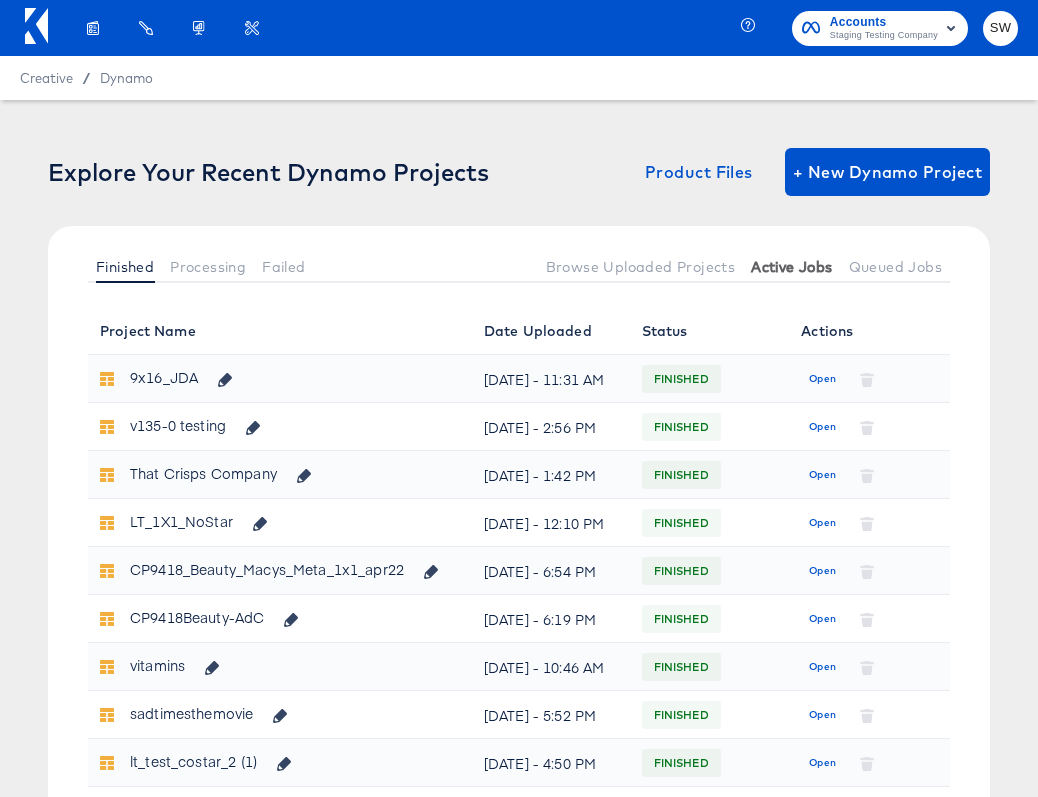 click on "Active Jobs" at bounding box center (791, 267) 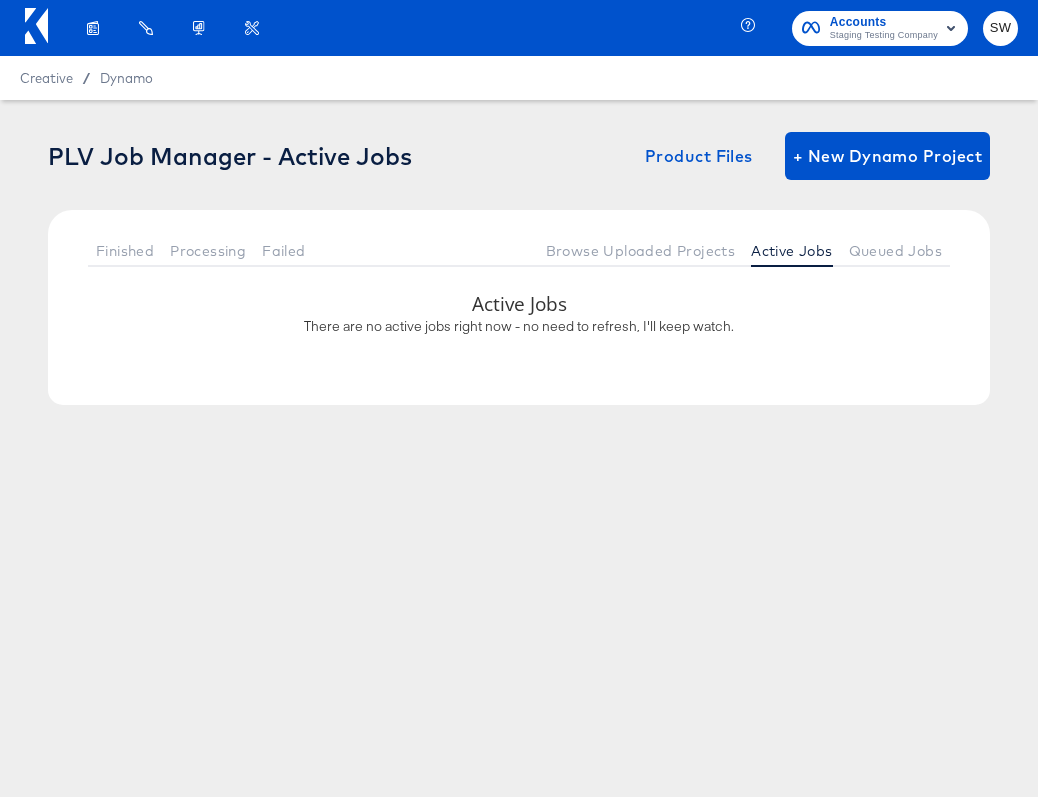click on "Finished Processing Failed Browse Uploaded Projects Active Jobs Queued Jobs" at bounding box center (519, 250) 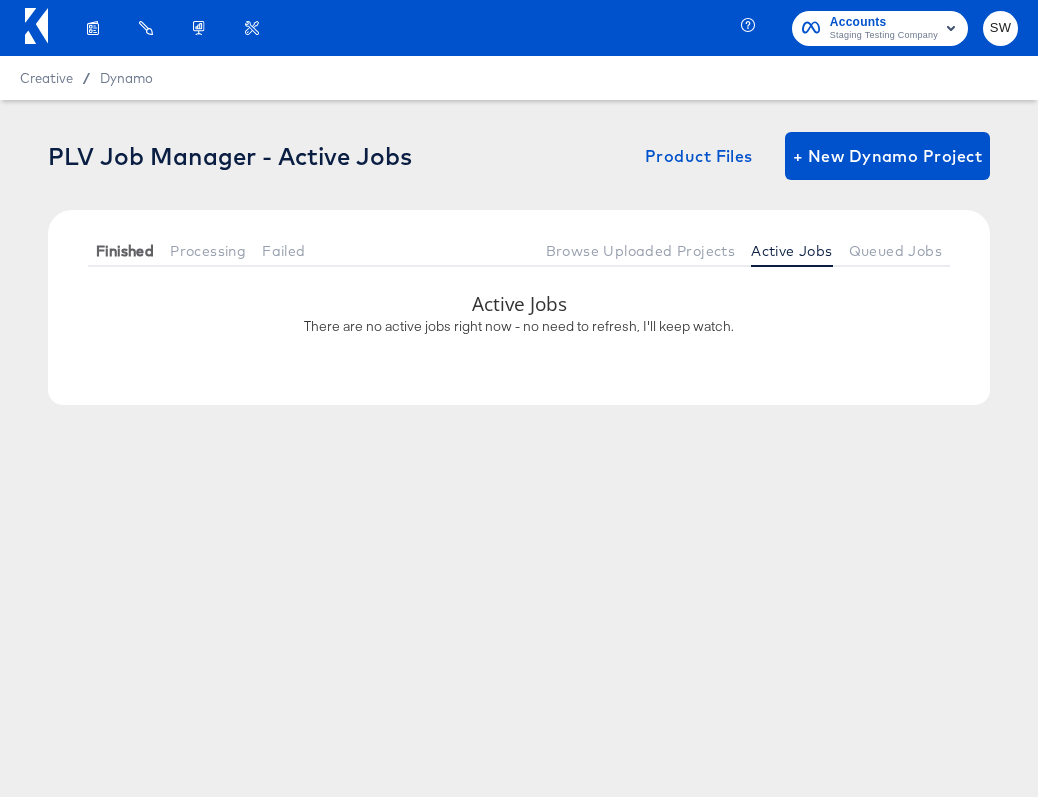 click on "Finished" at bounding box center (125, 250) 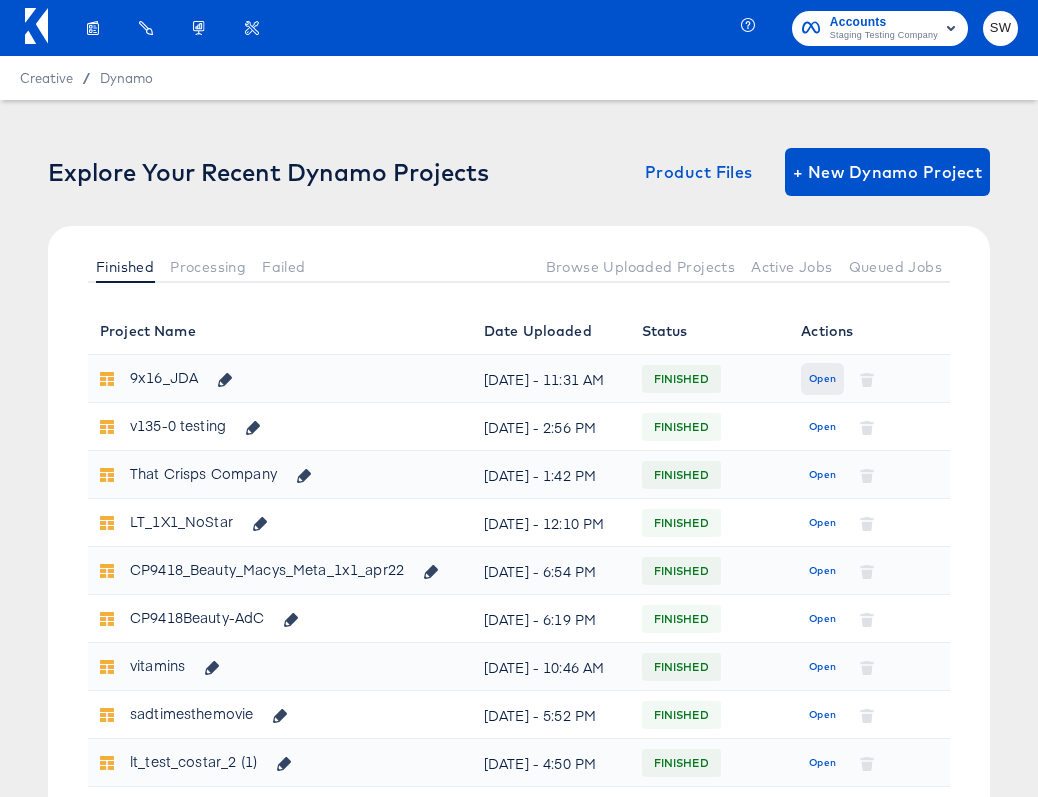click on "Open" at bounding box center [822, 379] 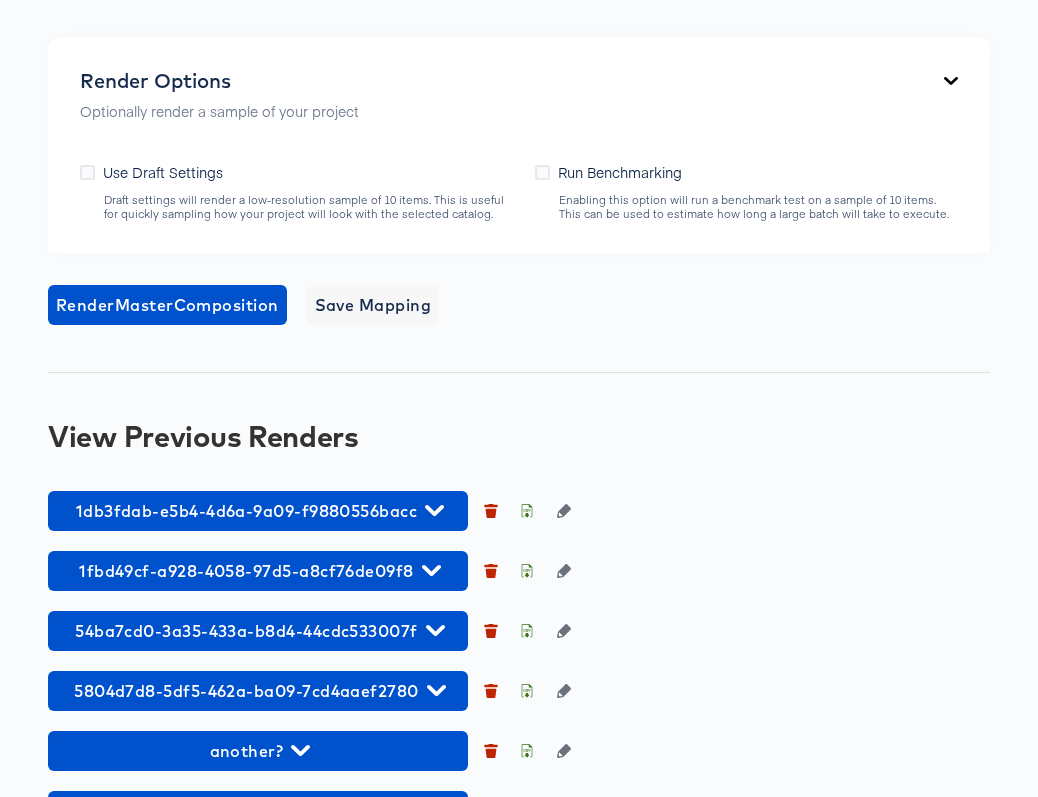 scroll, scrollTop: 1198, scrollLeft: 0, axis: vertical 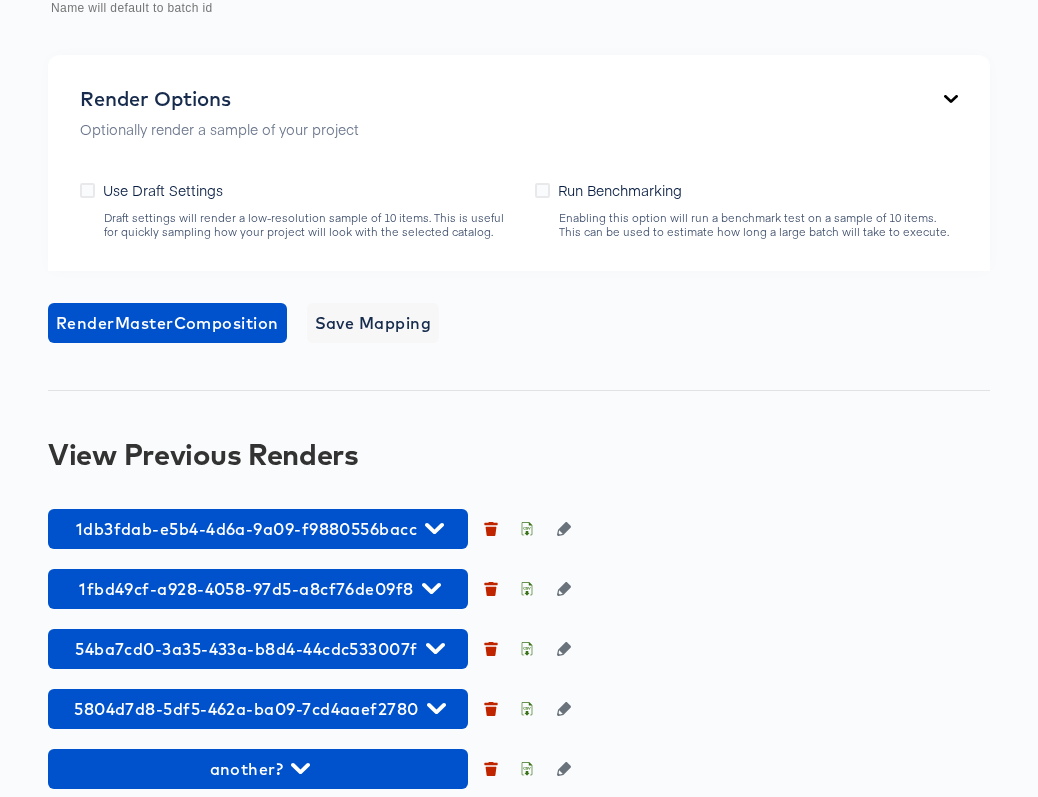 click on "Product" at bounding box center [519, -215] 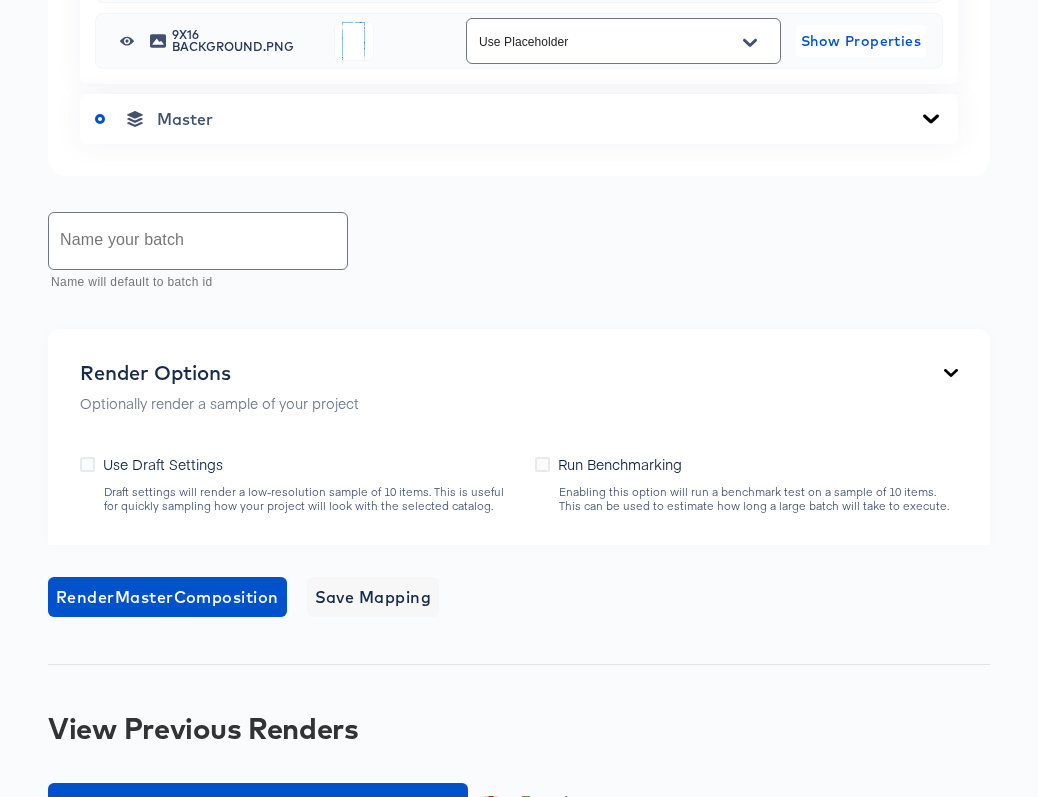 click 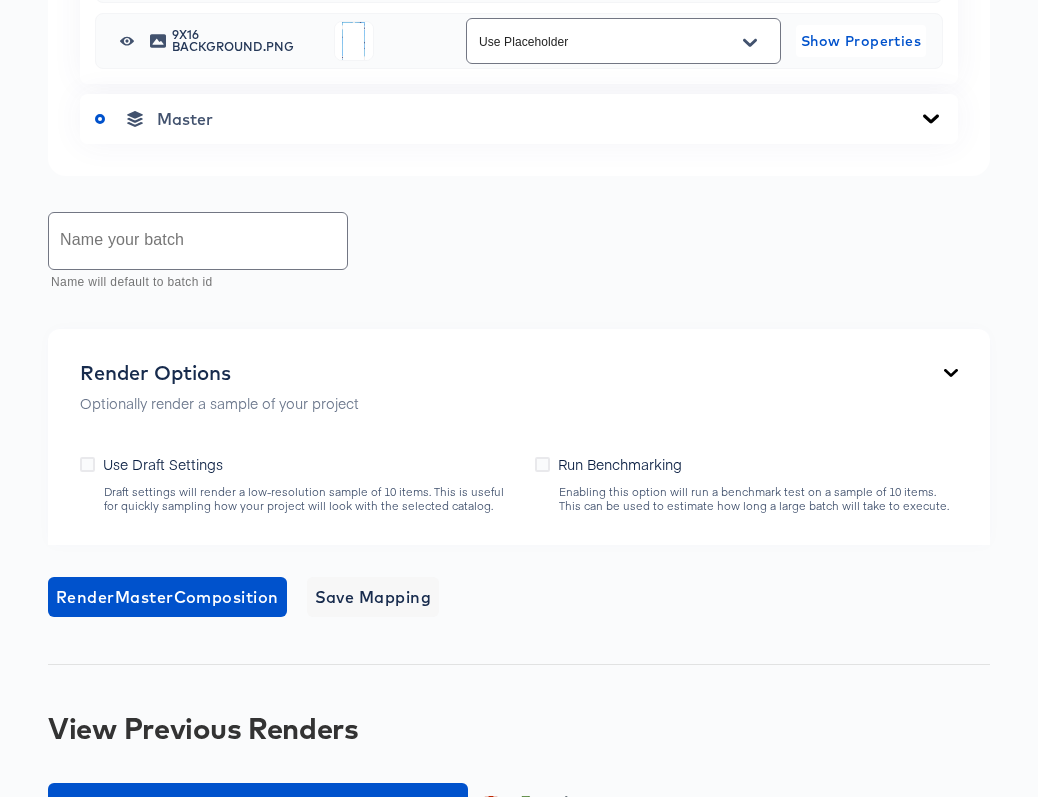 click 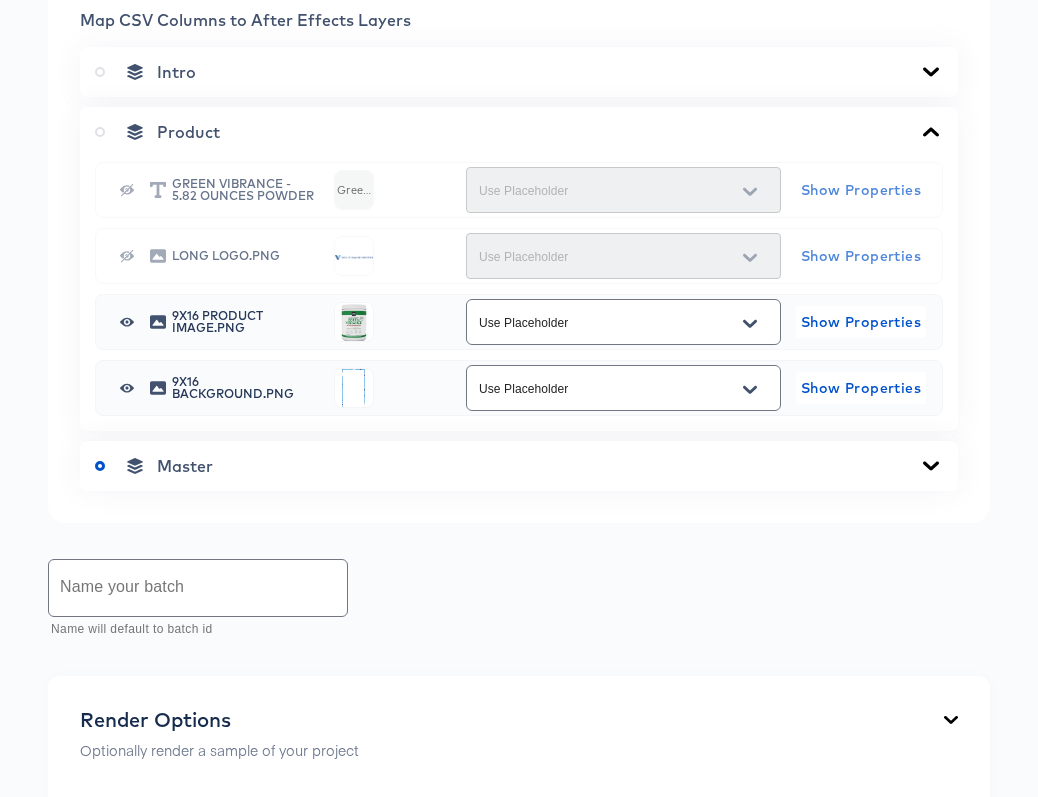 scroll, scrollTop: 824, scrollLeft: 0, axis: vertical 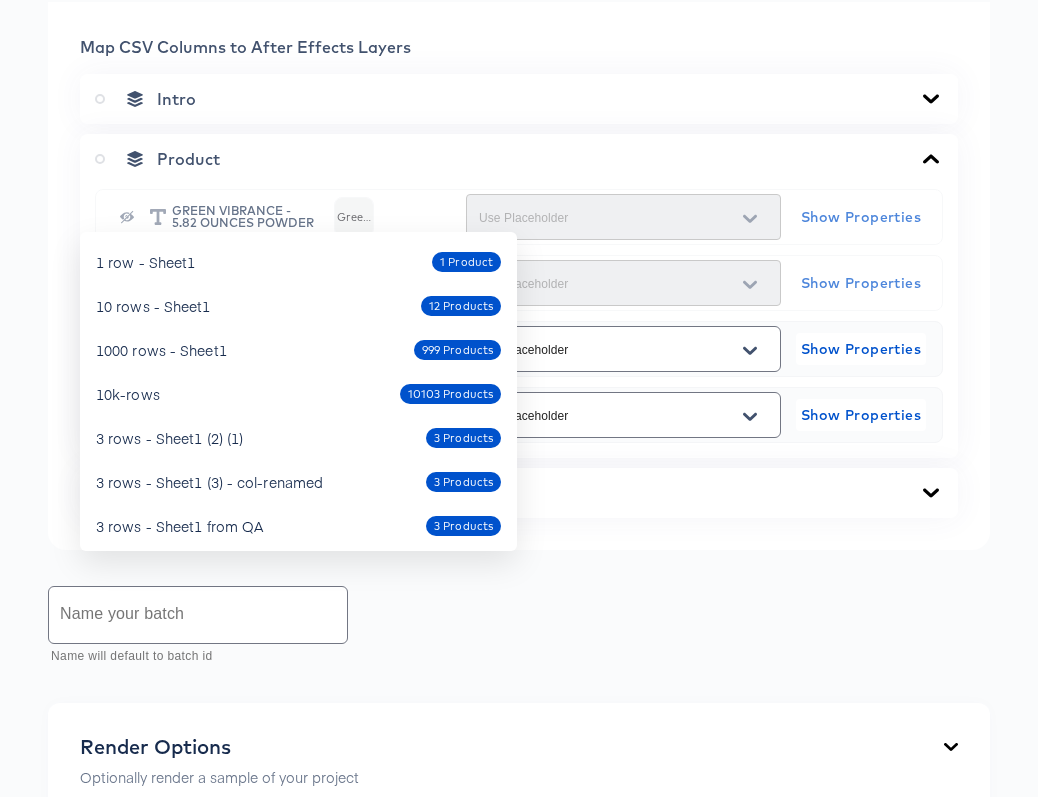 click at bounding box center (299, -182) 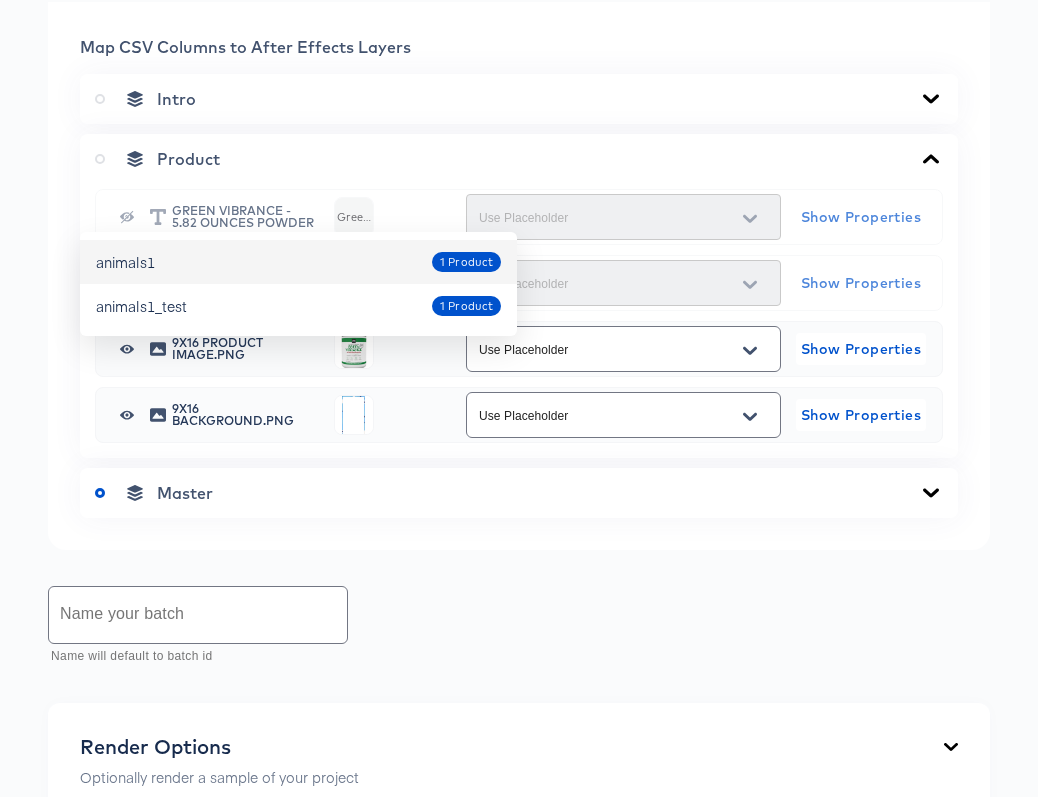 click on "animals1 1 Product" at bounding box center [298, 262] 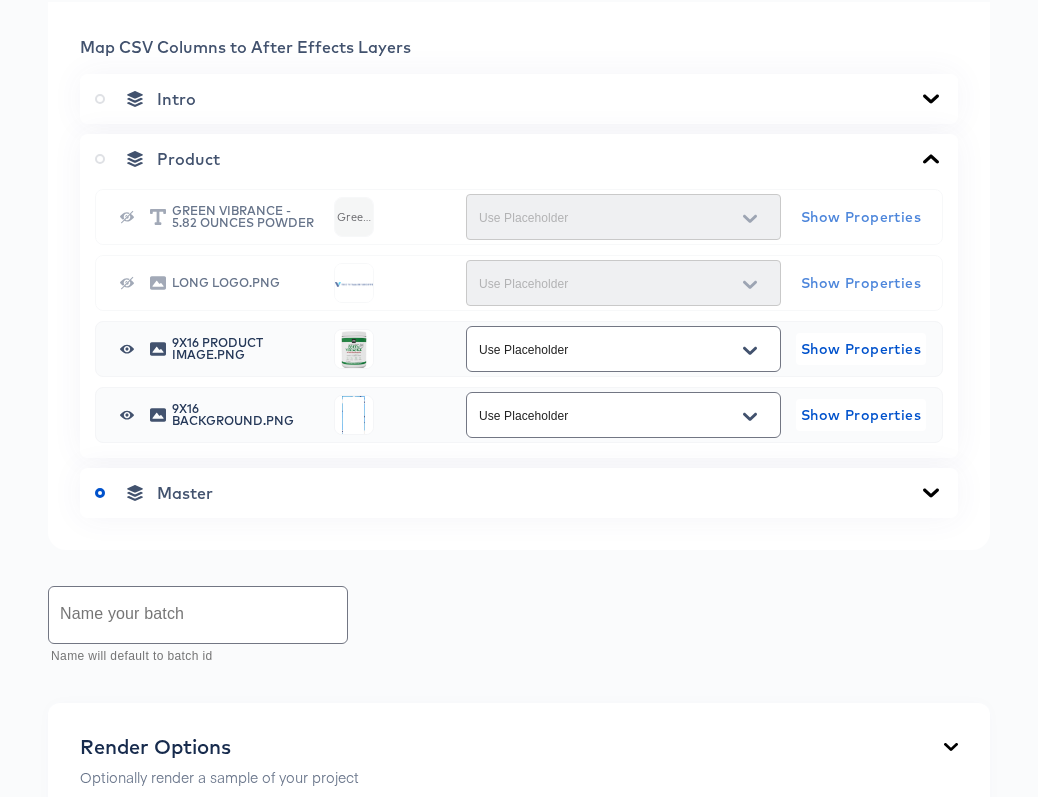 type on "animals1" 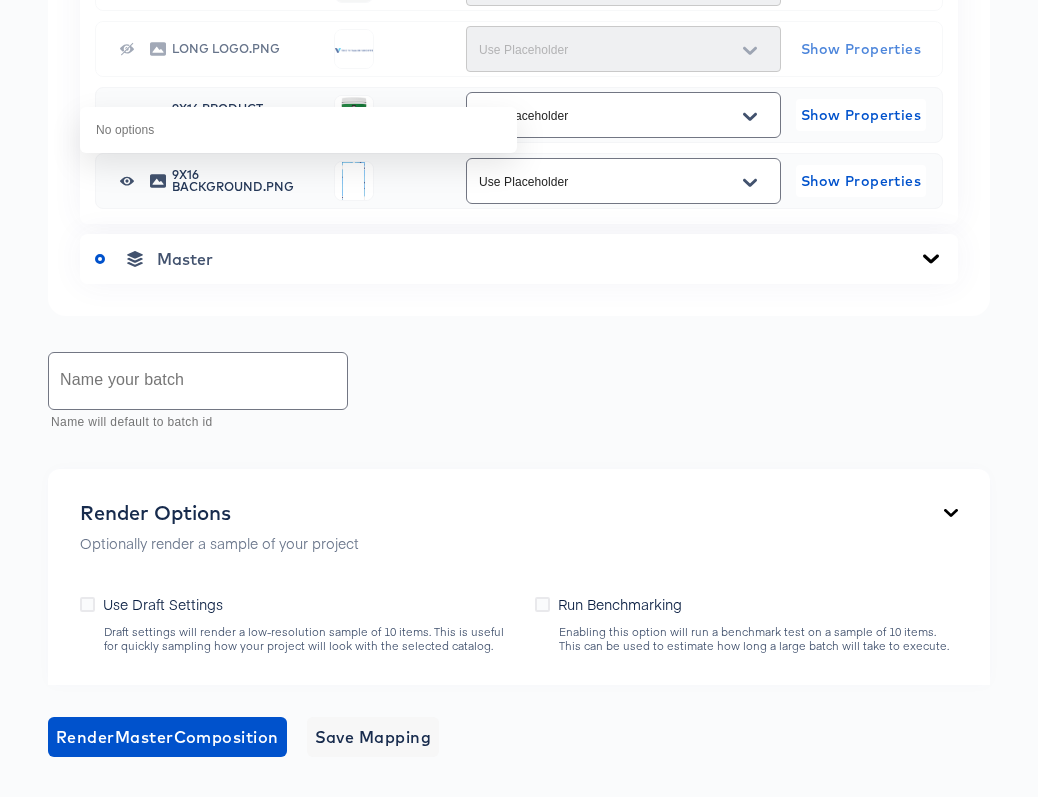 scroll, scrollTop: 1057, scrollLeft: 0, axis: vertical 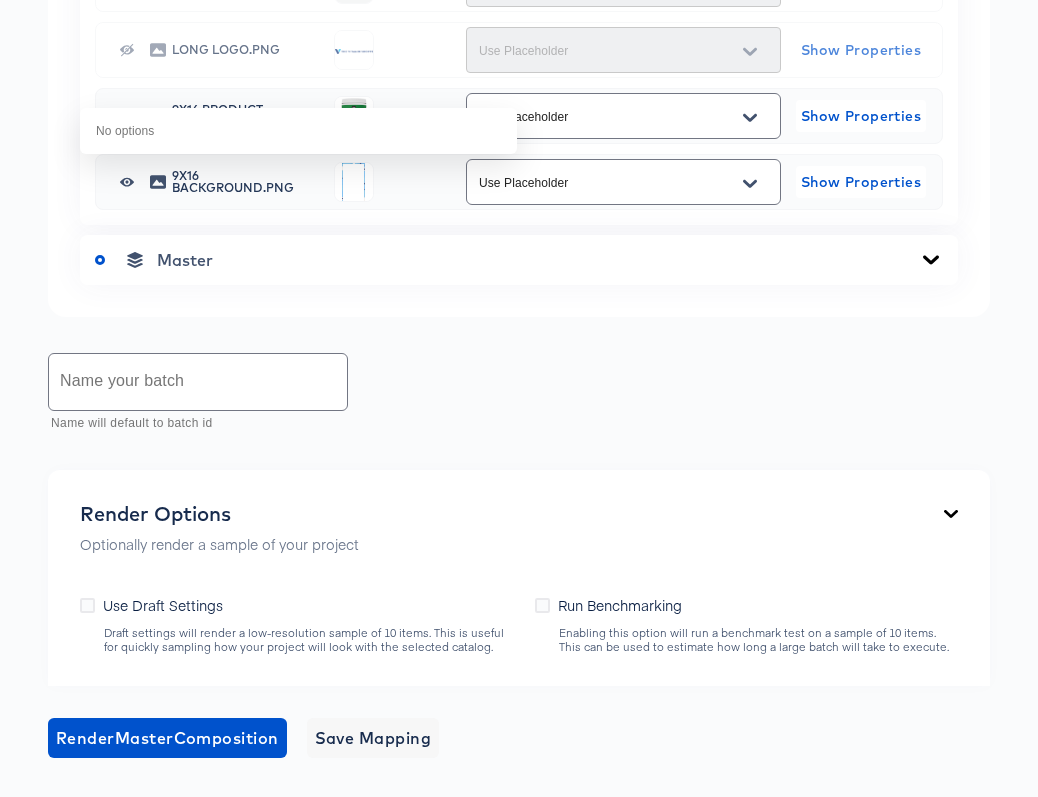 click on "Use Placeholder" at bounding box center [608, 116] 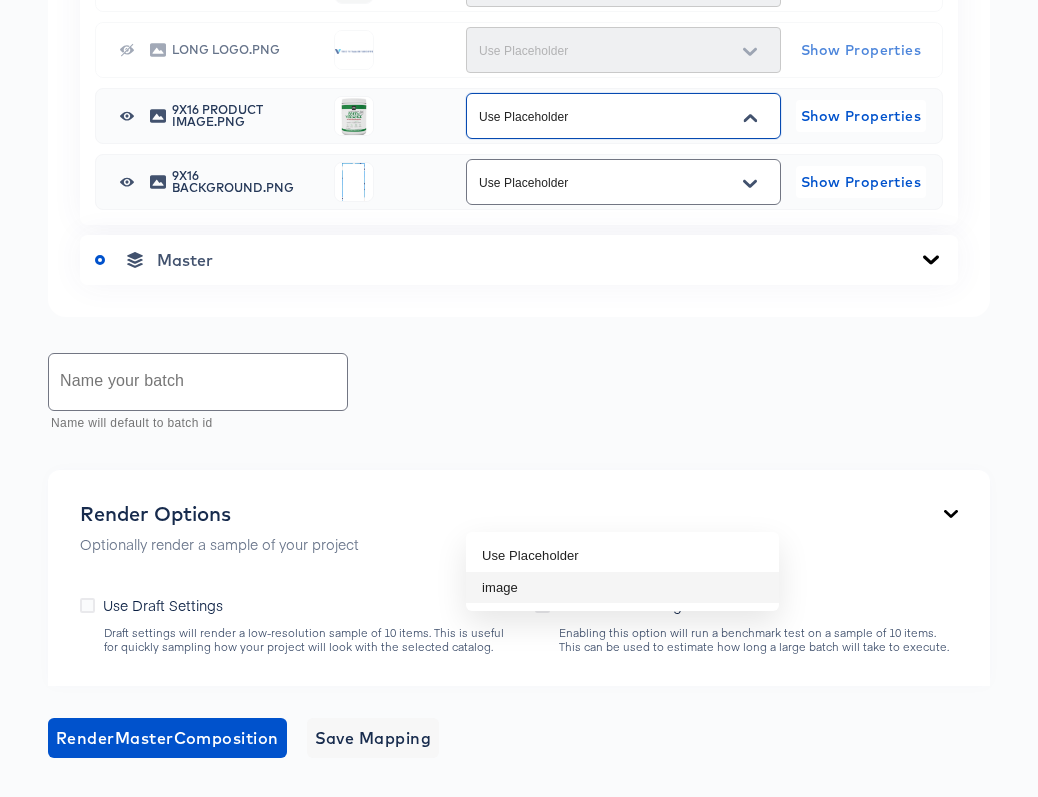 click on "image" at bounding box center (622, 588) 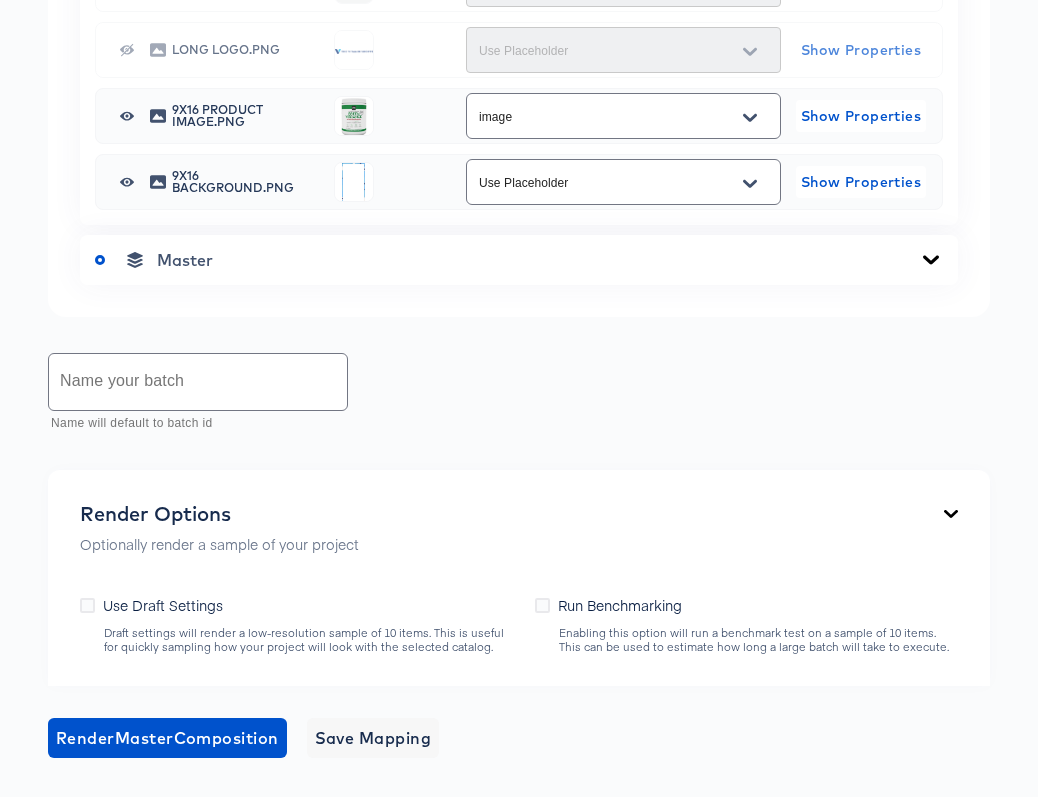 click on "Master" at bounding box center [519, 260] 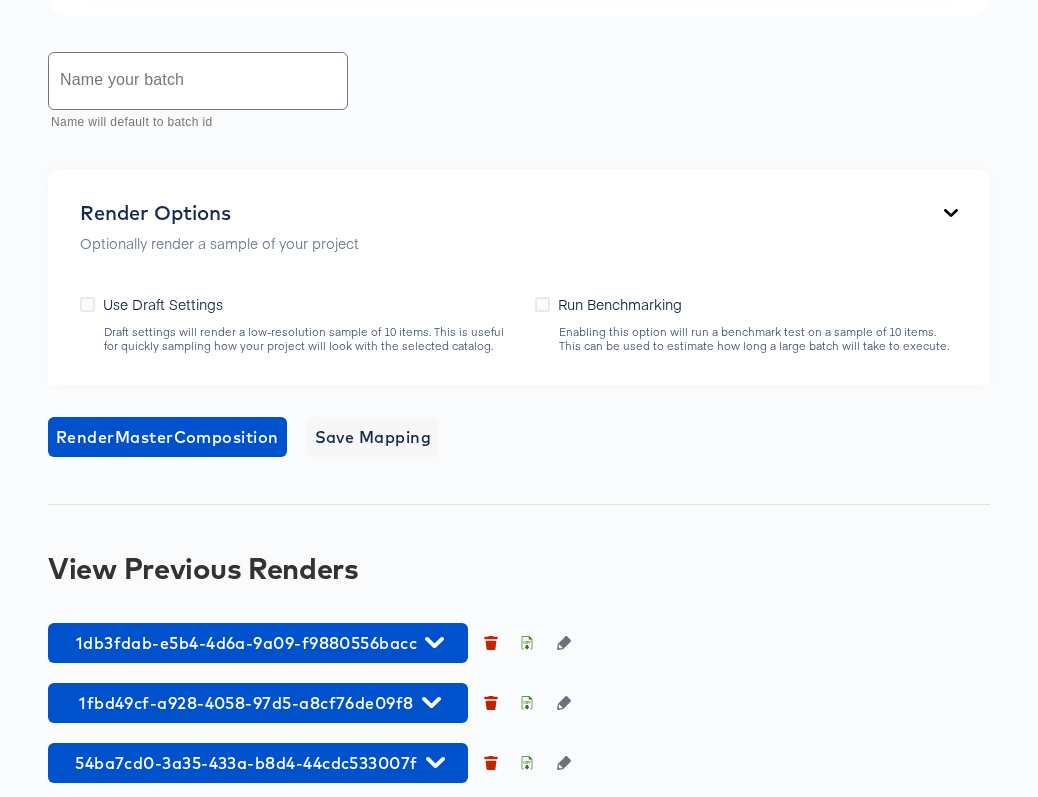 scroll, scrollTop: 1507, scrollLeft: 0, axis: vertical 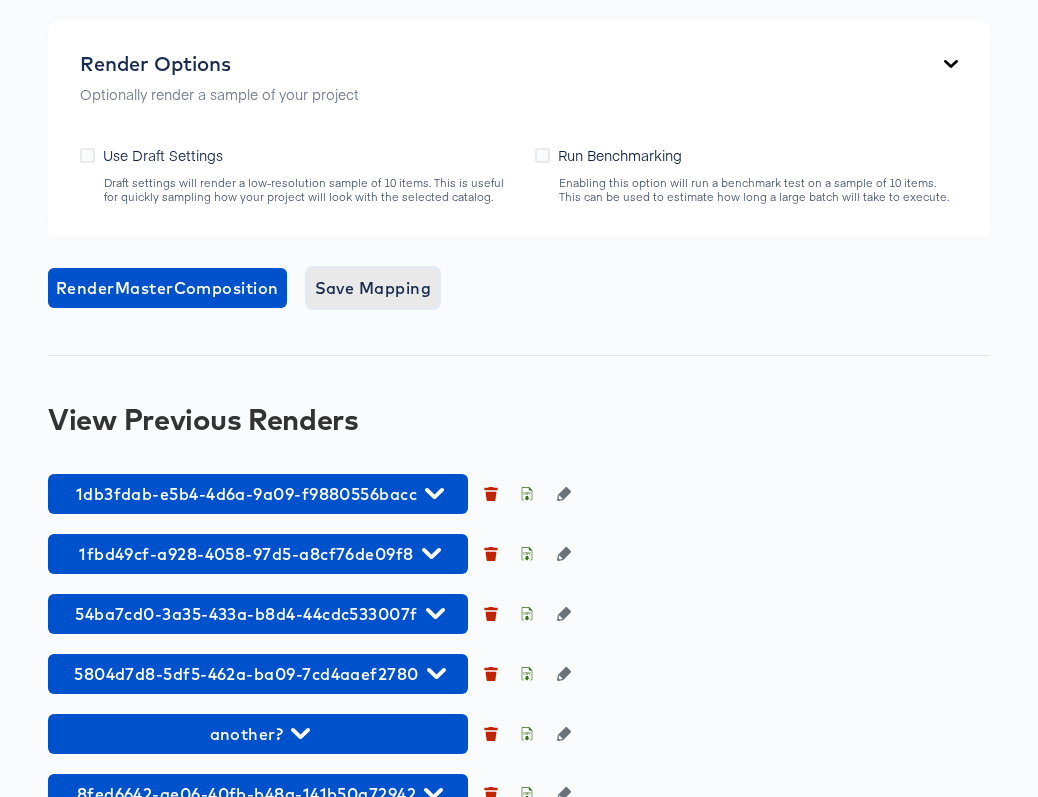 click on "Save Mapping" at bounding box center [373, 288] 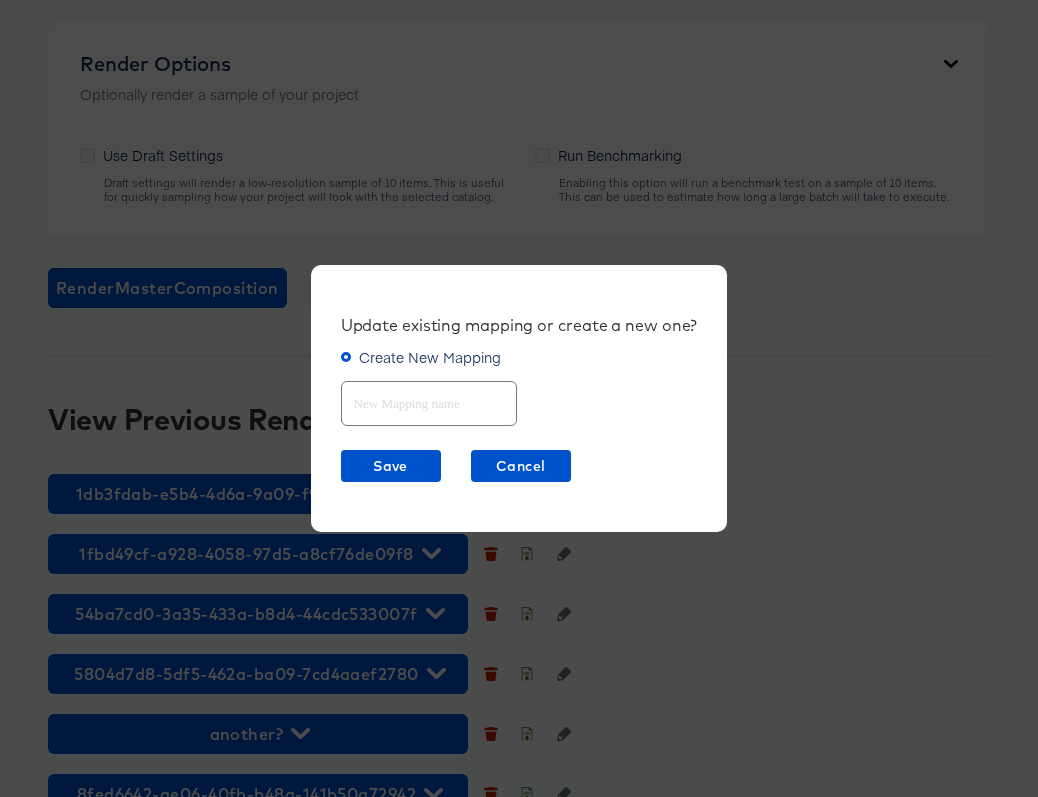 click at bounding box center (429, 403) 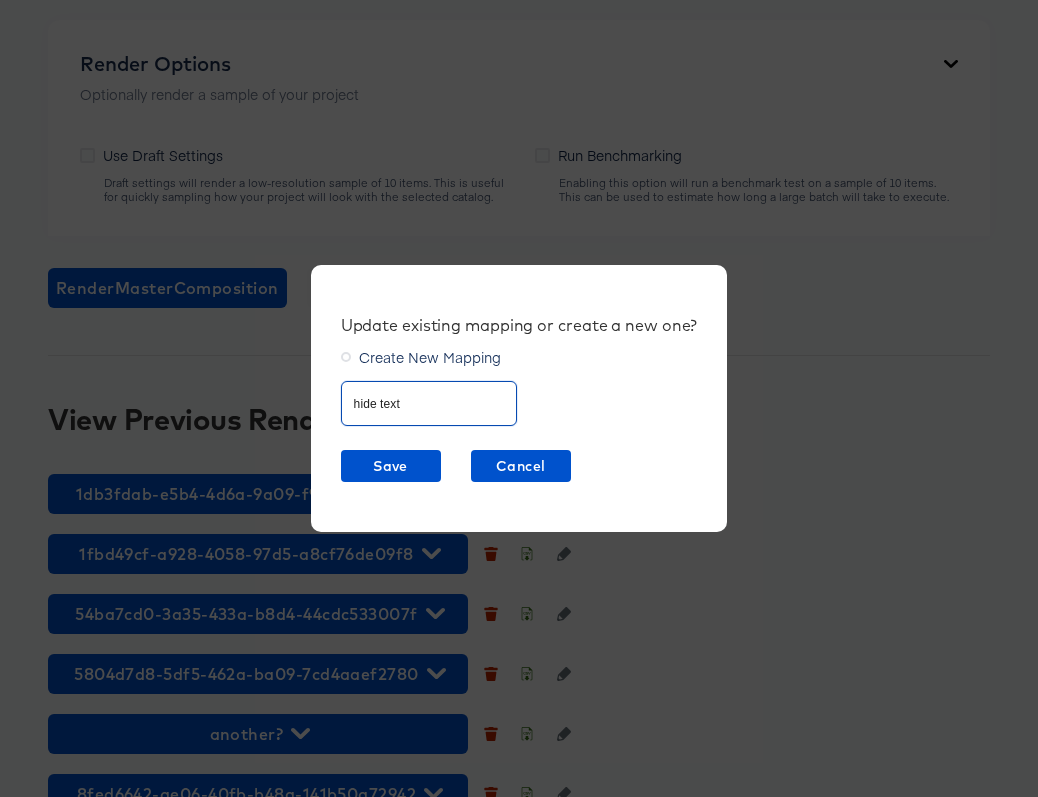 type on "hide text" 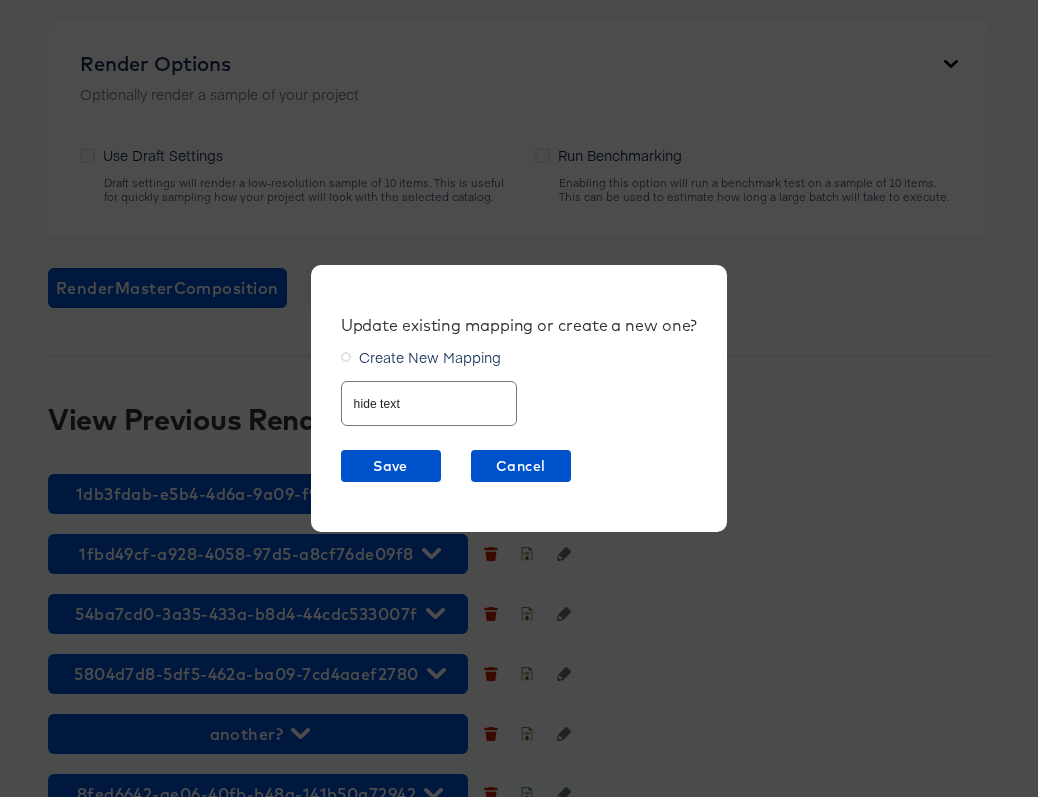 click on "Update existing mapping or create a new one? Create New Mapping hide text Save Cancel" at bounding box center [519, 398] 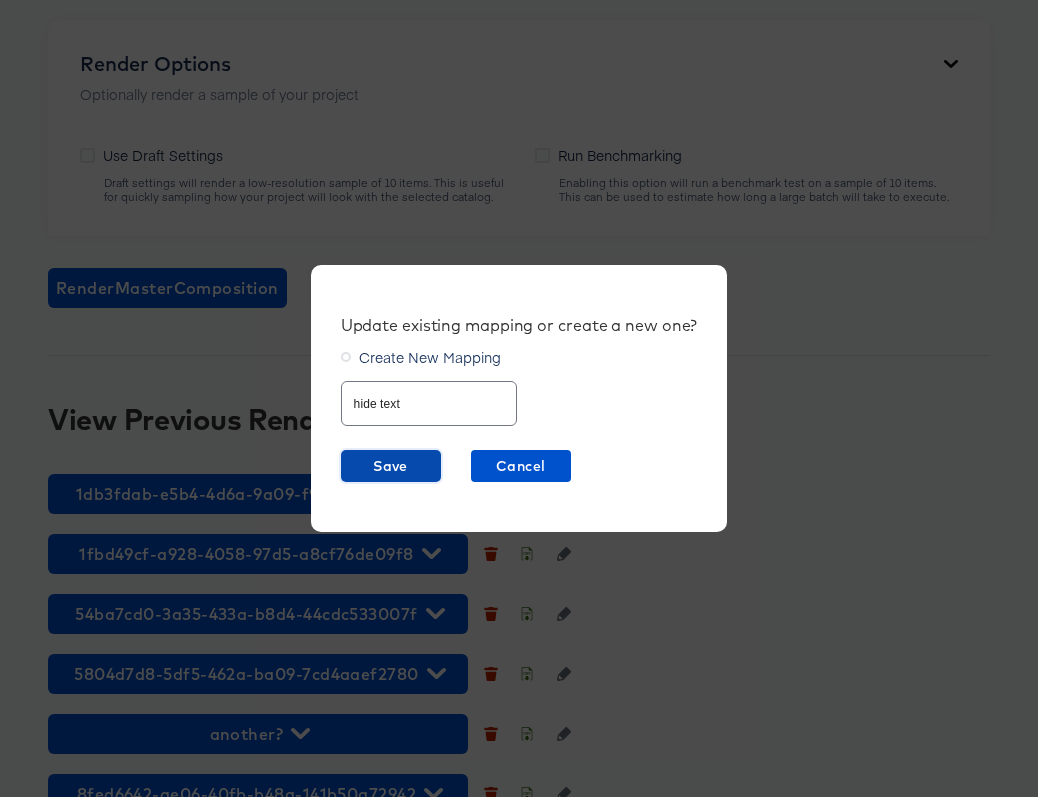 click on "Save" at bounding box center [391, 466] 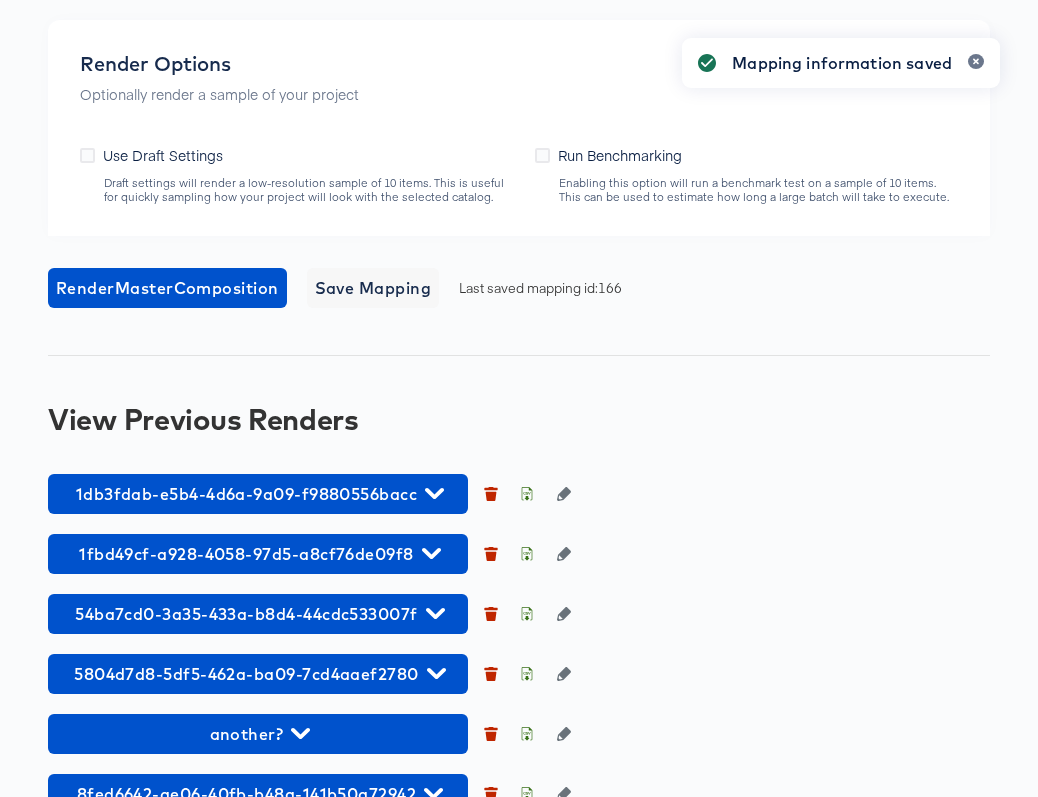 click at bounding box center [198, -68] 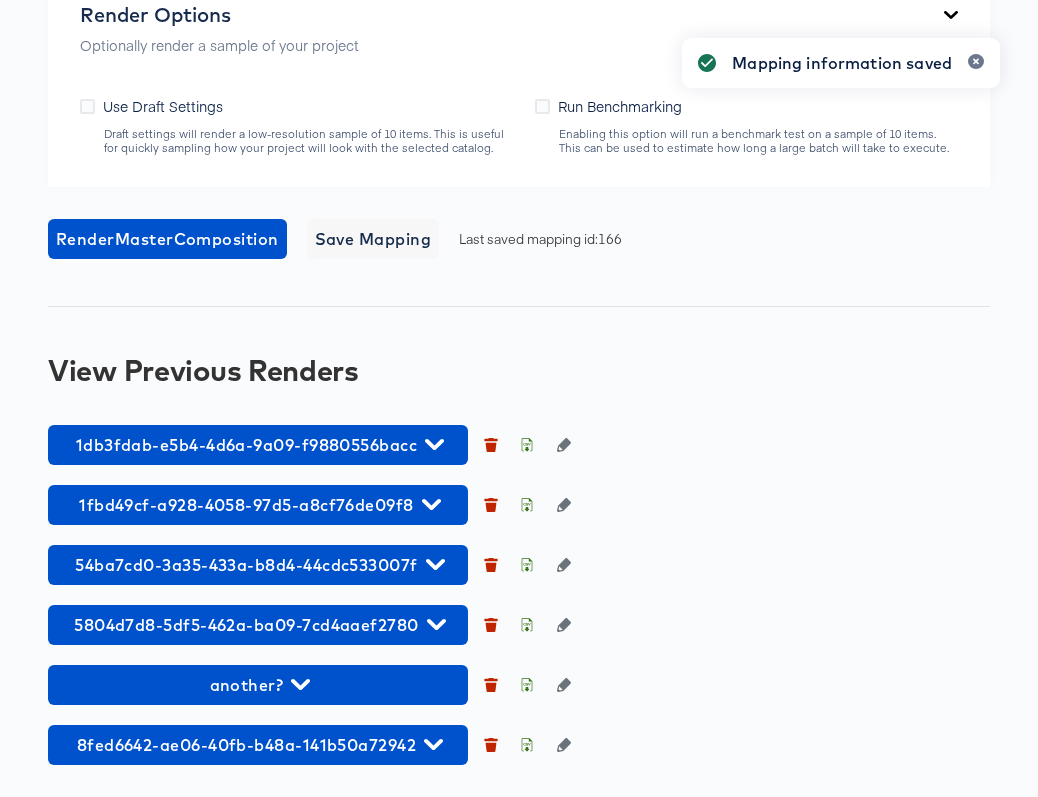 scroll, scrollTop: 1654, scrollLeft: 0, axis: vertical 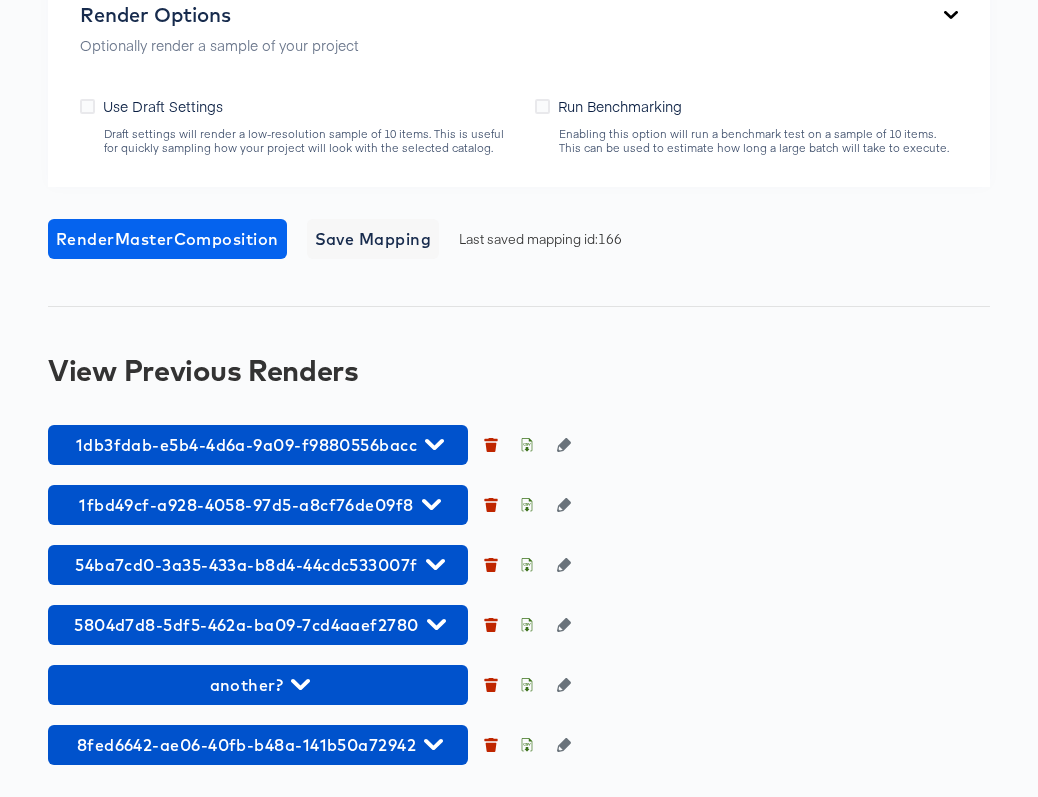 type on "SW jul 30" 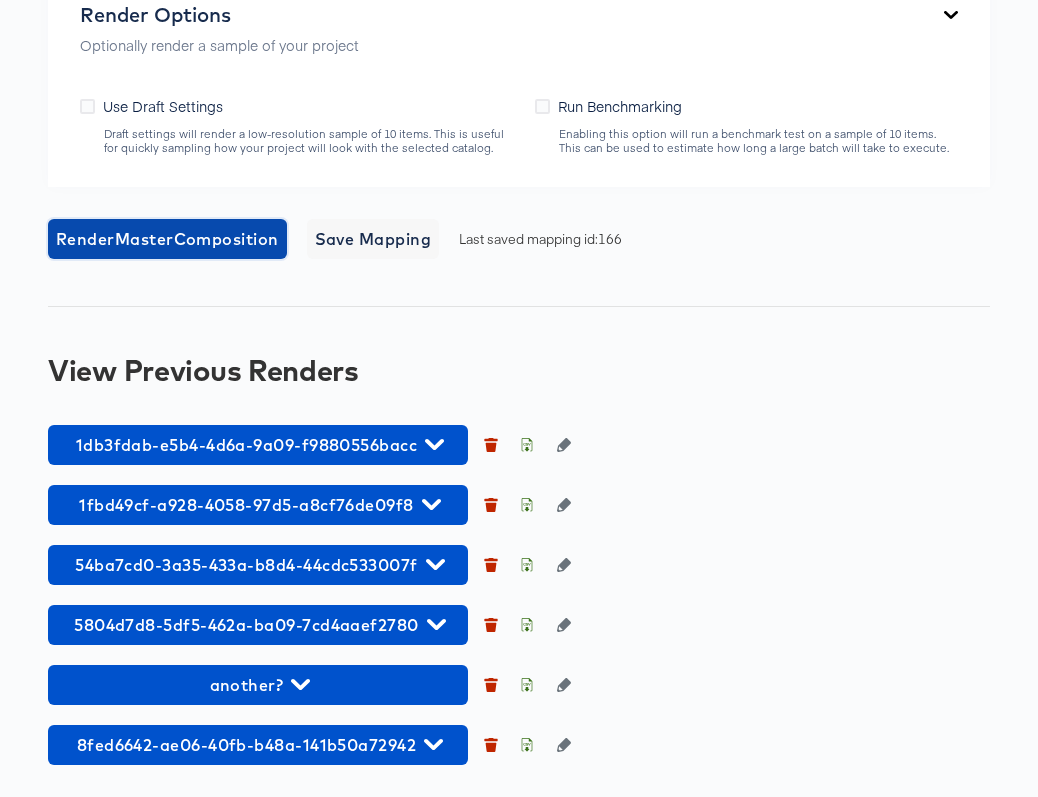 click on "Render  Master  Composition" at bounding box center [167, 239] 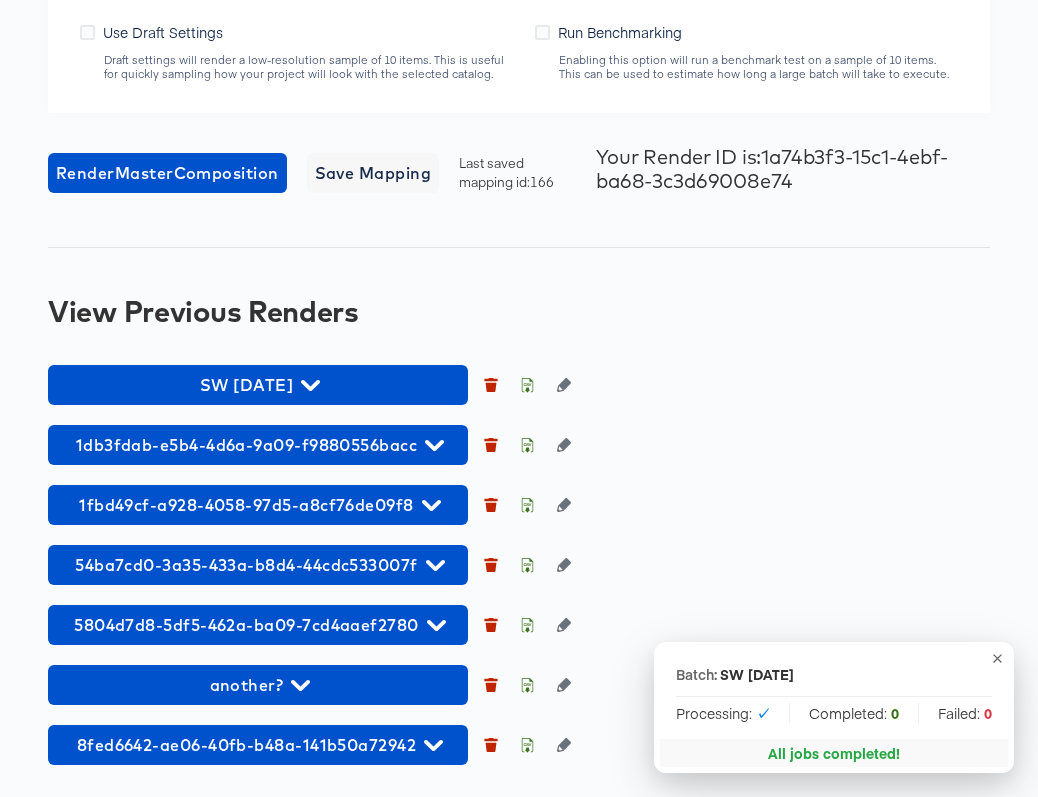 scroll, scrollTop: 2019, scrollLeft: 0, axis: vertical 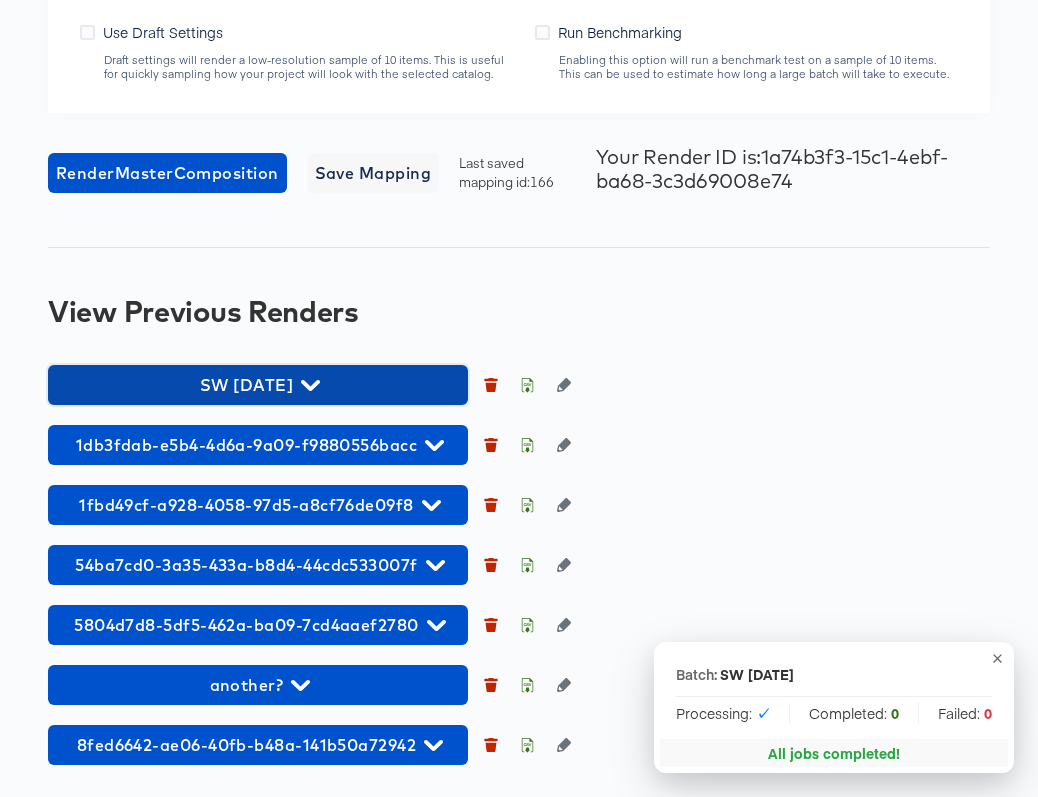 click 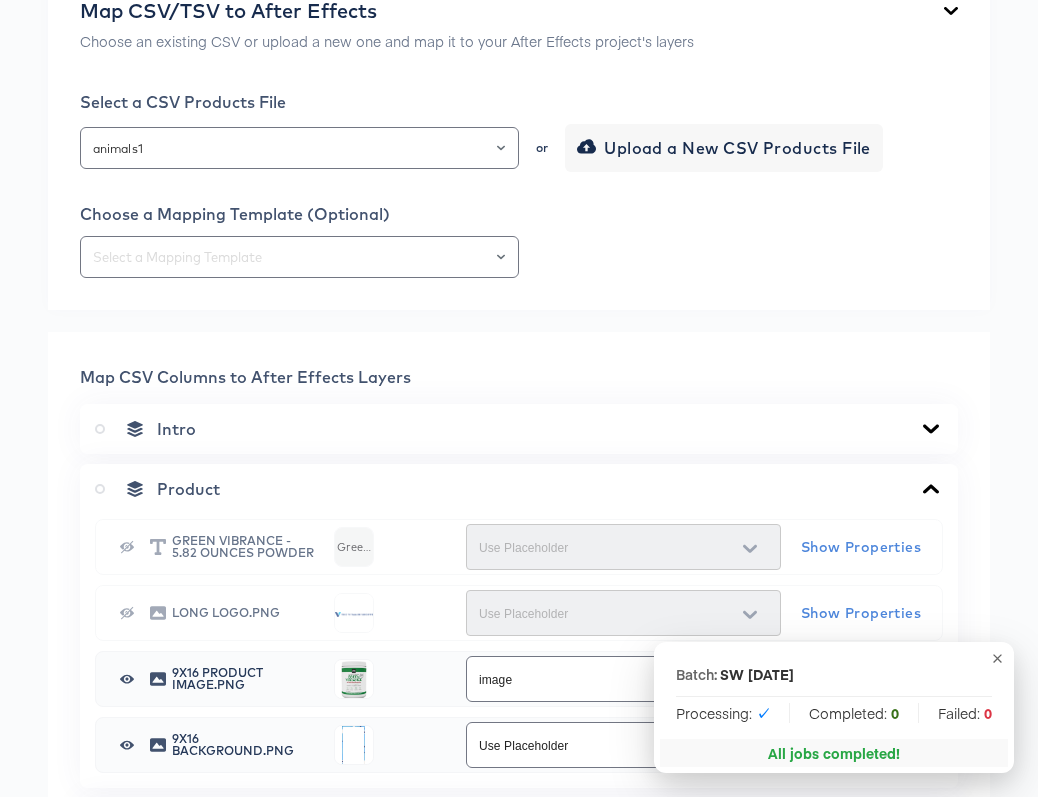 scroll, scrollTop: 0, scrollLeft: 0, axis: both 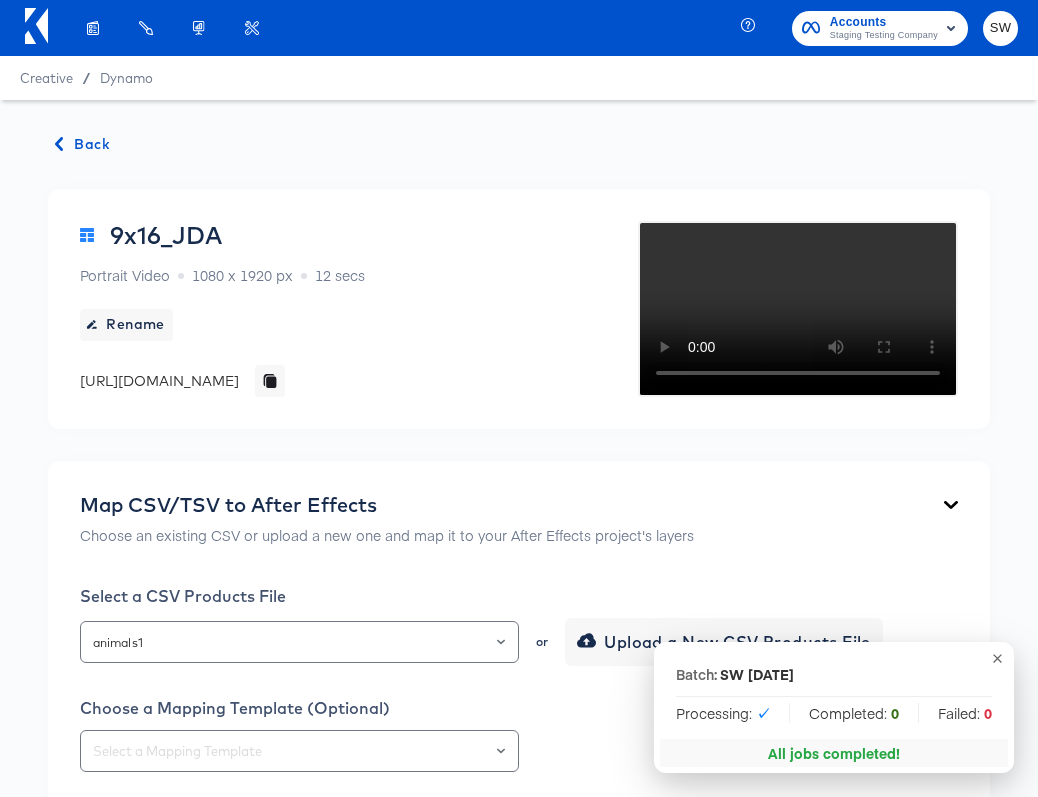 click on "Back" at bounding box center (83, 144) 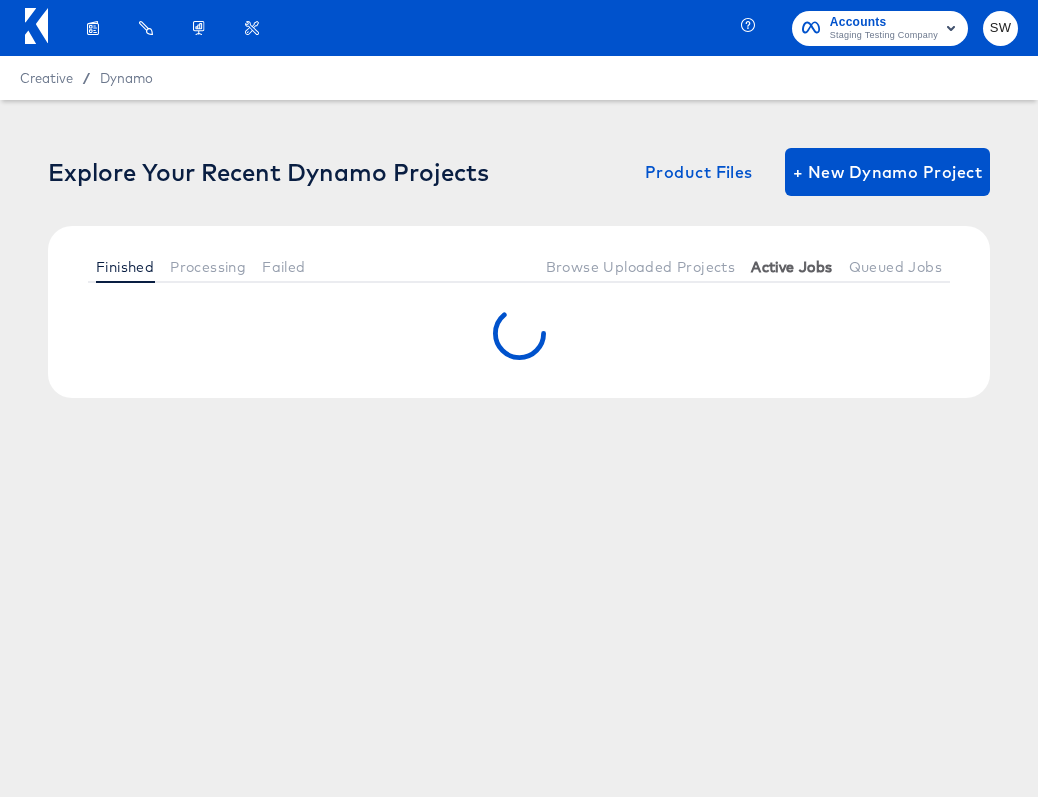 click on "Active Jobs" at bounding box center (791, 267) 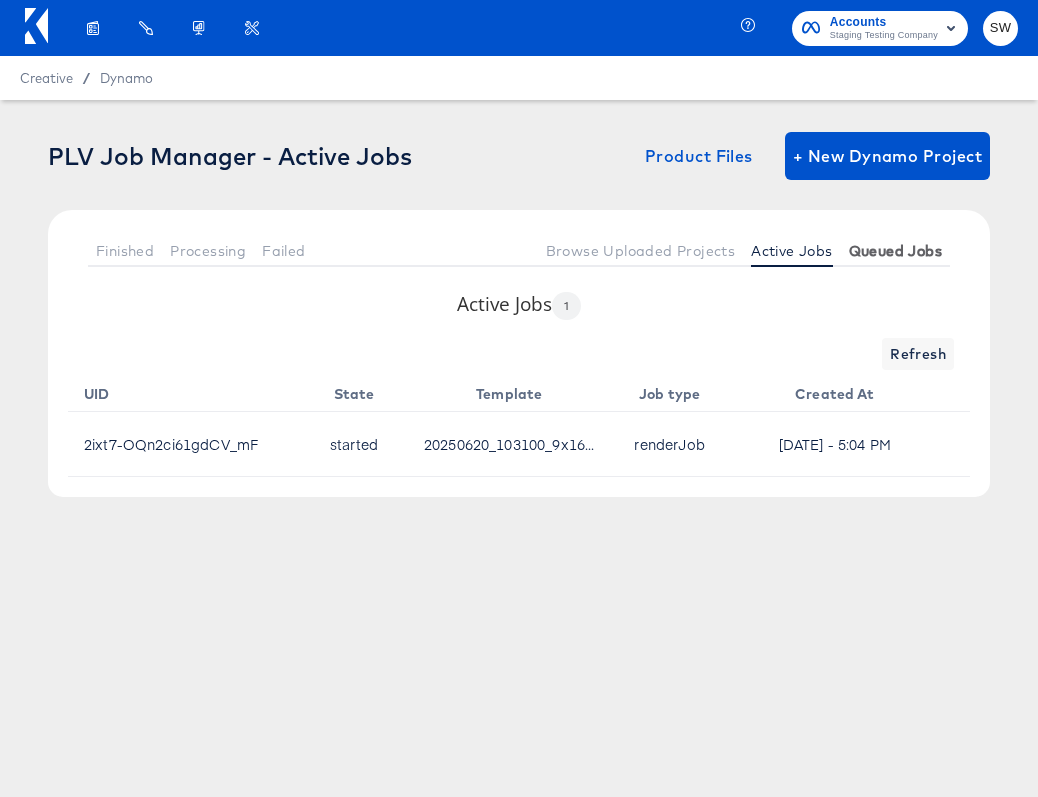 click on "Queued Jobs" at bounding box center [895, 251] 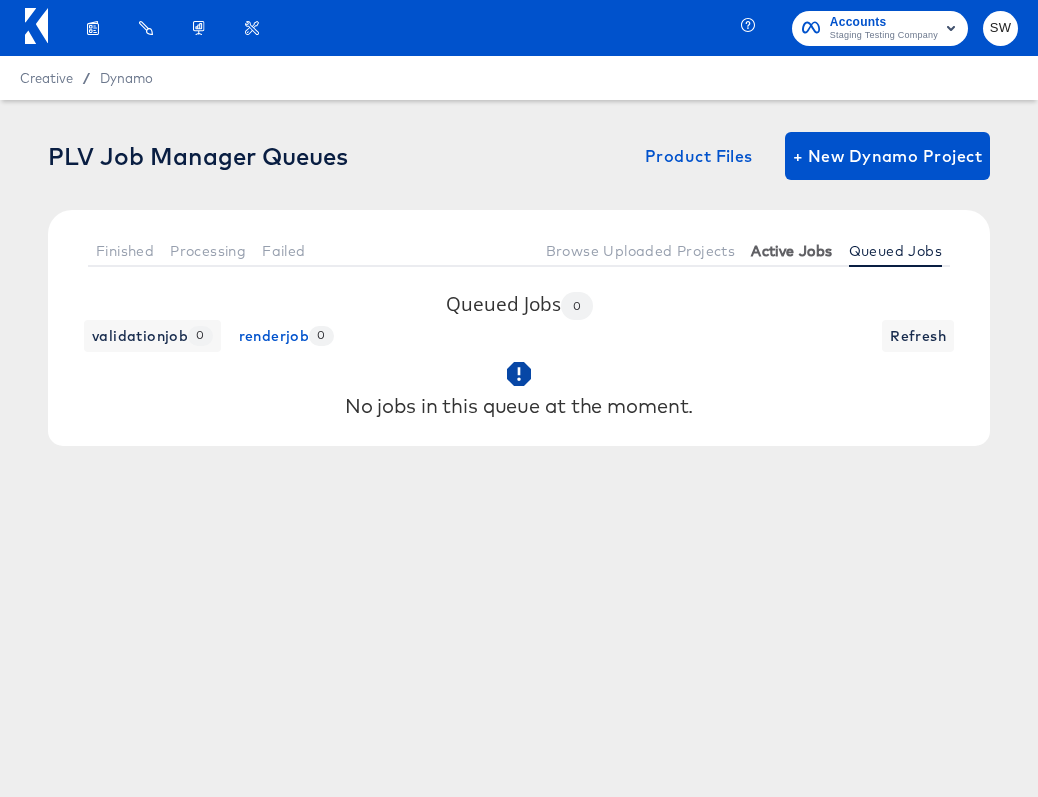 click on "Active Jobs" at bounding box center [791, 250] 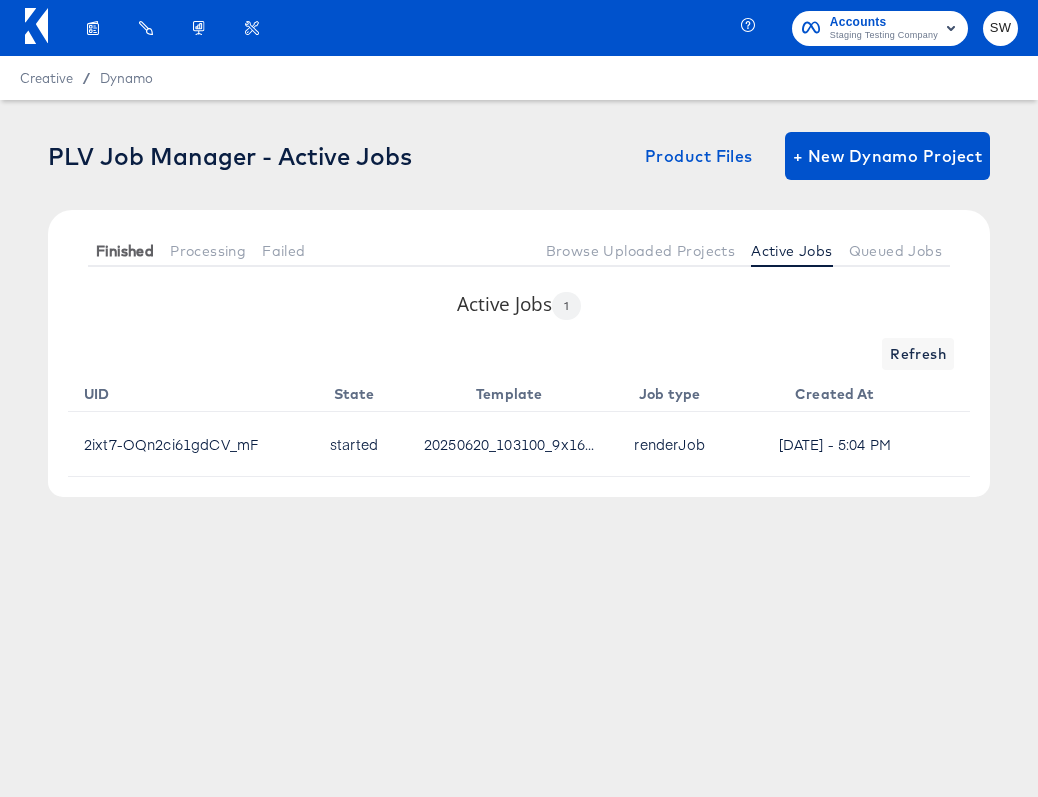 click on "Finished" at bounding box center (125, 251) 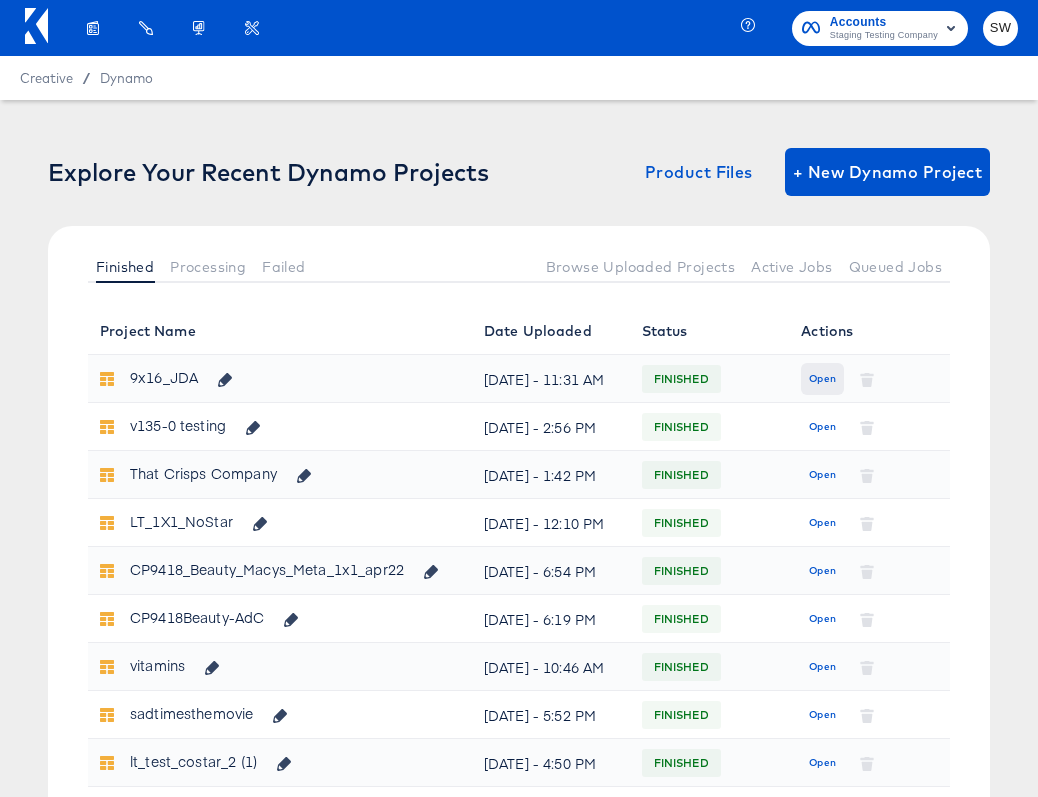 click on "Open" at bounding box center (822, 379) 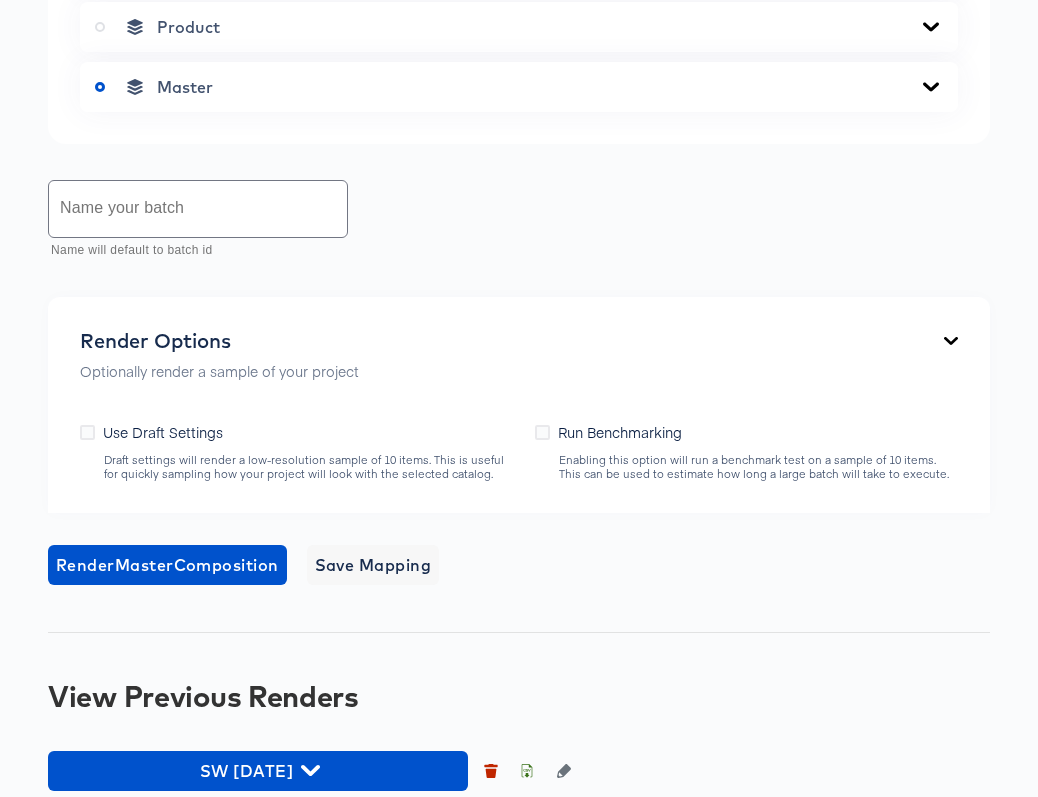scroll, scrollTop: 939, scrollLeft: 0, axis: vertical 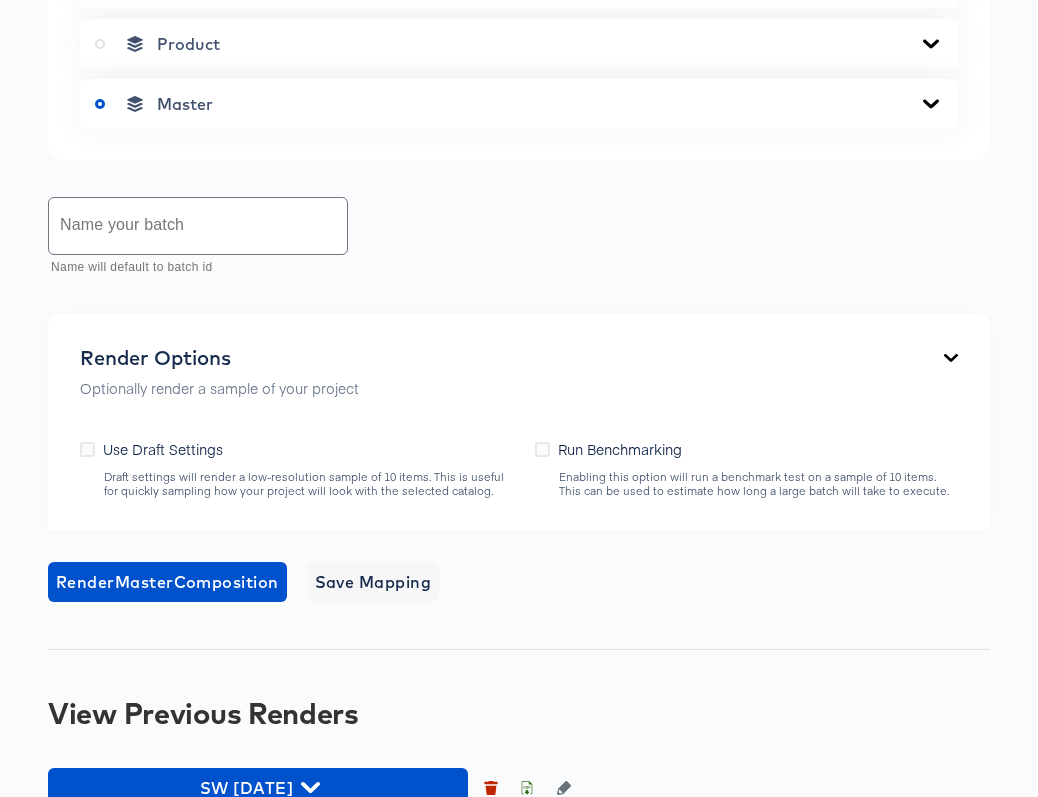 click on "Select a CSV Products File or Upload a New CSV Products File Choose a Mapping Template (Optional)" at bounding box center (519, -260) 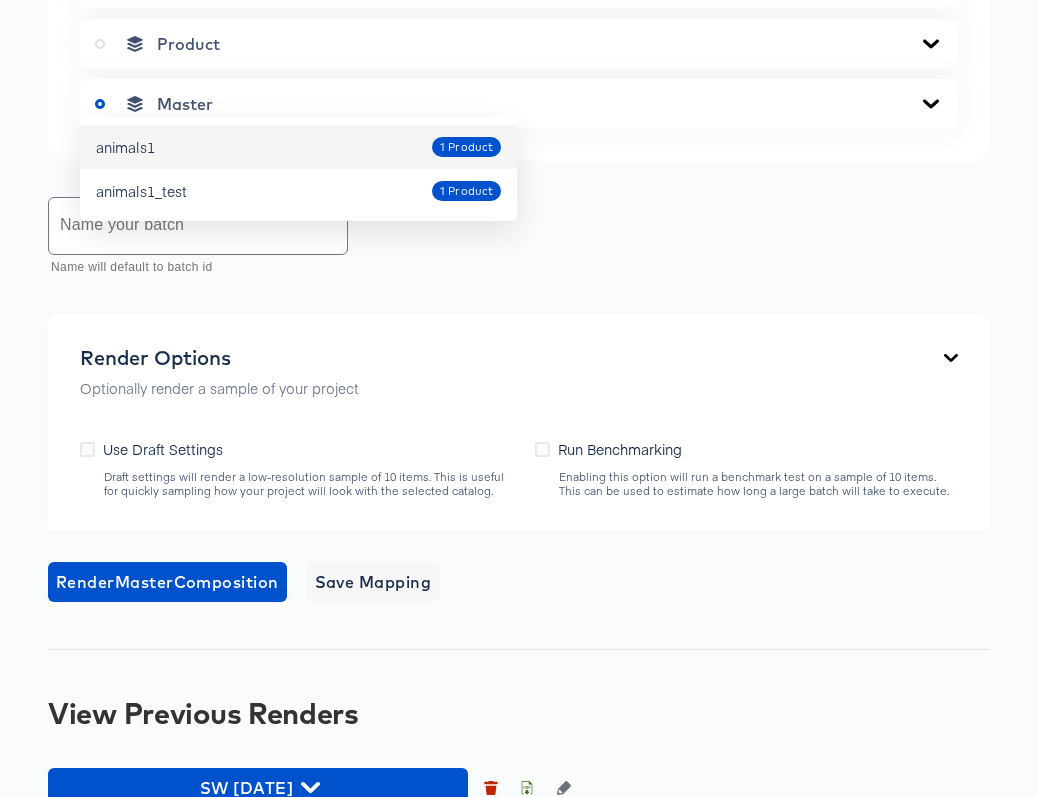 click on "animals1 1 Product" at bounding box center [298, 147] 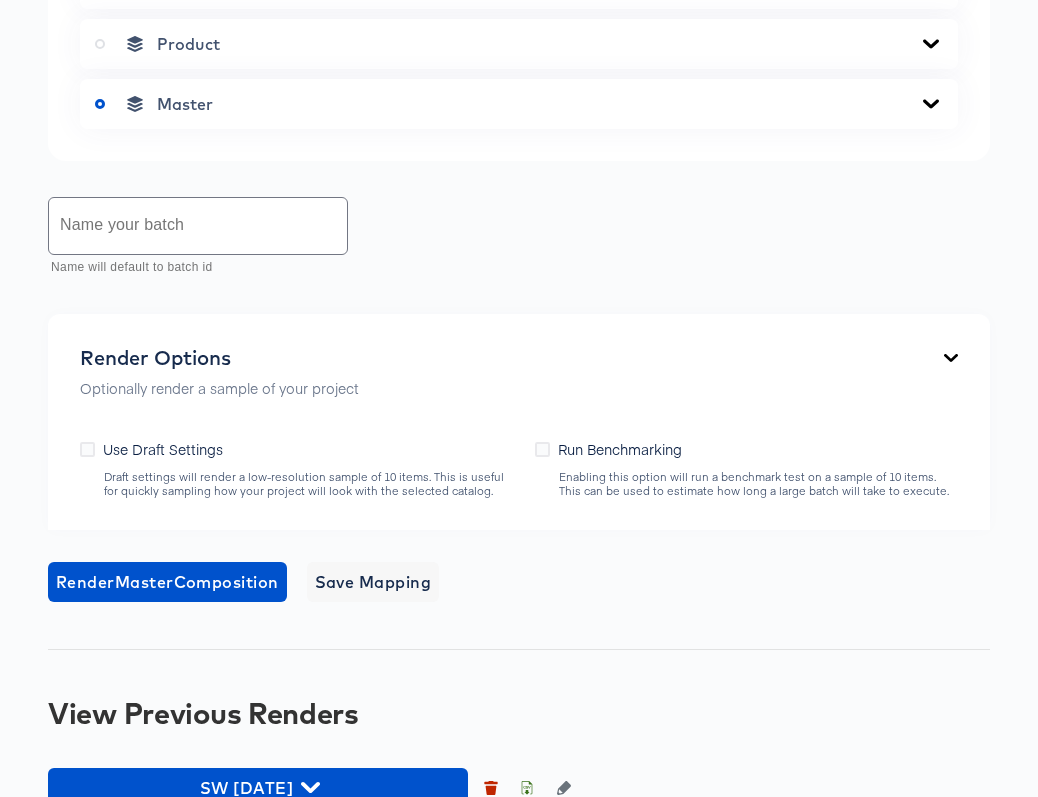 type on "animals1" 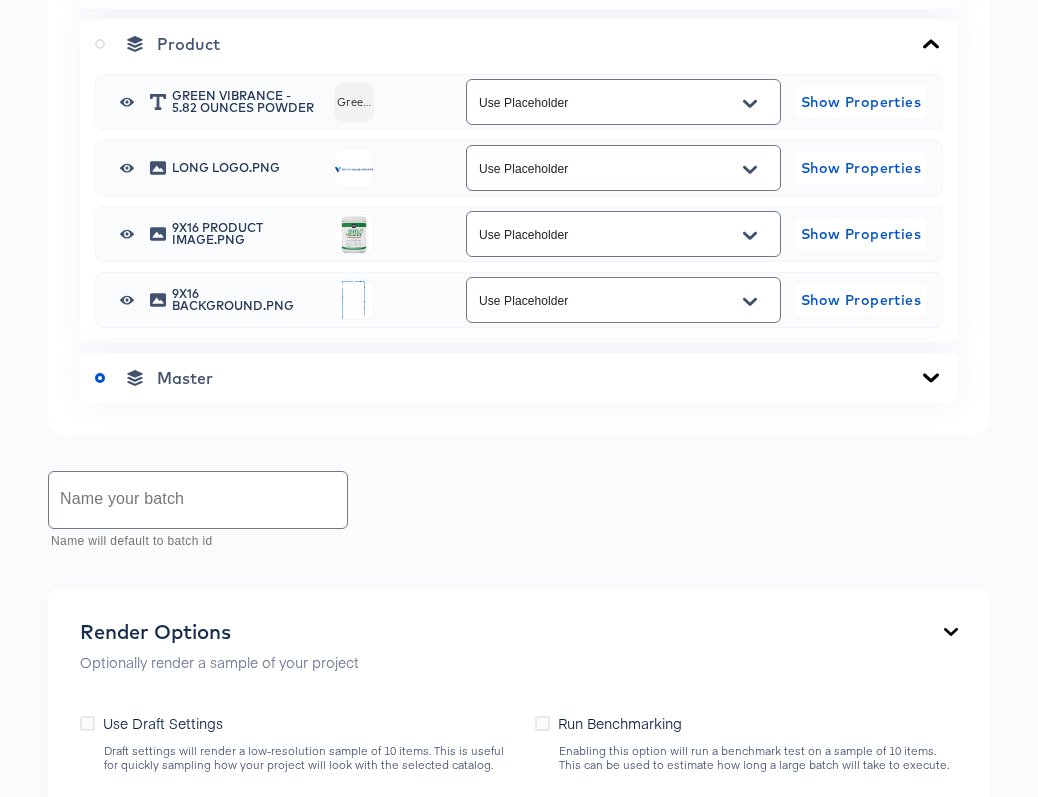 click 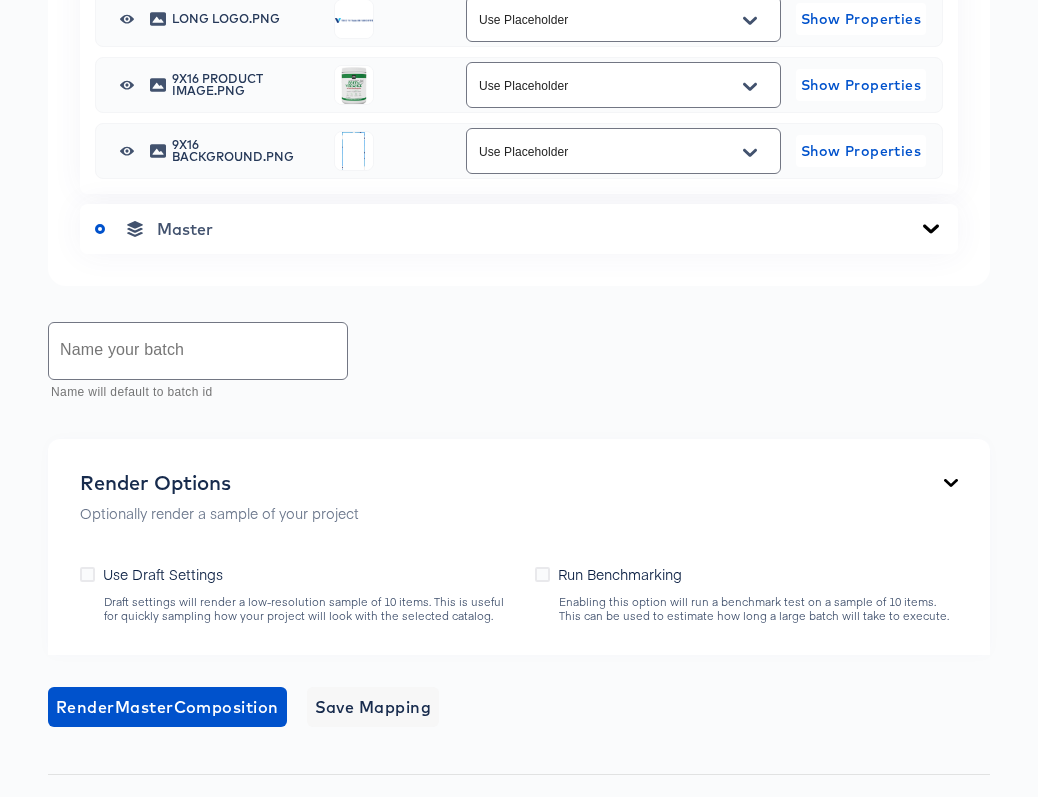 scroll, scrollTop: 1098, scrollLeft: 0, axis: vertical 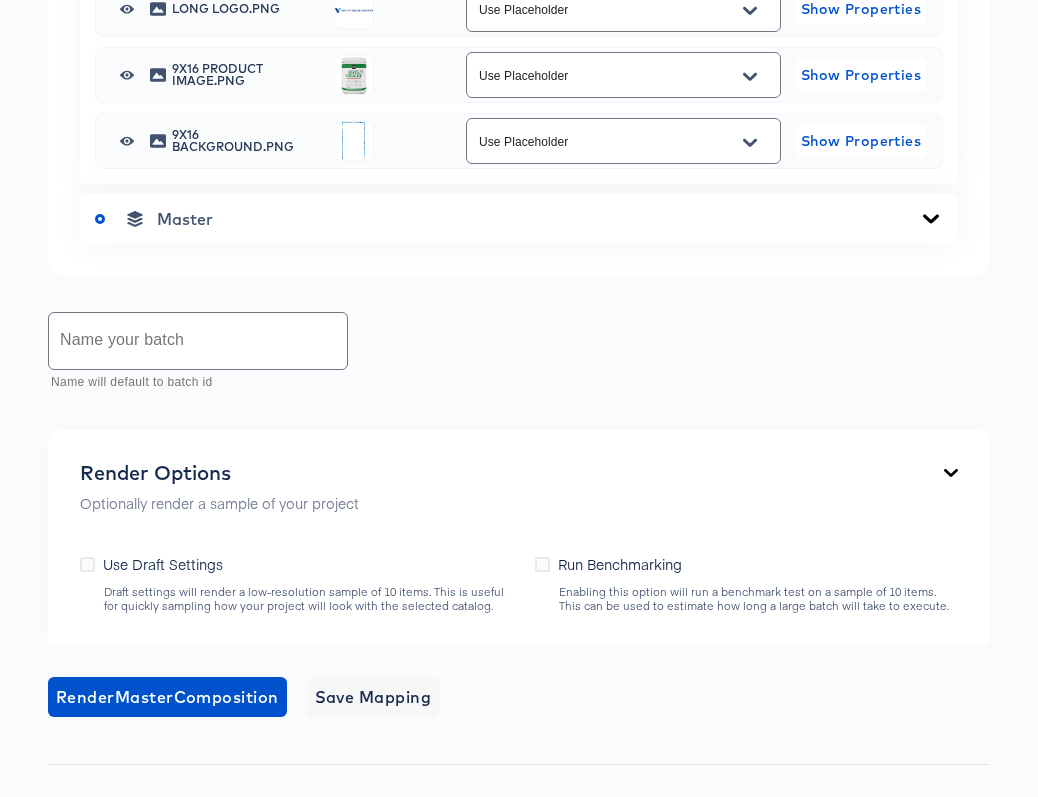 click on "Use Placeholder" at bounding box center [608, 75] 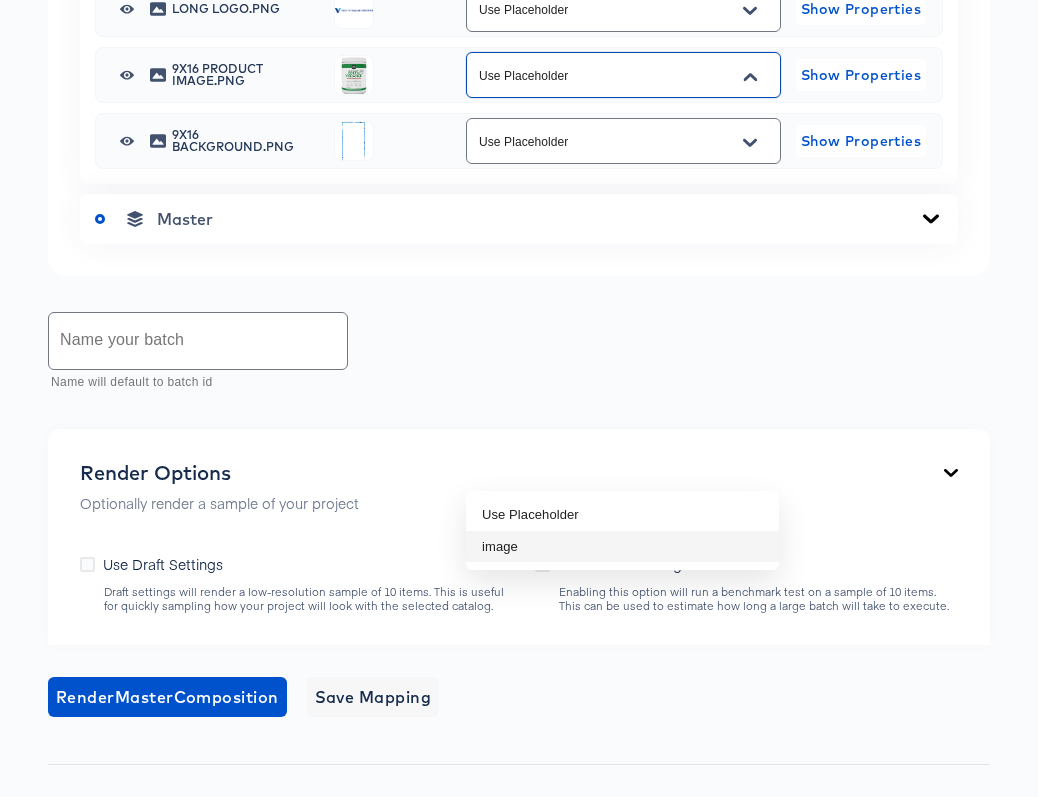 click on "image" at bounding box center [622, 547] 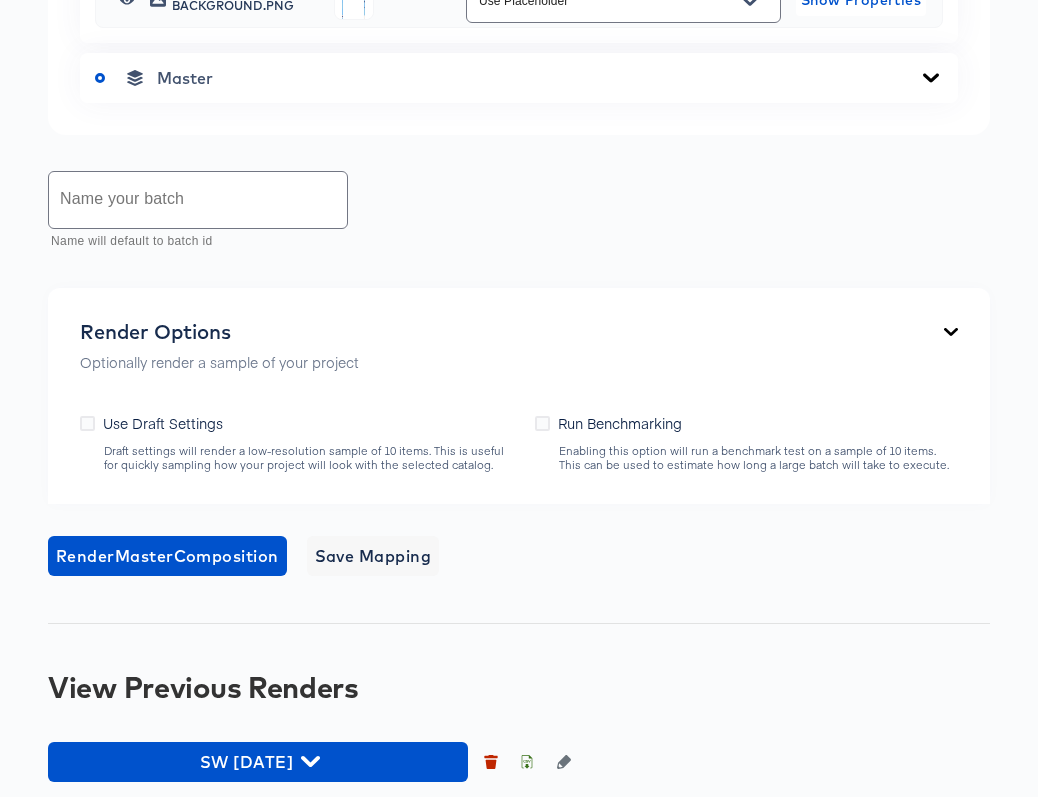 scroll, scrollTop: 1240, scrollLeft: 0, axis: vertical 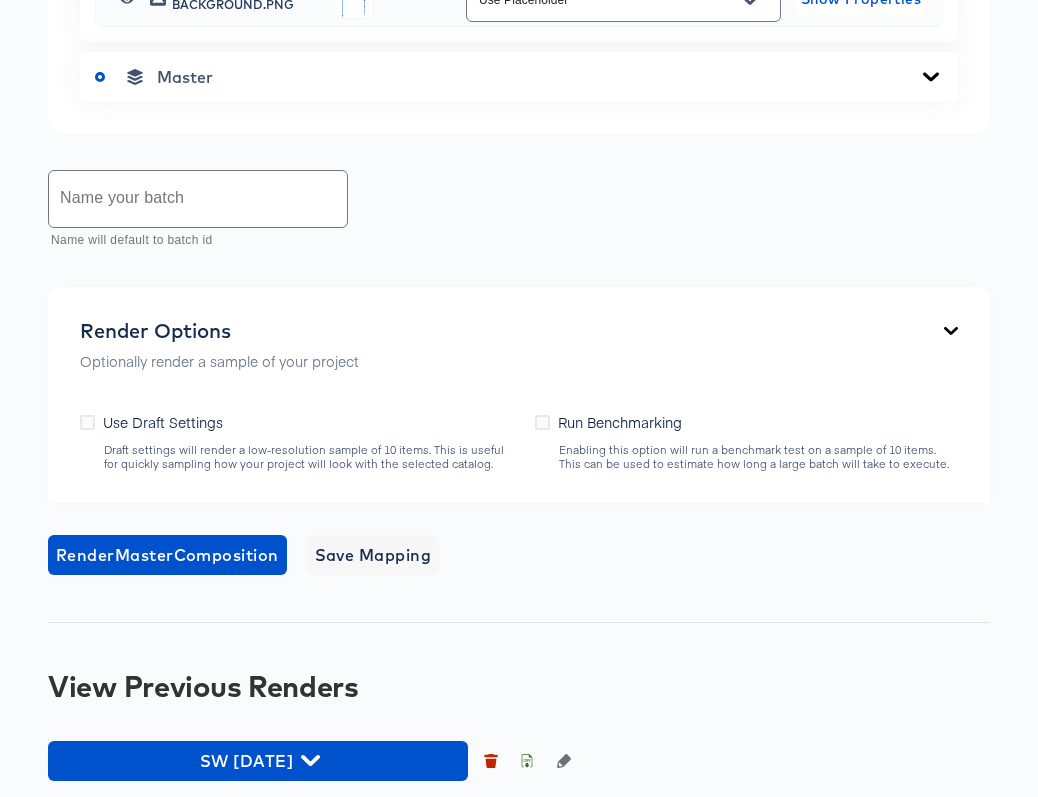 click at bounding box center [198, 199] 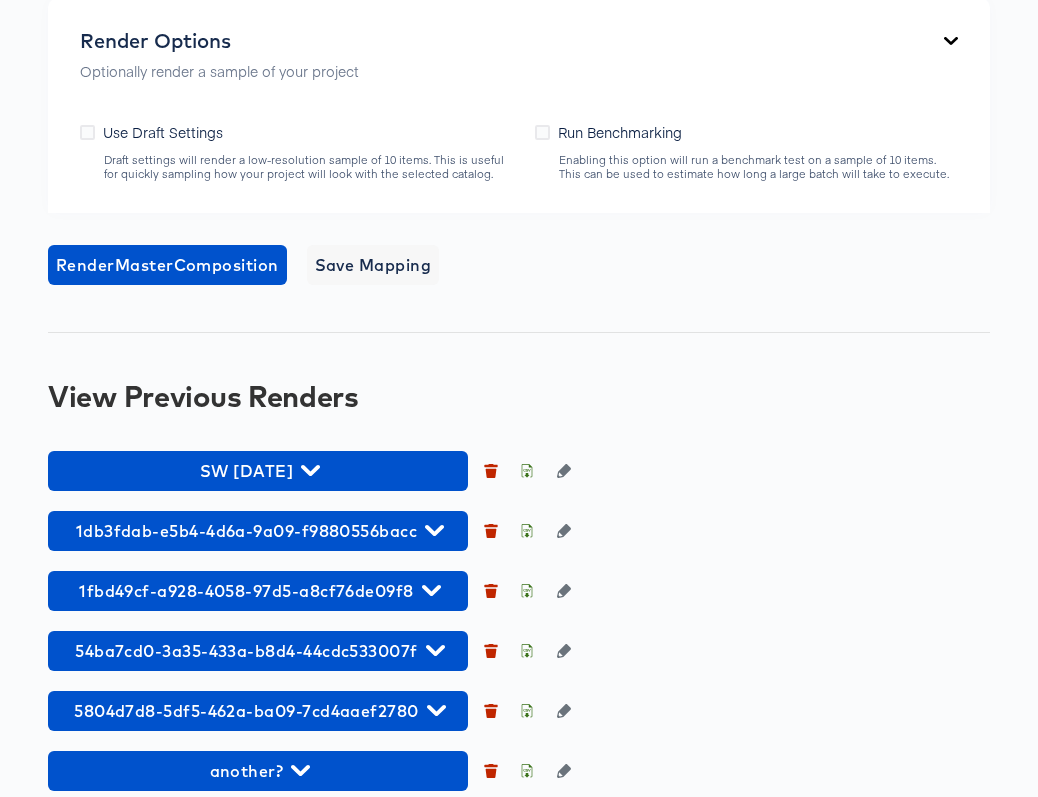 scroll, scrollTop: 1544, scrollLeft: 0, axis: vertical 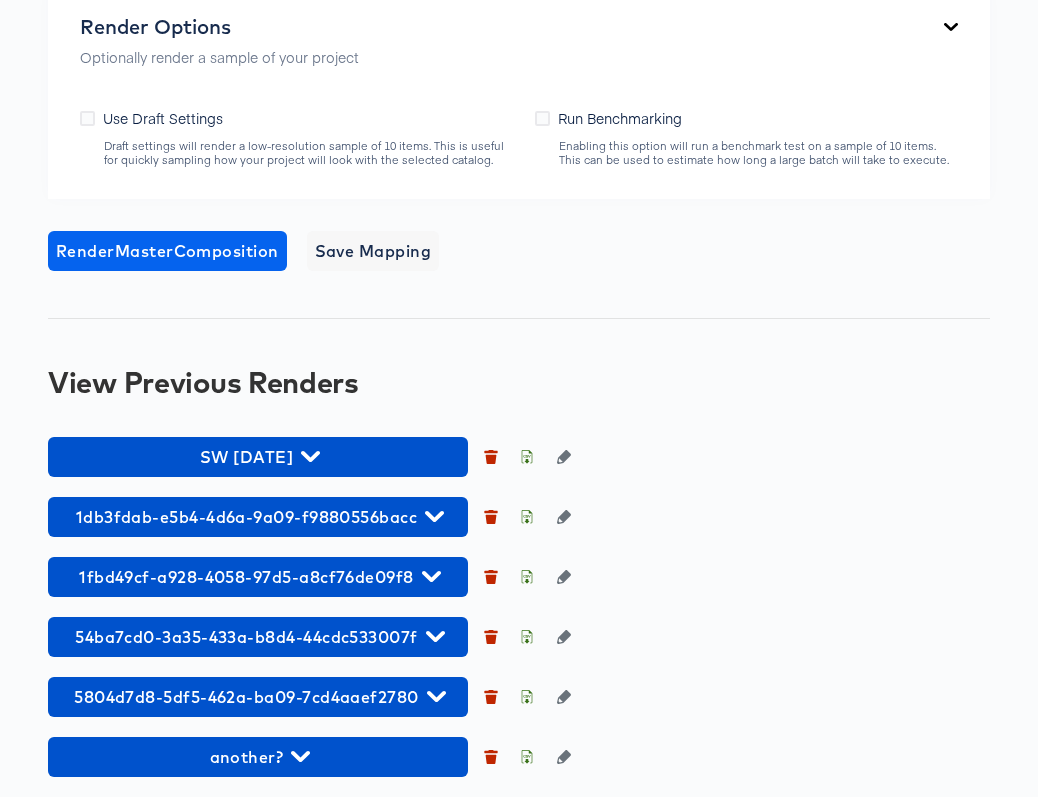 type on "hide text again" 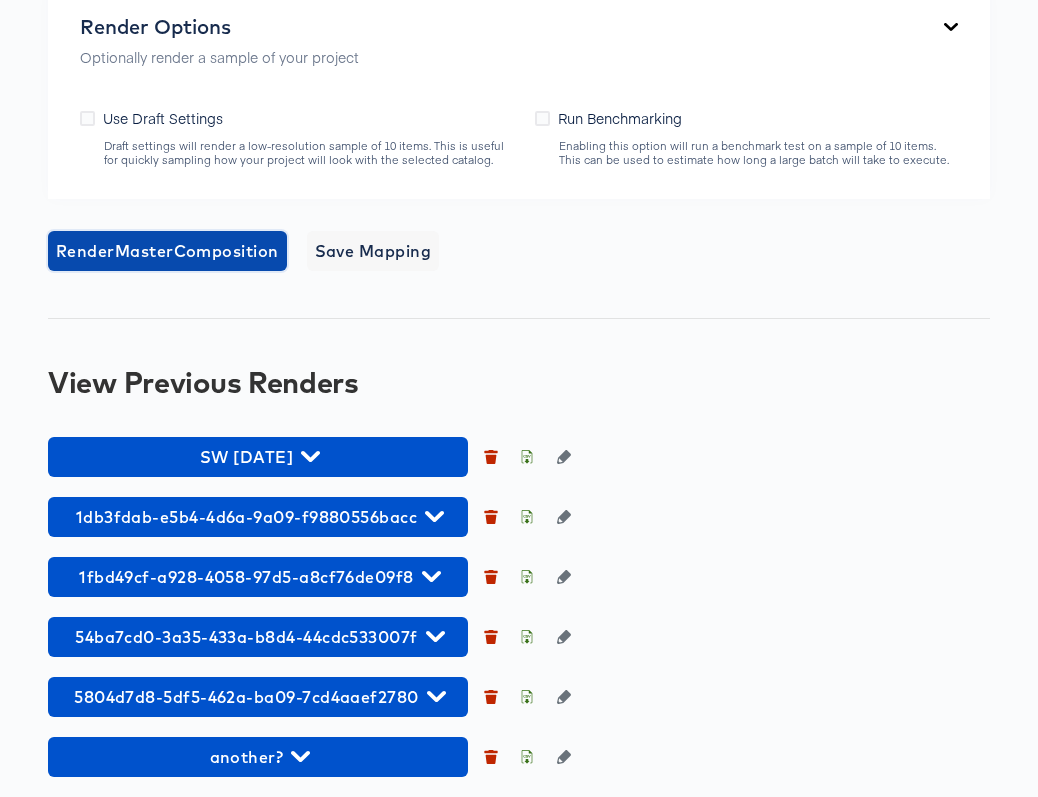 click on "Render  Master  Composition" at bounding box center [167, 251] 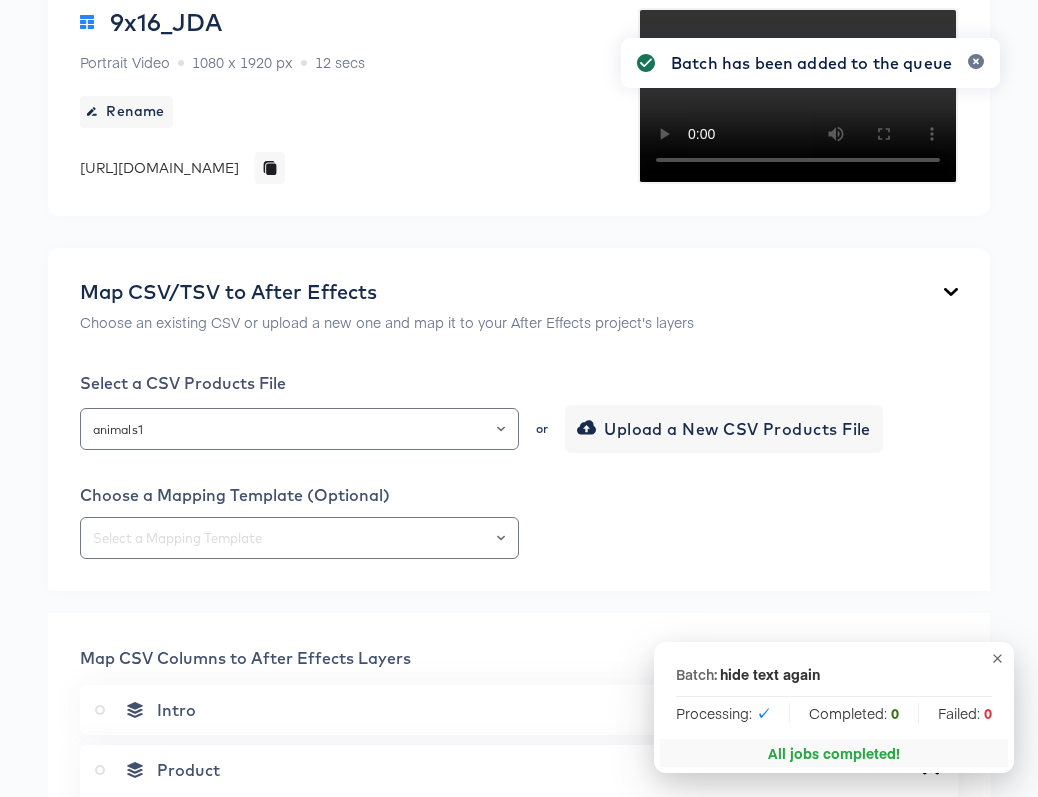 scroll, scrollTop: 0, scrollLeft: 0, axis: both 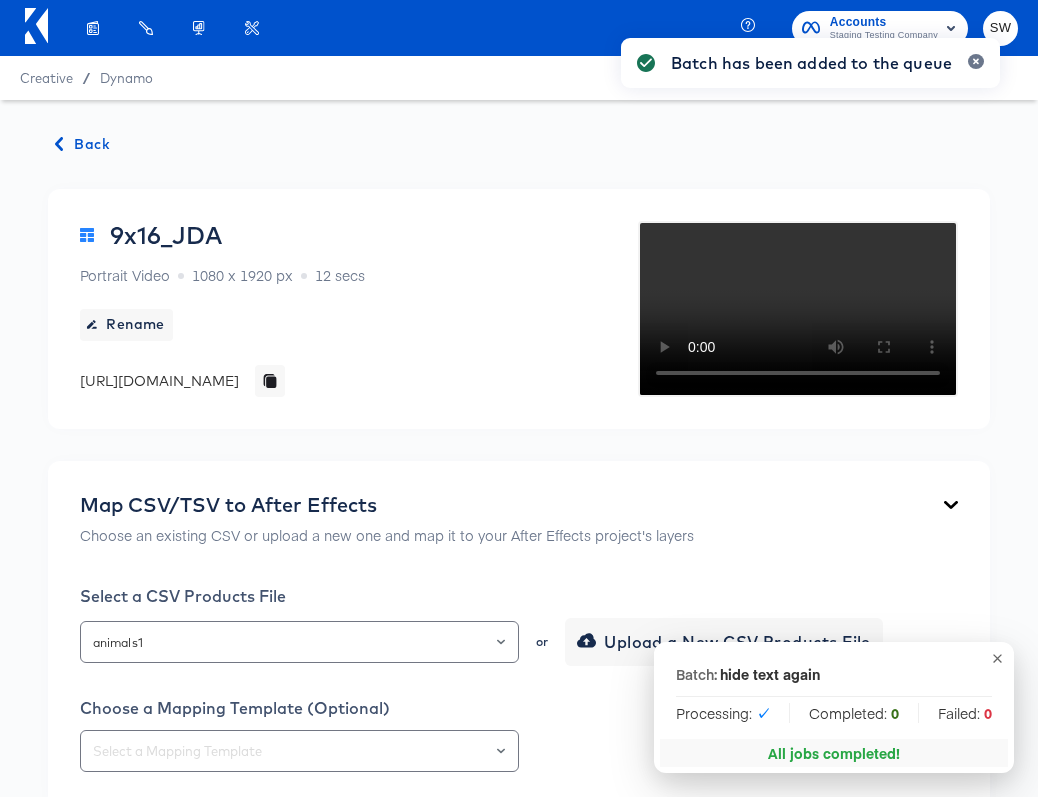 click on "Back" at bounding box center (83, 144) 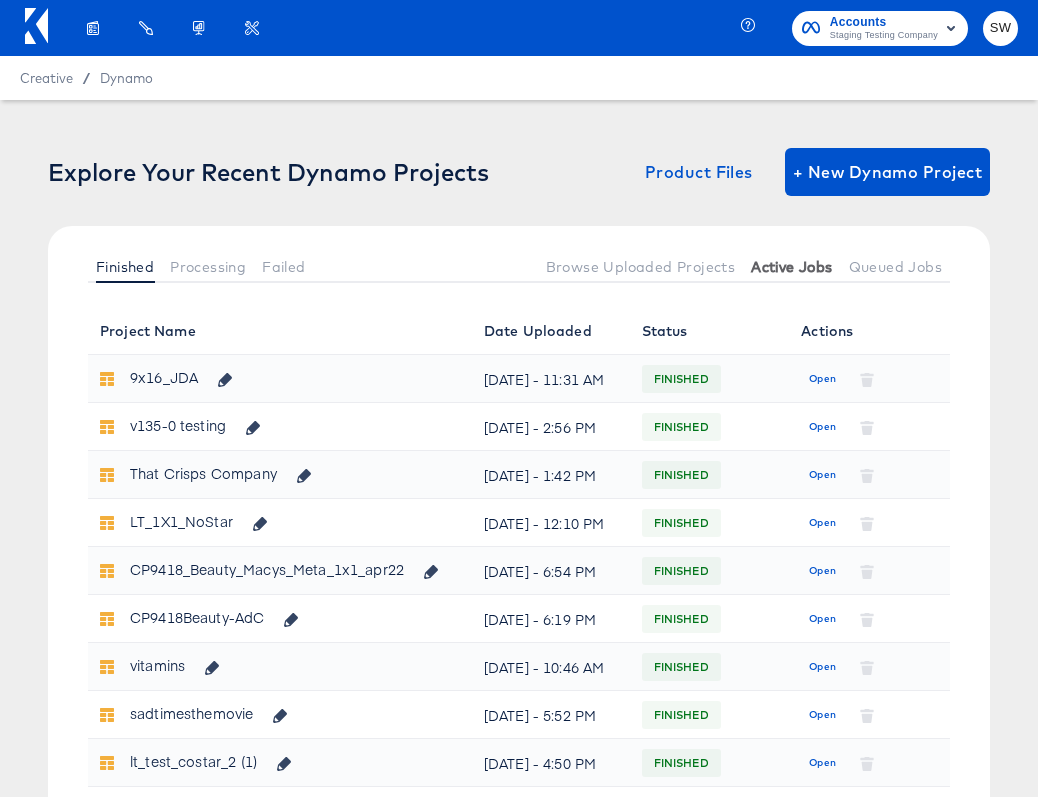 click on "Active Jobs" at bounding box center (791, 267) 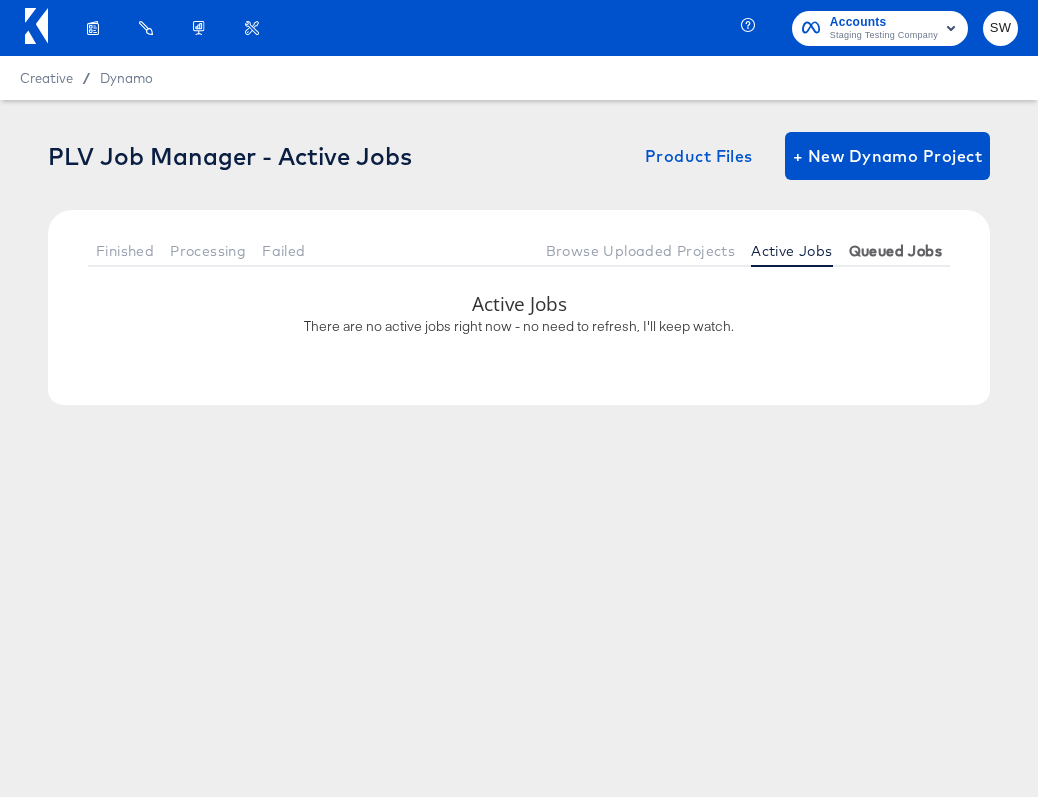 click on "Queued Jobs" at bounding box center [895, 251] 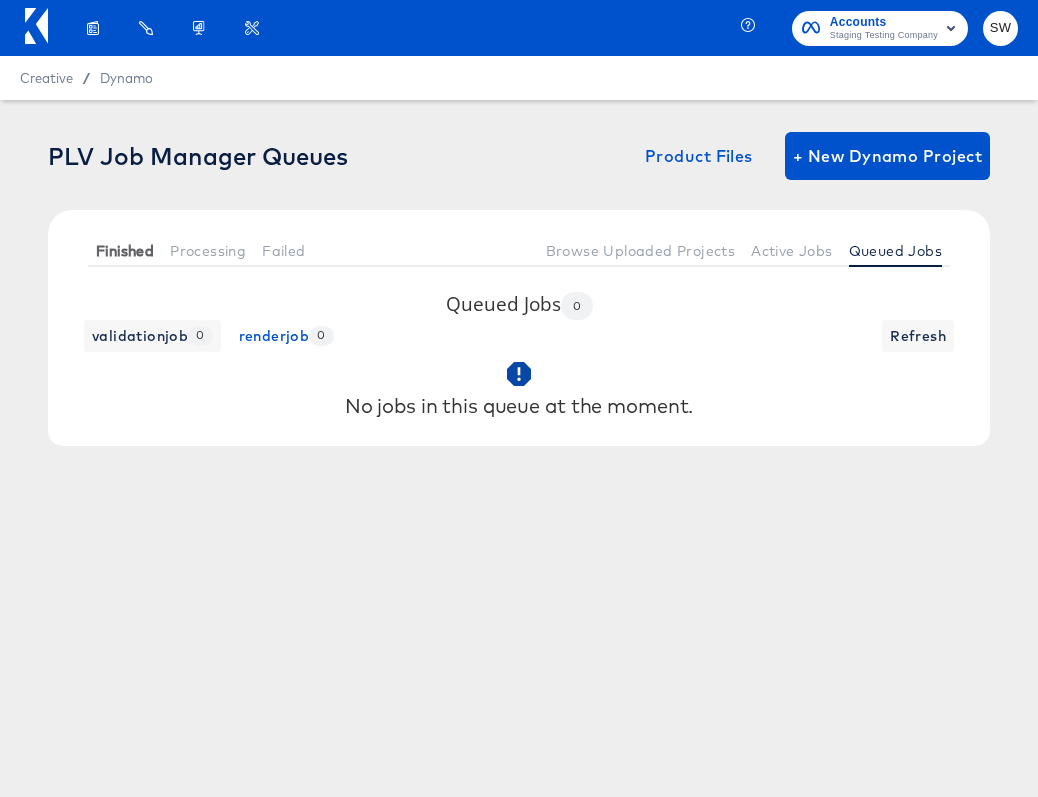 click on "Finished" at bounding box center (125, 251) 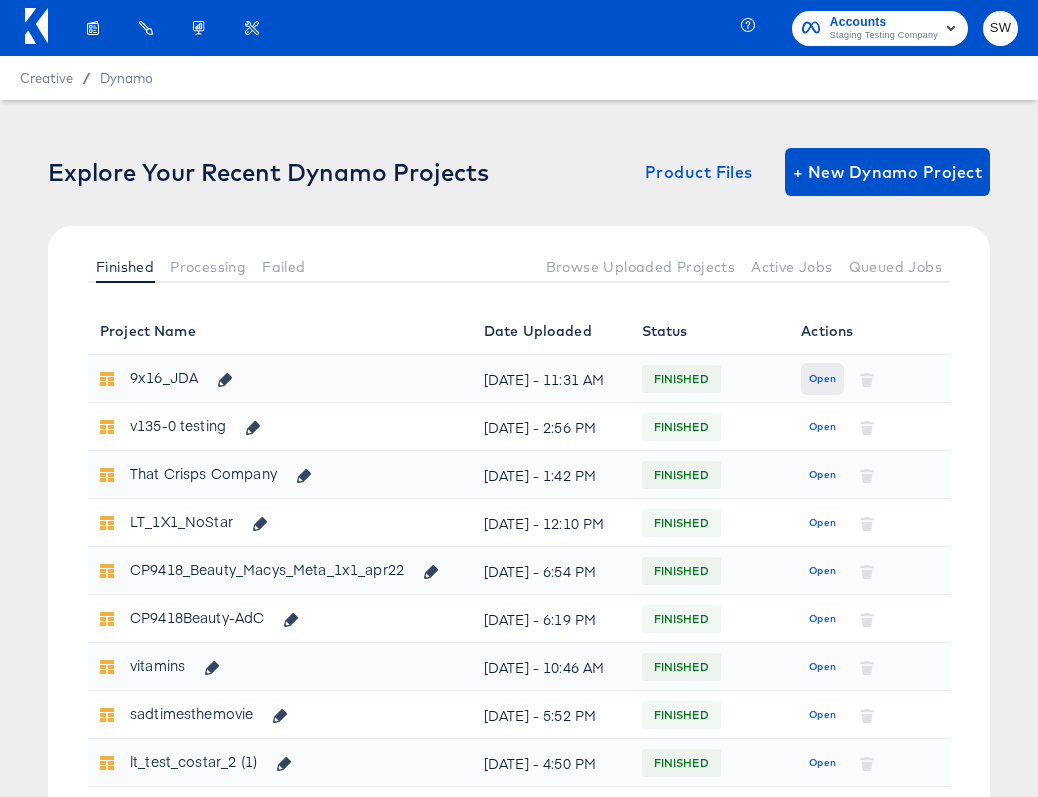 click on "Open" at bounding box center (822, 379) 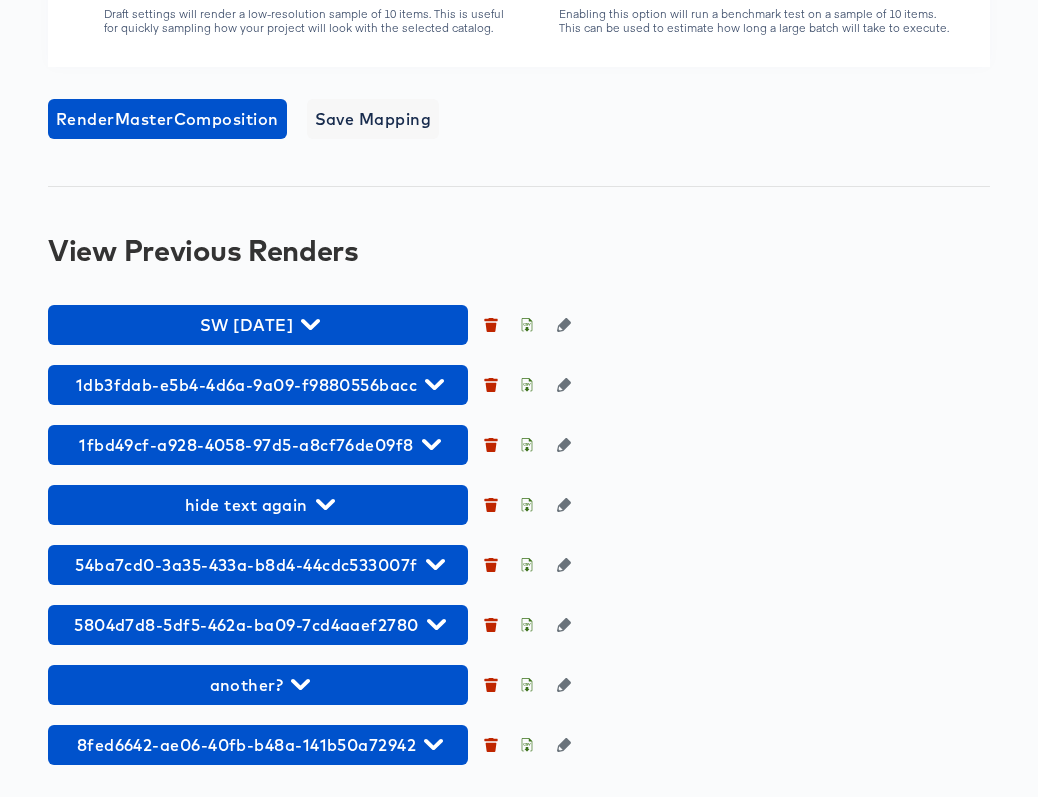 scroll, scrollTop: 1791, scrollLeft: 0, axis: vertical 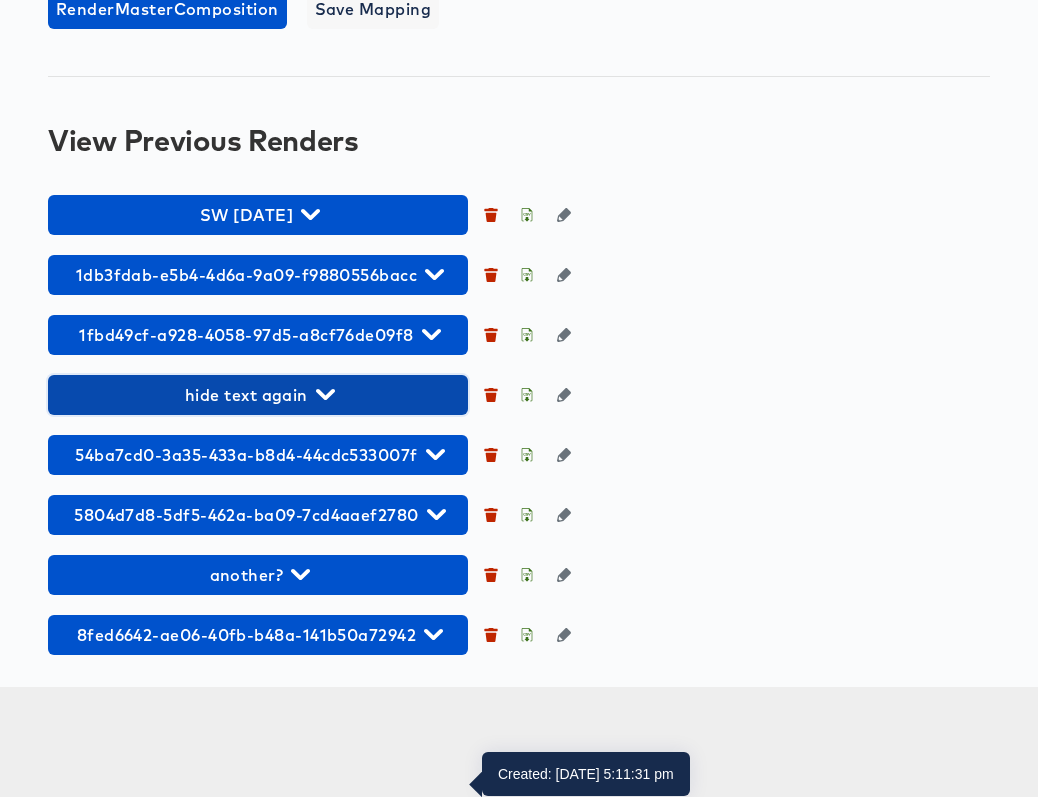 click on "hide text again" at bounding box center (258, 395) 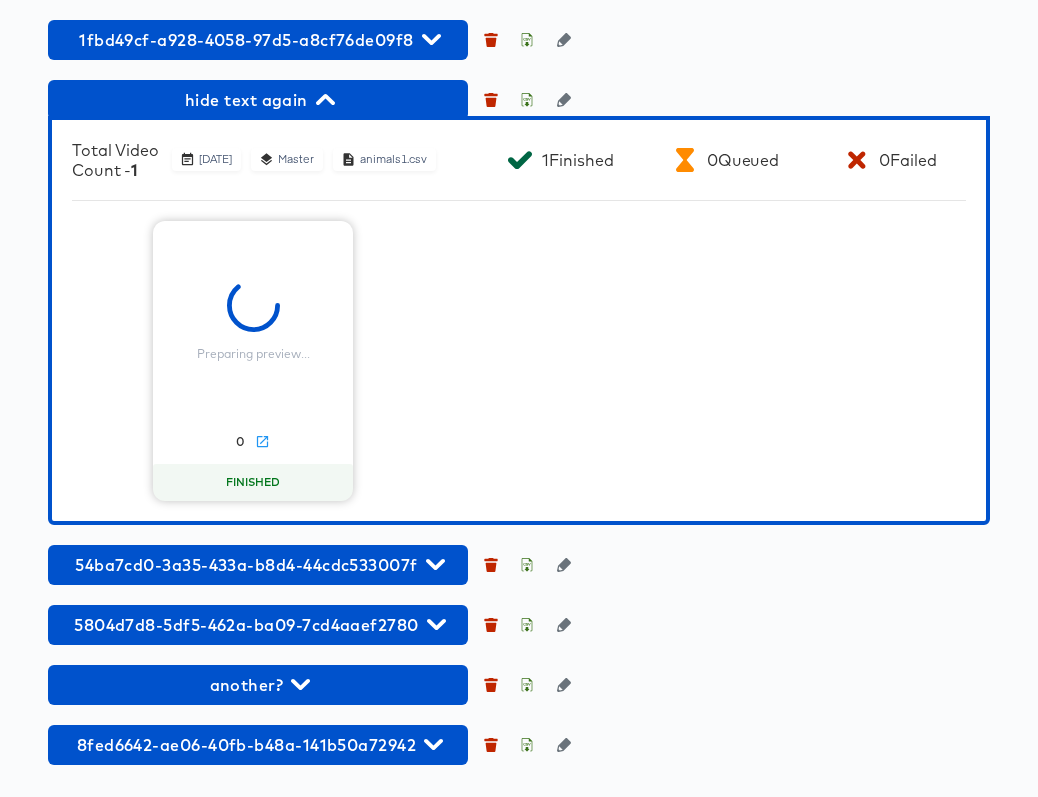 scroll, scrollTop: 2125, scrollLeft: 0, axis: vertical 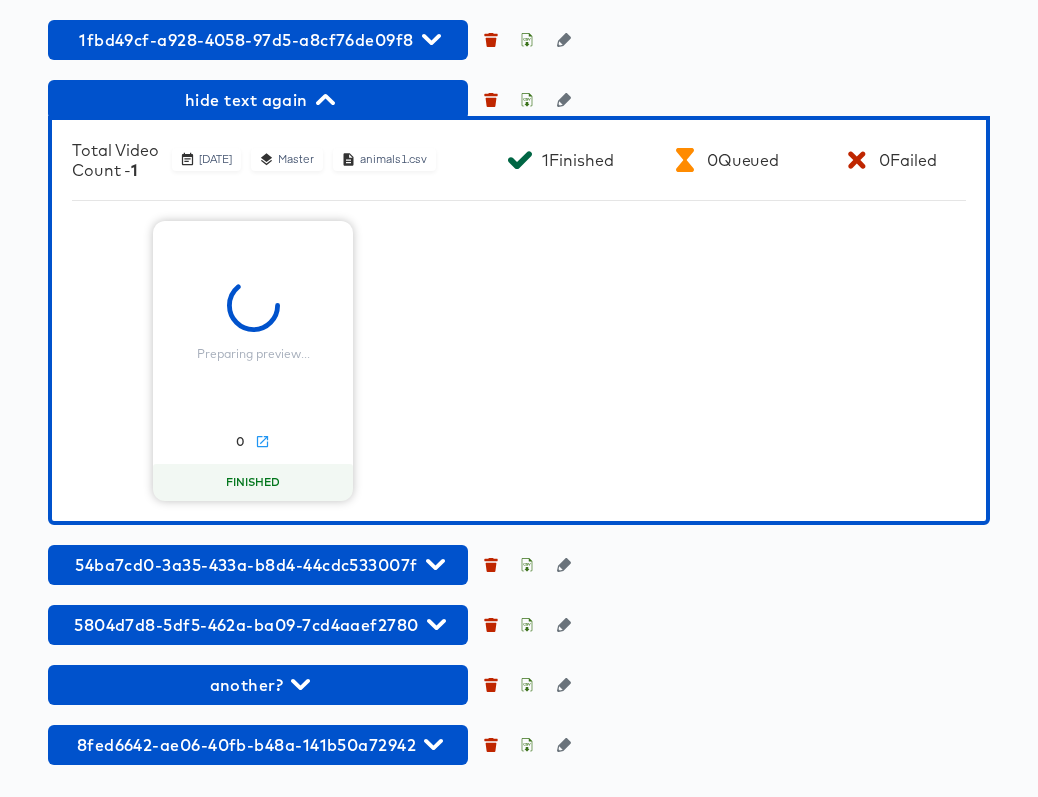click on "0" at bounding box center [253, 443] 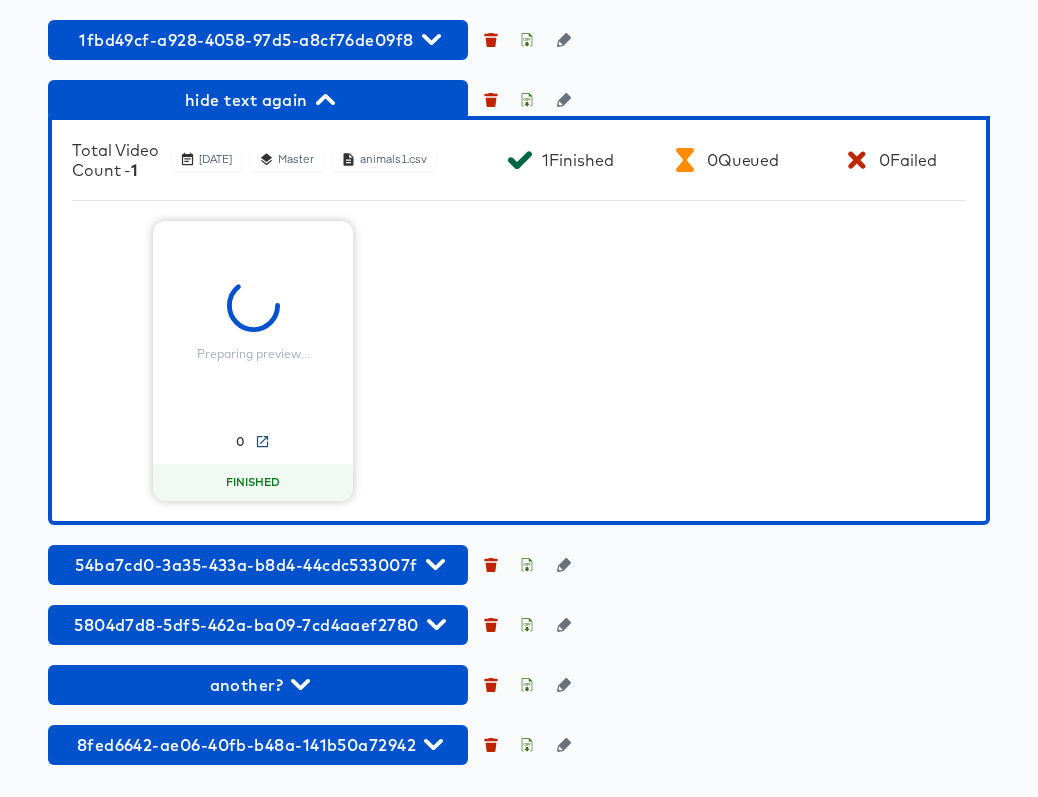 click 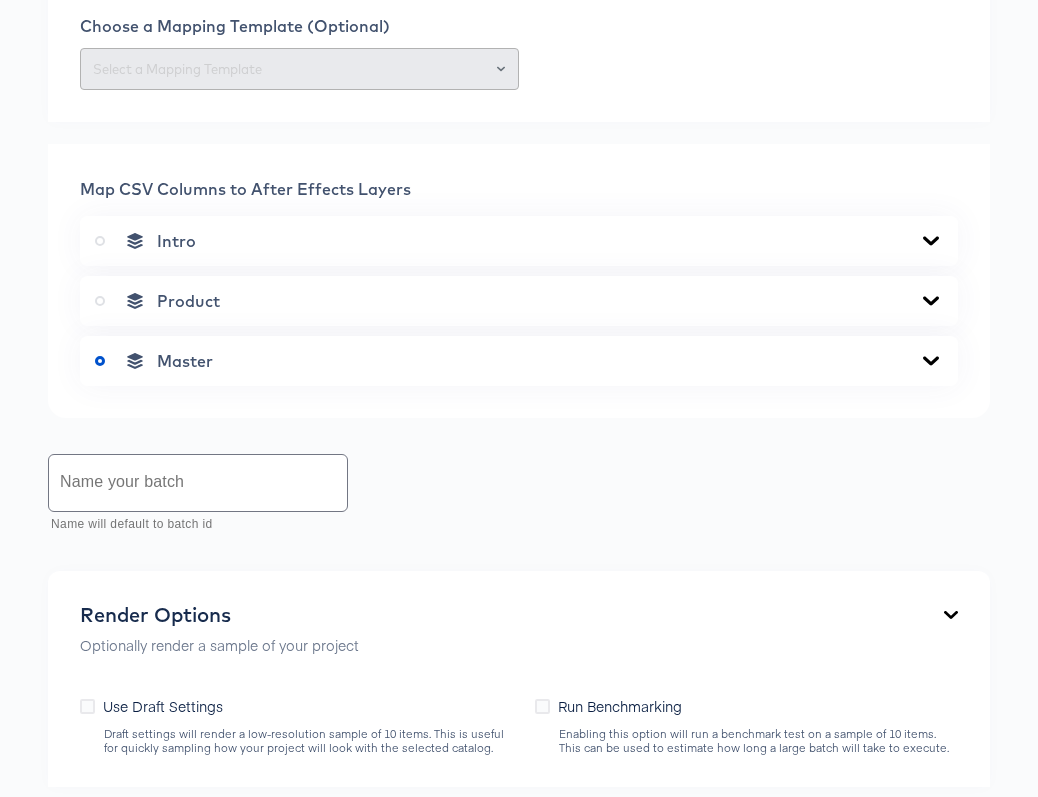 scroll, scrollTop: 549, scrollLeft: 0, axis: vertical 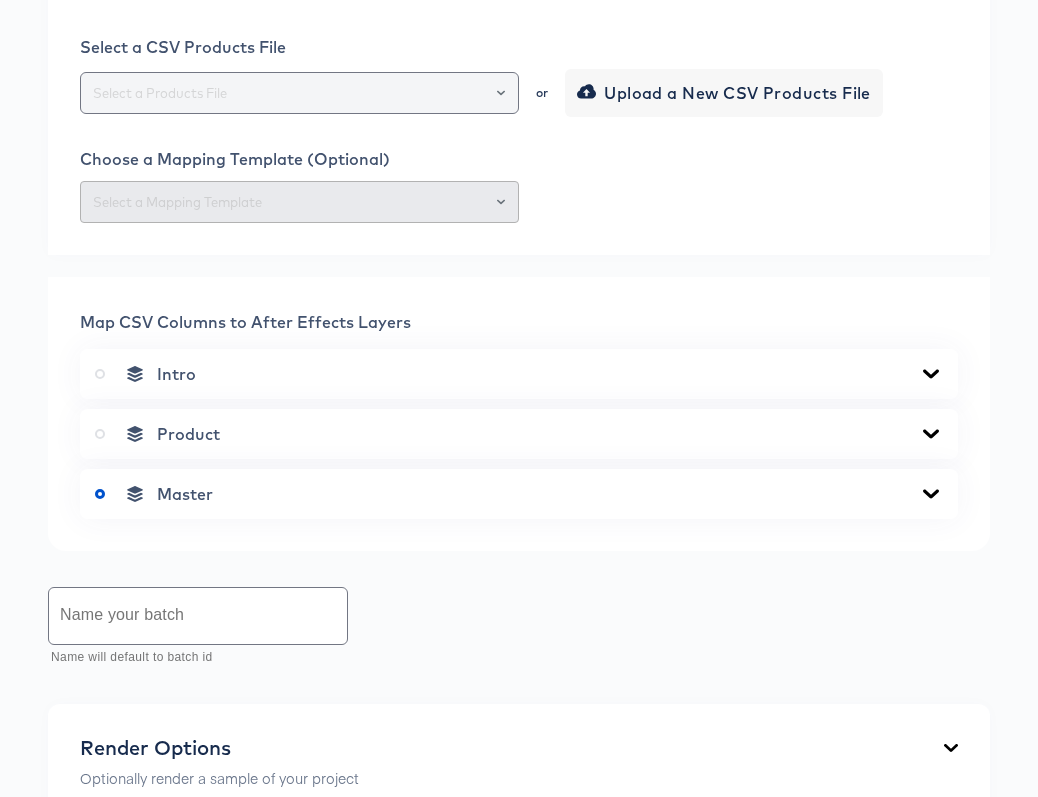 click at bounding box center (299, 93) 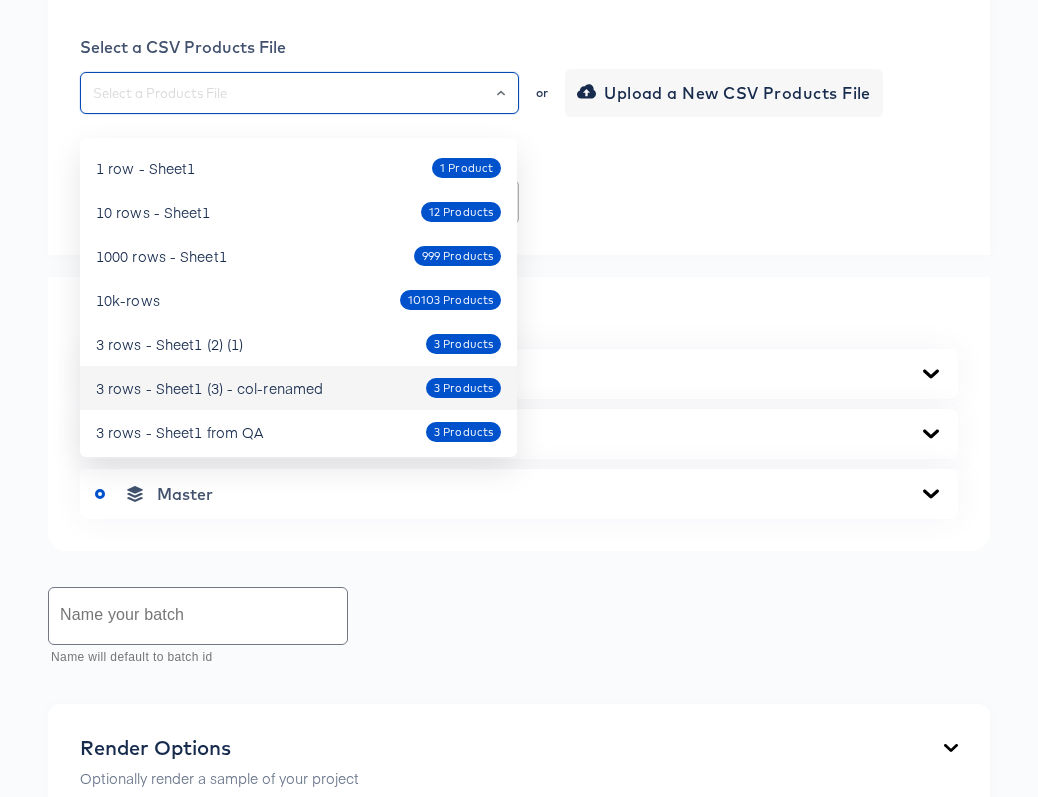type on "s" 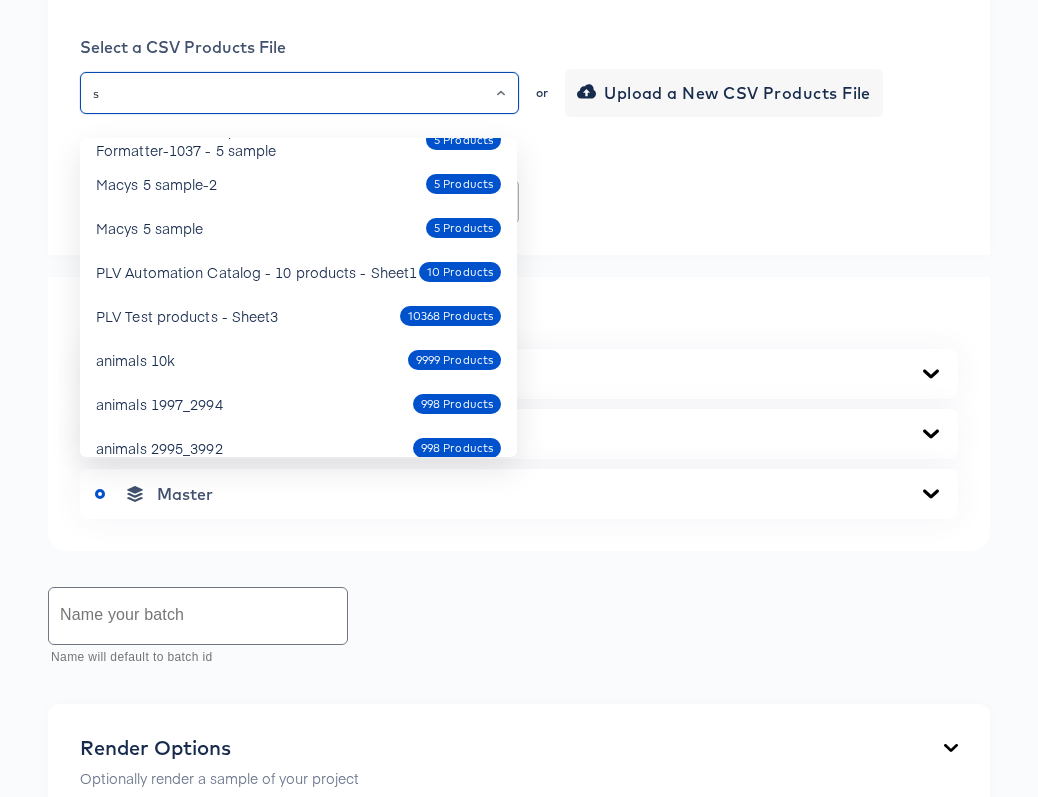 scroll, scrollTop: 0, scrollLeft: 0, axis: both 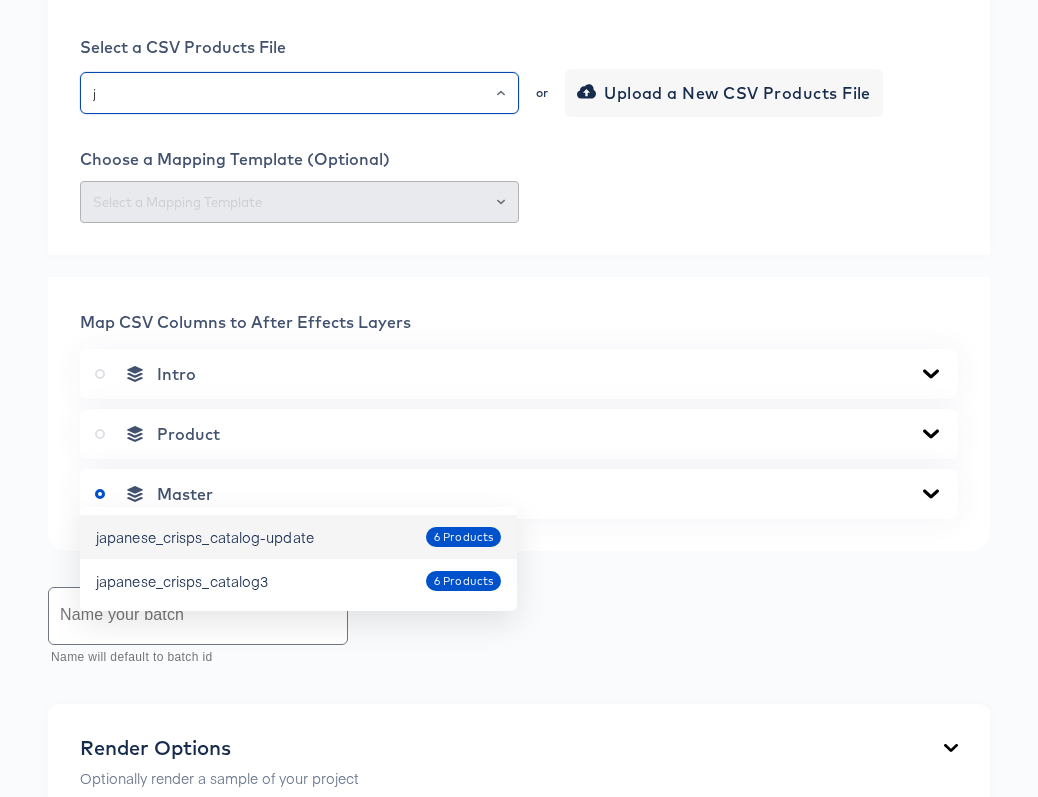 click on "japanese_crisps_catalog-update 6 Products" at bounding box center (298, 537) 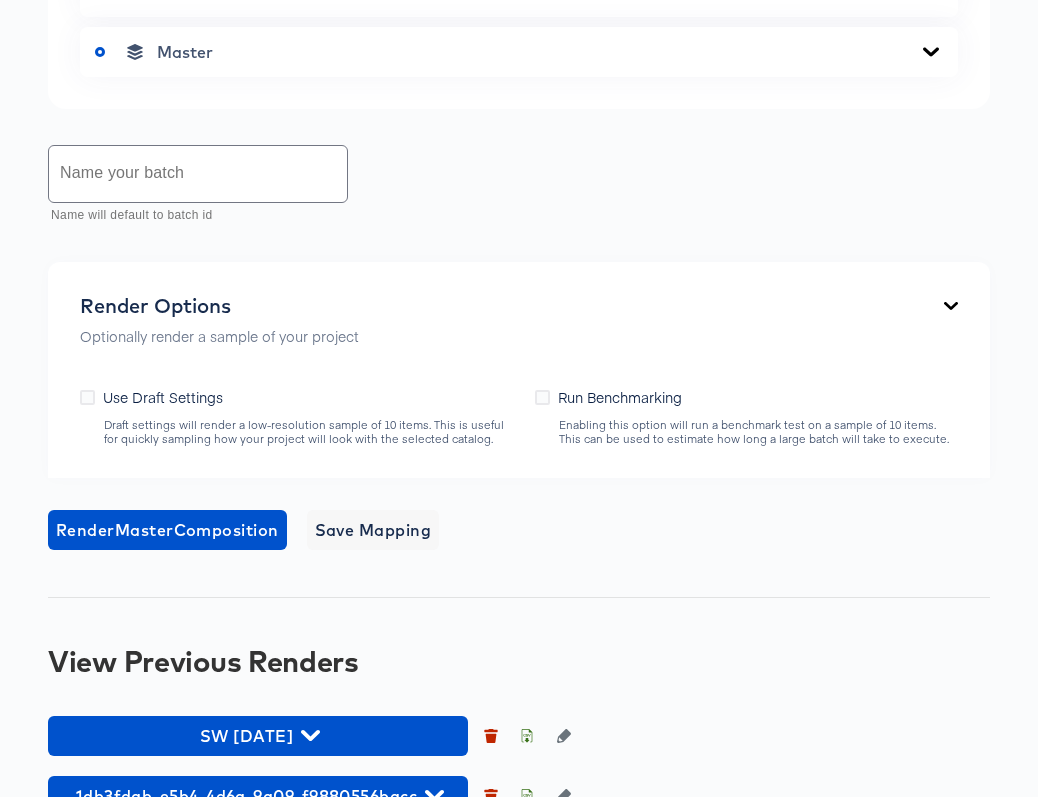 scroll, scrollTop: 1000, scrollLeft: 0, axis: vertical 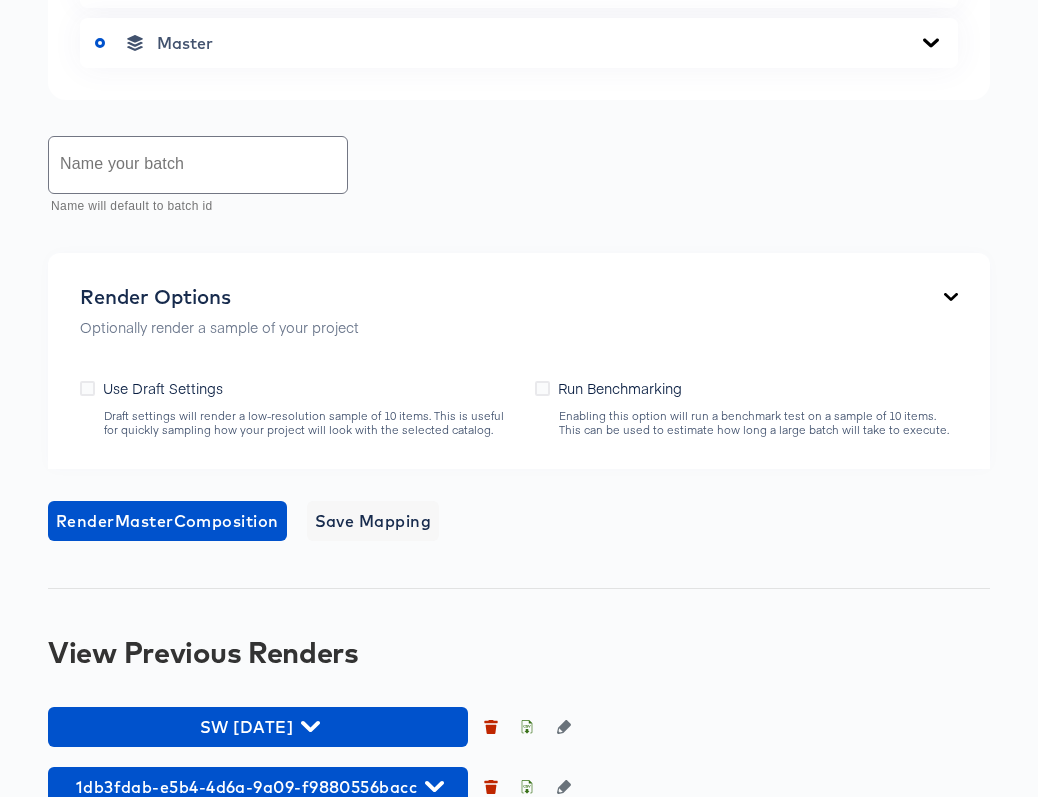 type on "japanese_crisps_catalog-update" 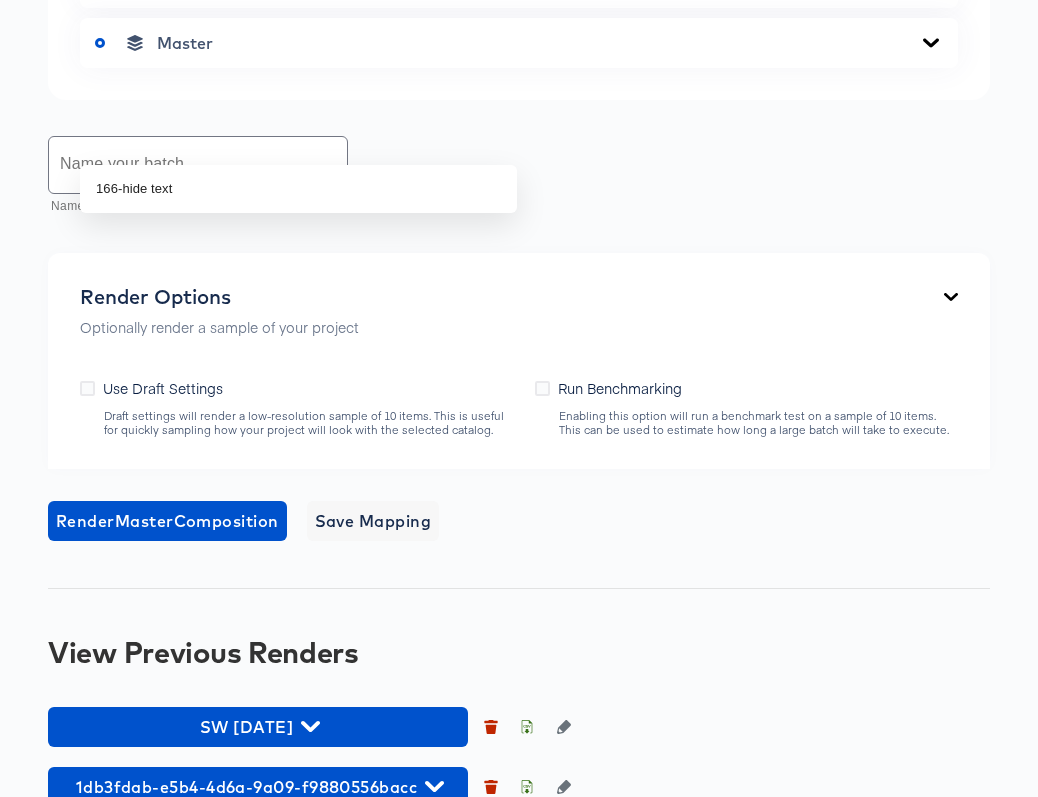 click at bounding box center [299, -249] 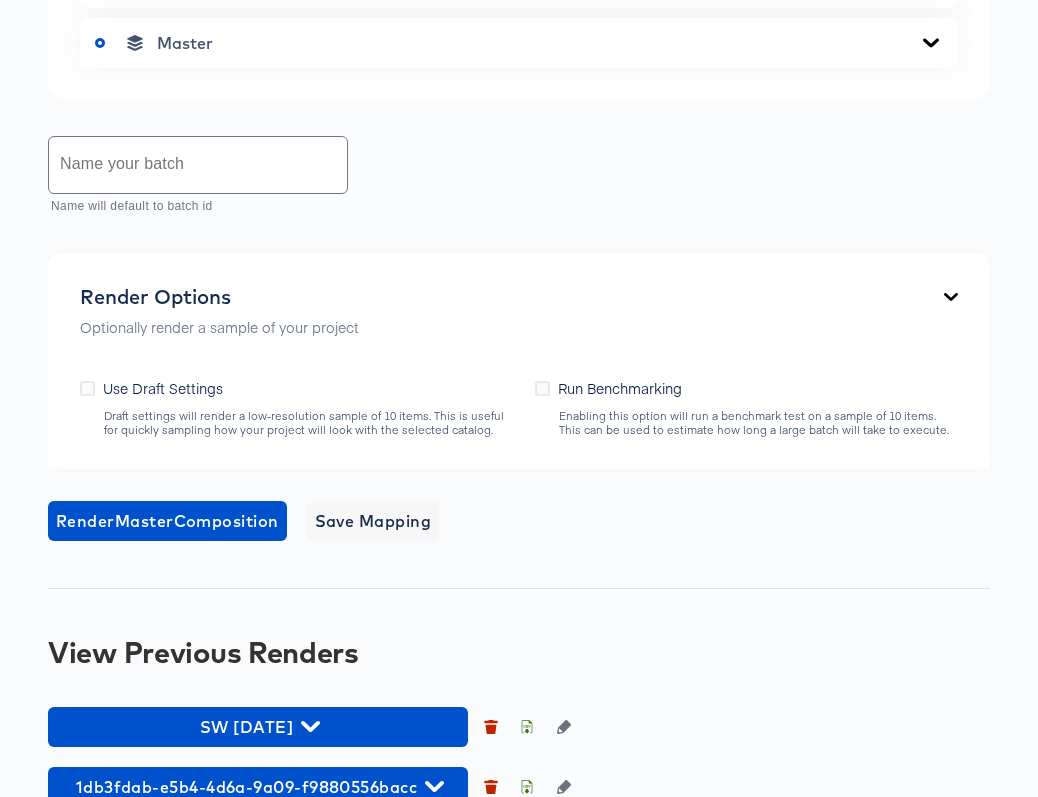 click at bounding box center (299, -249) 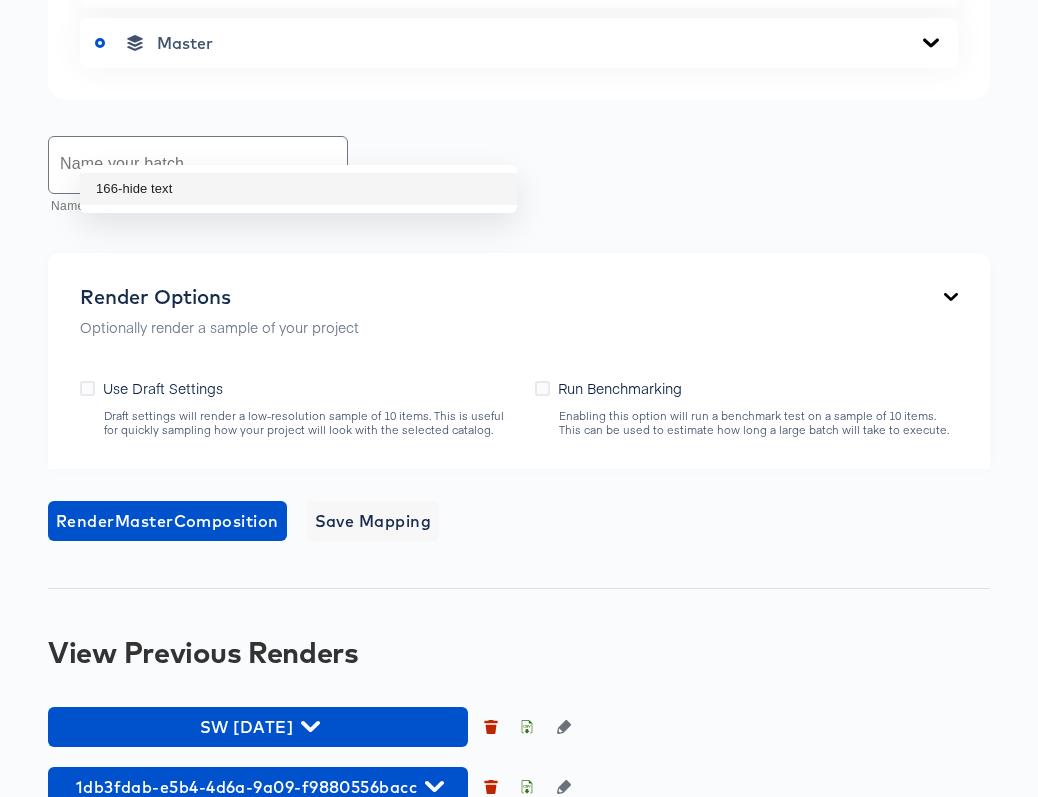 click on "166-hide text" at bounding box center [298, 189] 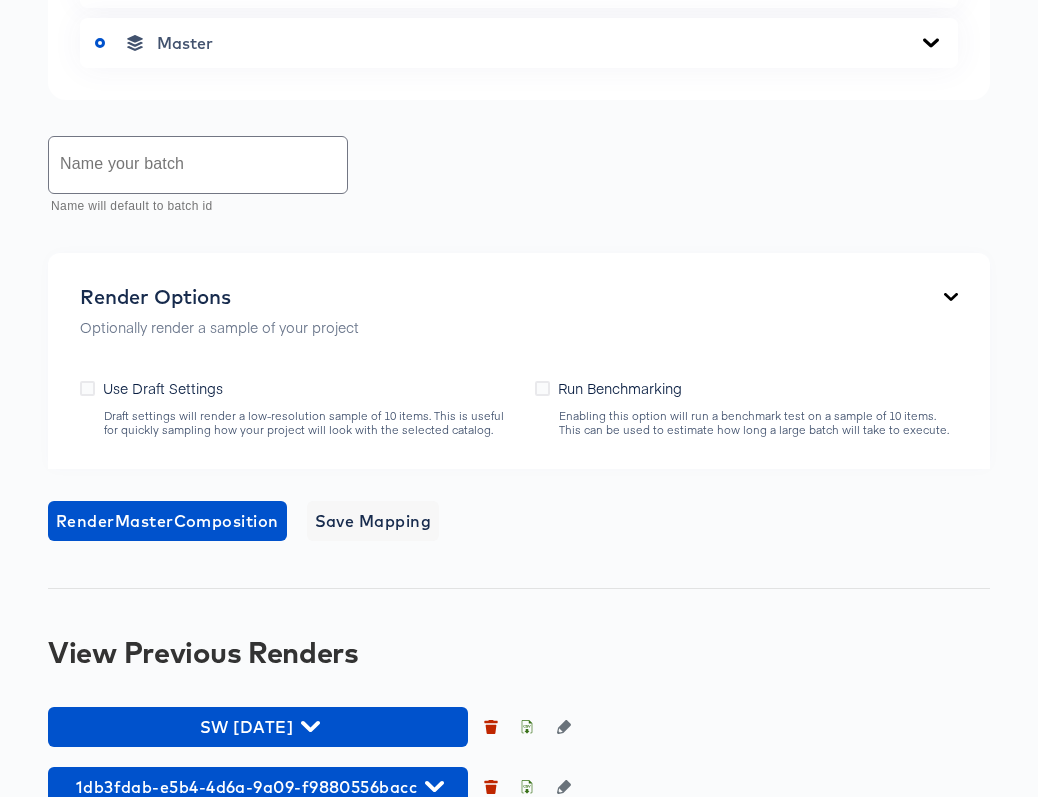 click on "Product" at bounding box center (519, -17) 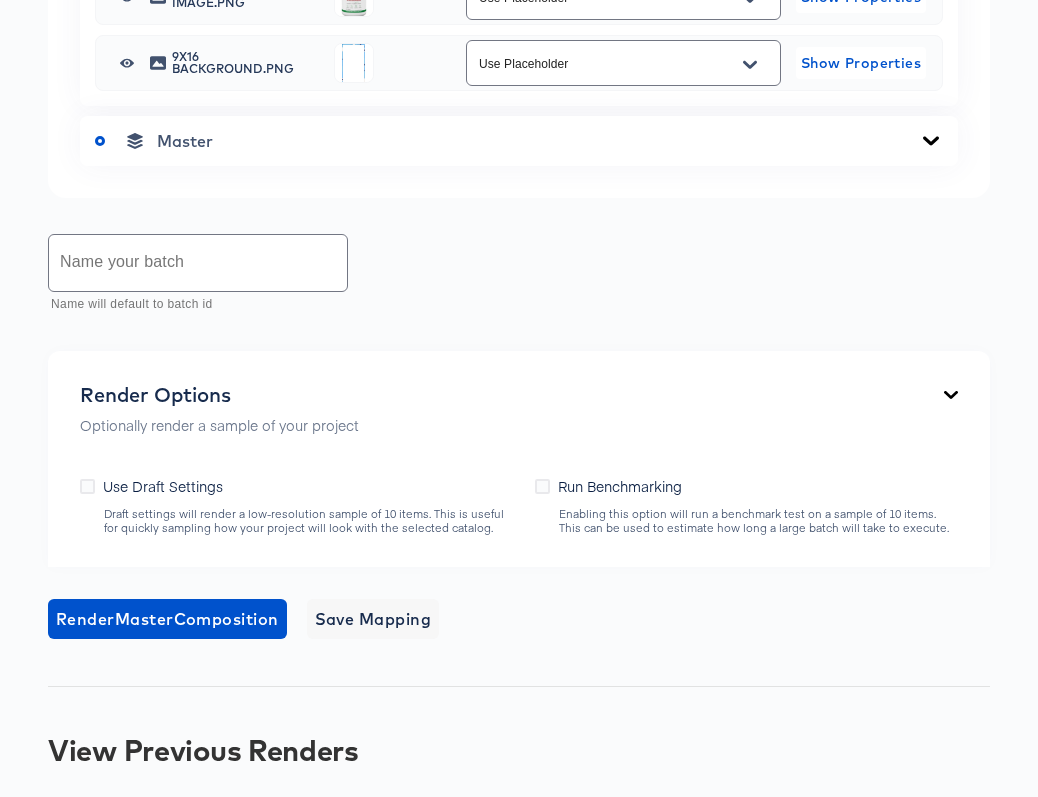 scroll, scrollTop: 1195, scrollLeft: 0, axis: vertical 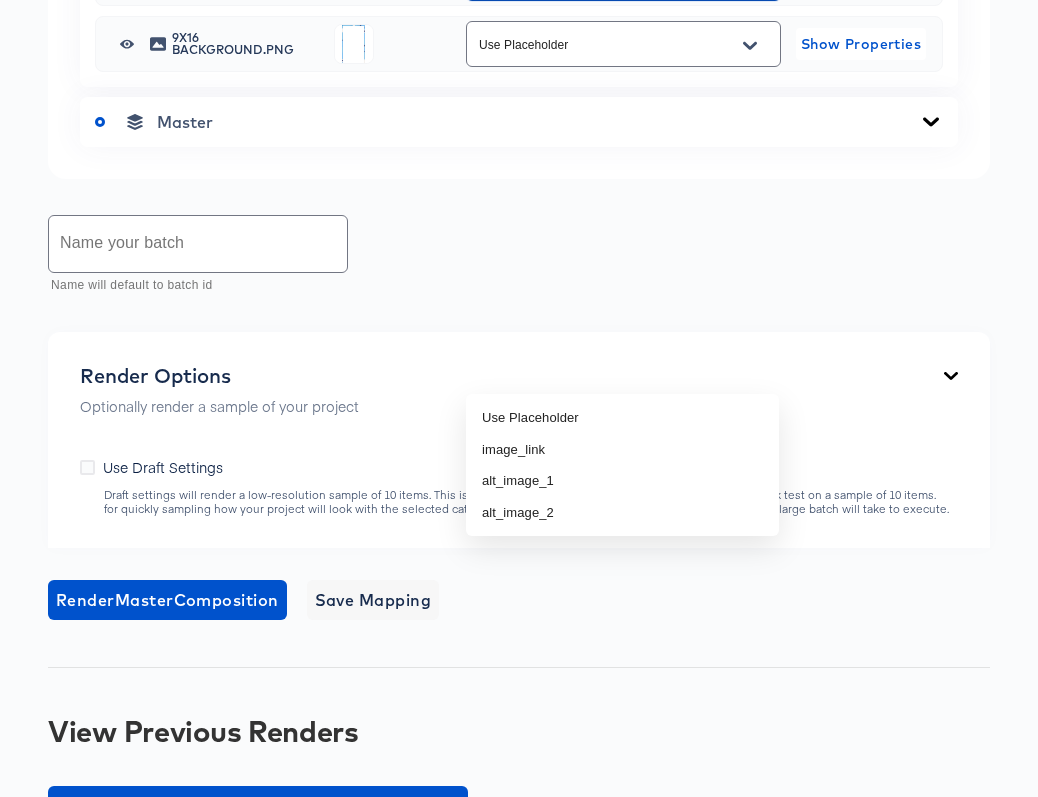 click on "Use Placeholder" at bounding box center [608, -22] 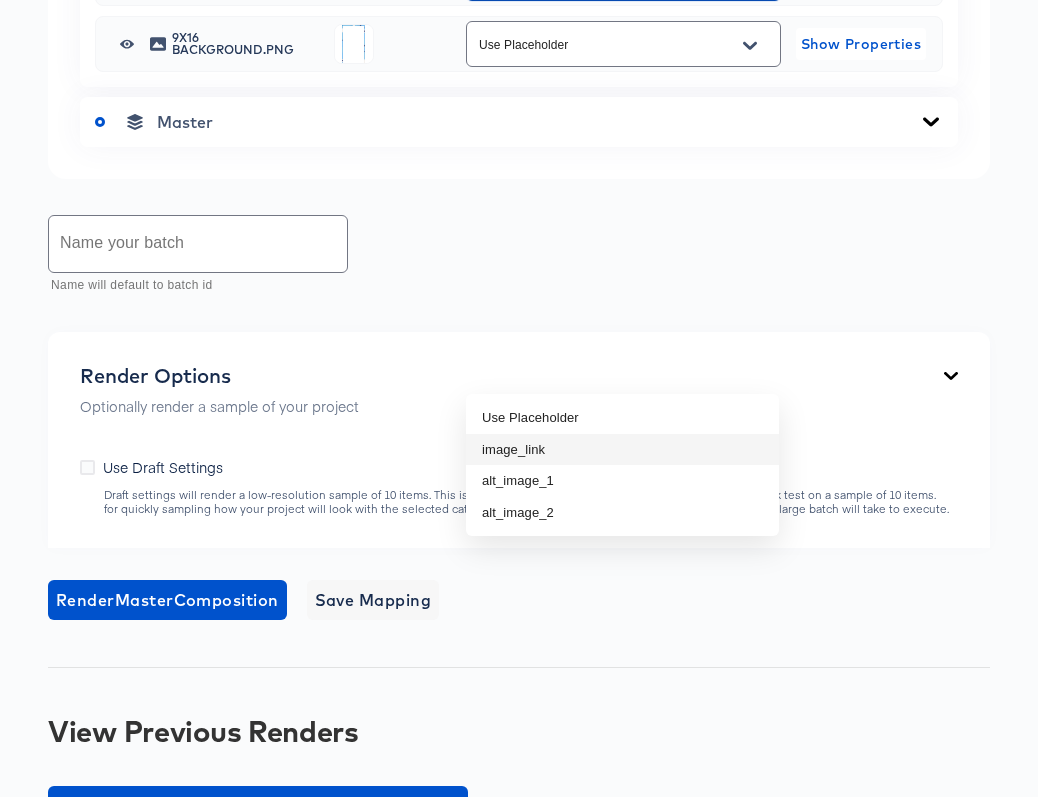 click on "image_link" at bounding box center [622, 450] 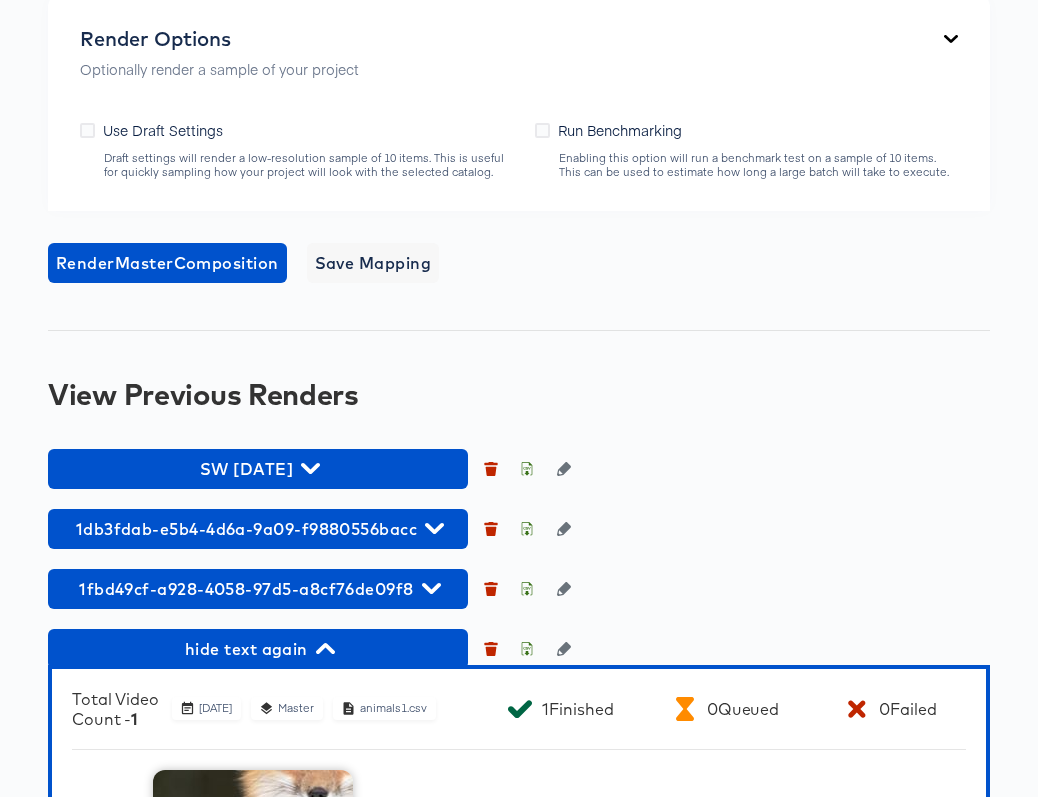 scroll, scrollTop: 1534, scrollLeft: 0, axis: vertical 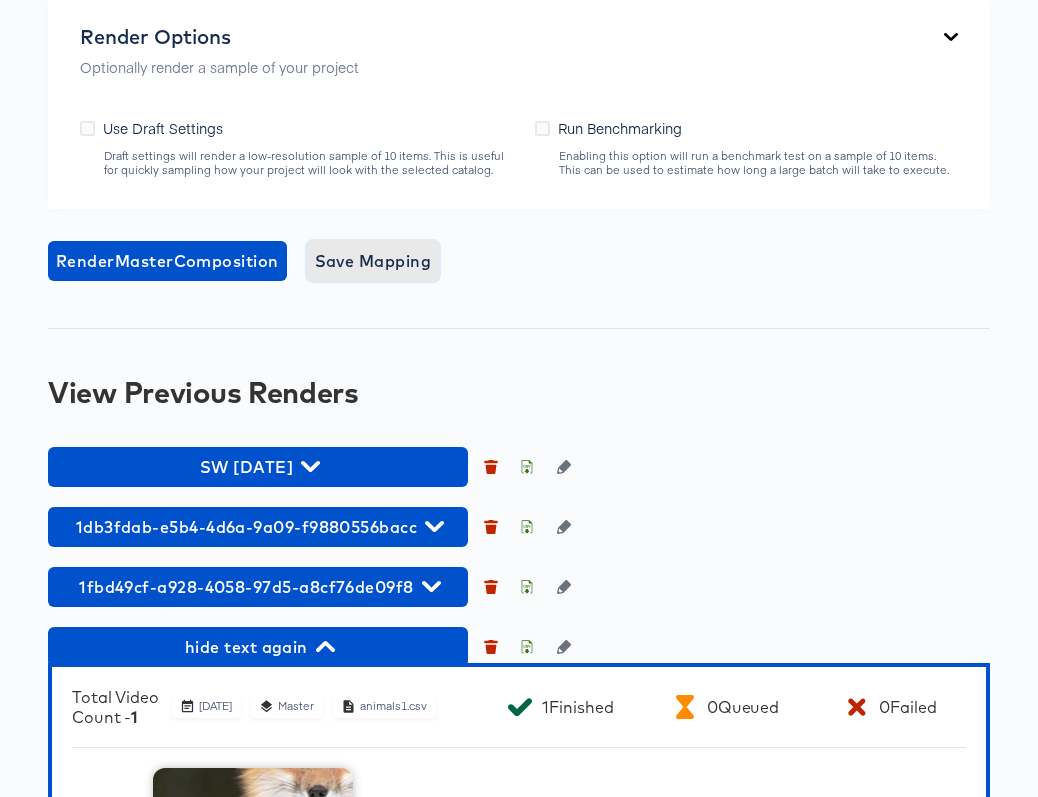 click on "Save Mapping" at bounding box center [373, 261] 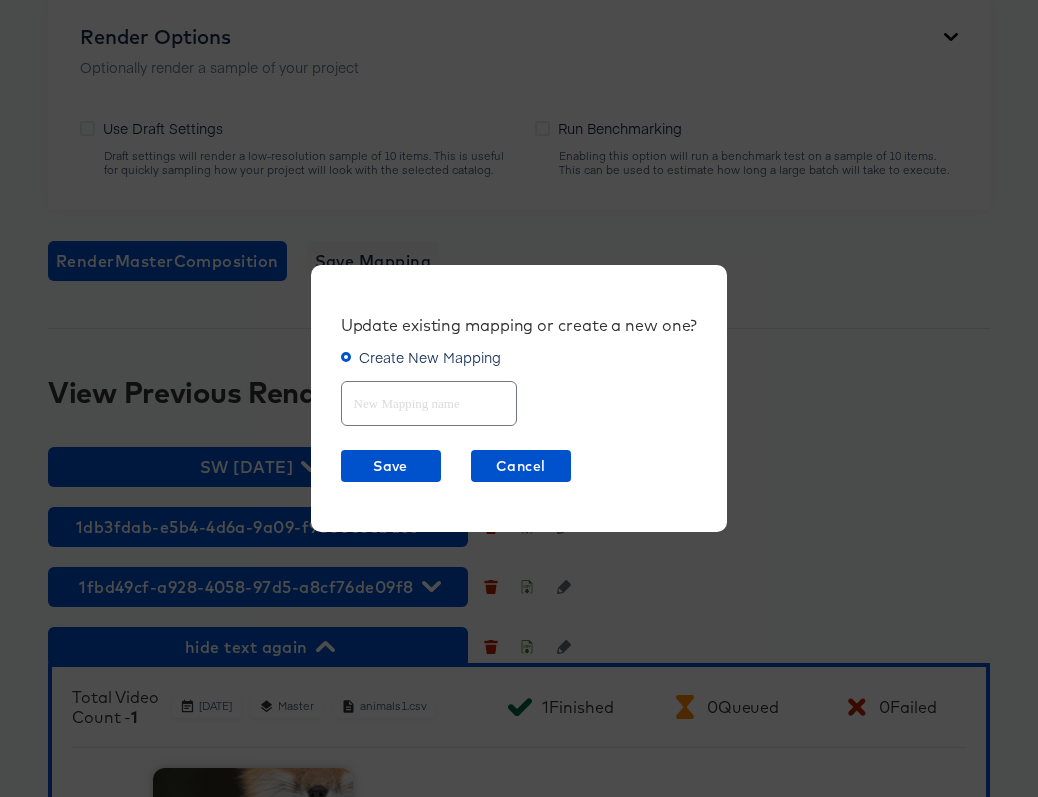 click at bounding box center [429, 395] 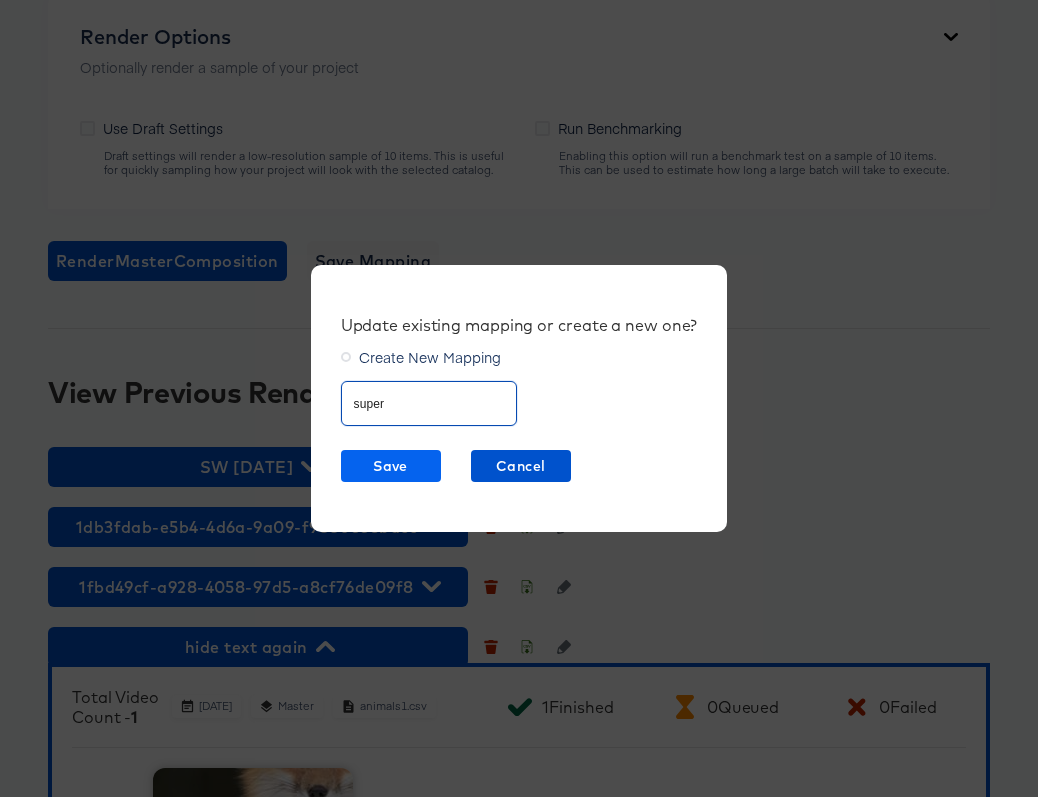 type on "super" 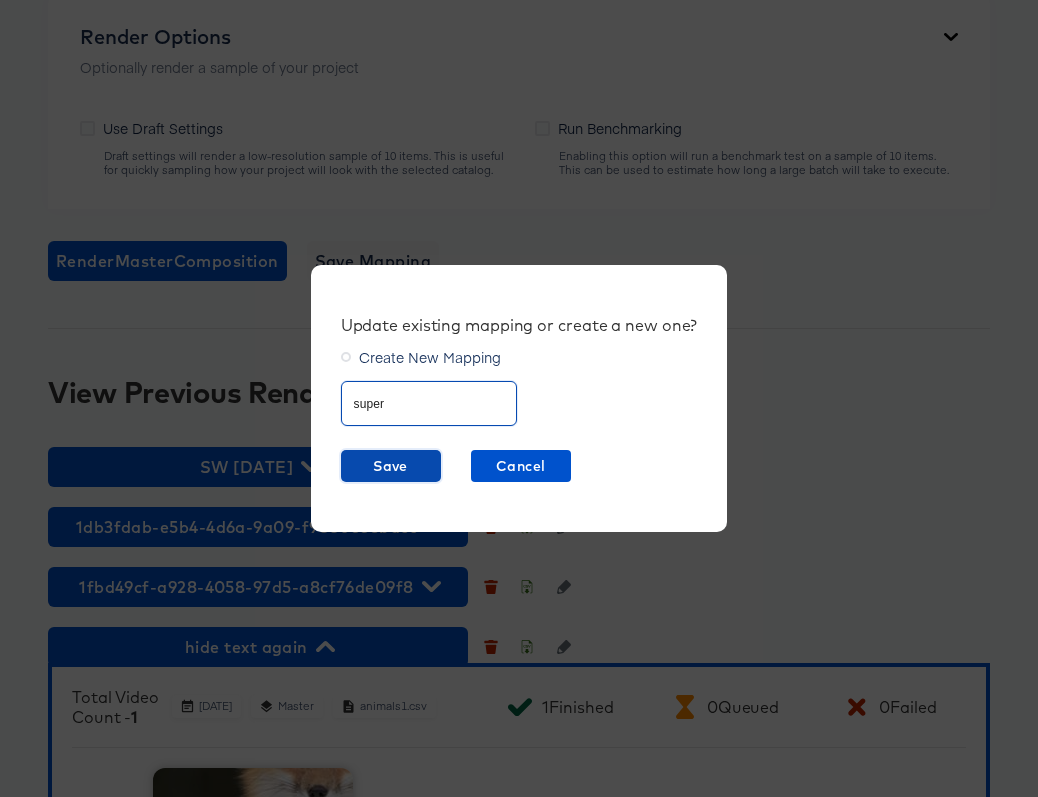 click on "Save" at bounding box center (391, 466) 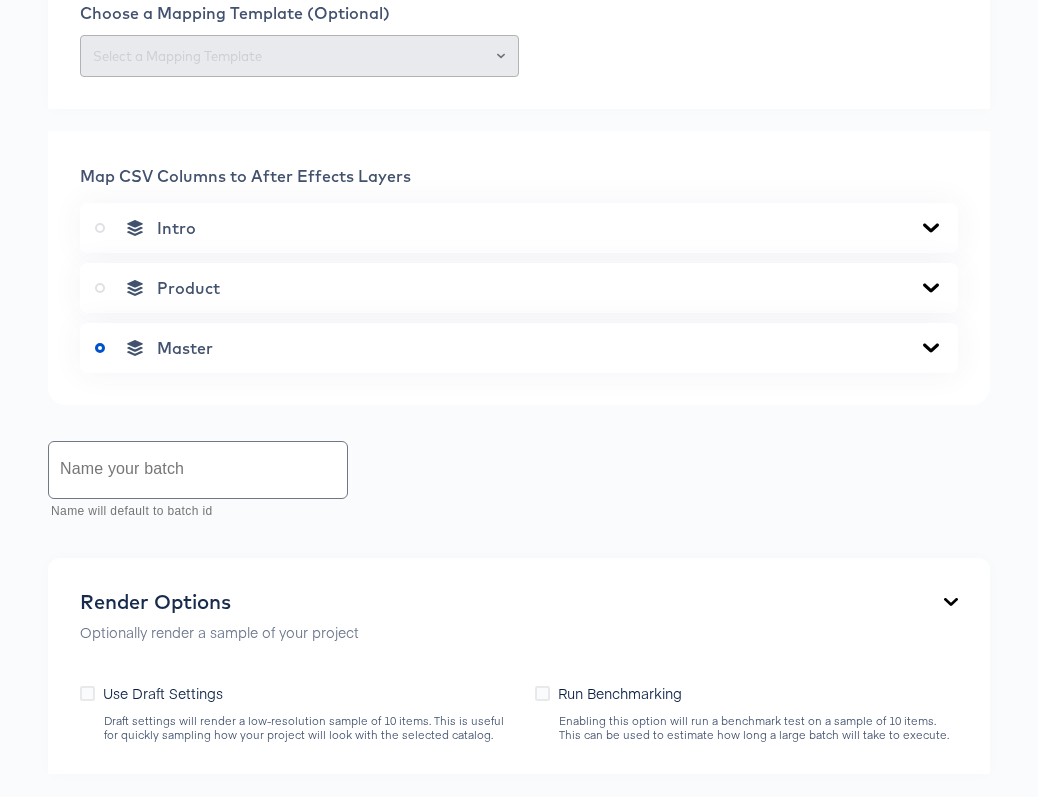 scroll, scrollTop: 676, scrollLeft: 0, axis: vertical 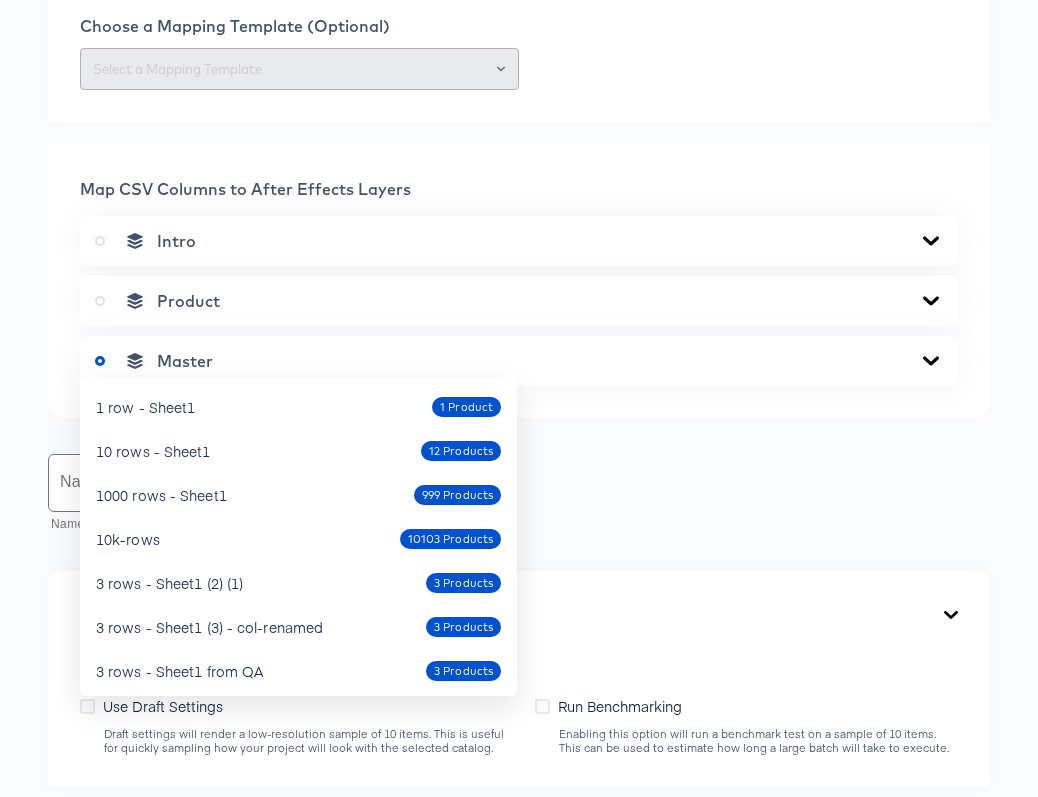 click at bounding box center [299, -37] 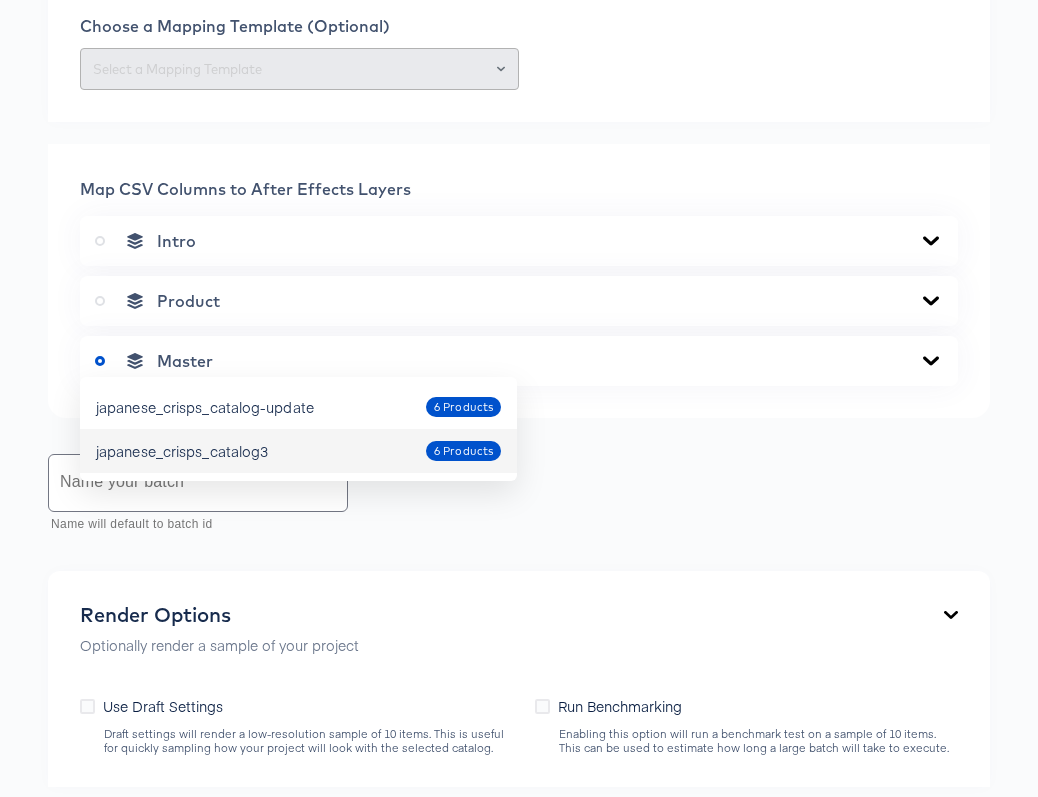 click on "japanese_crisps_catalog-update 6 Products" at bounding box center [298, 407] 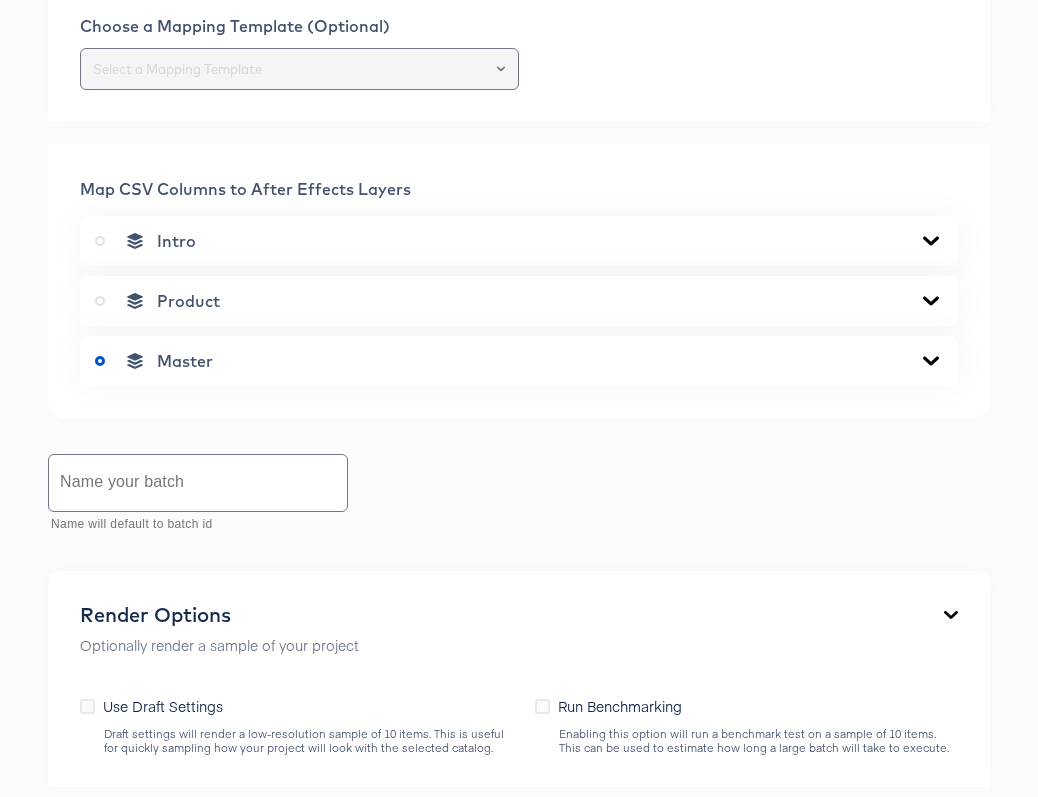 type on "japanese_crisps_catalog-update" 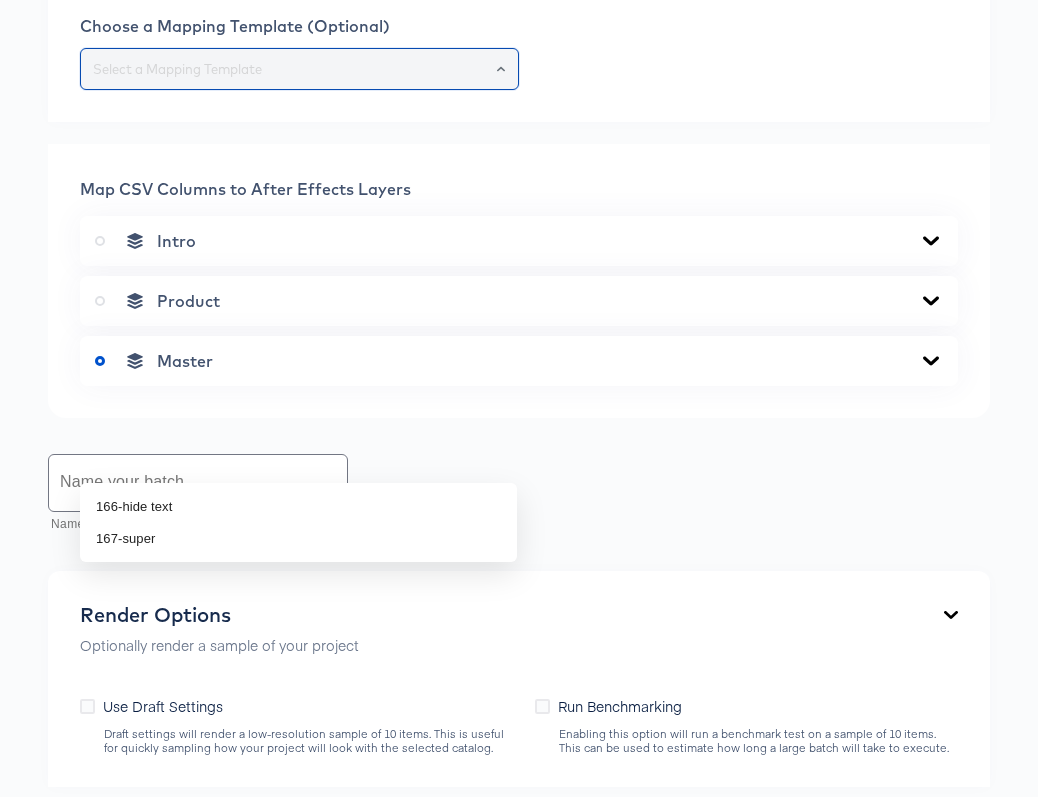 click at bounding box center (299, 69) 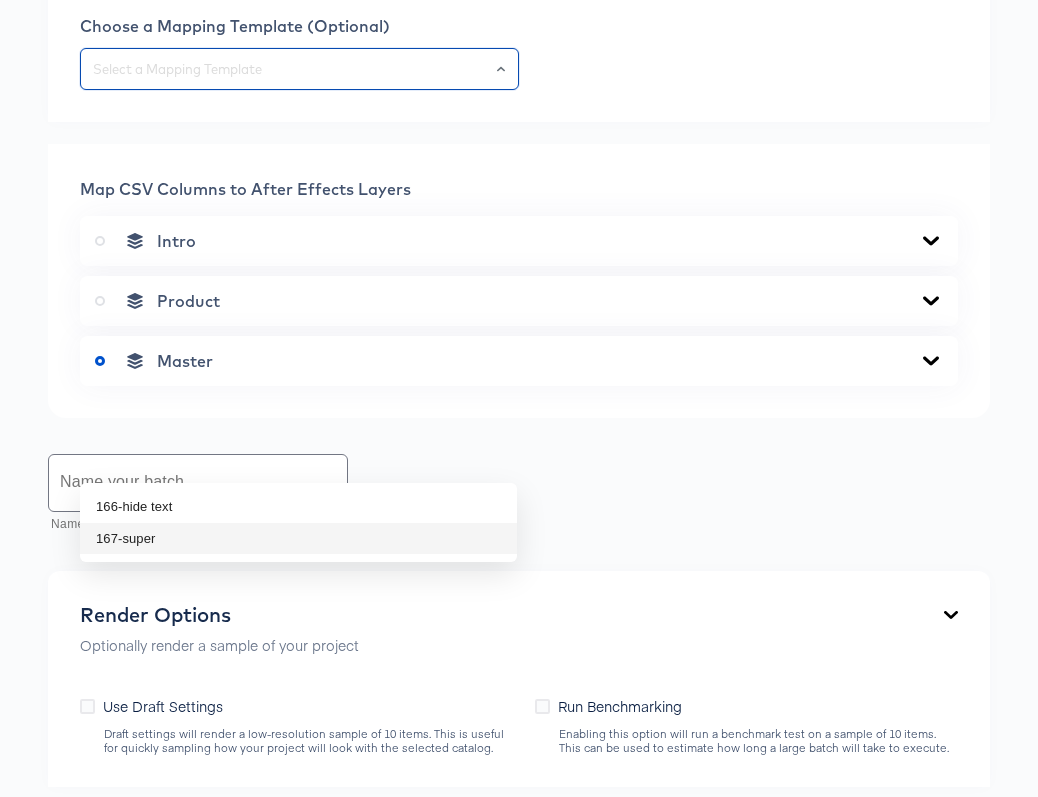 click on "167-super" at bounding box center [298, 539] 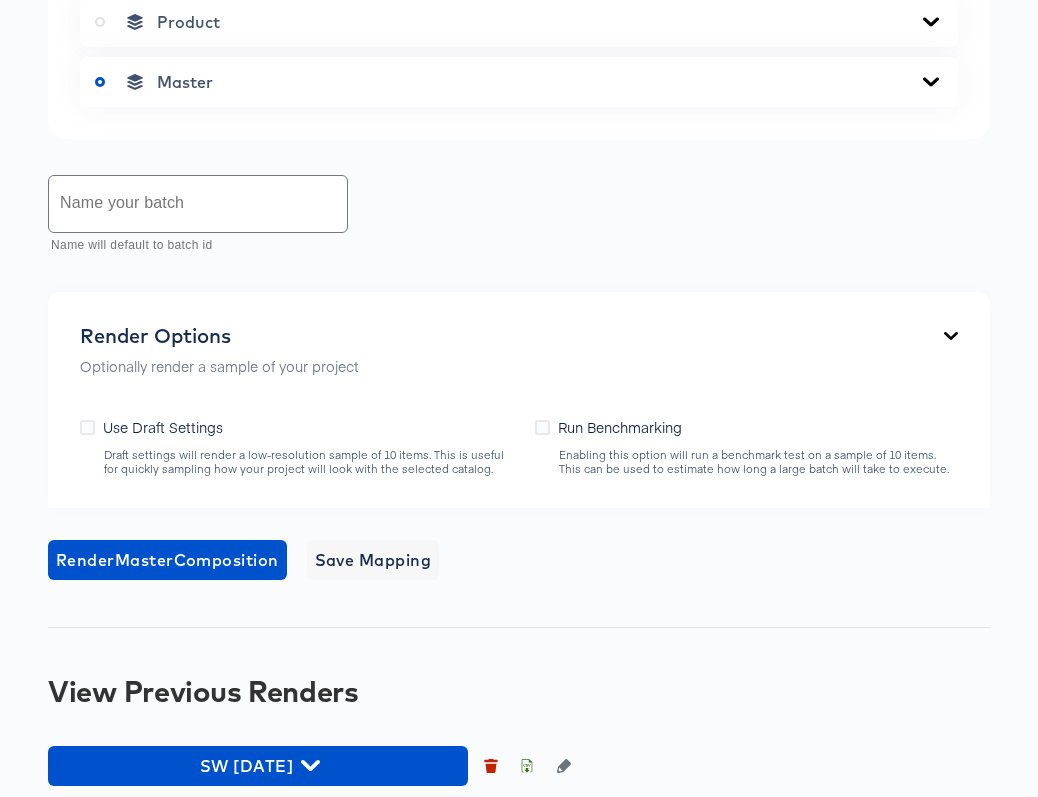 scroll, scrollTop: 980, scrollLeft: 0, axis: vertical 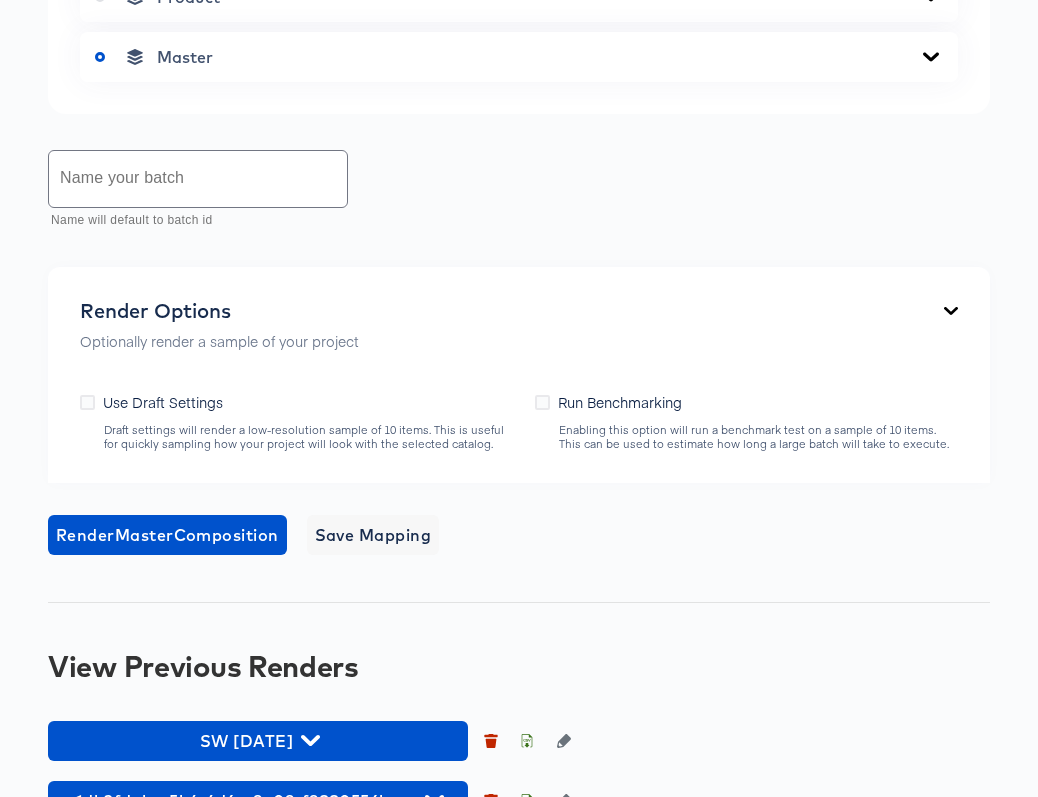 click on "Product" at bounding box center (519, -3) 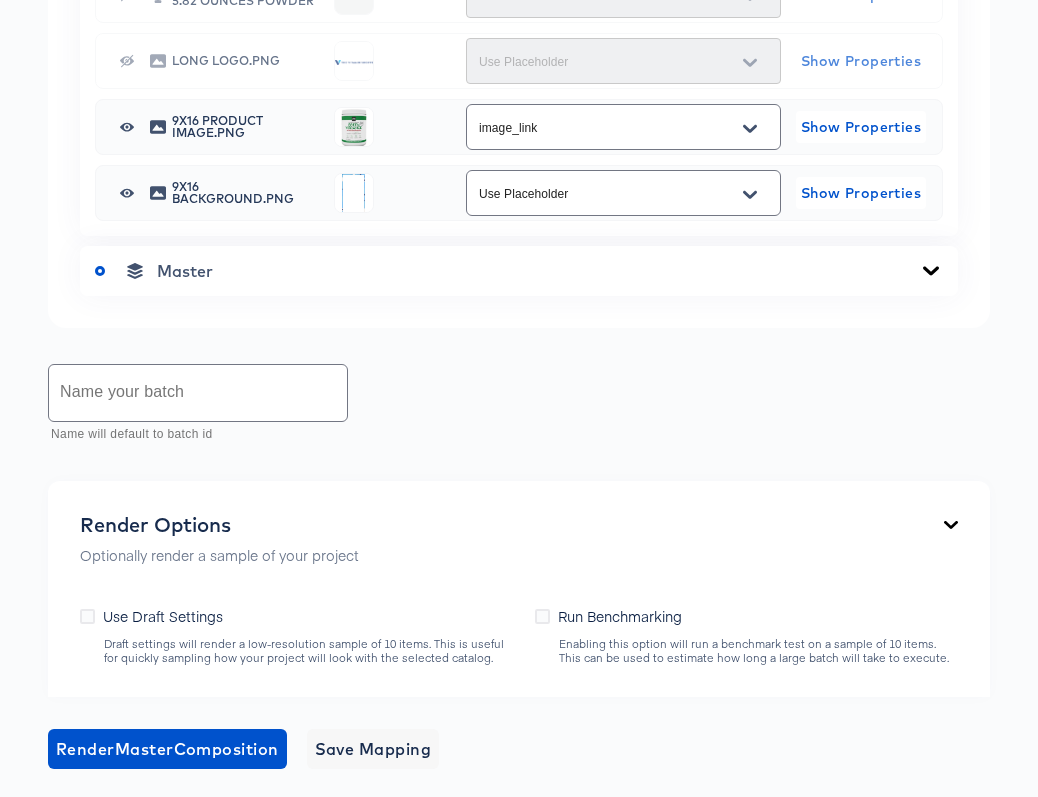 scroll, scrollTop: 1071, scrollLeft: 0, axis: vertical 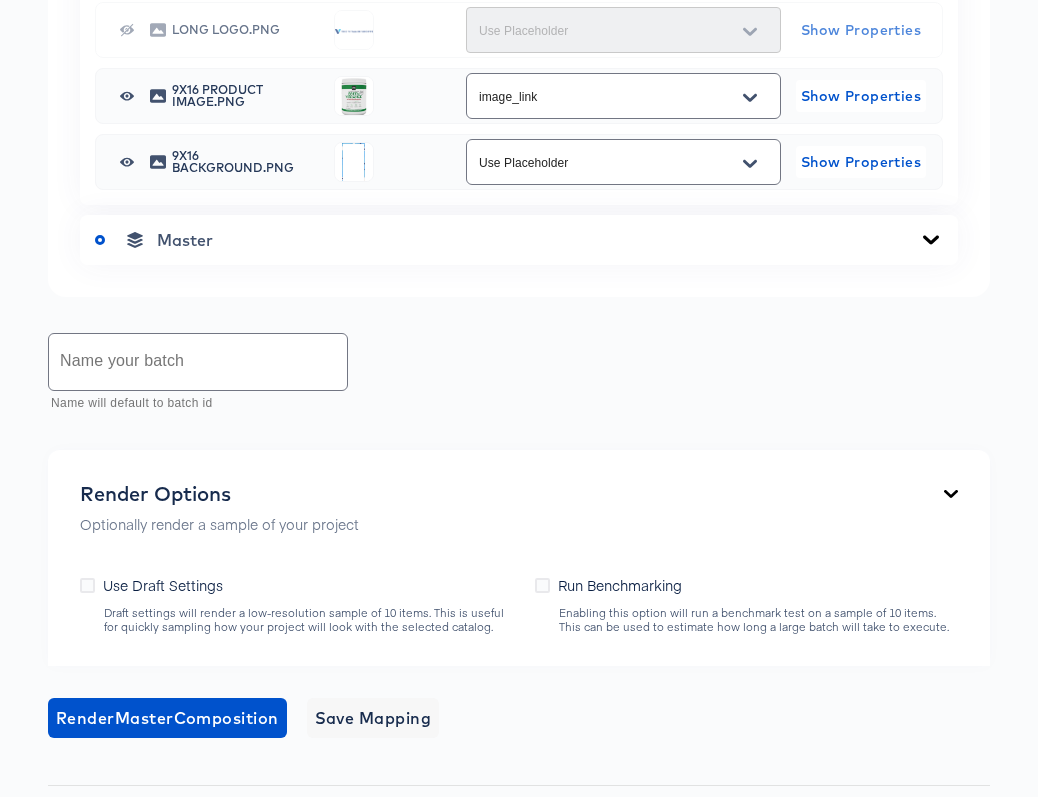 click at bounding box center [104, -94] 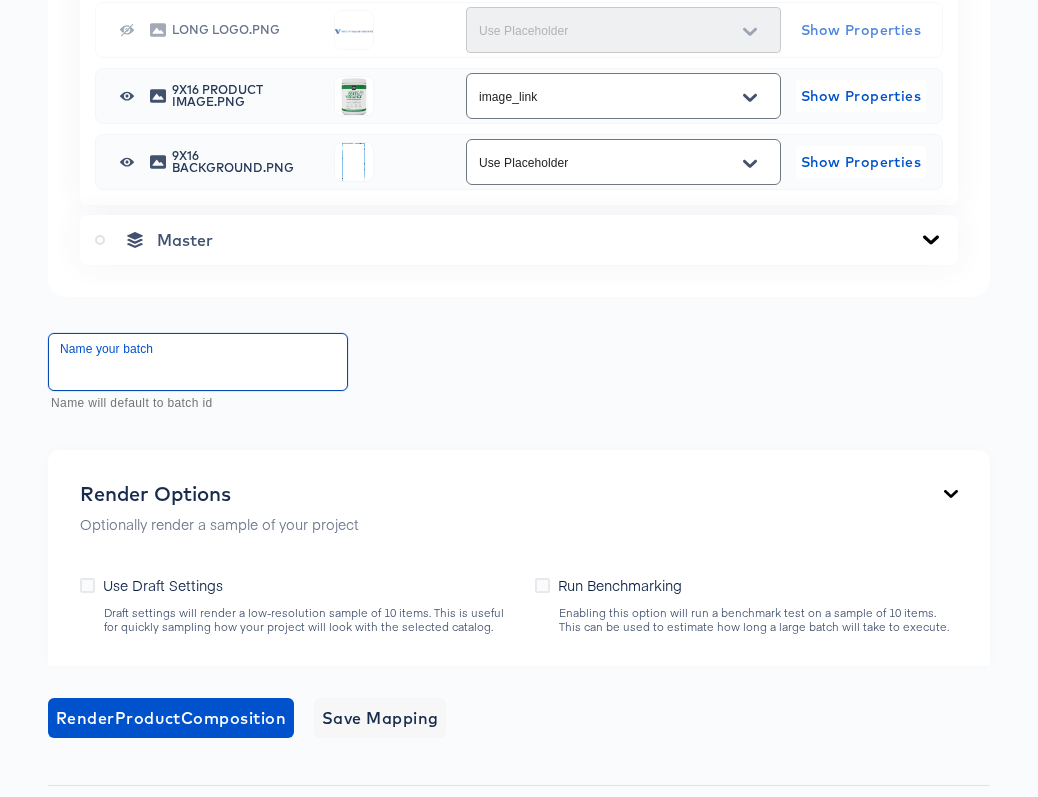 click at bounding box center [198, 362] 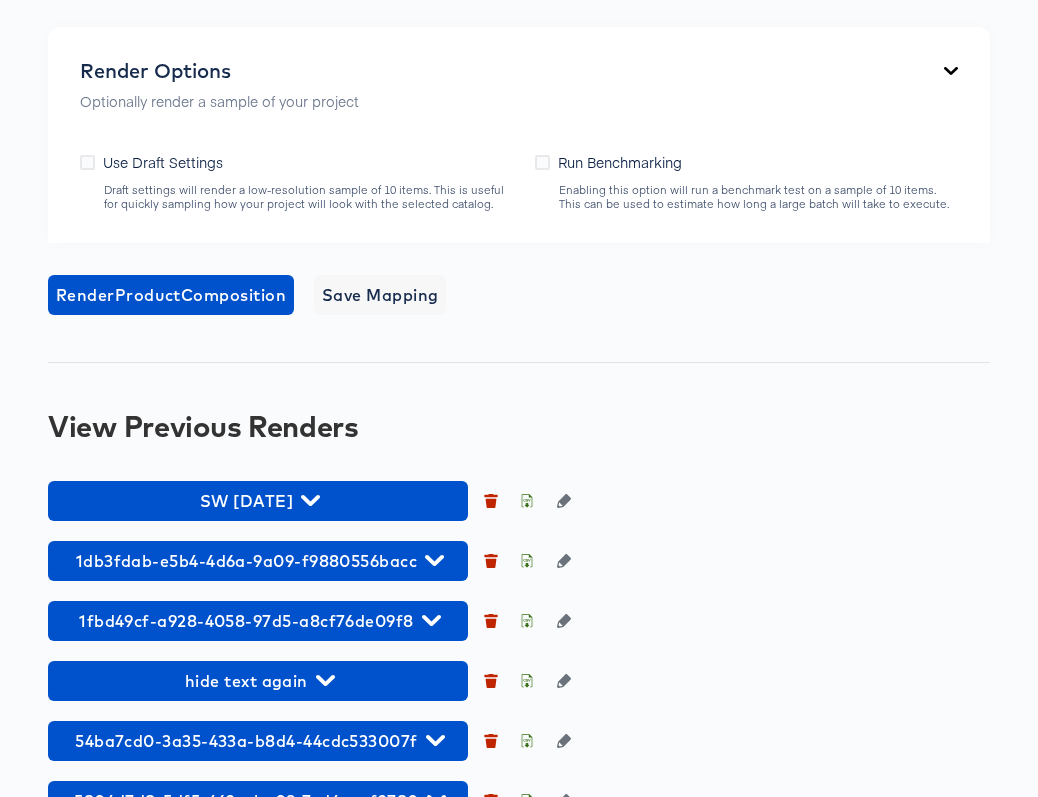 scroll, scrollTop: 1506, scrollLeft: 0, axis: vertical 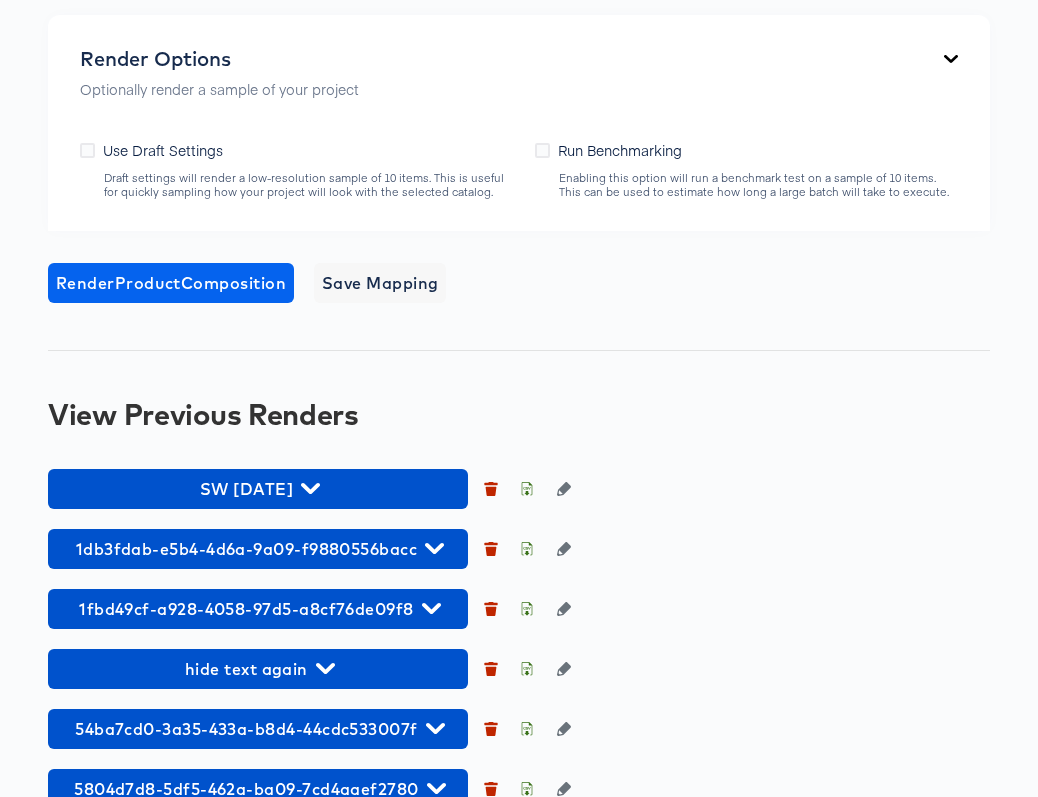 type on "product only" 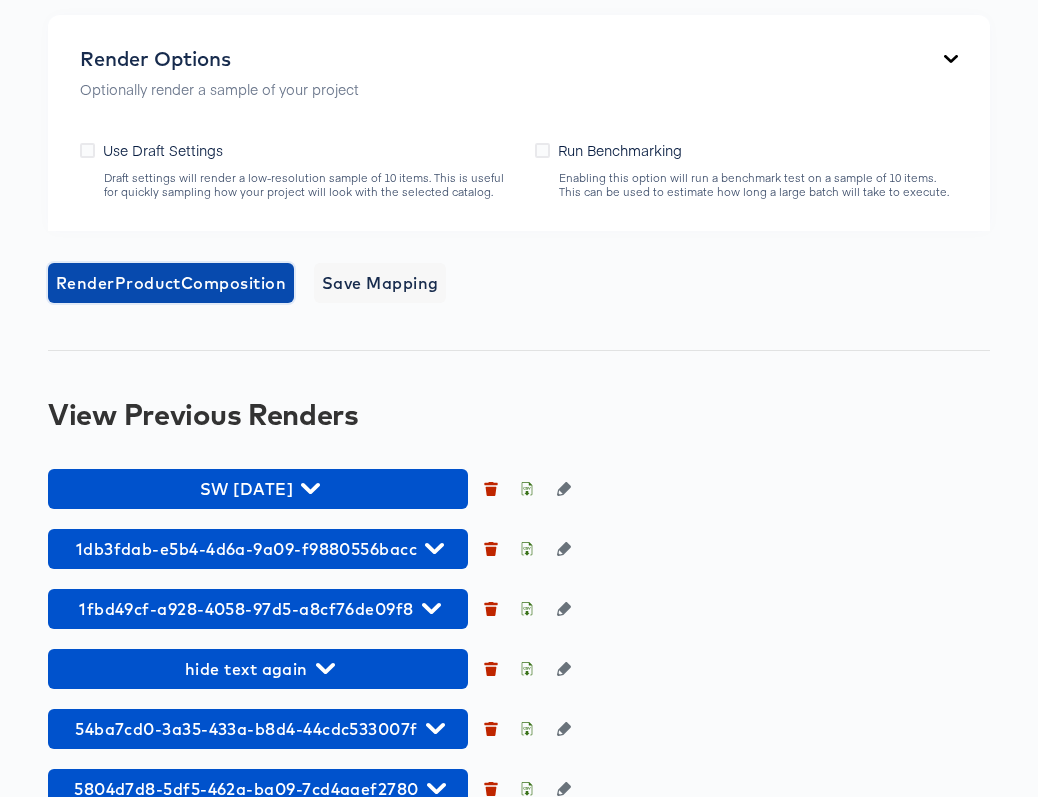 click on "Render   Product  Composition" at bounding box center (171, 283) 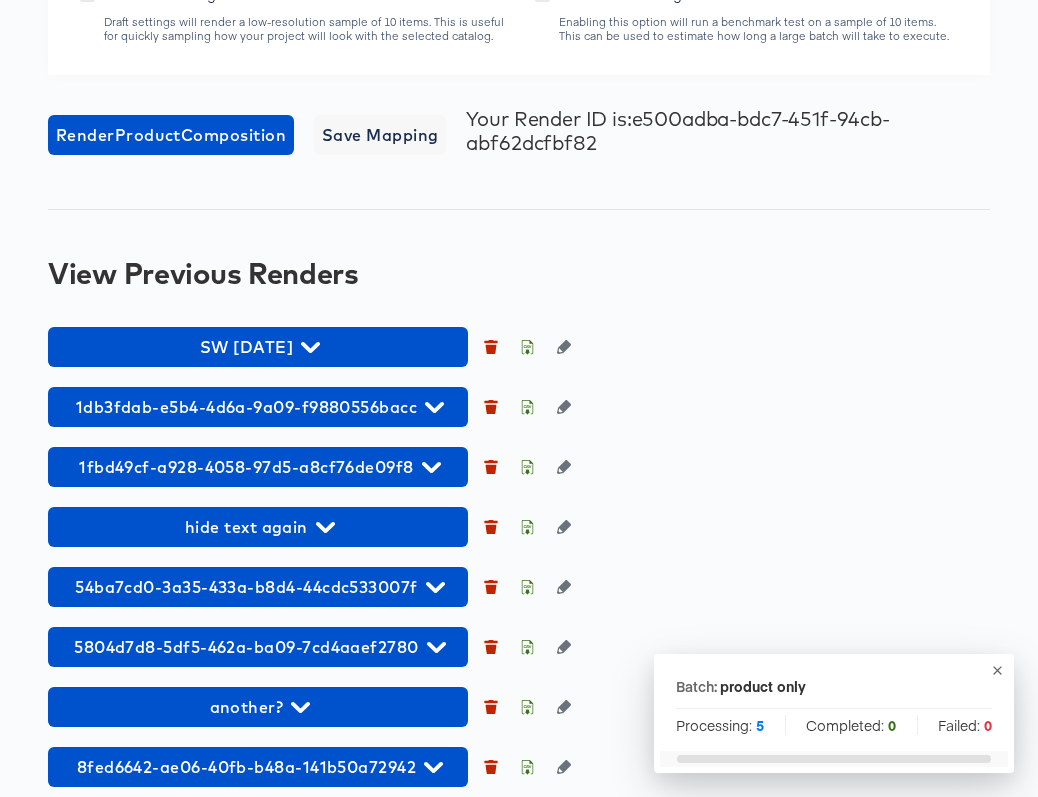 scroll, scrollTop: 2133, scrollLeft: 0, axis: vertical 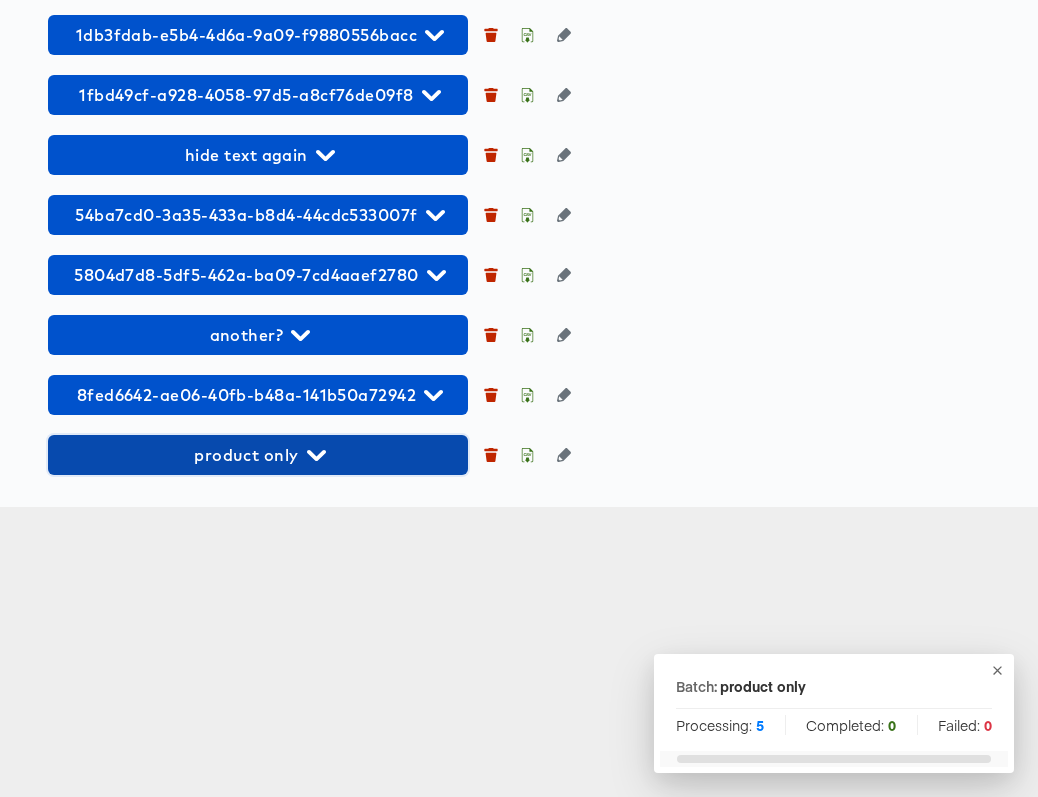 click 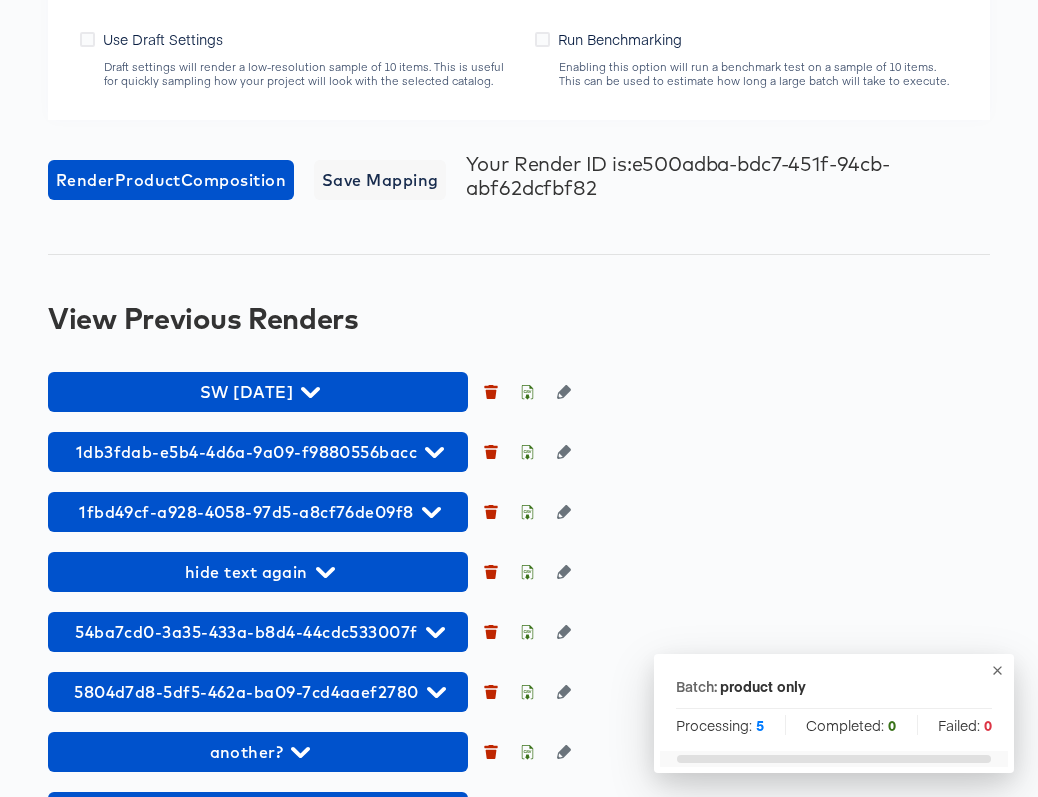 scroll, scrollTop: 1544, scrollLeft: 0, axis: vertical 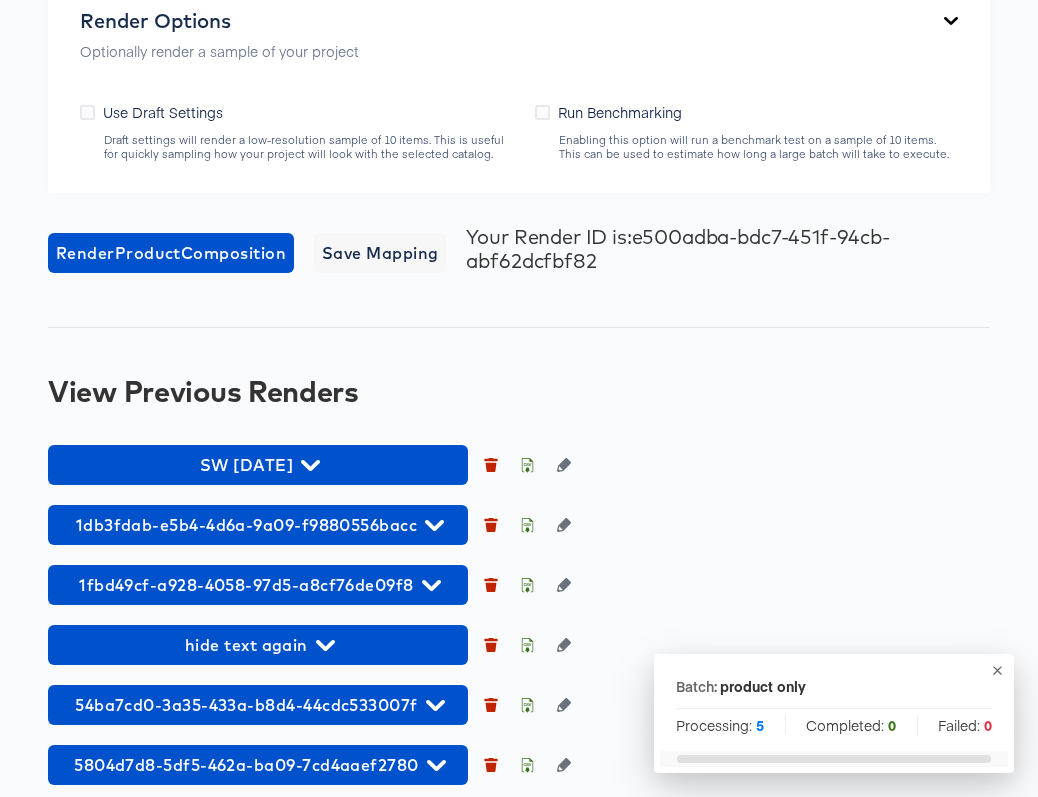 click on "Back 9x16_JDA Portrait Video 1080 x 1920 px 12 secs Rename https://dynamo-video-projects.s3.eu-west-1.amazonaws.com/staging/projects/templates/company_6/20250620_103100_9x16_jda_bv5oln.aep Your browser does not support the video tag. Map CSV/TSV to After Effects Choose an existing CSV or upload a new one and map it to your After Effects project's layers Select a CSV Products File japanese_crisps_catalog-update or Upload a New CSV Products File Choose a Mapping Template (Optional) 167-super Map CSV Columns to After Effects Layers  Intro  Product Green Vibrance - 5.82 Ounces Powder Green Vibrance - 5.82 Ounces Powder Use Placeholder Show Properties Long Logo.png   Use Placeholder Show Properties 9x16 product image.png   image_link Show Properties 9x16 Background.png   Use Placeholder Show Properties Master Name your batch product only Name will default to batch id Render Options Optionally render a sample of your project Use Draft Settings Run Benchmarking Render   Product  Composition Save Mapping SW jul 30" at bounding box center (519, 172) 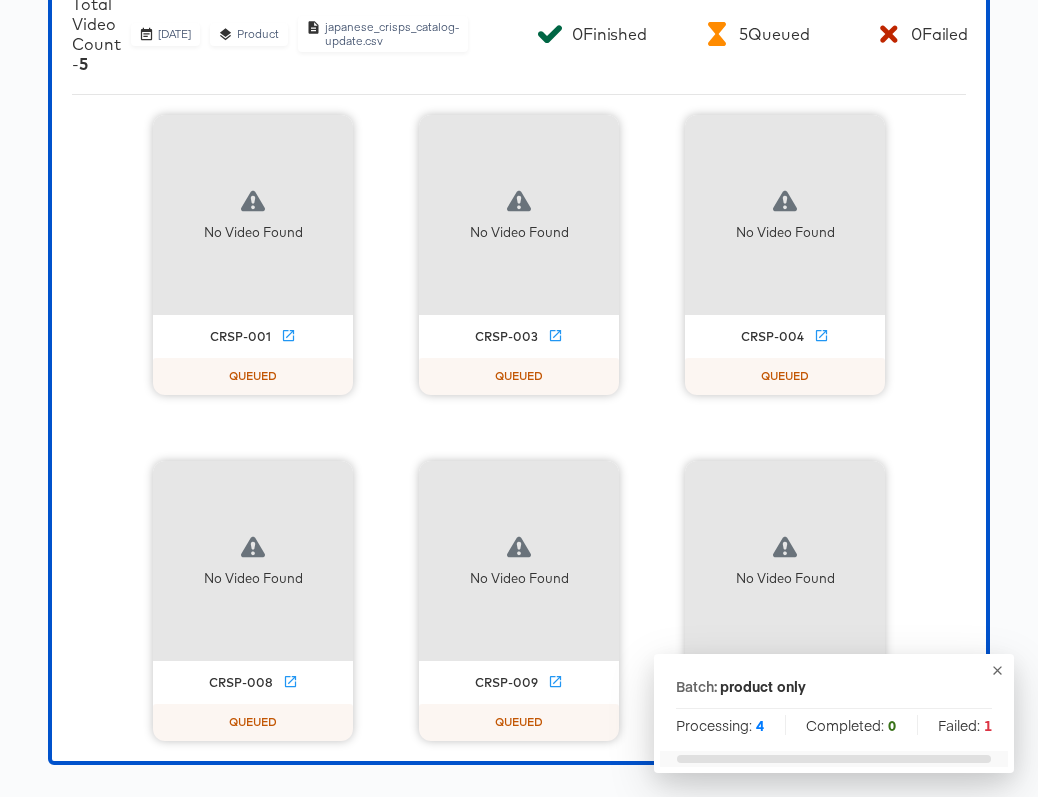 scroll, scrollTop: 2828, scrollLeft: 0, axis: vertical 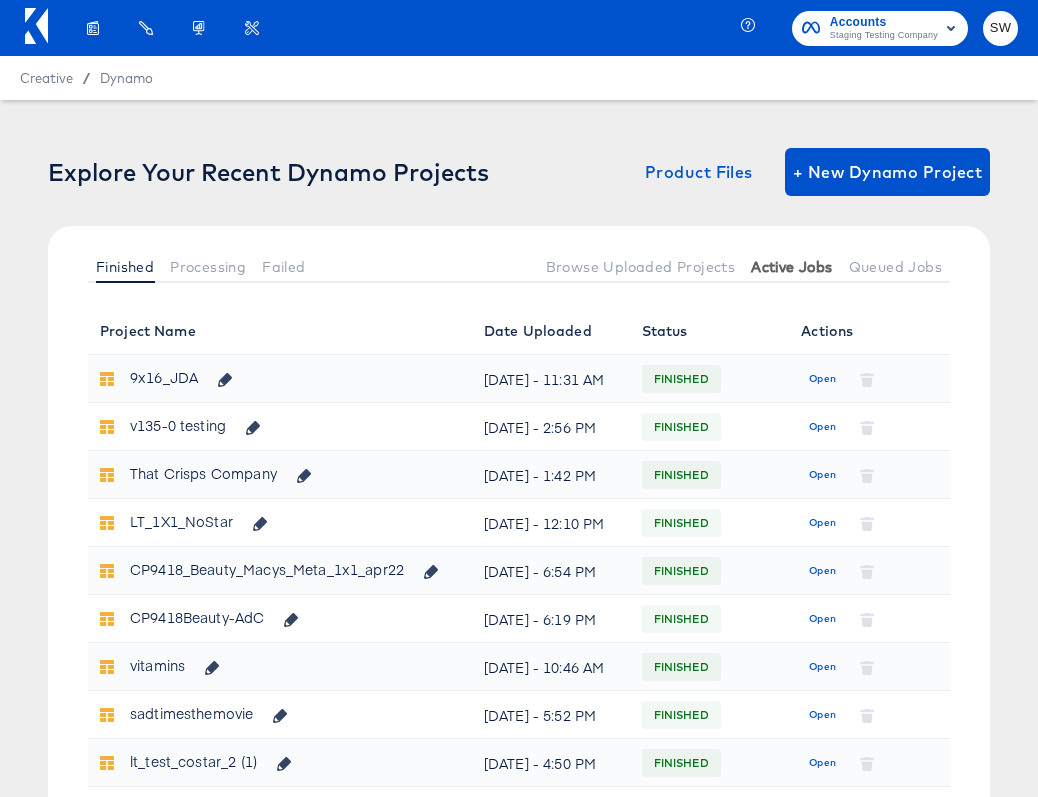 click on "Active Jobs" at bounding box center [791, 266] 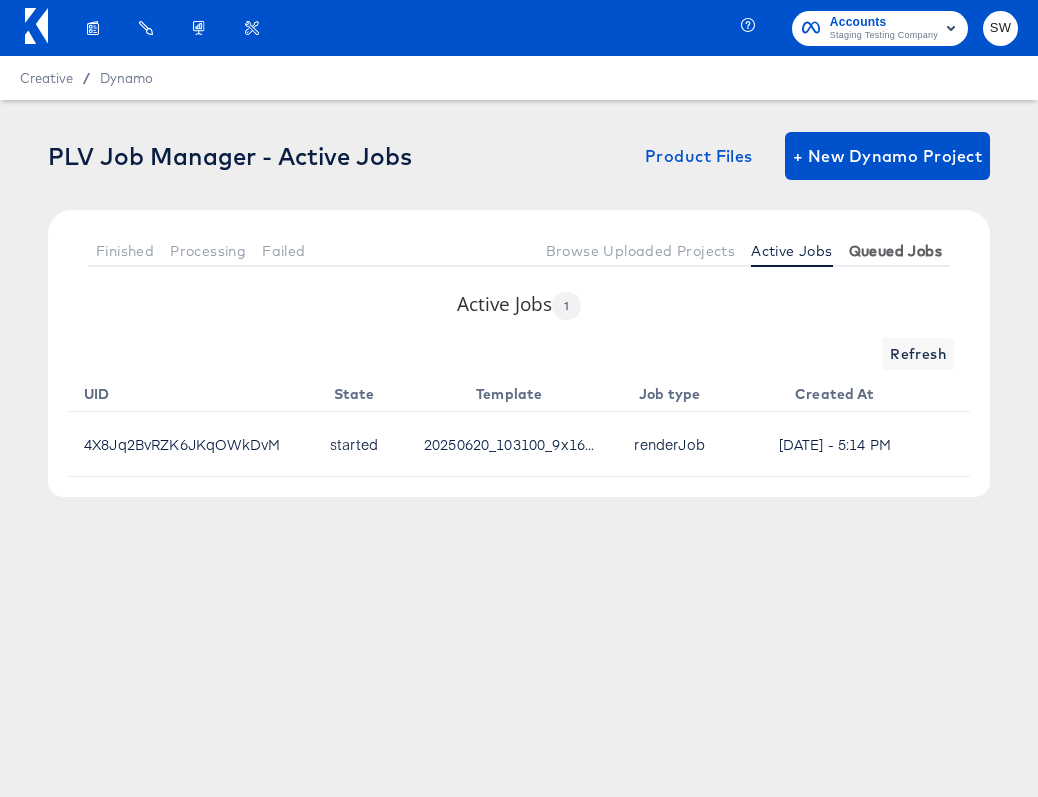 click on "Queued Jobs" at bounding box center [895, 251] 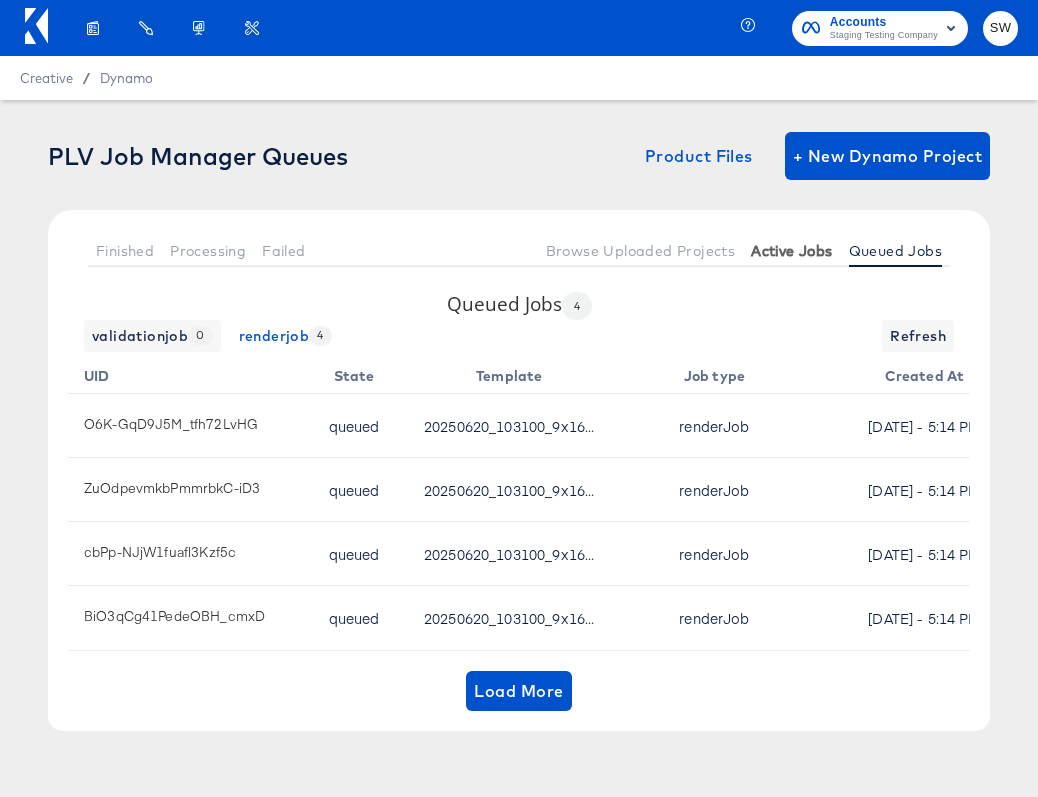 click on "Active Jobs" at bounding box center (791, 251) 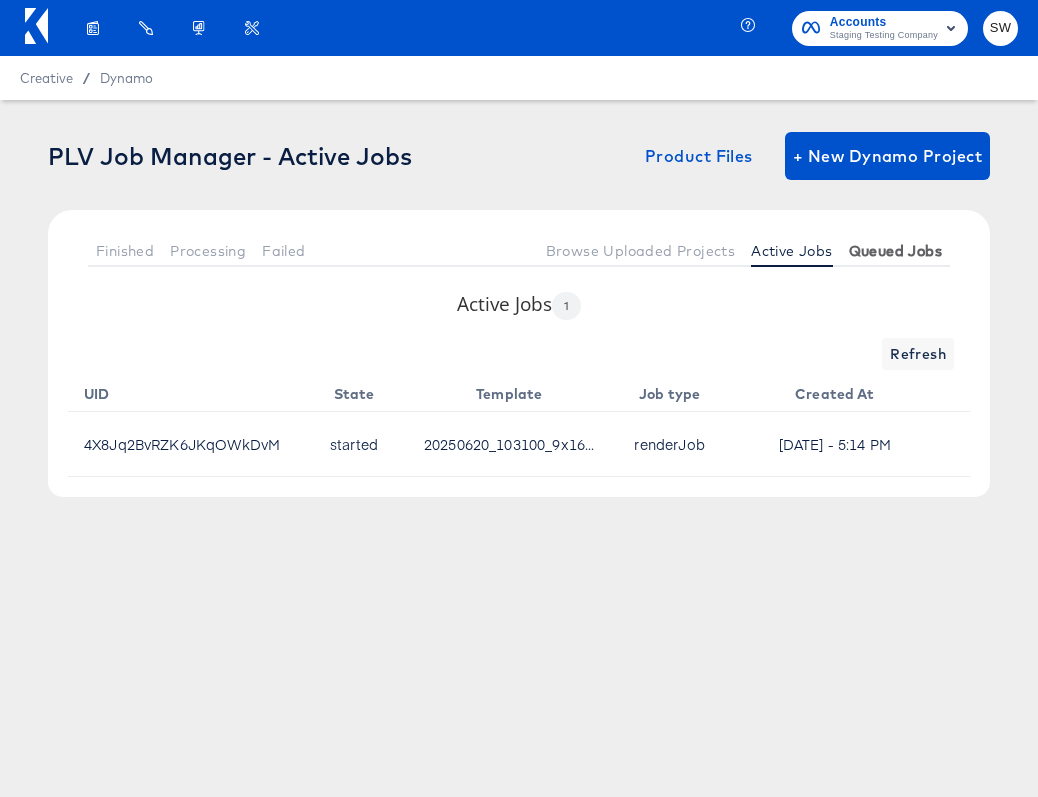 click on "Queued Jobs" at bounding box center (895, 251) 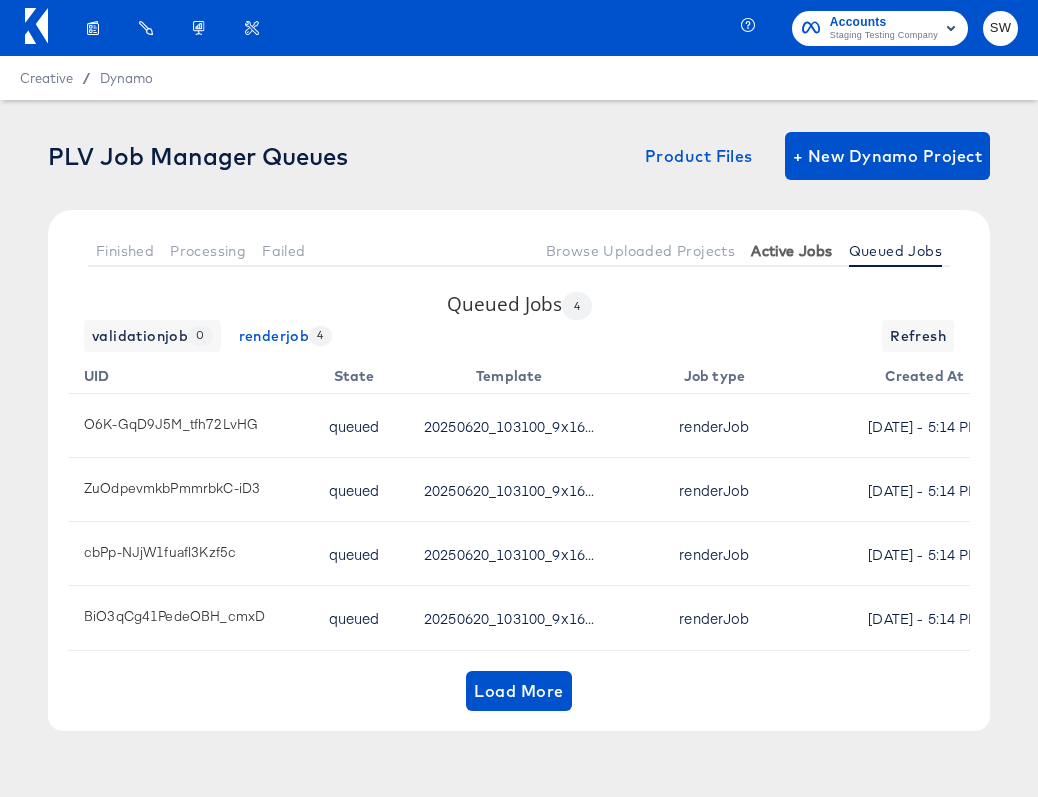click on "Active Jobs" at bounding box center [791, 251] 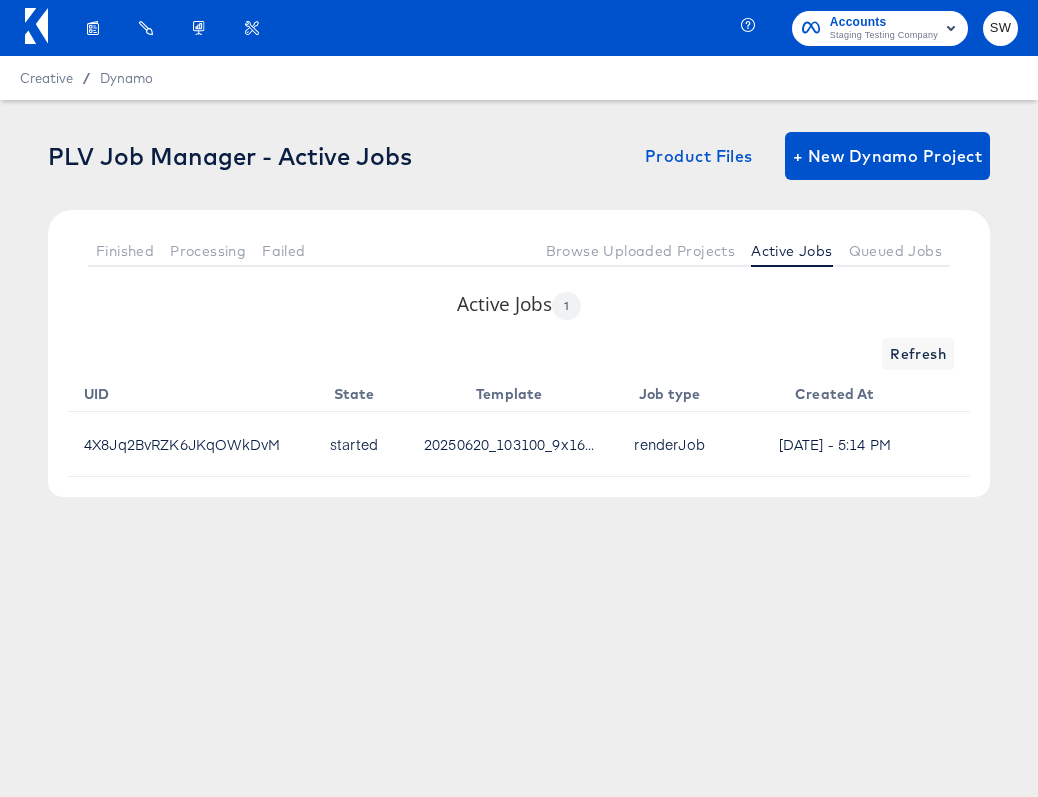 click on "Refresh" at bounding box center [519, 354] 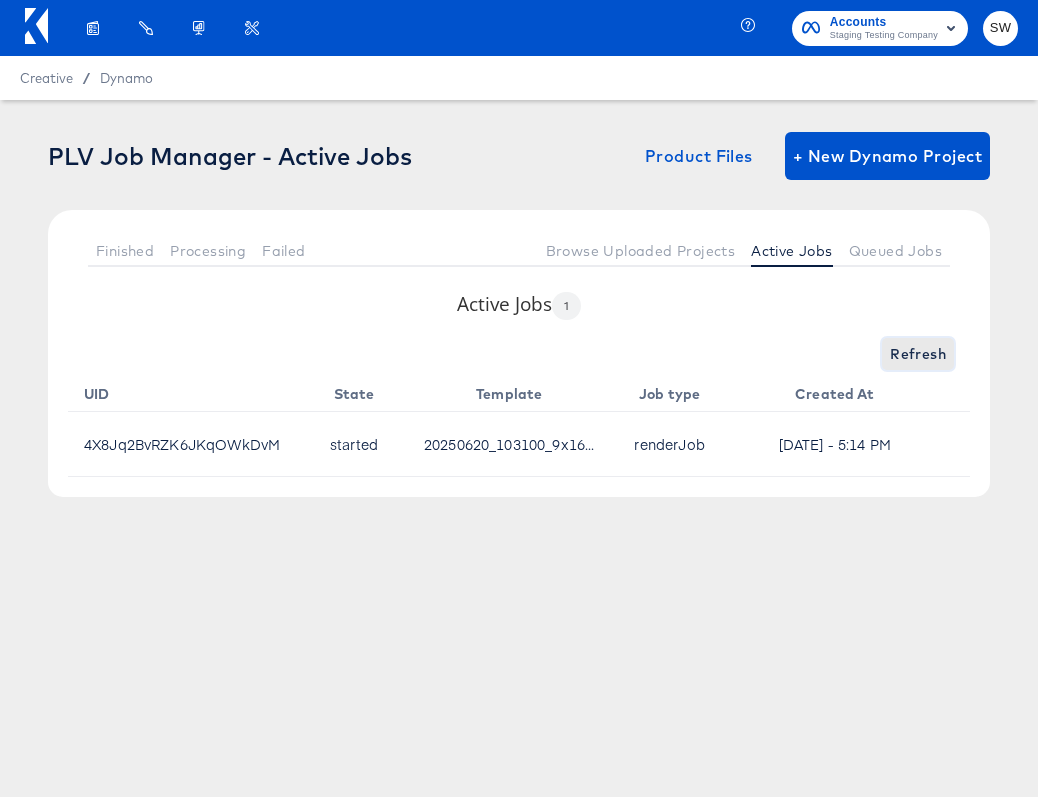 click on "Refresh" at bounding box center (918, 354) 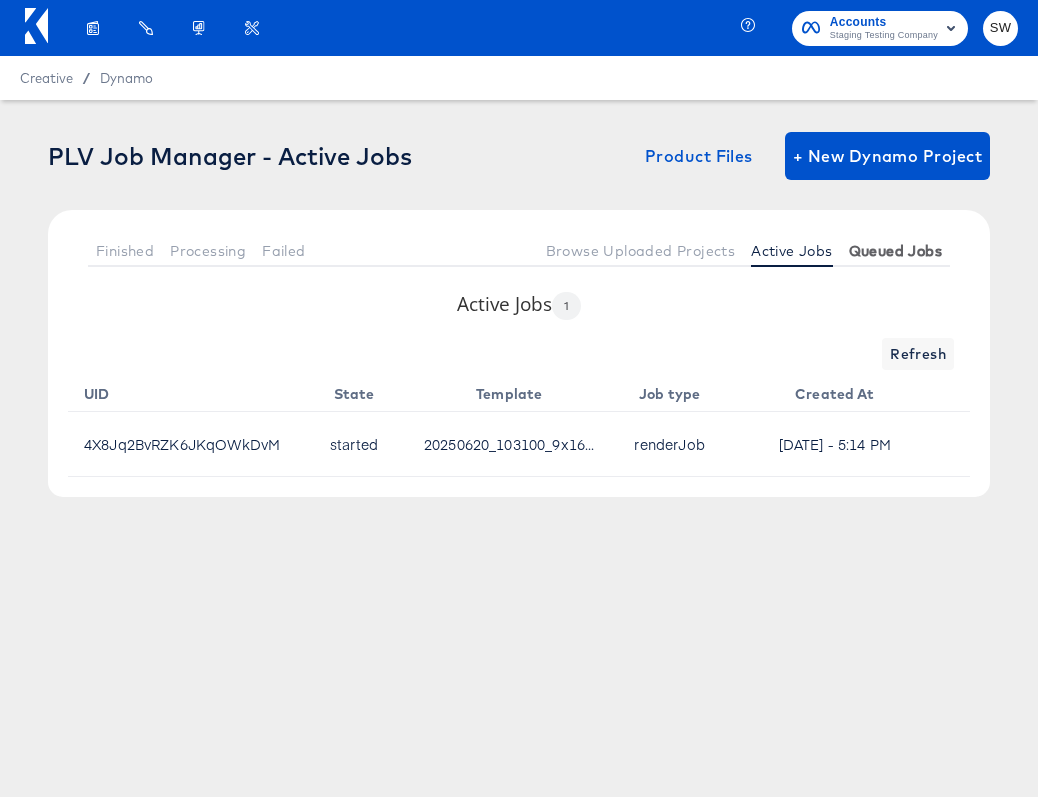 click on "Queued Jobs" at bounding box center (895, 251) 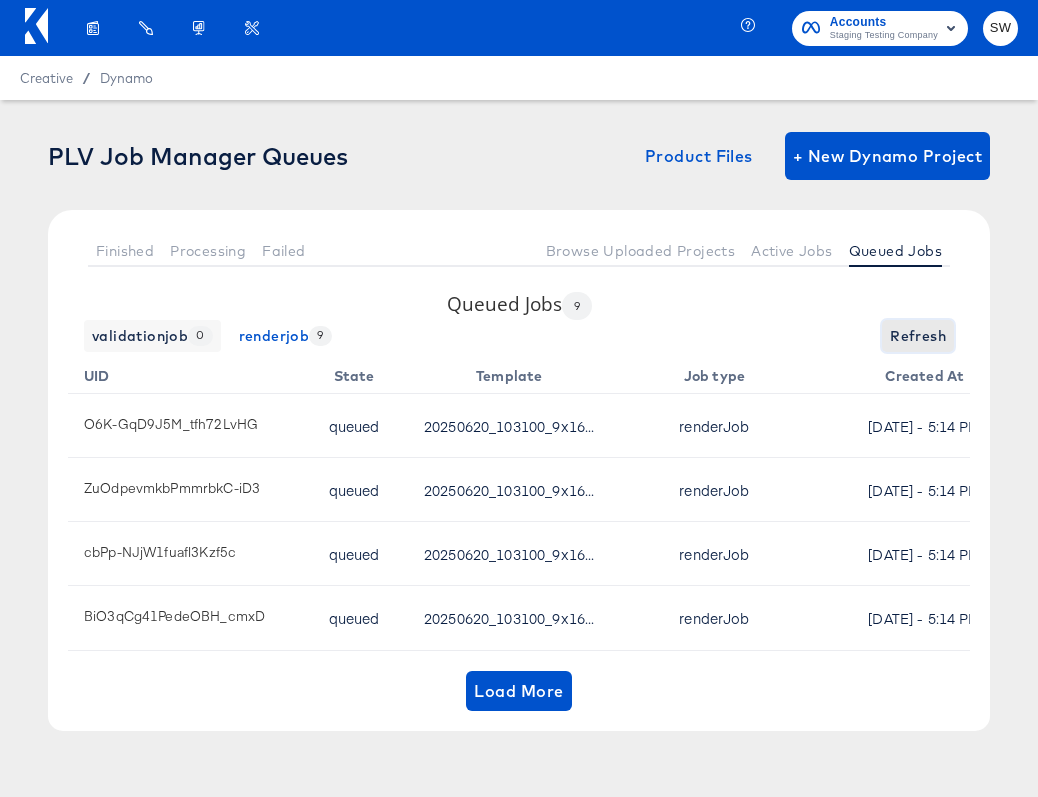 click on "Refresh" at bounding box center (918, 336) 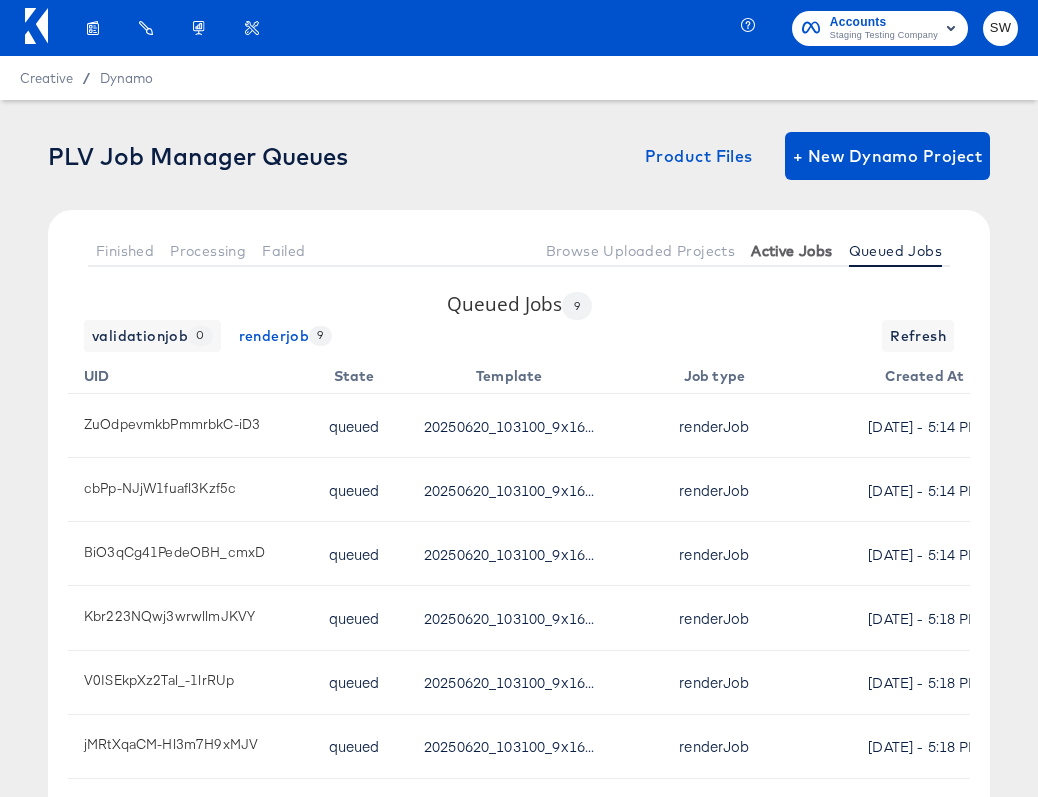 click on "Active Jobs" at bounding box center (791, 251) 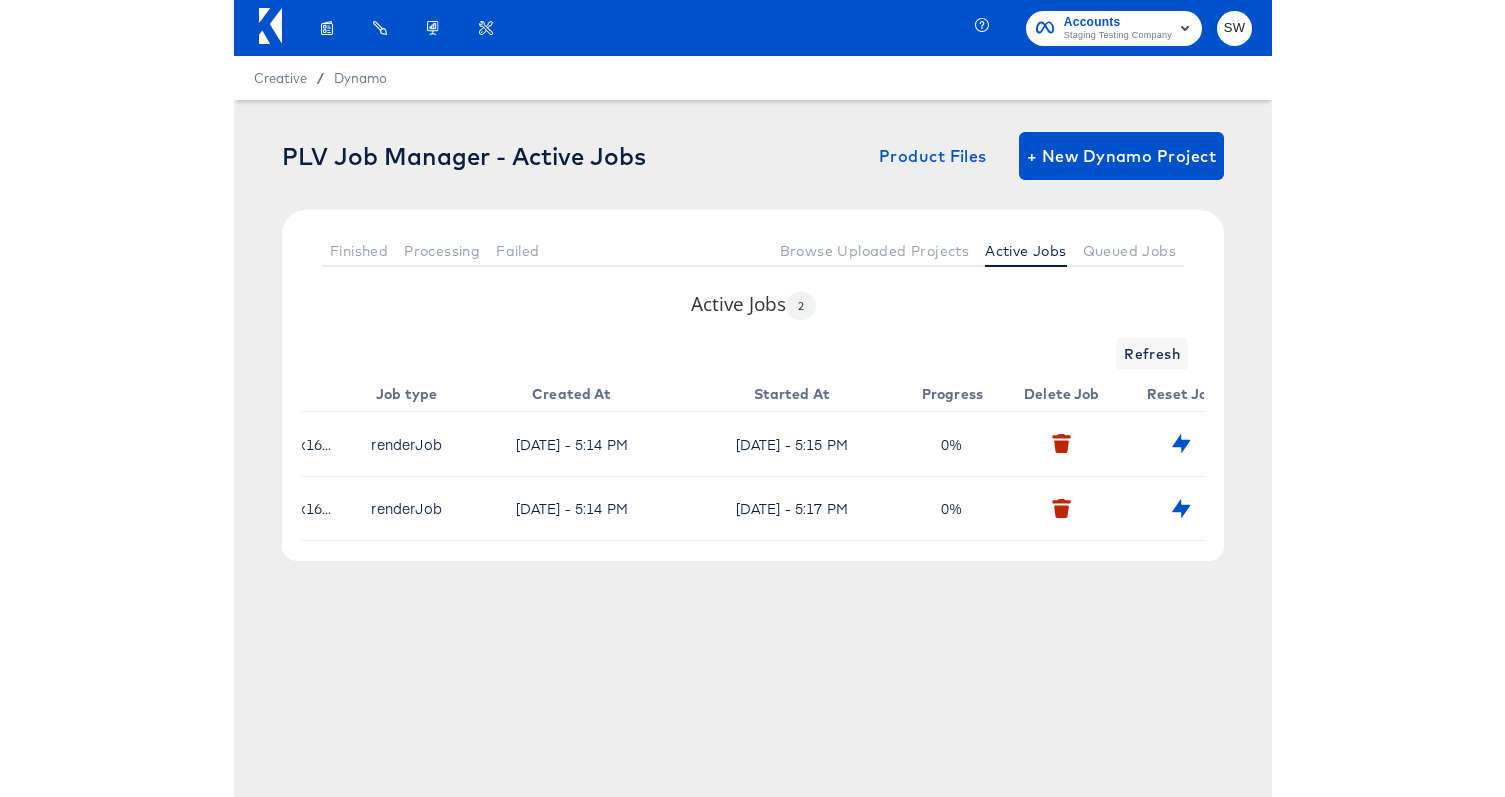 scroll, scrollTop: 0, scrollLeft: 541, axis: horizontal 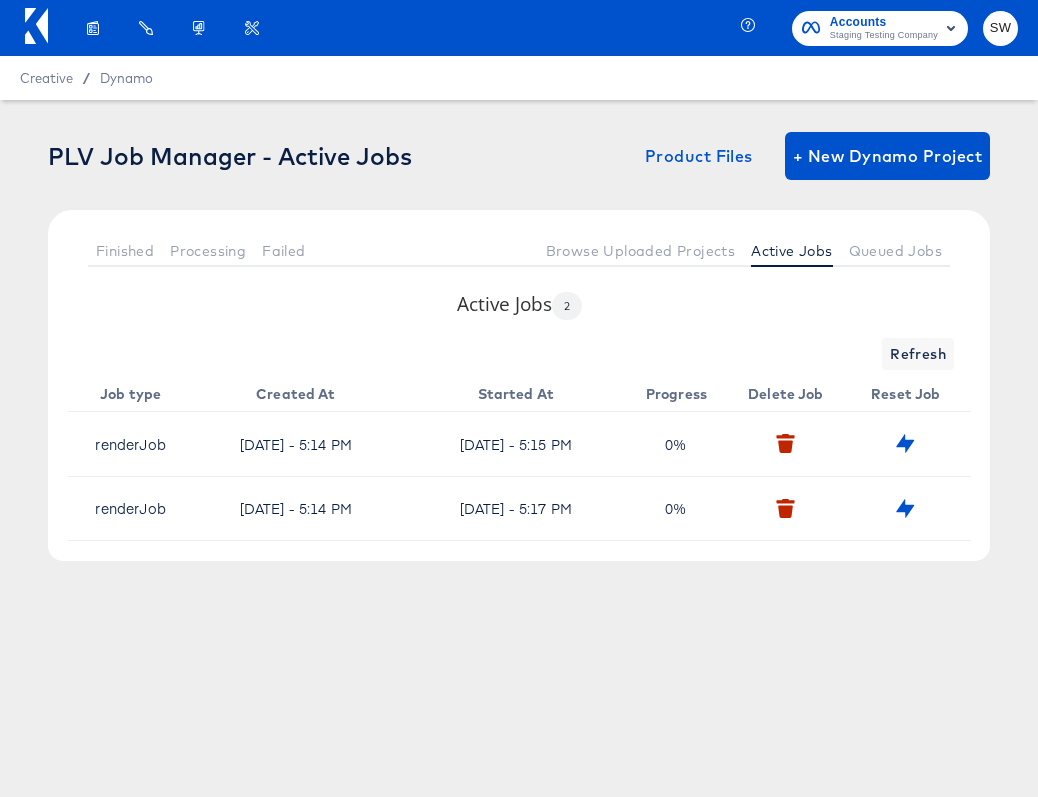 drag, startPoint x: 1034, startPoint y: 464, endPoint x: 2134, endPoint y: 563, distance: 1104.446 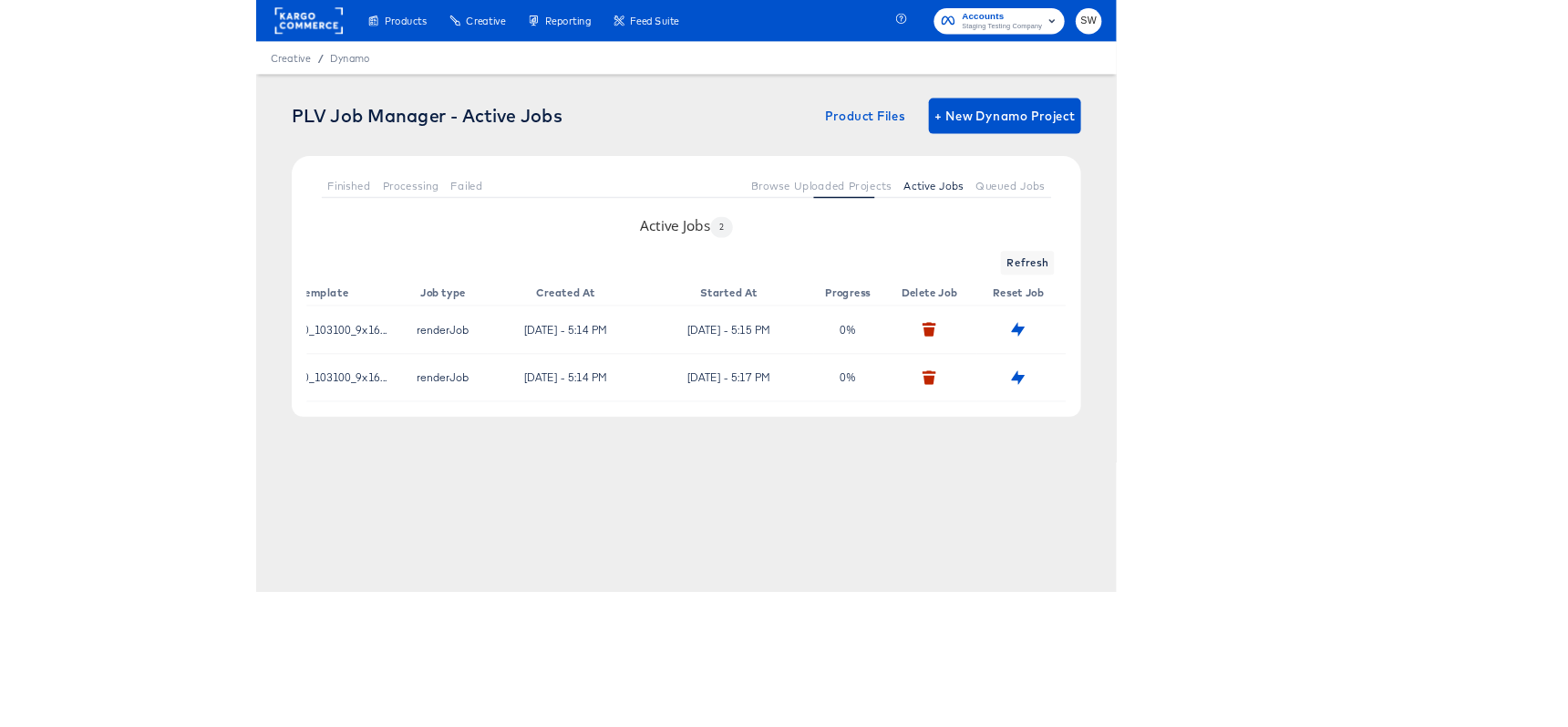 scroll, scrollTop: 0, scrollLeft: 0, axis: both 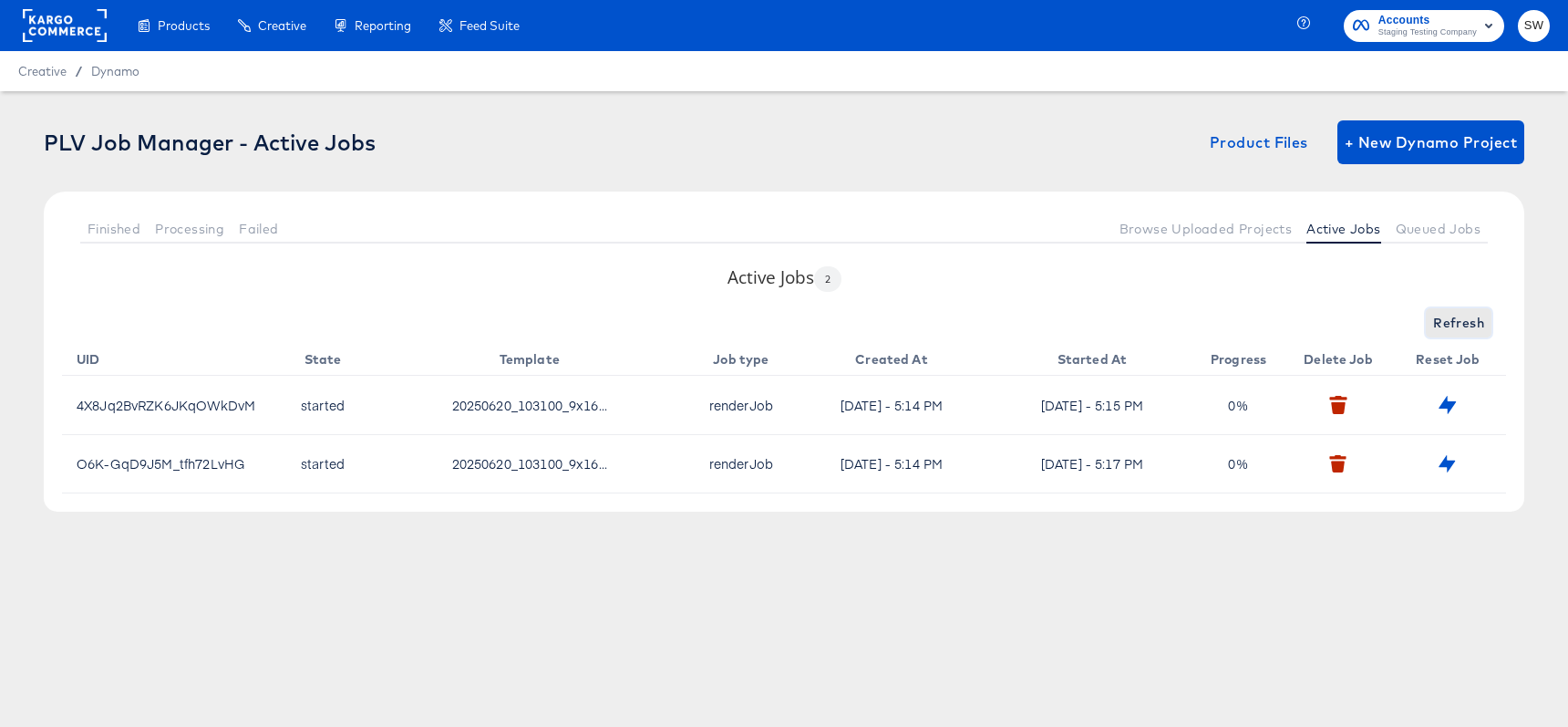 click on "Refresh" at bounding box center (1459, 323) 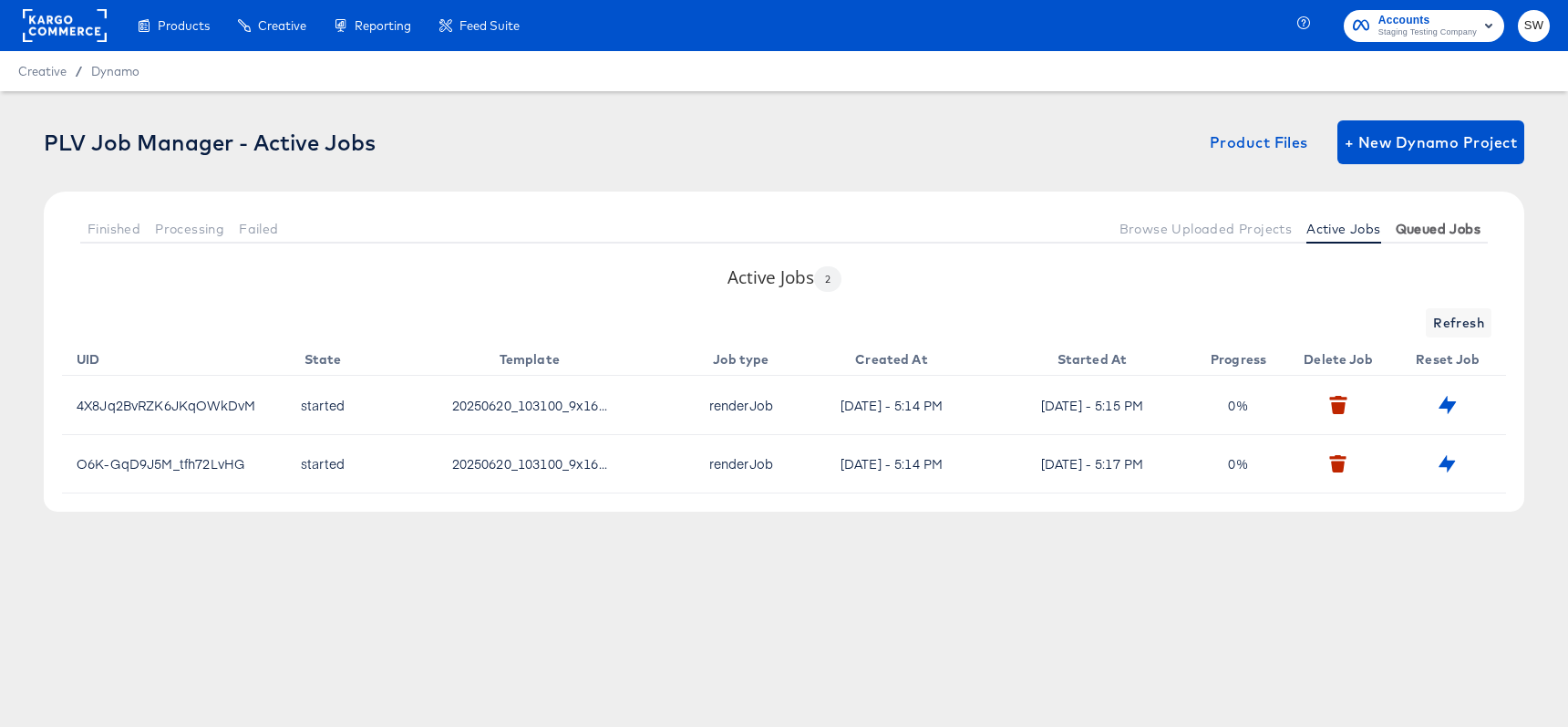 click on "Queued Jobs" at bounding box center [1438, 228] 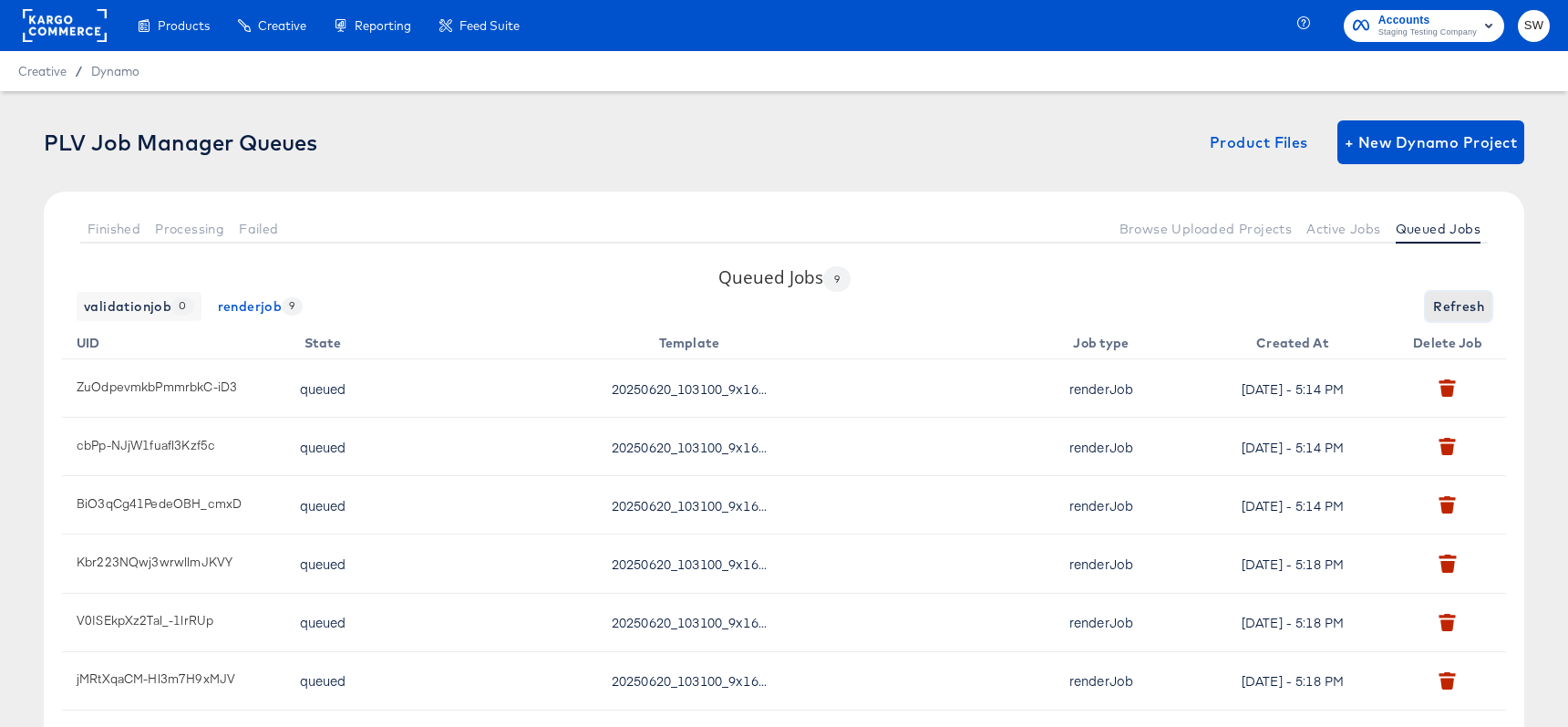 click on "Refresh" at bounding box center (1459, 306) 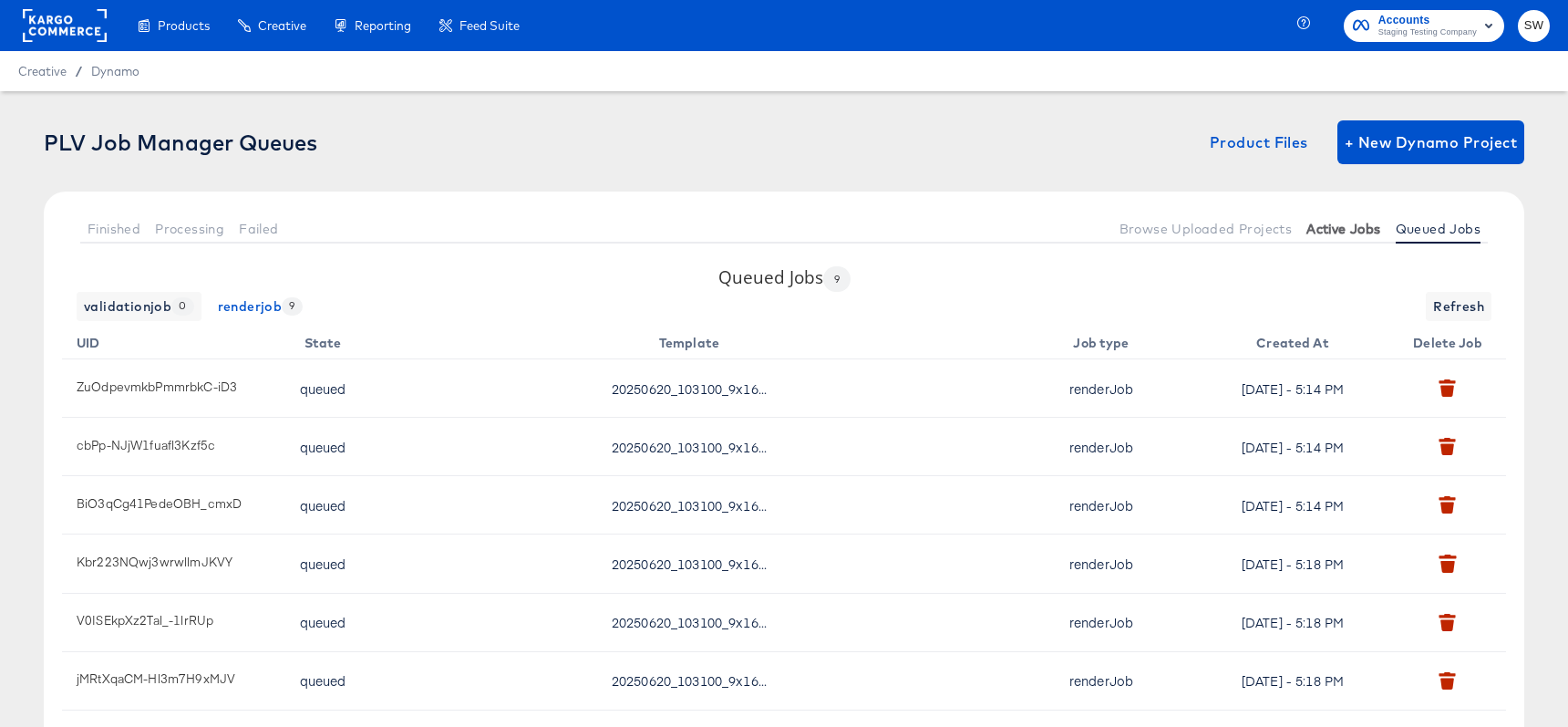 click on "Active Jobs" at bounding box center (1343, 228) 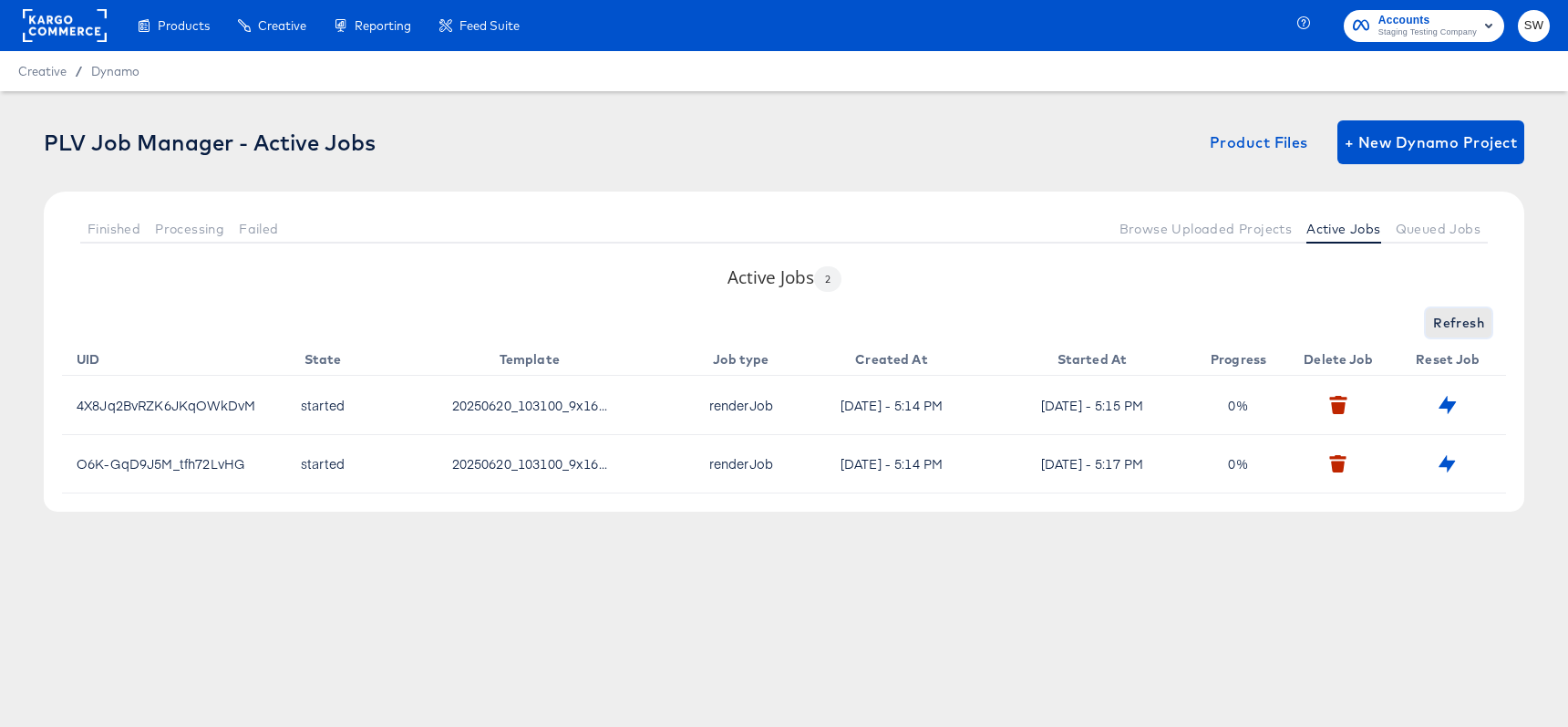 click on "Refresh" at bounding box center [1459, 323] 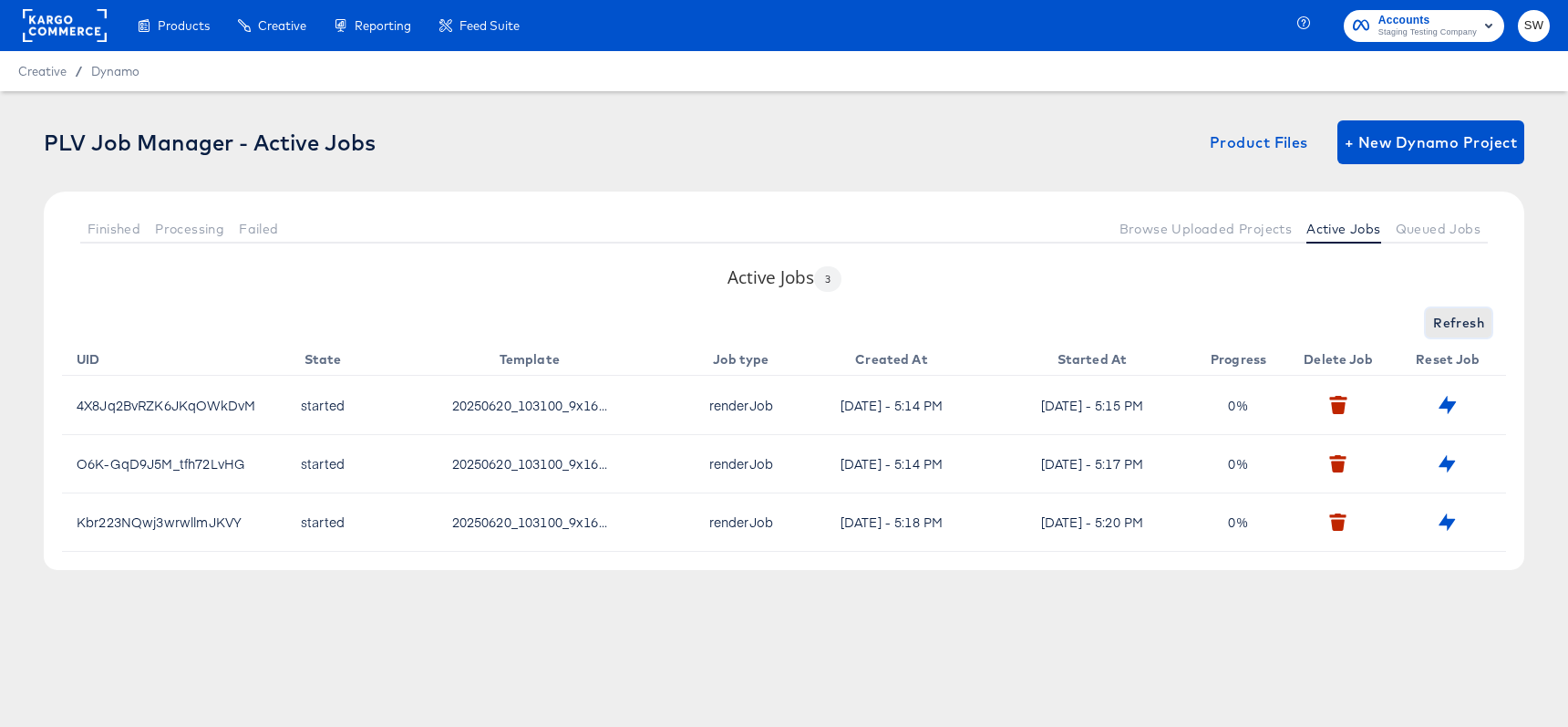 click on "Refresh" at bounding box center [1459, 323] 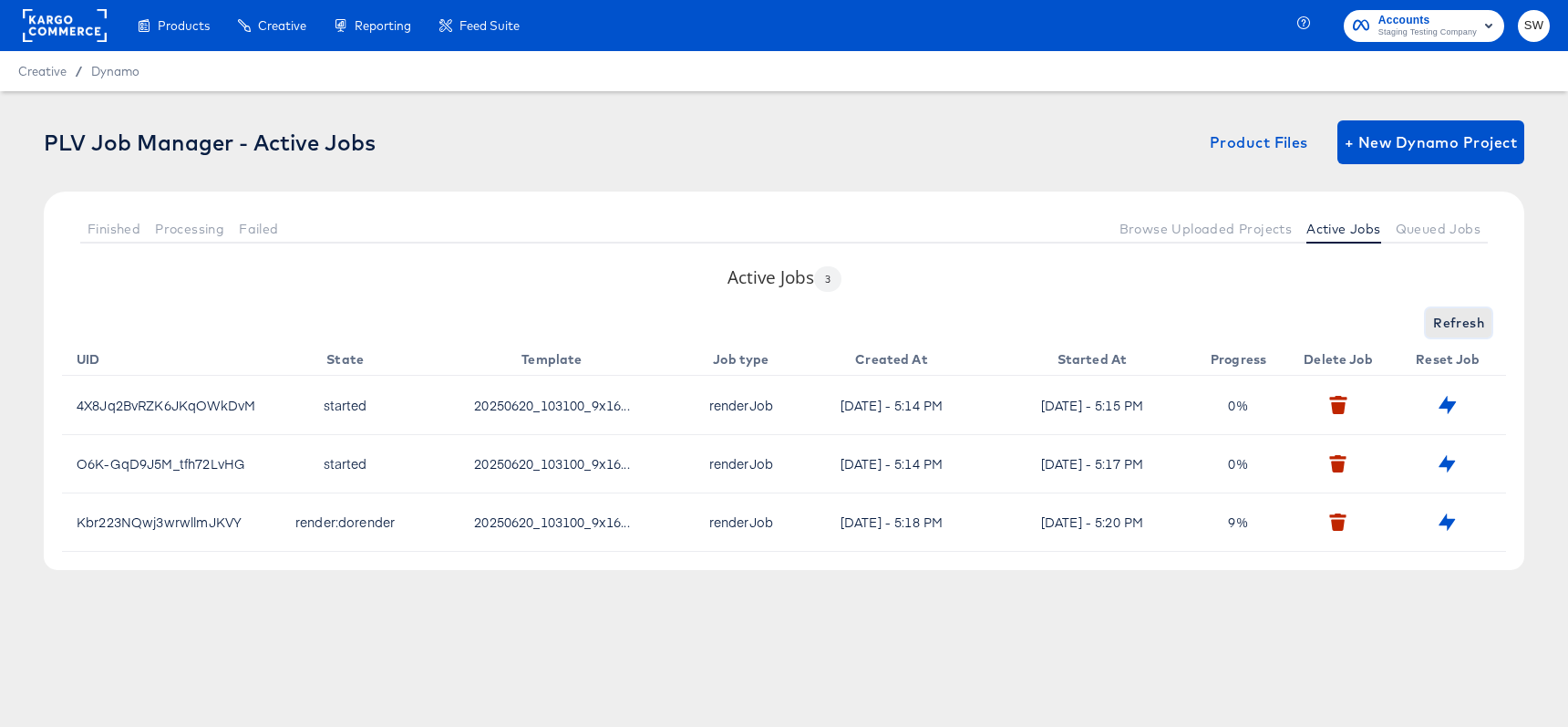 click on "Refresh" at bounding box center [1459, 323] 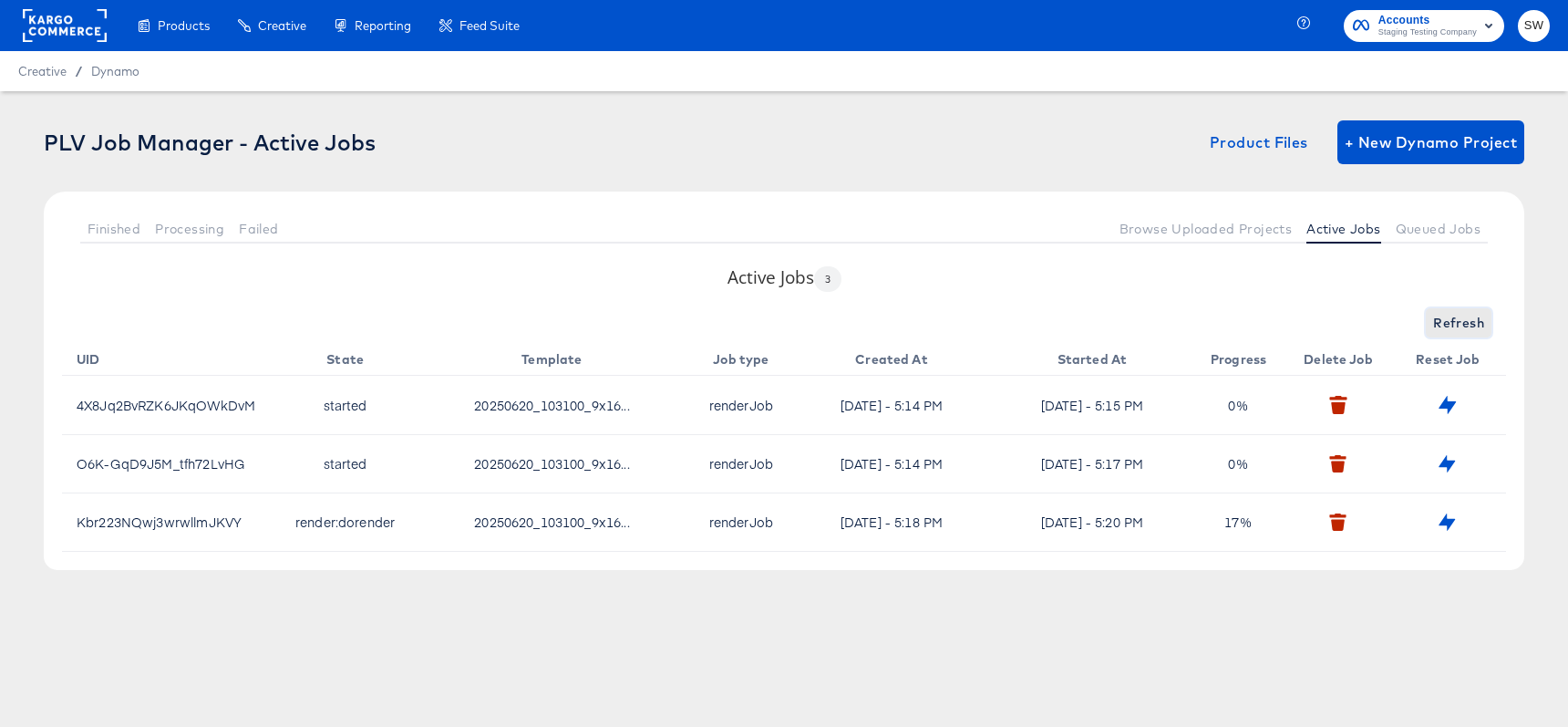 click on "Refresh" at bounding box center [1459, 323] 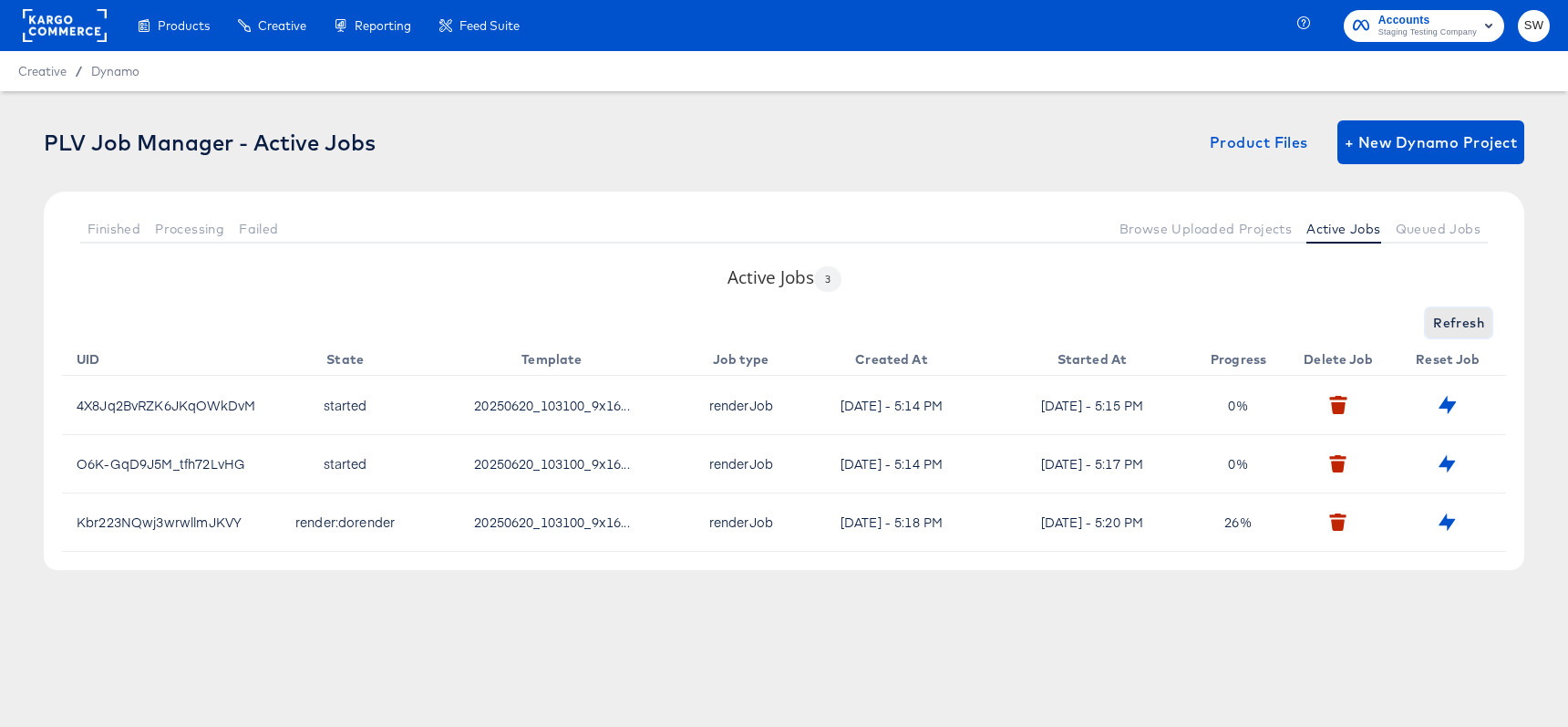 click on "Refresh" at bounding box center [1459, 323] 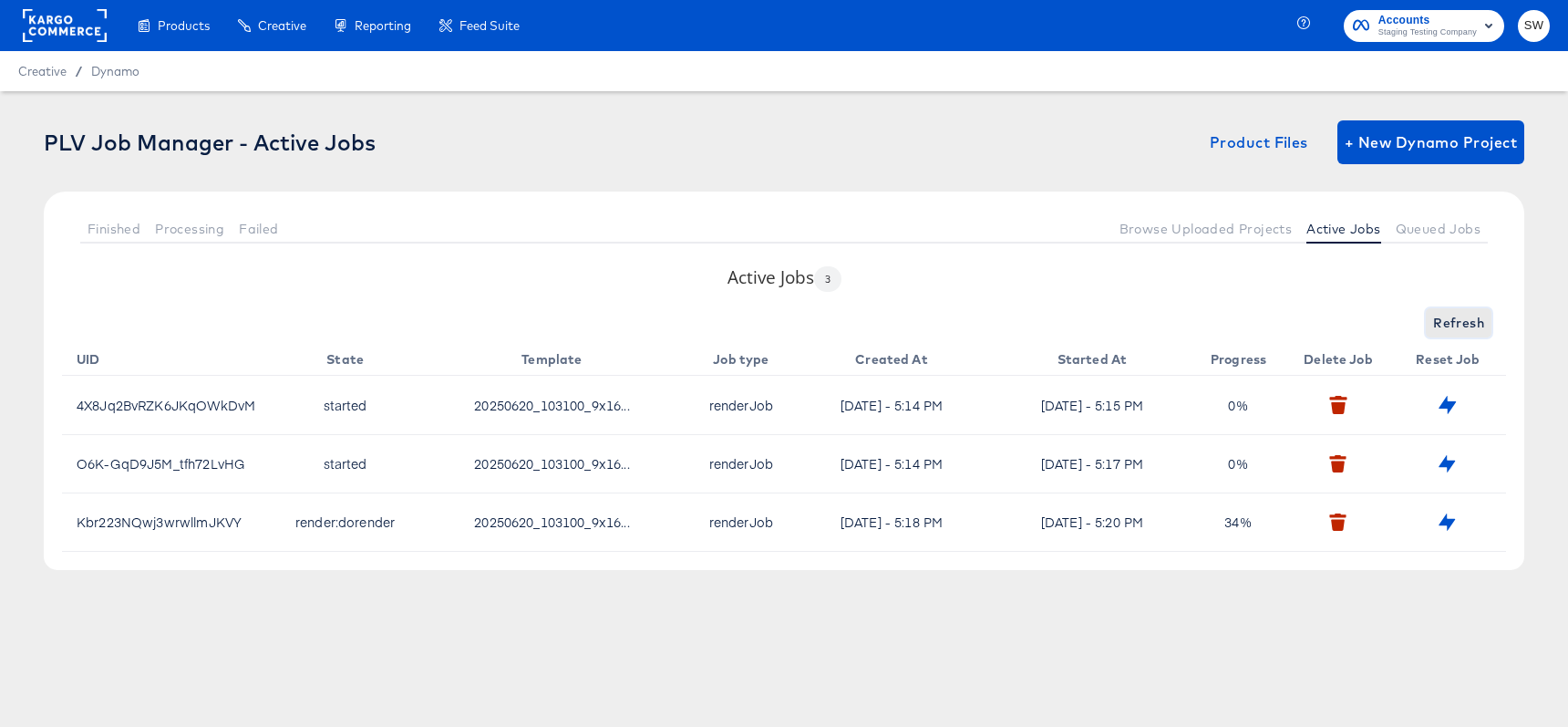 click on "Refresh" at bounding box center [1459, 323] 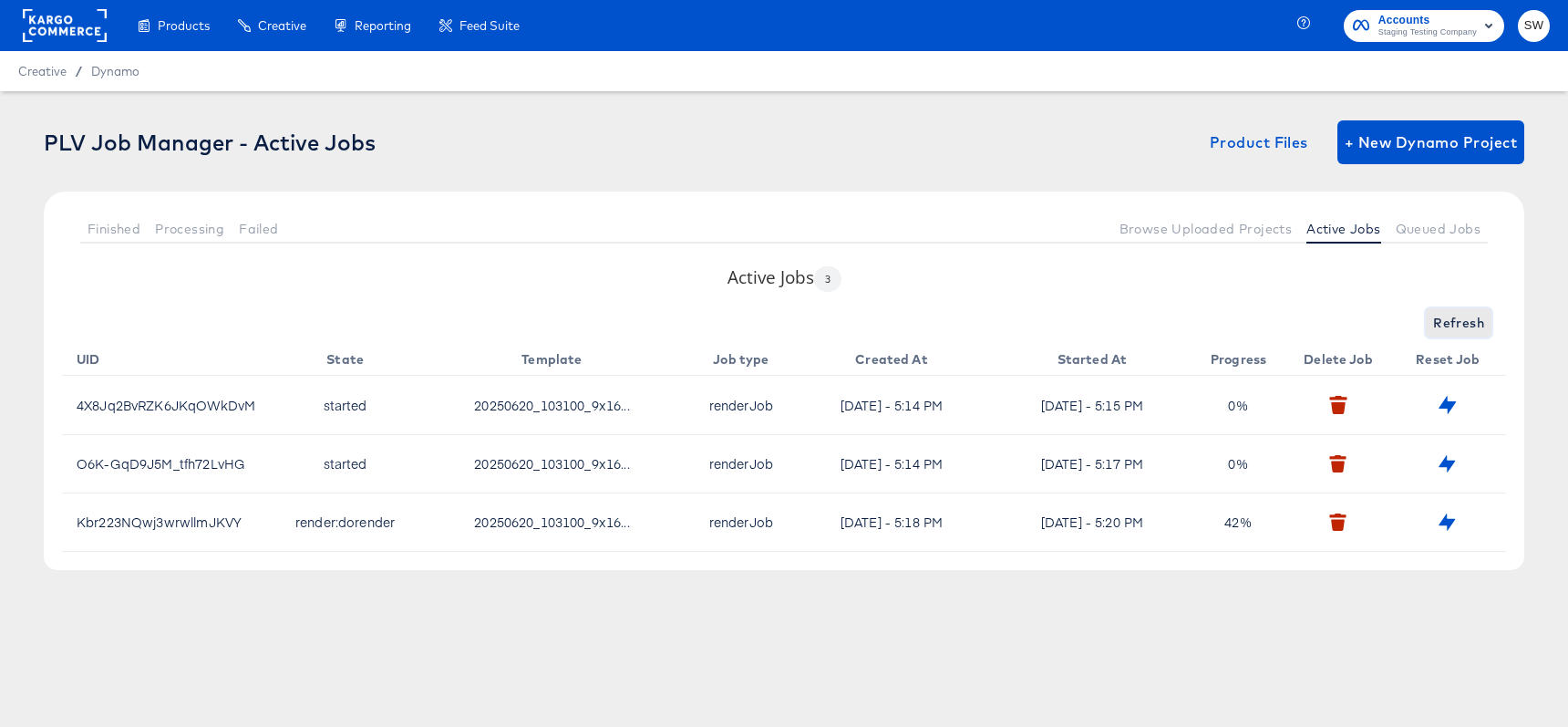 click on "Refresh" at bounding box center [1459, 323] 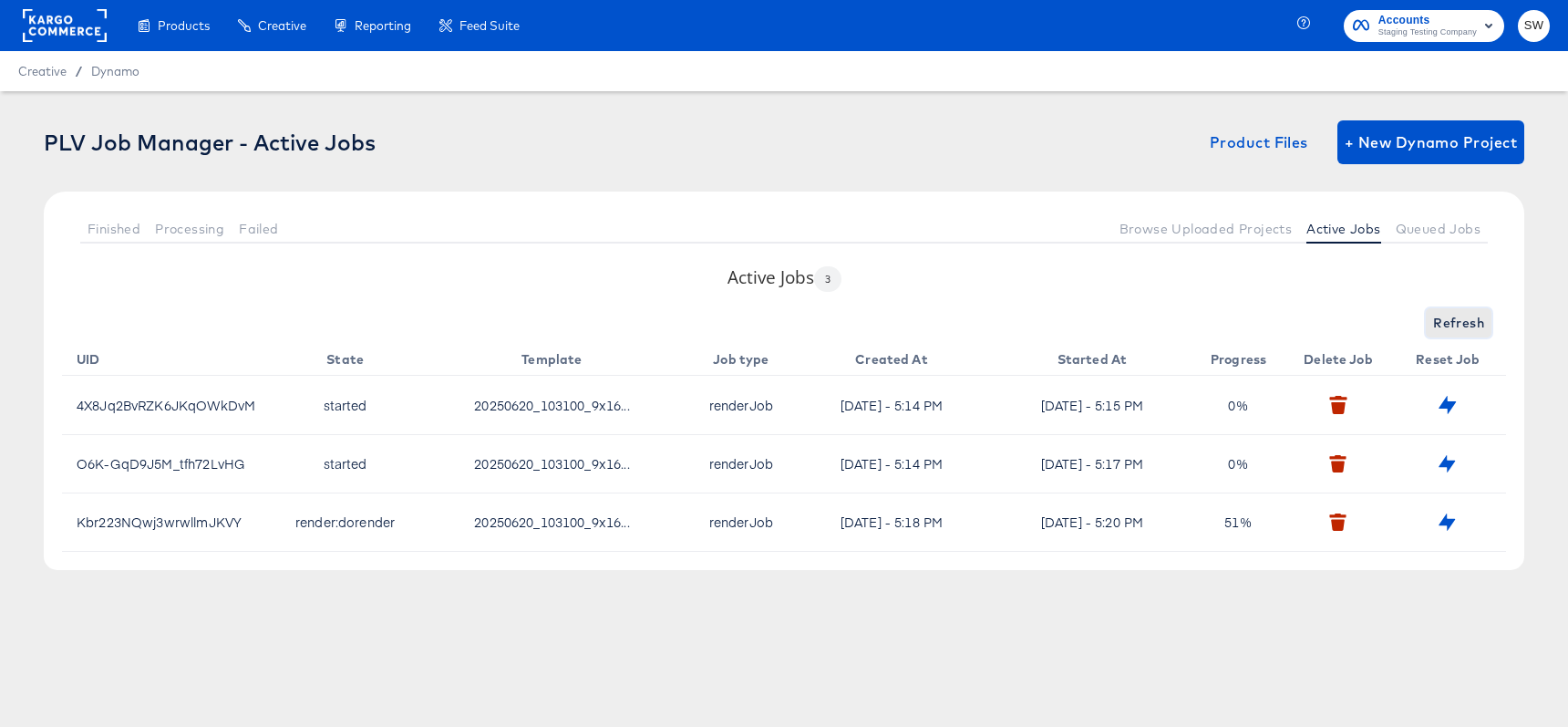 click on "Refresh" at bounding box center (1459, 323) 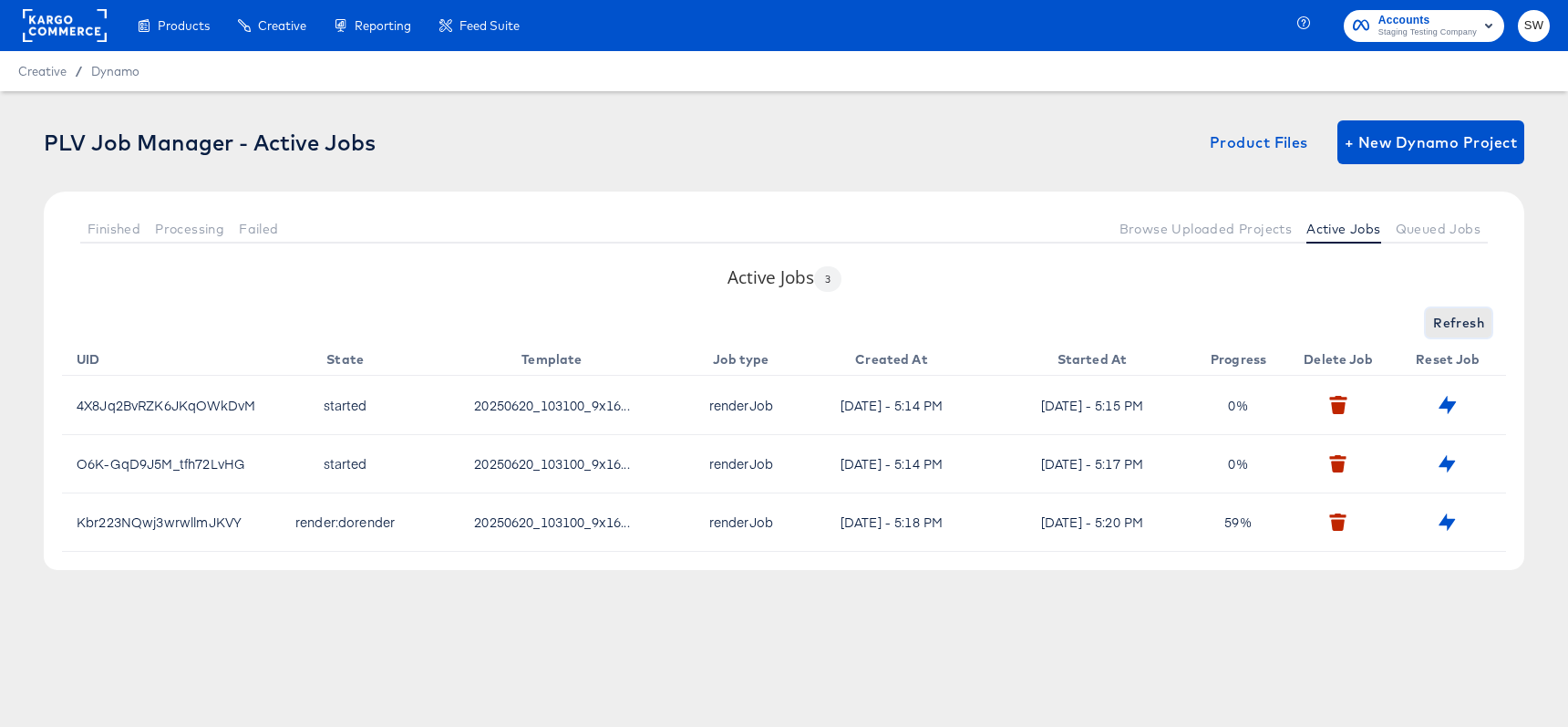 click on "Refresh" at bounding box center [1459, 323] 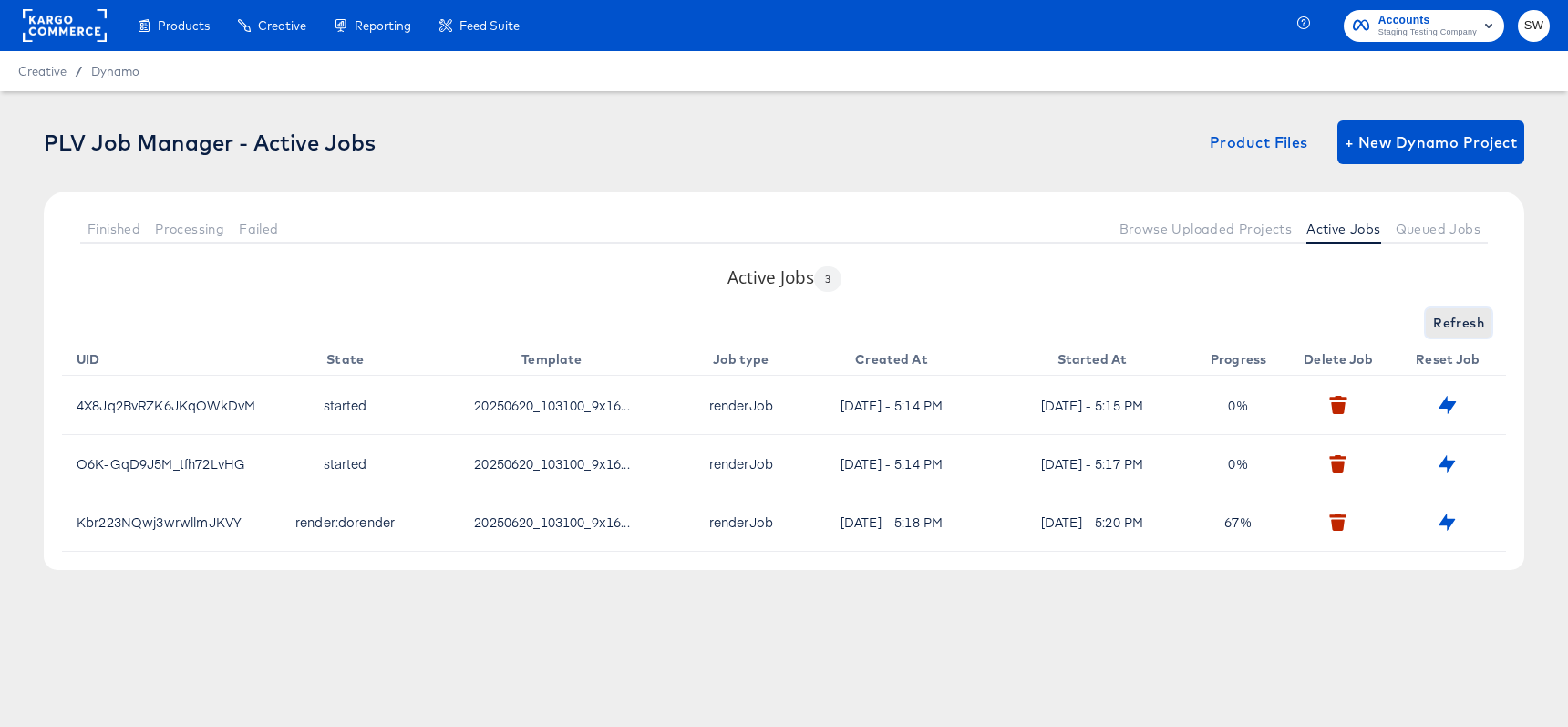 click on "Refresh" at bounding box center [1459, 323] 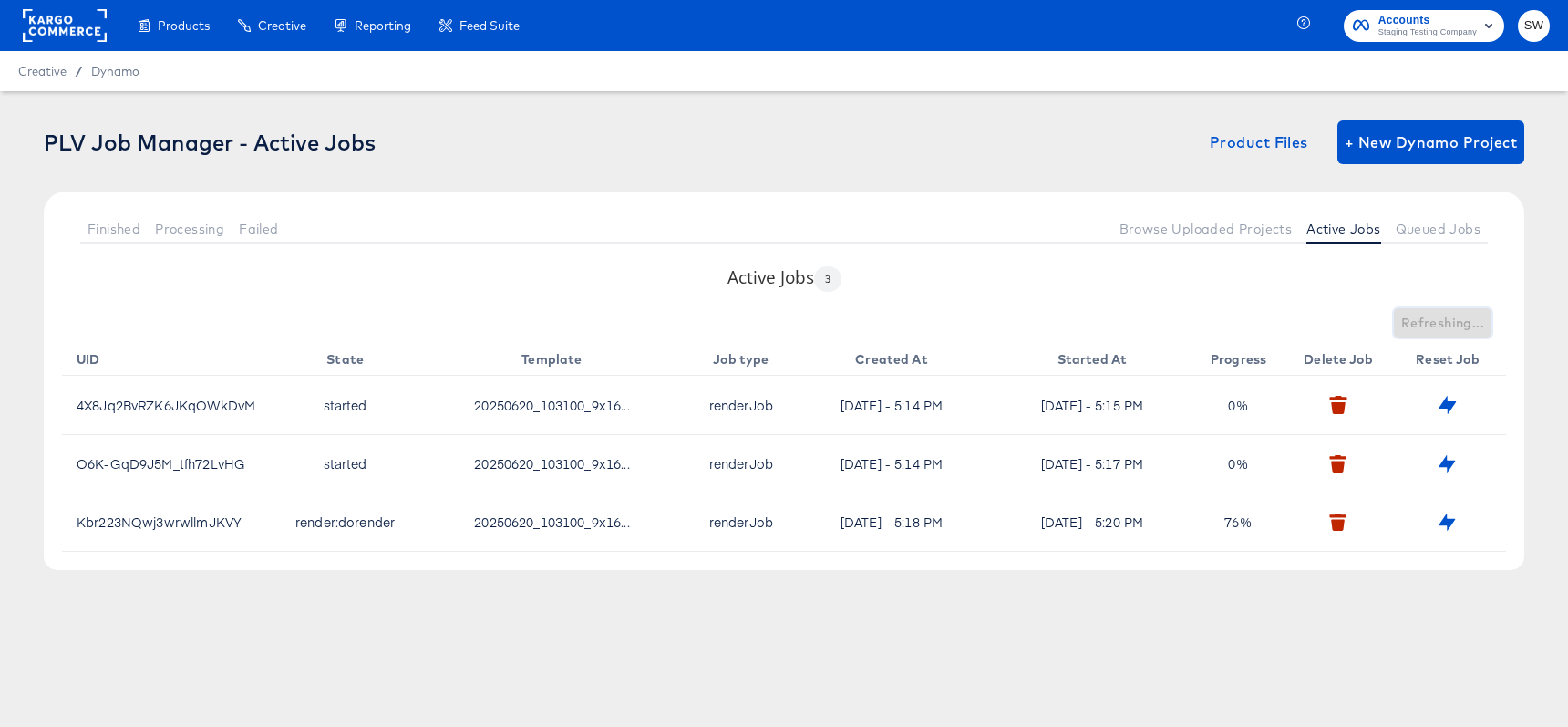 click on "Refreshing..." at bounding box center (1442, 323) 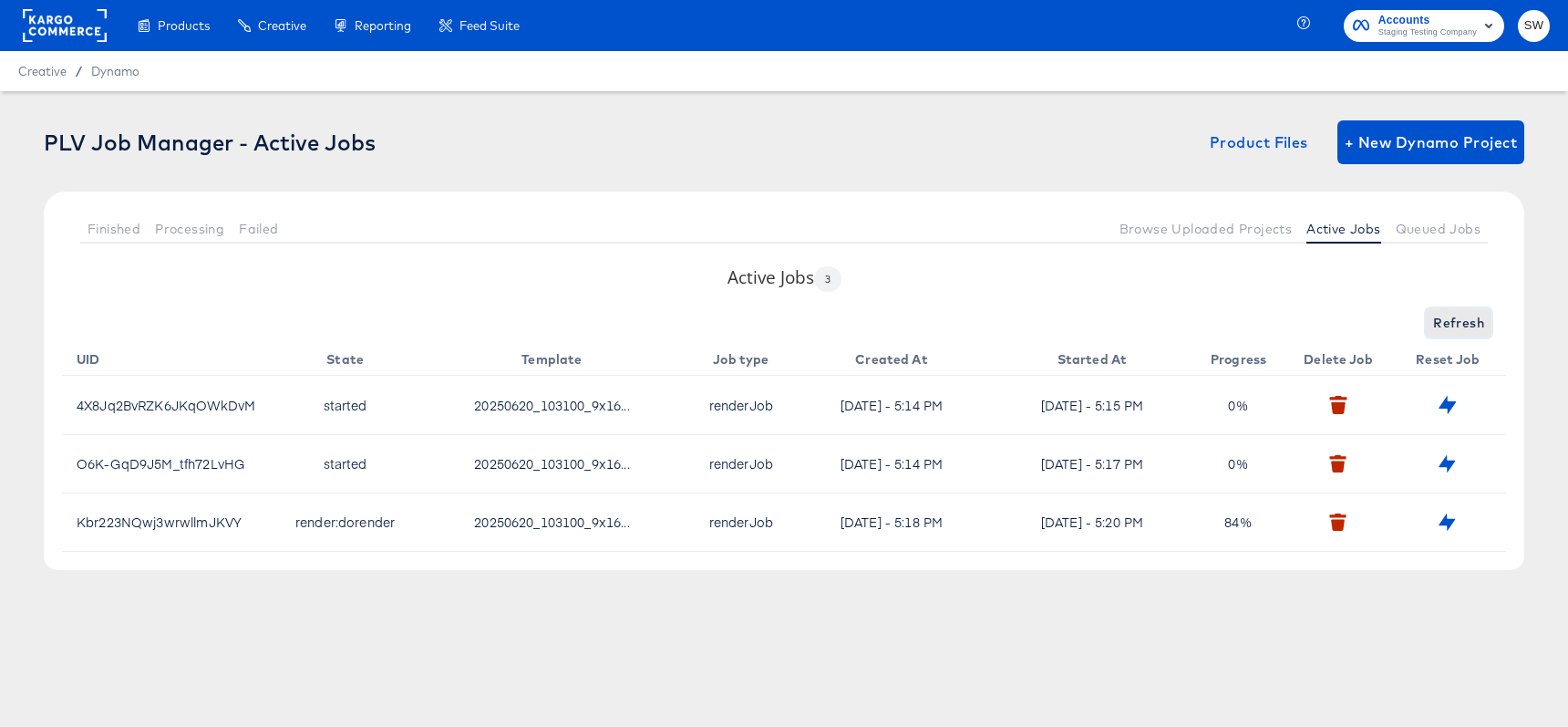 click on "Refresh" at bounding box center [1459, 323] 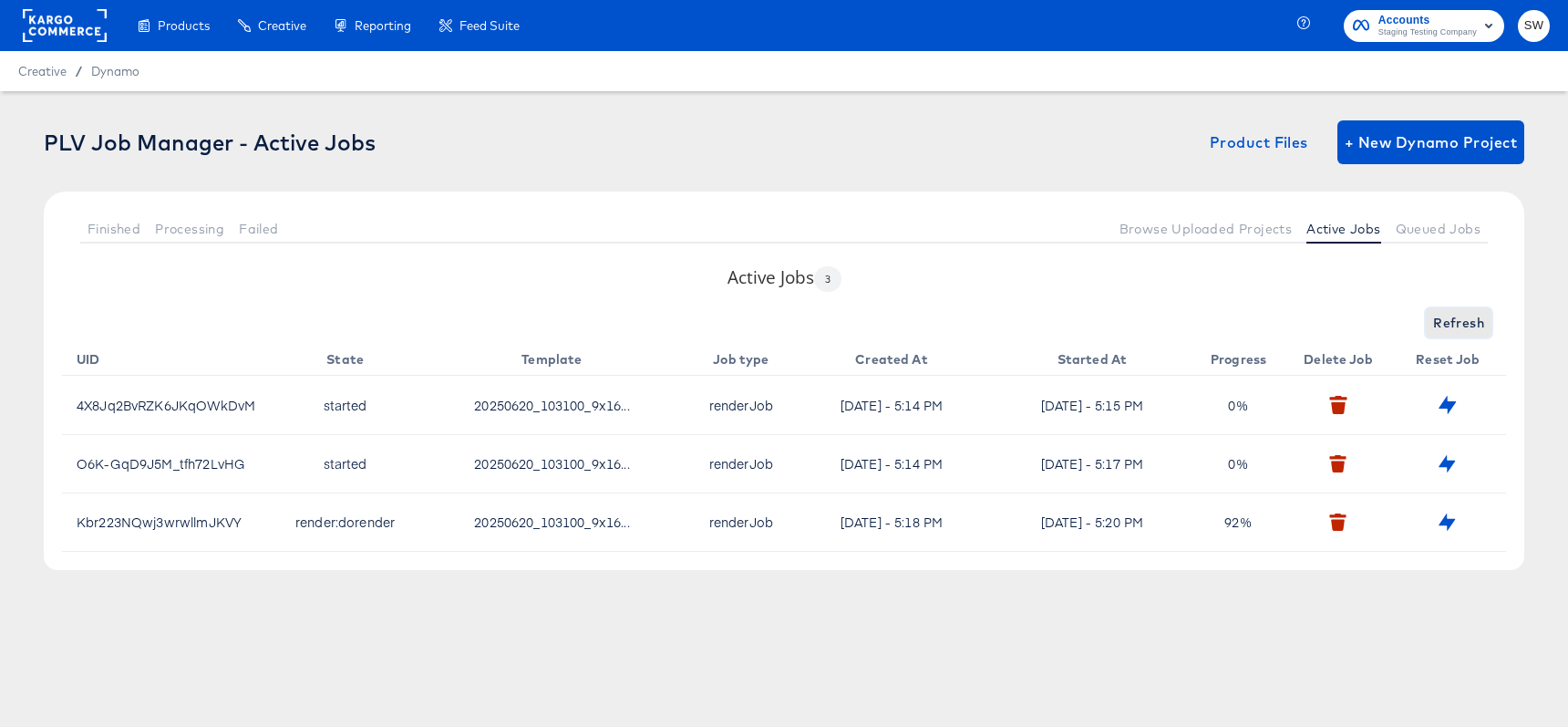 click on "Refresh" at bounding box center [1459, 323] 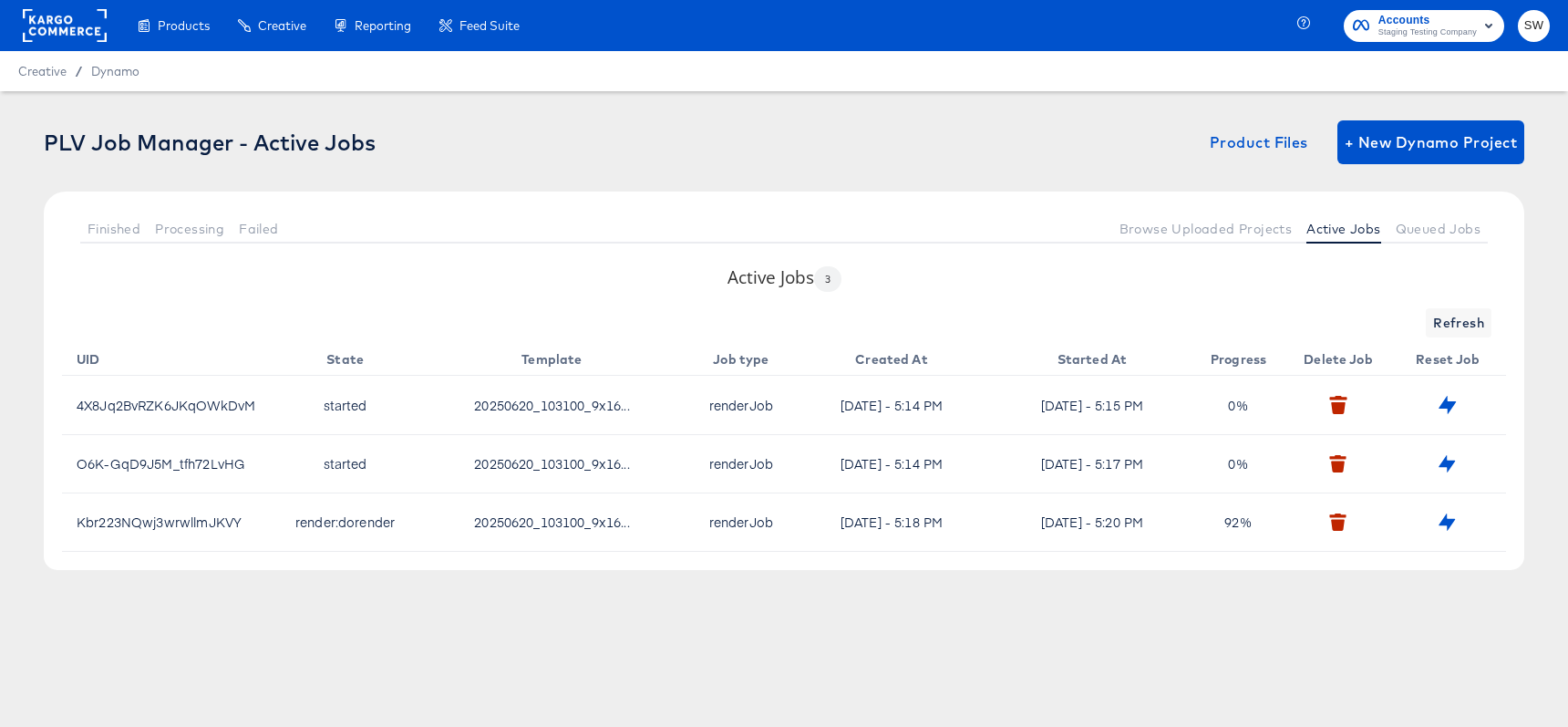 click on "Reset Job" at bounding box center [1451, 357] 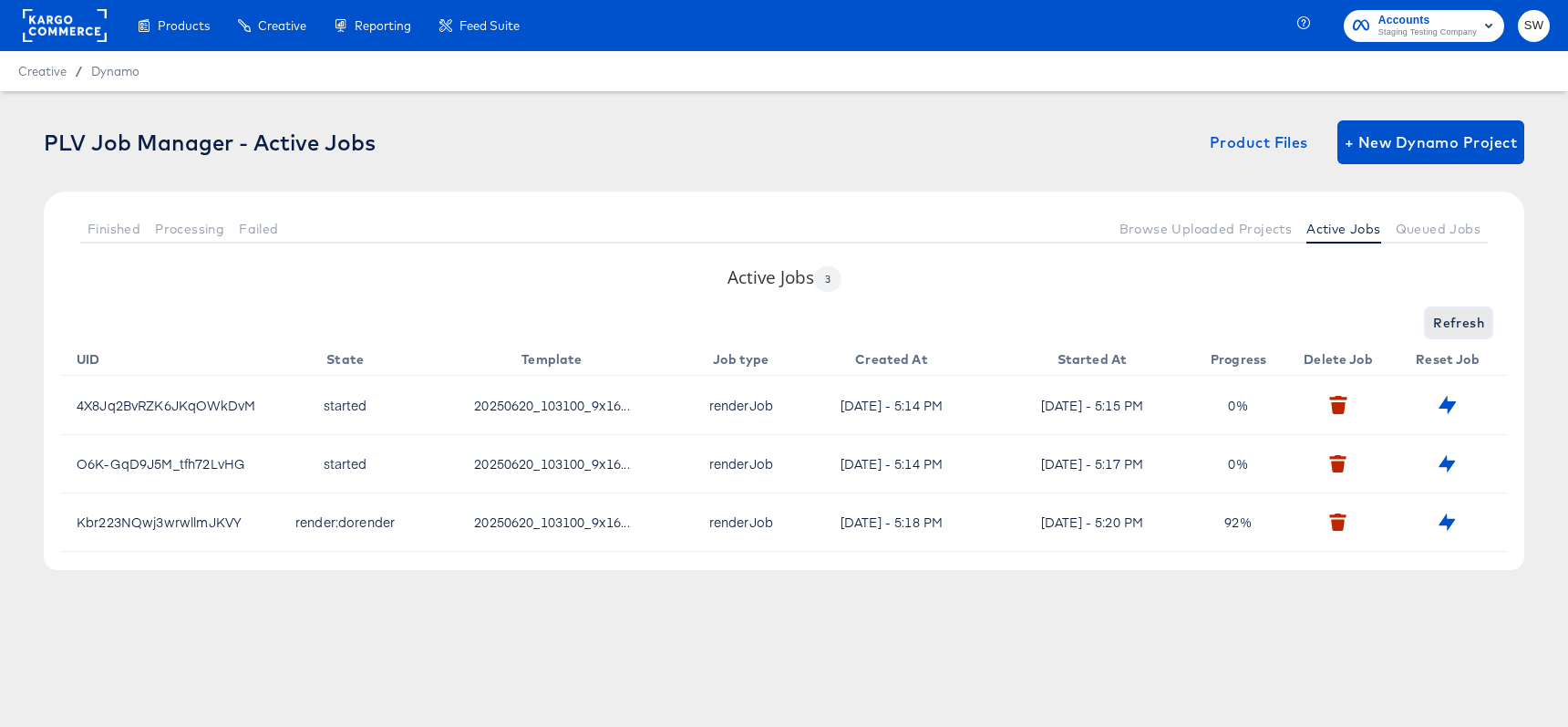click on "Refresh" at bounding box center [1459, 323] 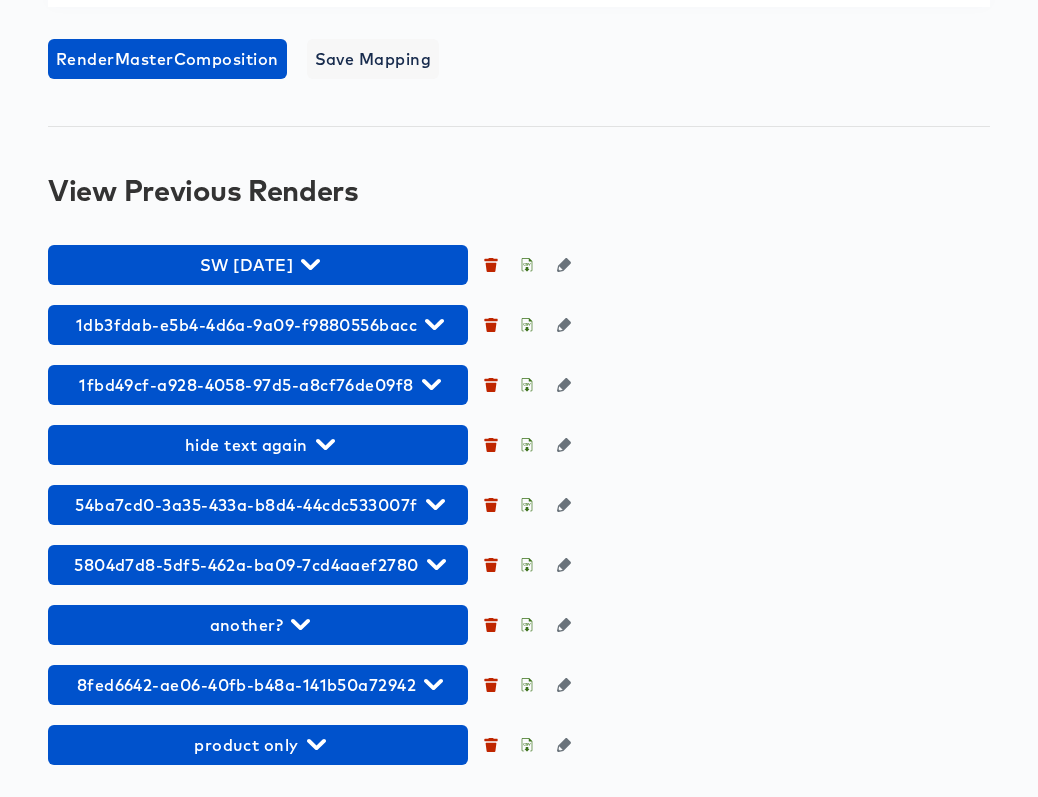 scroll, scrollTop: 1845, scrollLeft: 0, axis: vertical 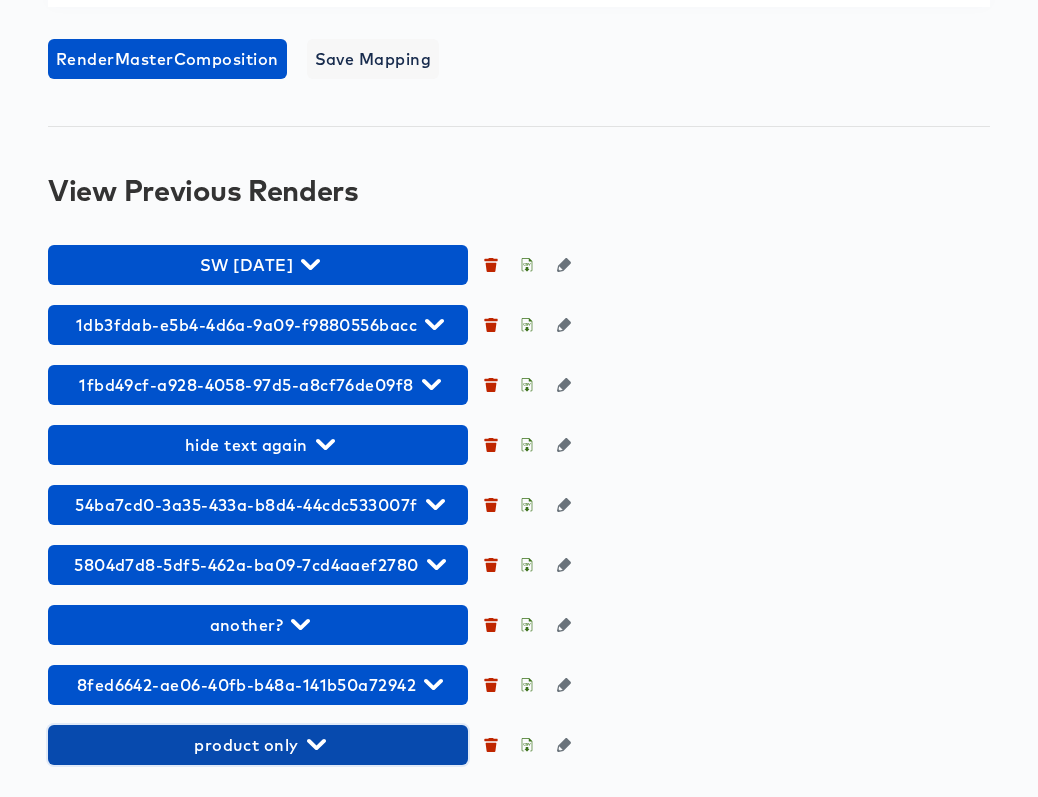 click 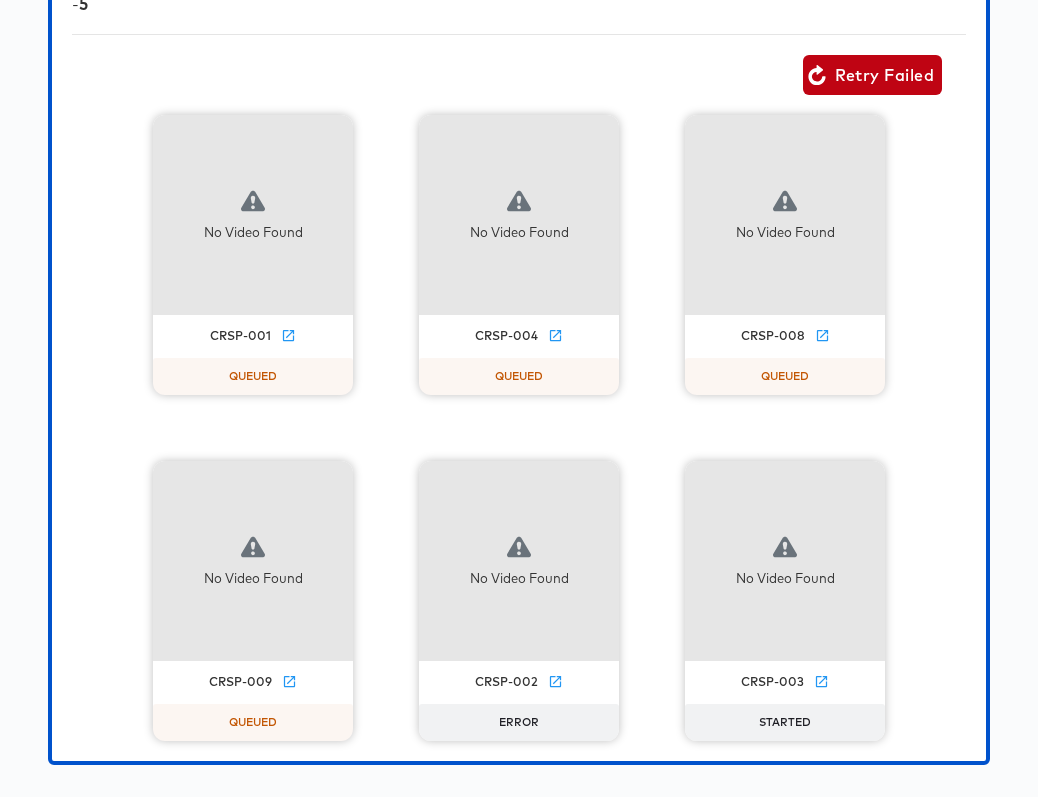 scroll, scrollTop: 2696, scrollLeft: 0, axis: vertical 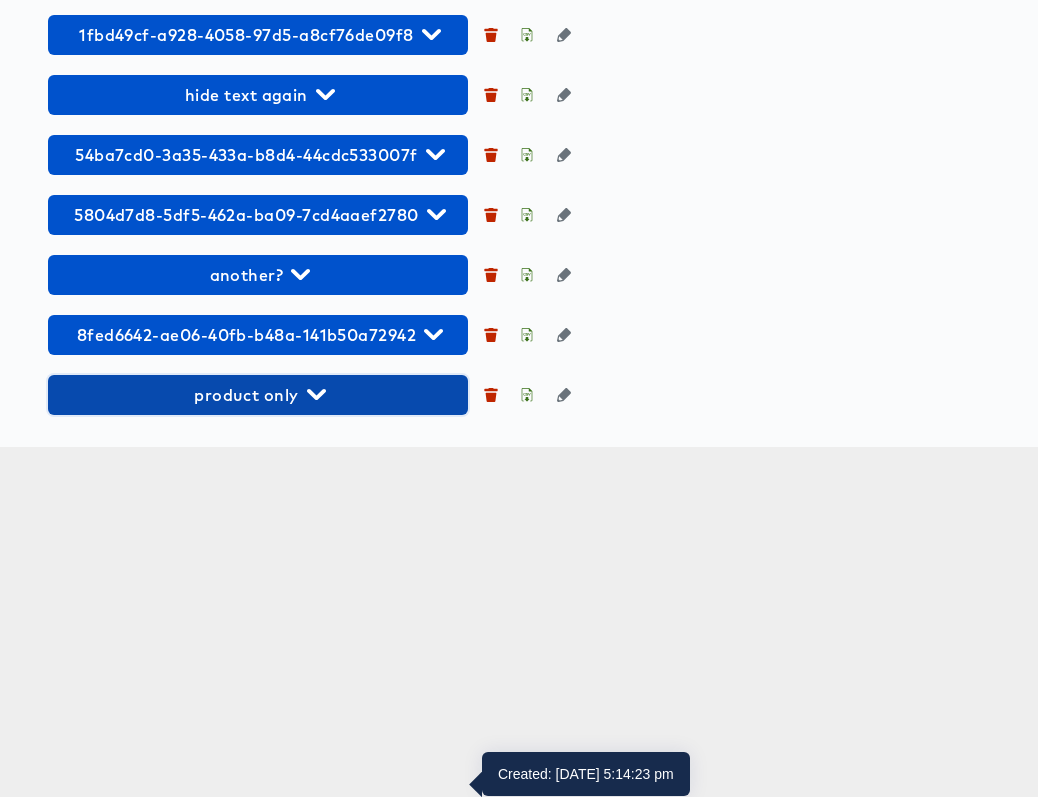 click on "product only" at bounding box center (258, 395) 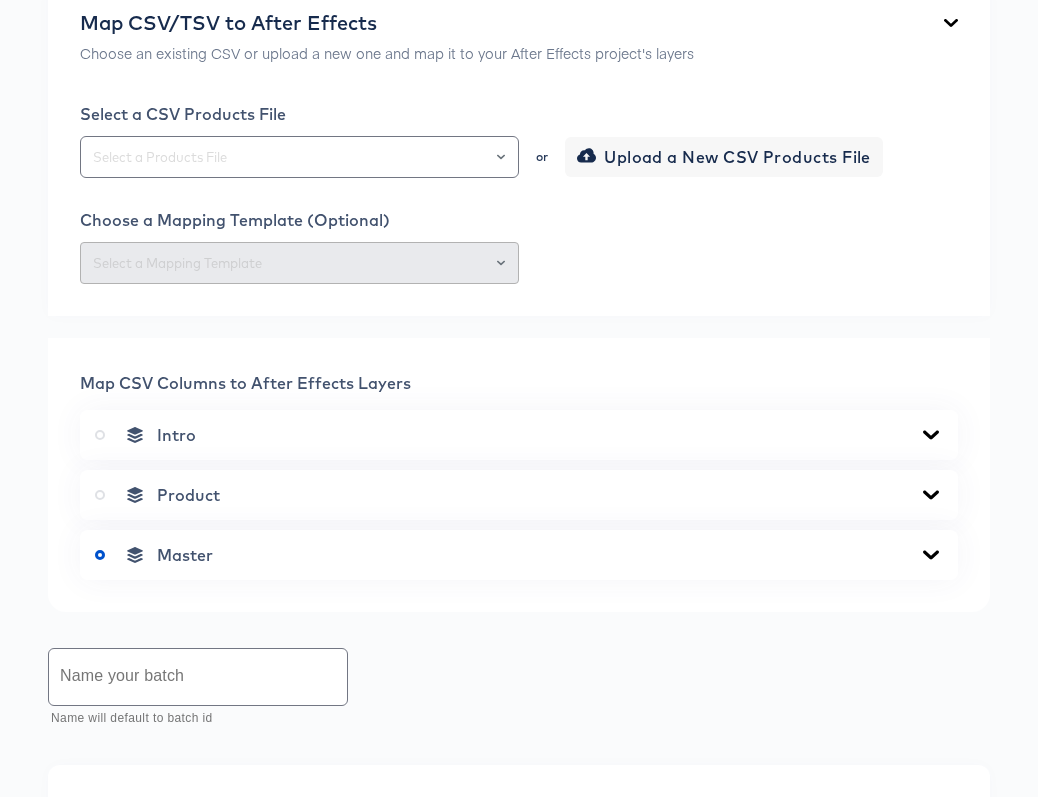 scroll, scrollTop: 495, scrollLeft: 0, axis: vertical 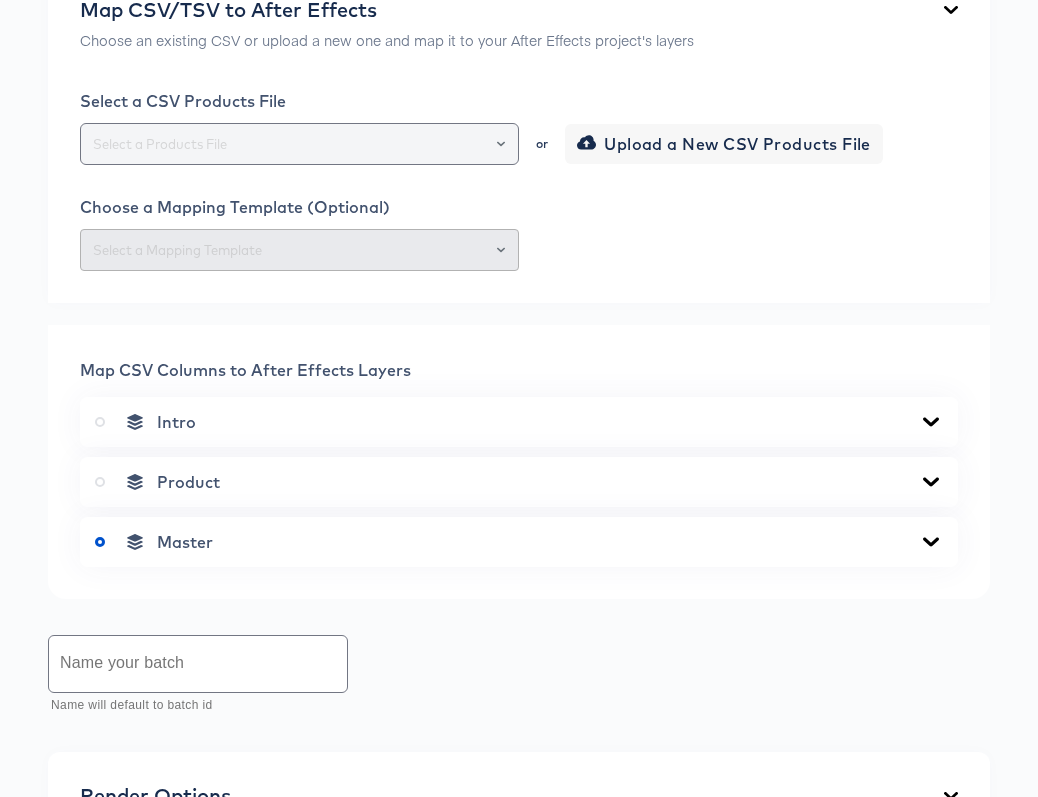 click at bounding box center (299, 144) 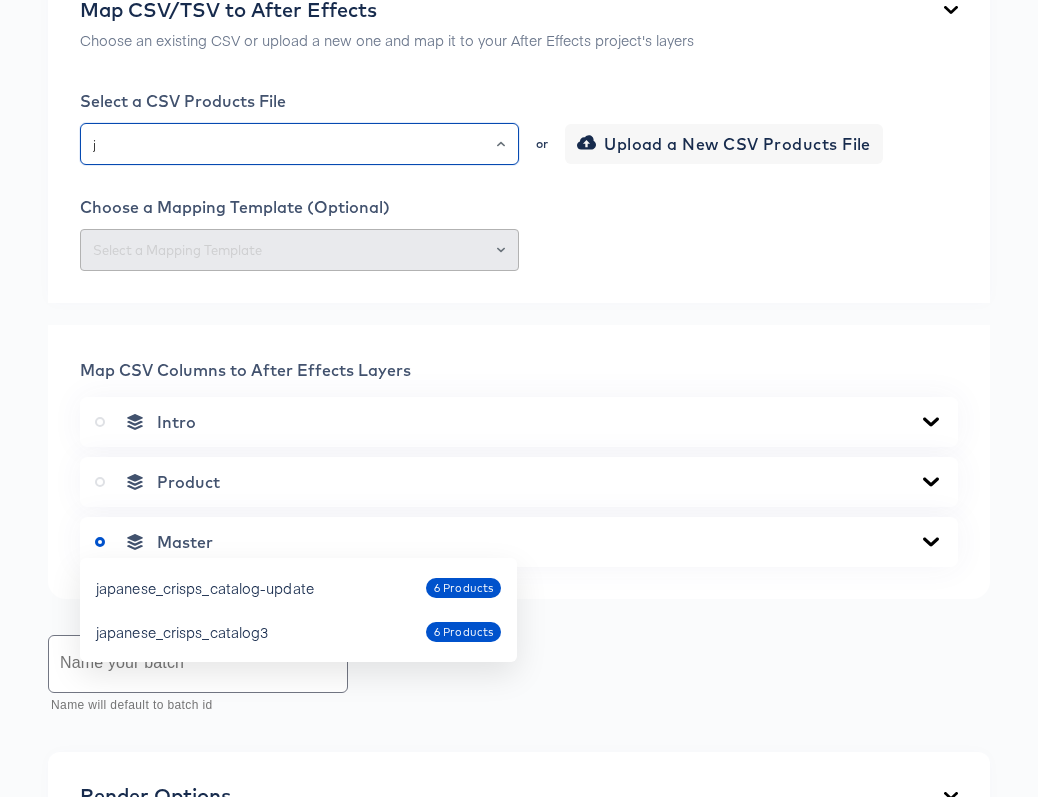 click on "japanese_crisps_catalog-update 6 Products" at bounding box center [298, 588] 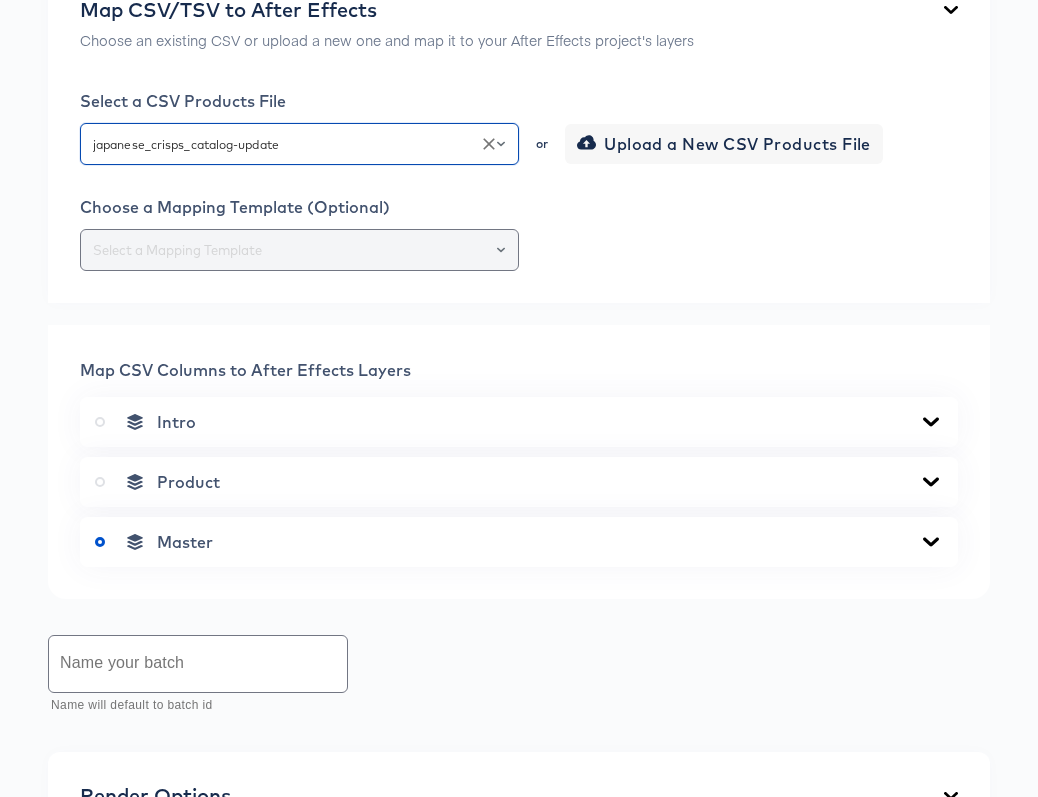 type on "japanese_crisps_catalog-update" 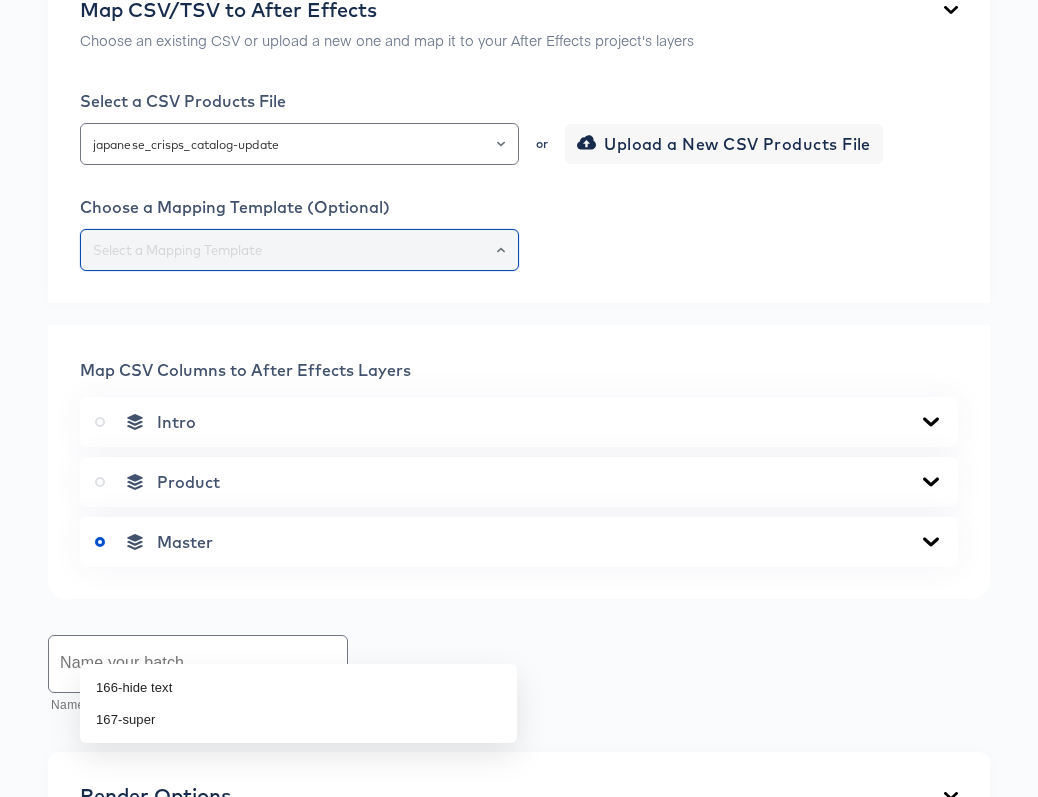 click at bounding box center (299, 250) 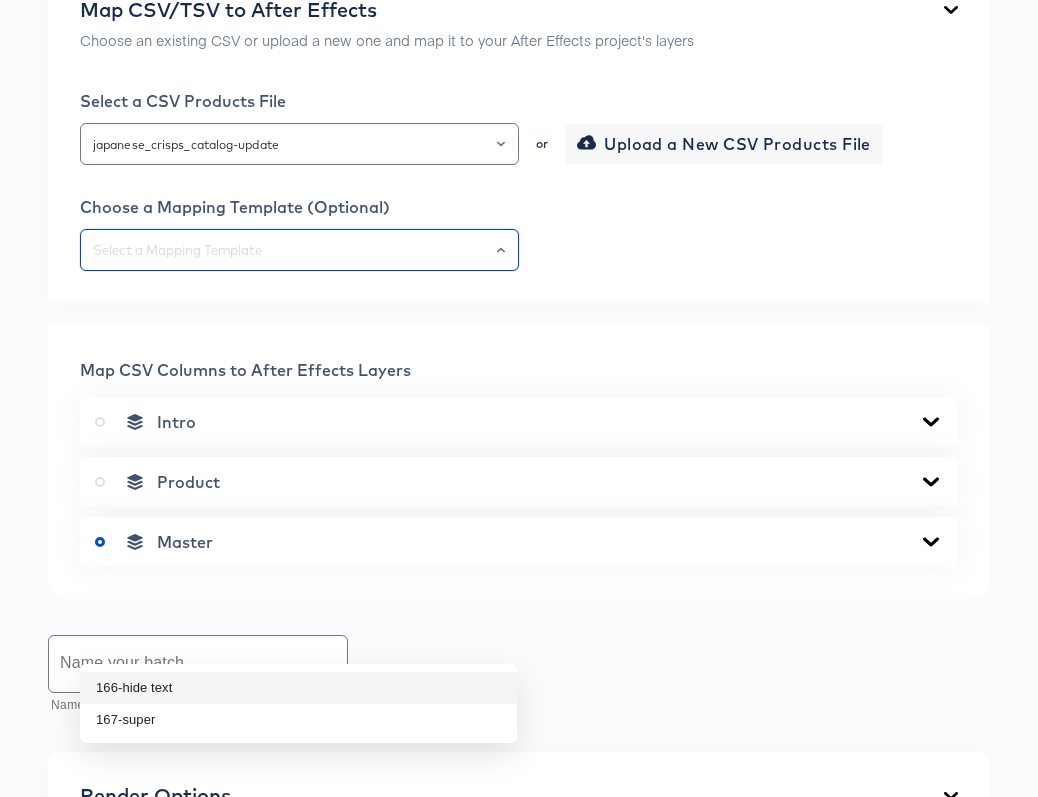 click on "166-hide text" at bounding box center [298, 688] 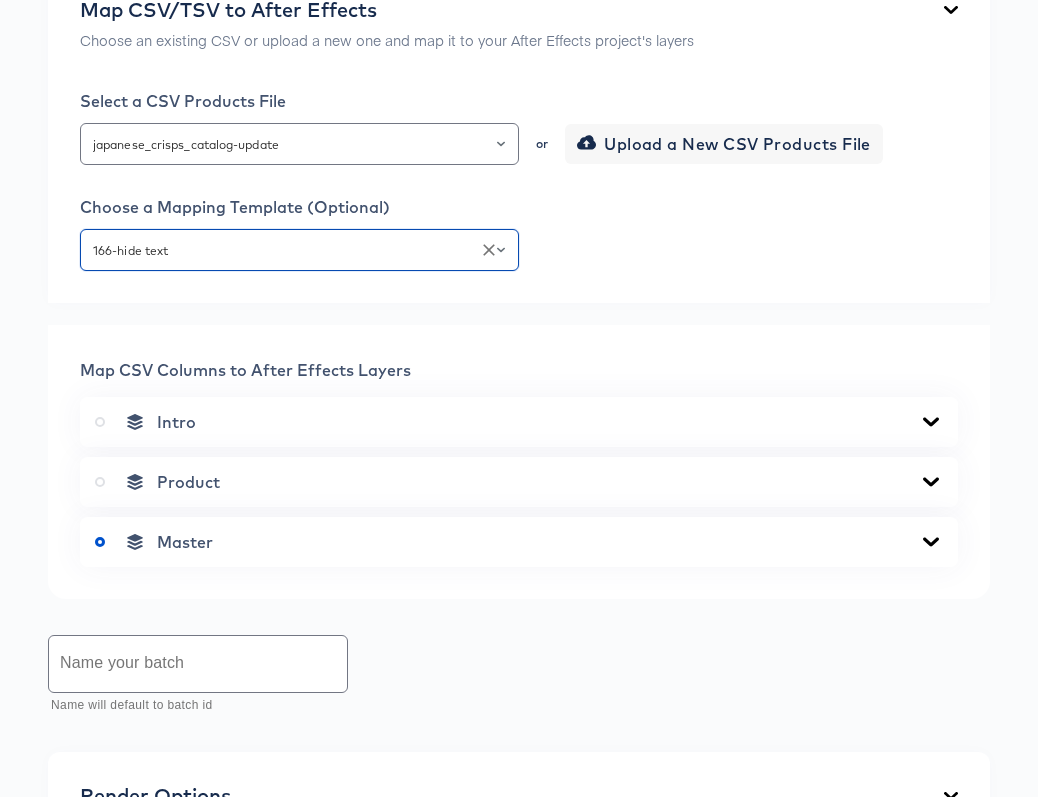 click on "Choose a Mapping Template (Optional) 166-hide text" at bounding box center [519, 234] 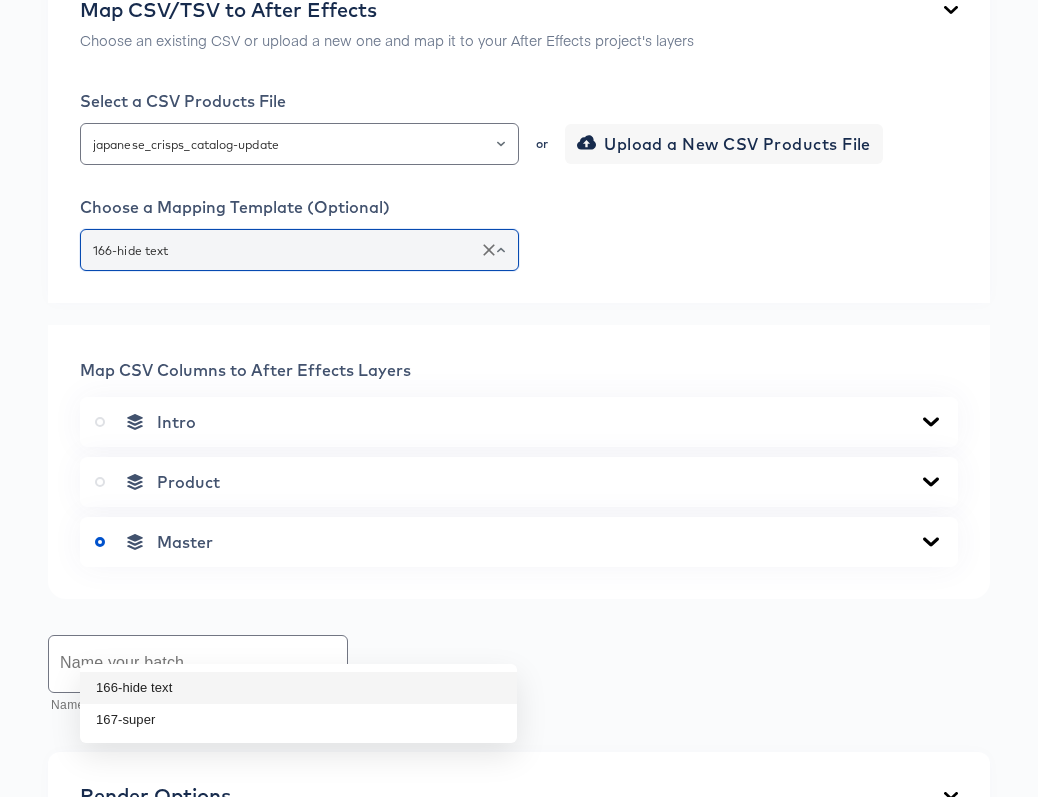 click on "166-hide text" at bounding box center (299, 250) 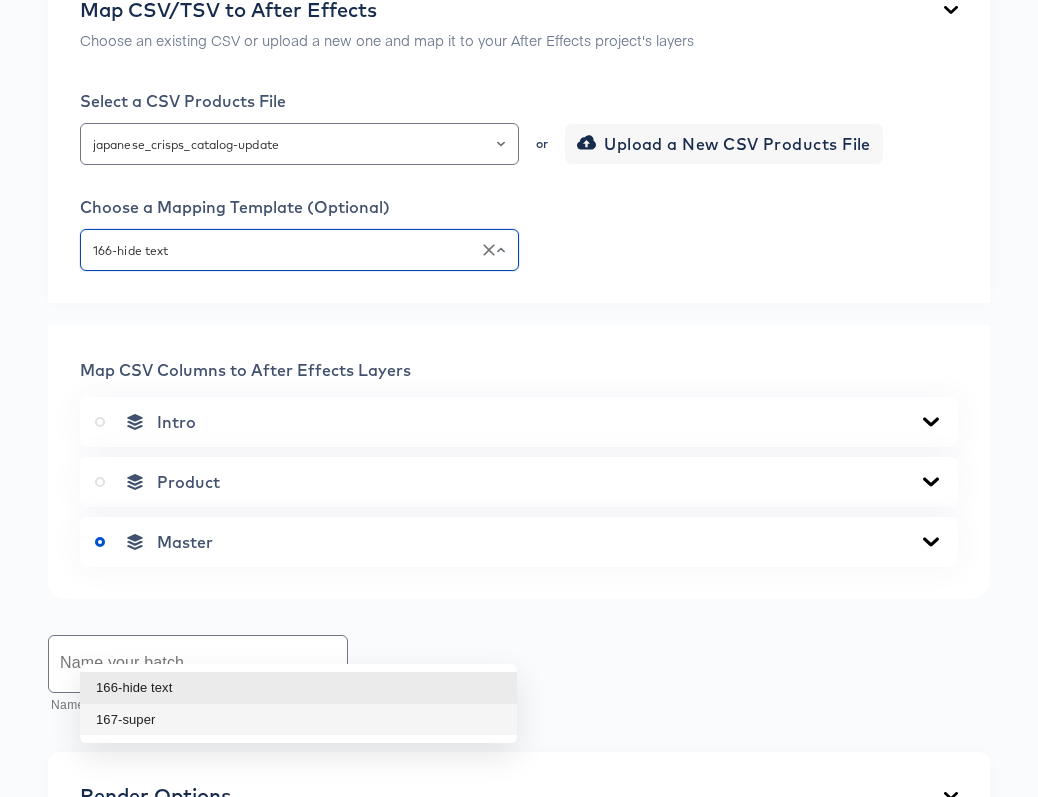 click on "167-super" at bounding box center [298, 720] 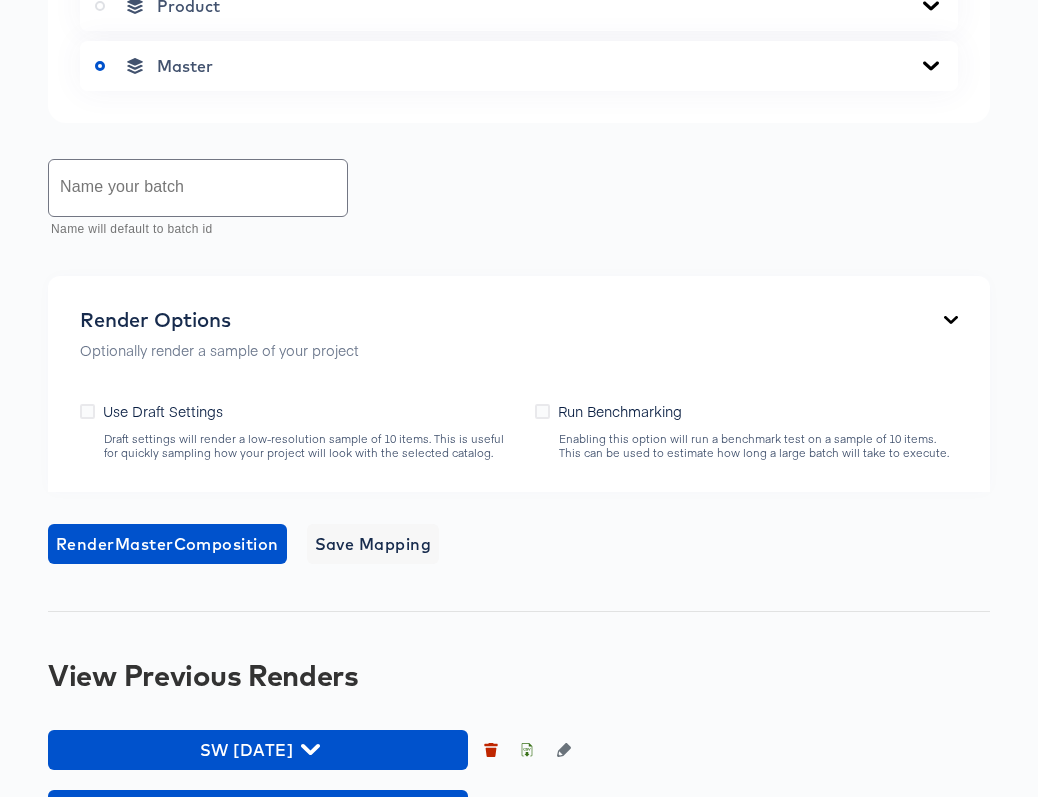 scroll, scrollTop: 978, scrollLeft: 0, axis: vertical 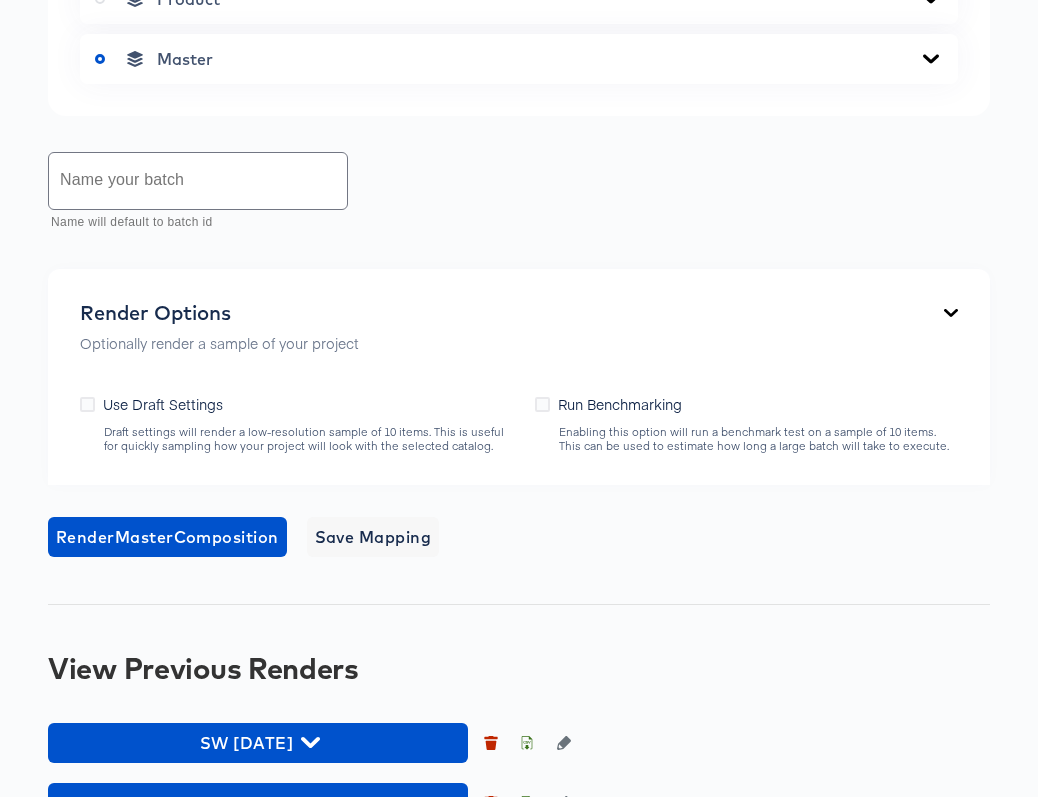 click on "Product" at bounding box center [519, -1] 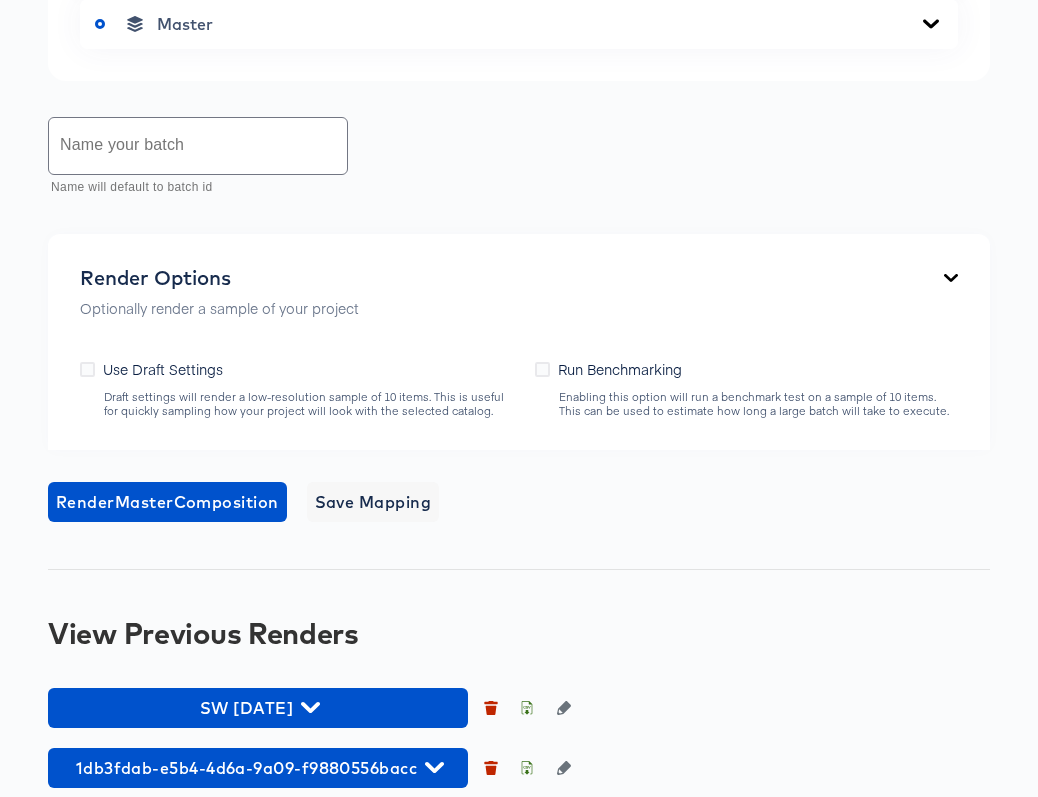 scroll, scrollTop: 1567, scrollLeft: 0, axis: vertical 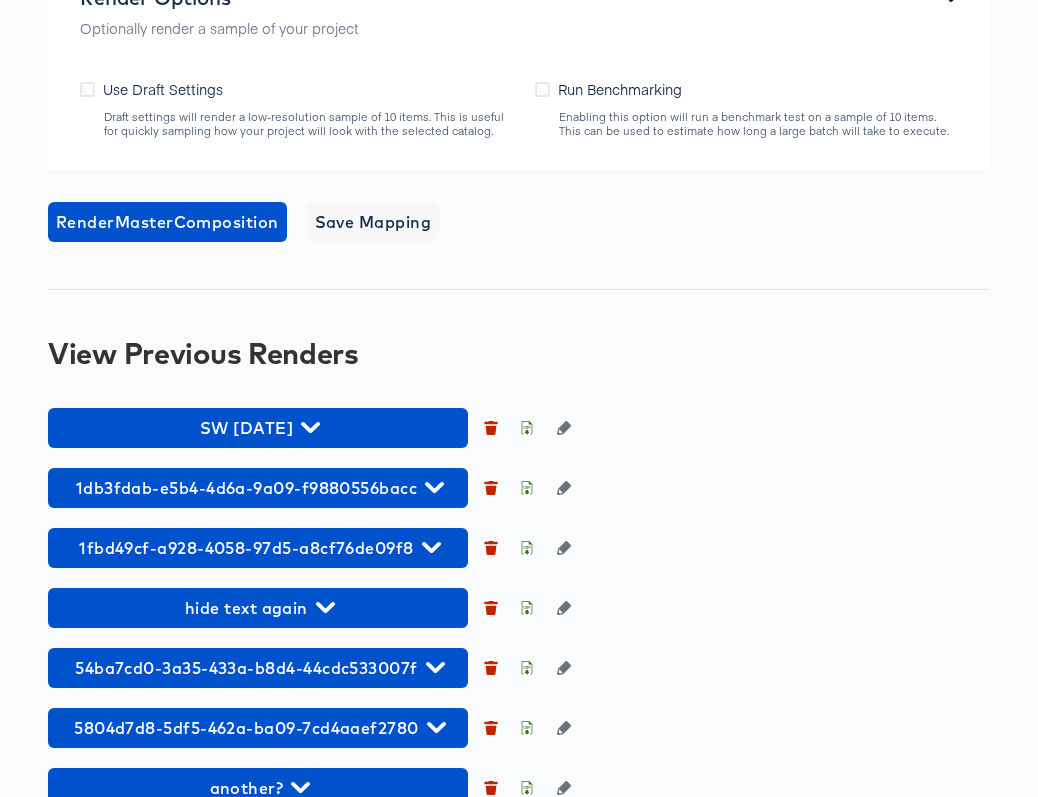 click at bounding box center [198, -134] 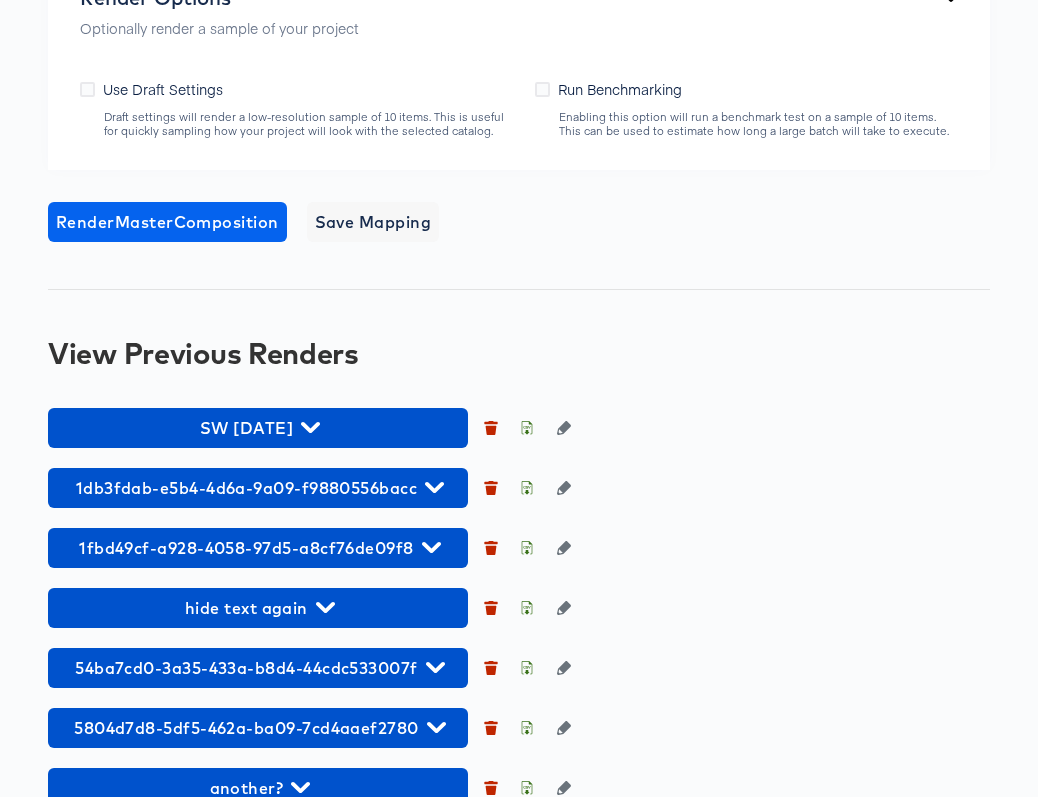 type on "again" 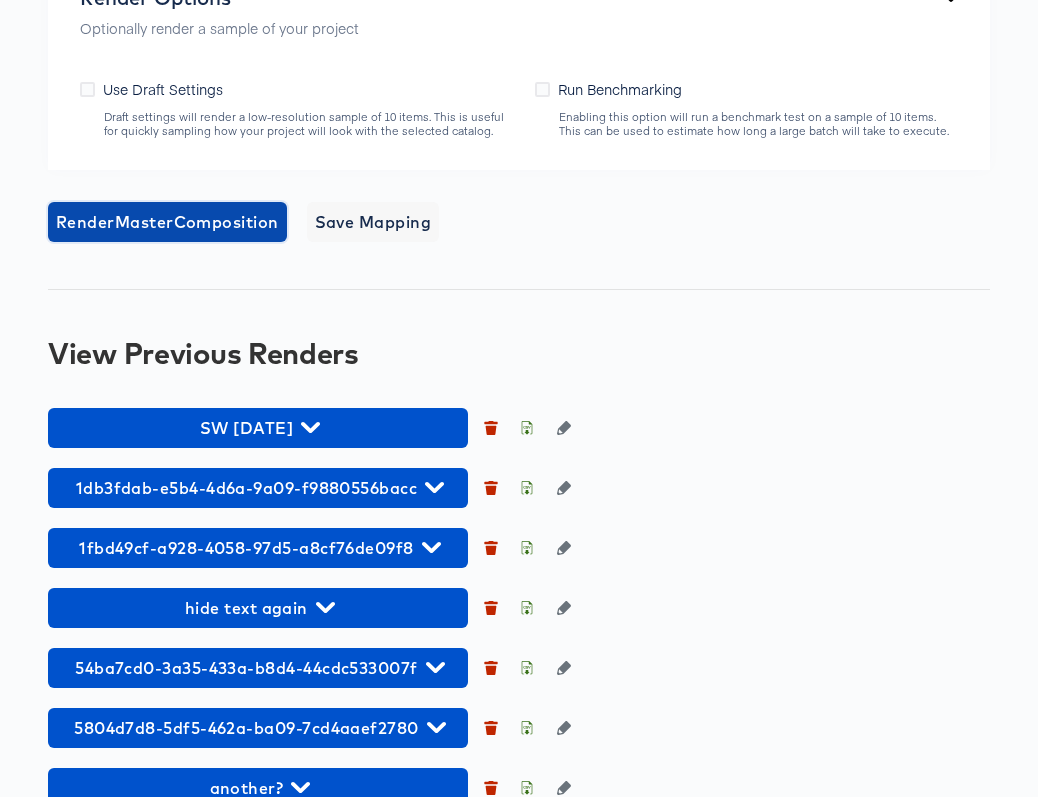 click on "Render  Master  Composition" at bounding box center (167, 222) 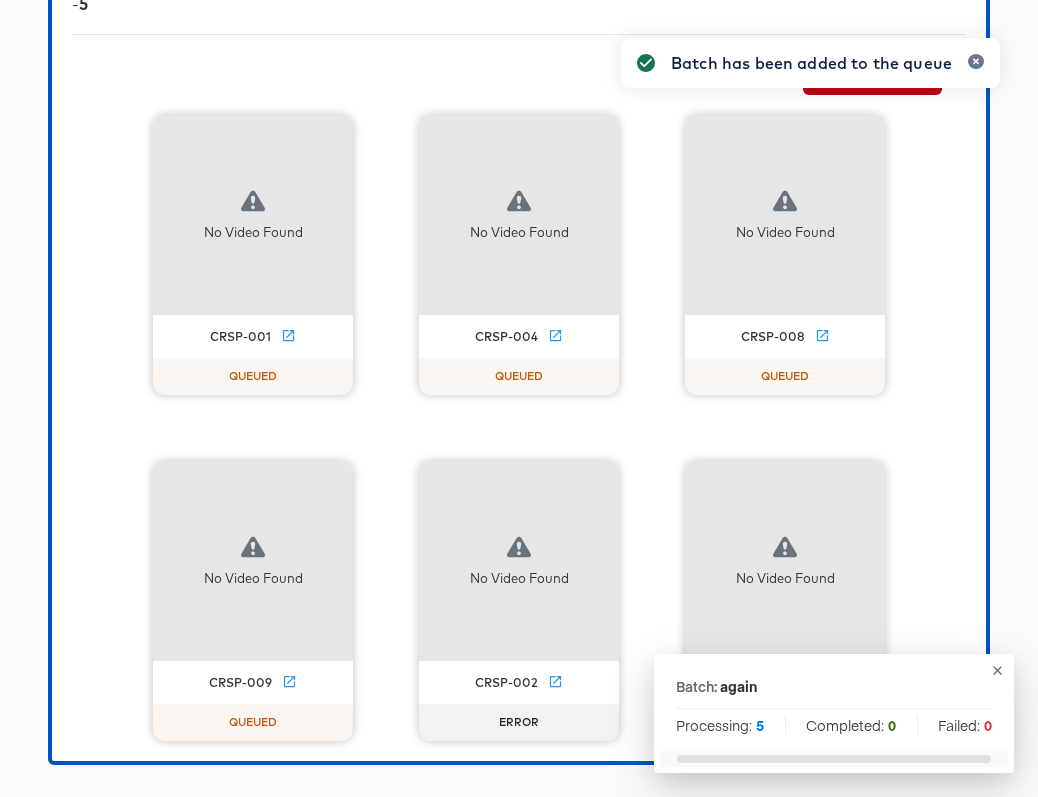click on "product only" at bounding box center (258, -106) 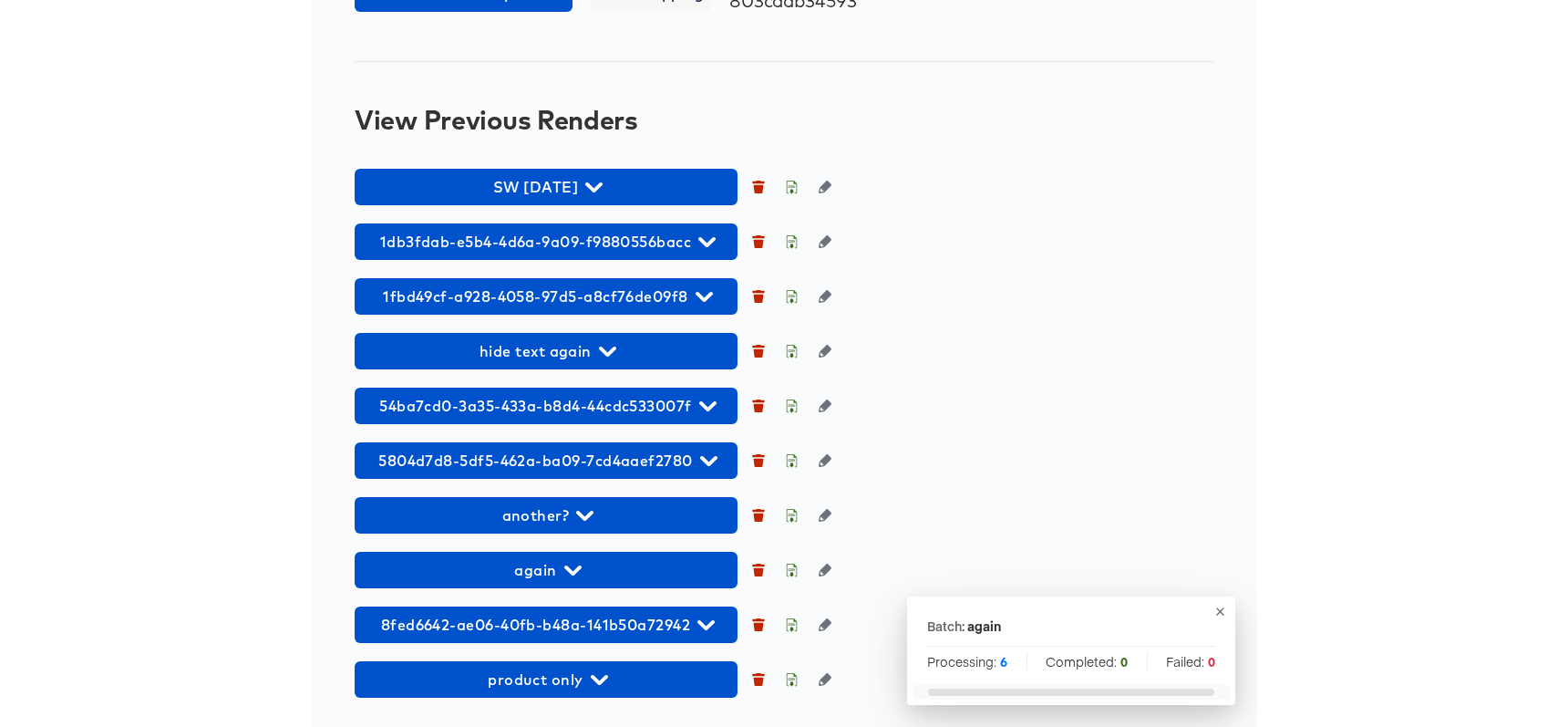 scroll, scrollTop: 1988, scrollLeft: 0, axis: vertical 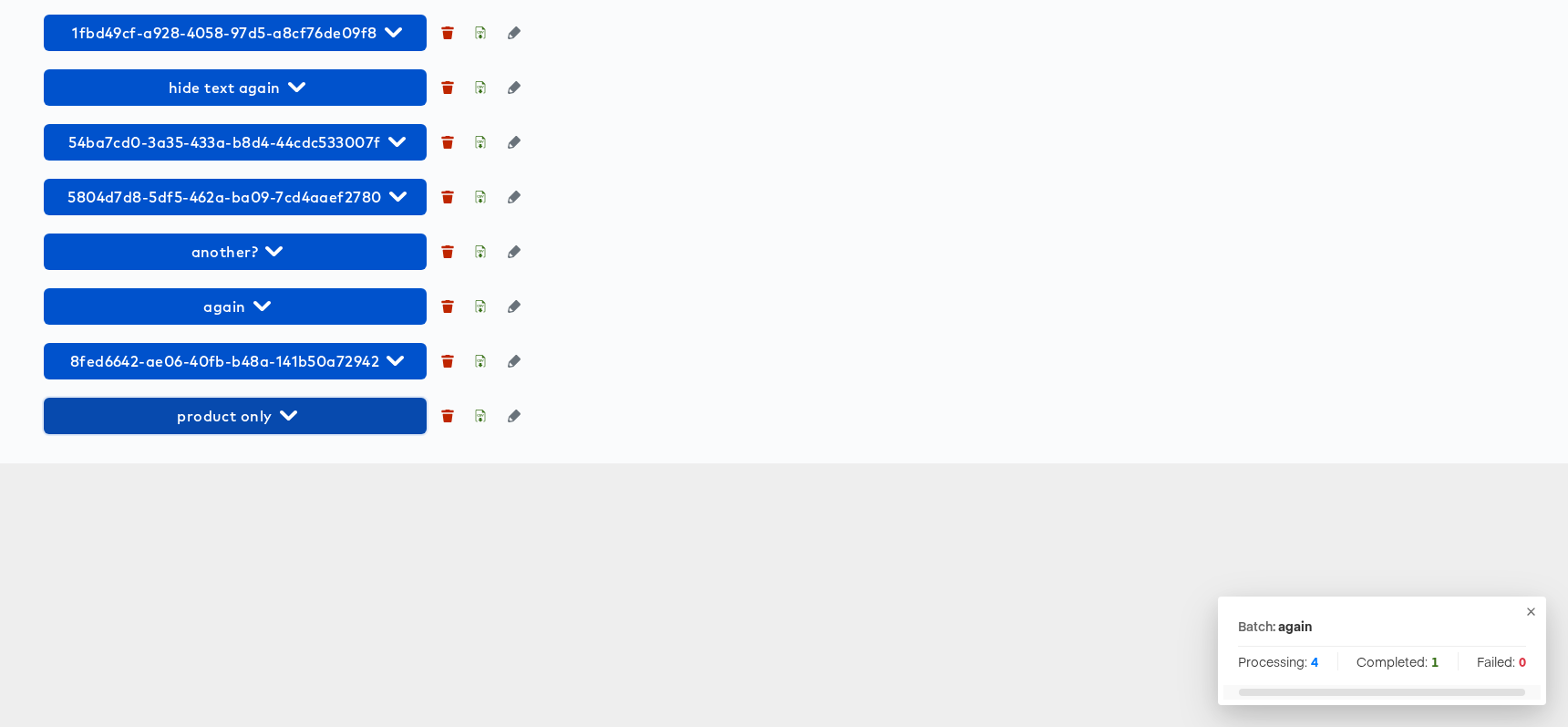 click on "product only" at bounding box center (235, 416) 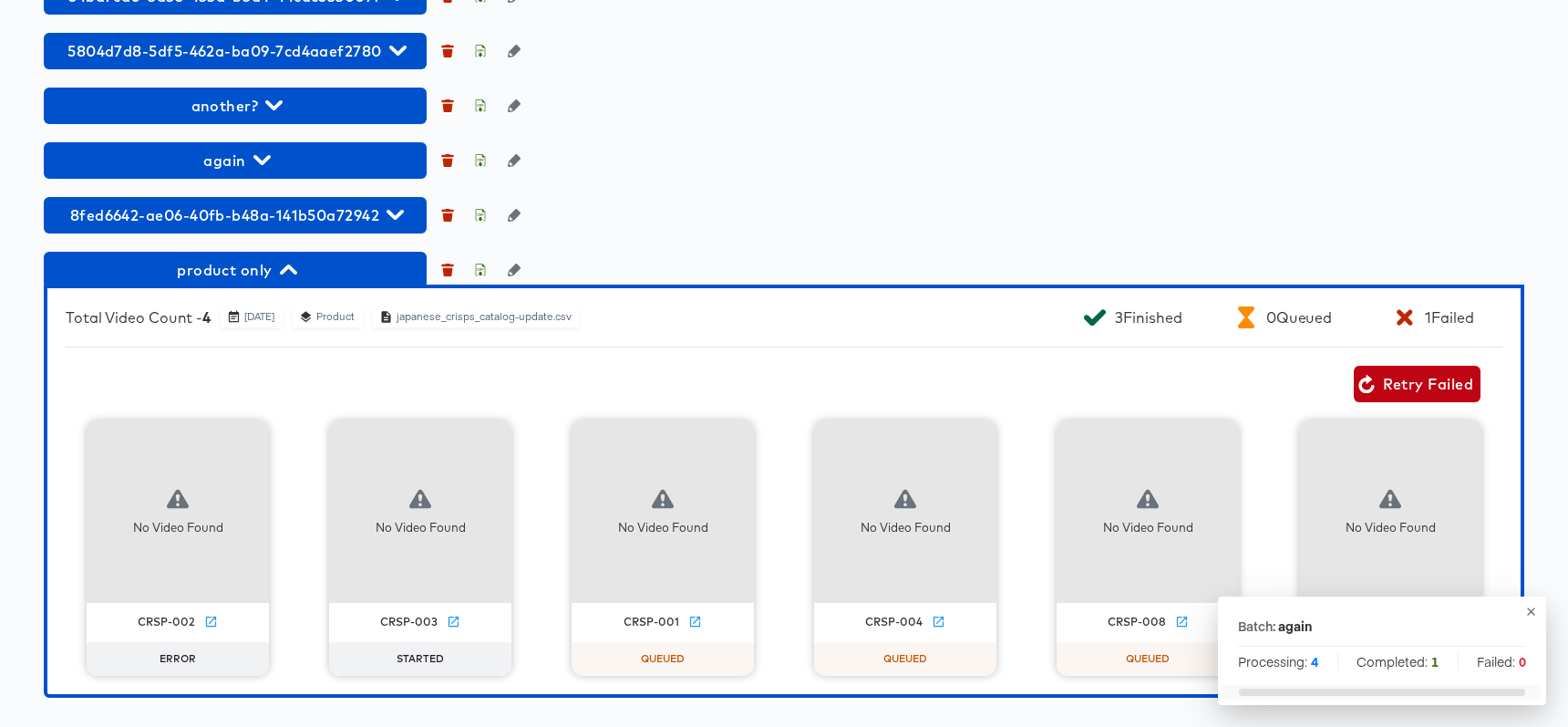 scroll, scrollTop: 2251, scrollLeft: 0, axis: vertical 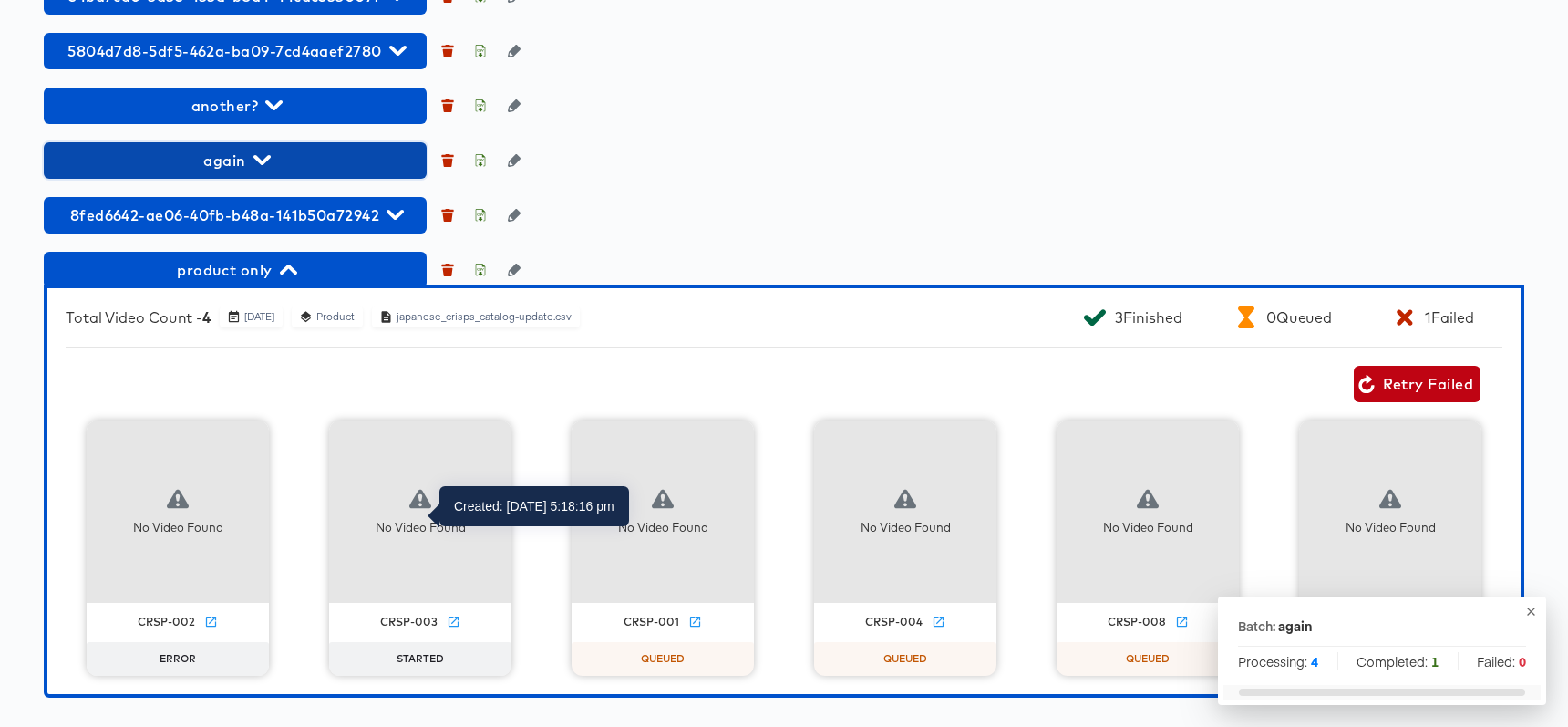 click on "again" at bounding box center [235, 161] 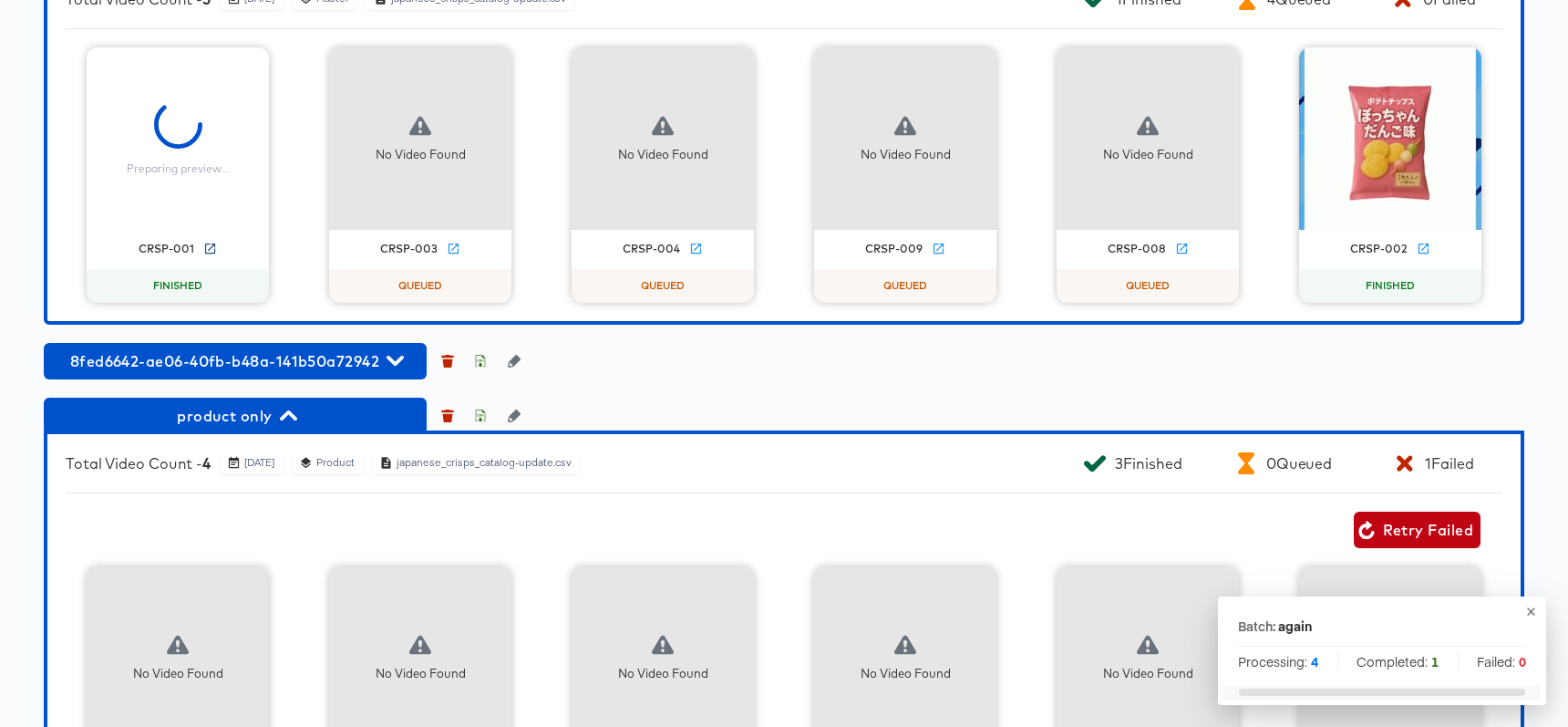 click 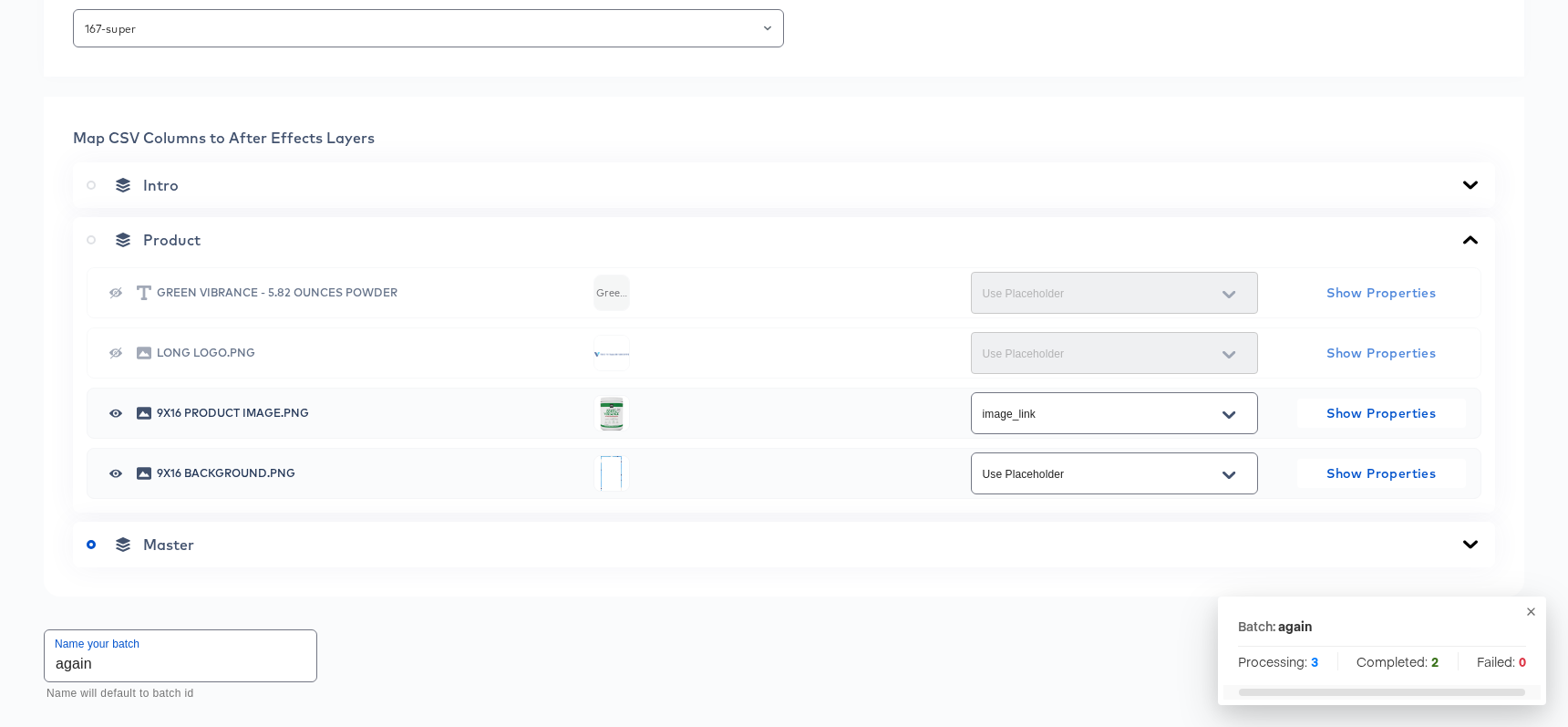 scroll, scrollTop: 0, scrollLeft: 0, axis: both 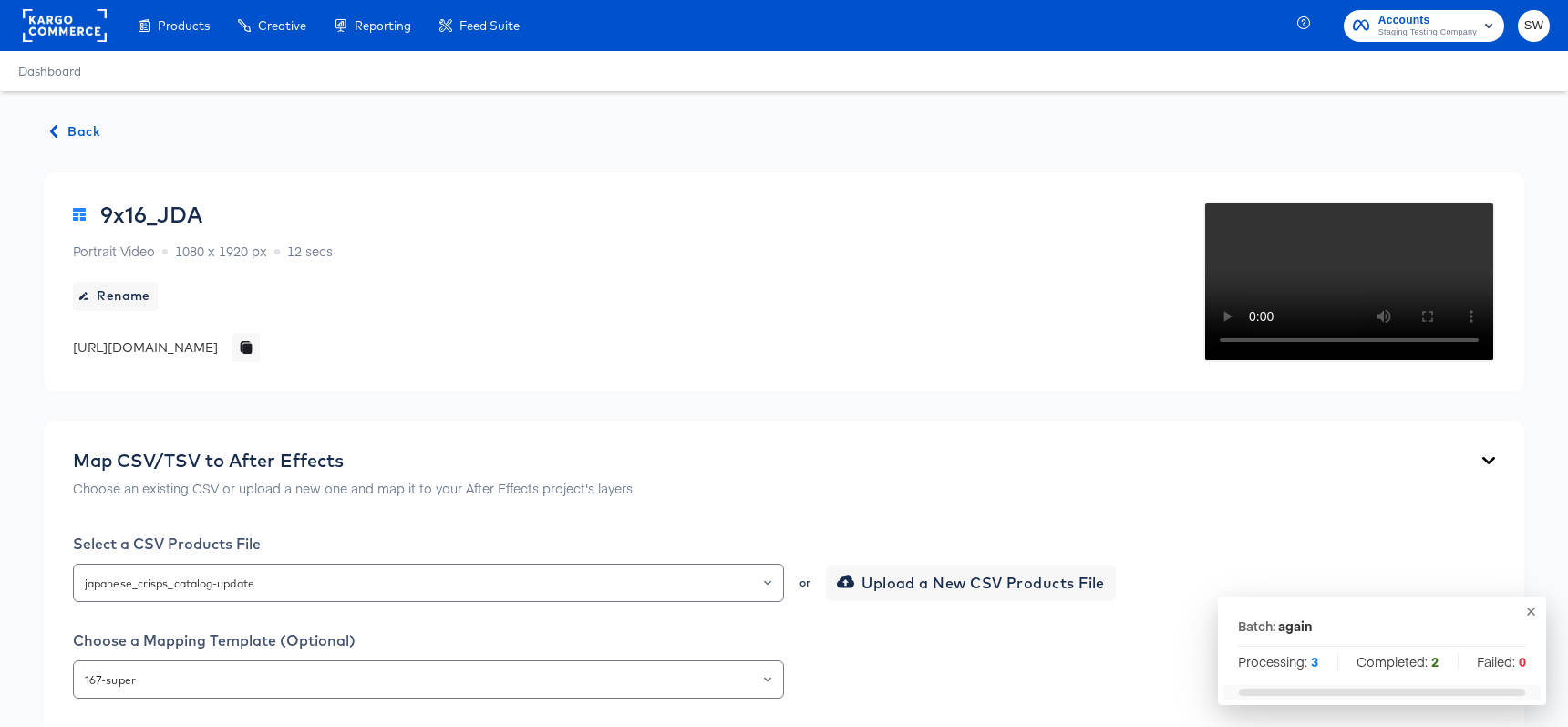 click on "Back 9x16_JDA Portrait Video 1080 x 1920 px 12 secs Rename https://dynamo-video-projects.s3.eu-west-1.amazonaws.com/staging/projects/templates/company_6/20250620_103100_9x16_jda_bv5oln.aep Your browser does not support the video tag. Map CSV/TSV to After Effects Choose an existing CSV or upload a new one and map it to your After Effects project's layers Select a CSV Products File japanese_crisps_catalog-update or Upload a New CSV Products File Choose a Mapping Template (Optional) 167-super Map CSV Columns to After Effects Layers  Intro  Product Green Vibrance - 5.82 Ounces Powder Green Vibrance - 5.82 Ounces Powder Use Placeholder Show Properties Long Logo.png   Use Placeholder Show Properties 9x16 product image.png   image_link Show Properties 9x16 Background.png   Use Placeholder Show Properties Master Name your batch again Name will default to batch id Render Options Optionally render a sample of your project Use Draft Settings Run Benchmarking Render  Master  Composition Save Mapping SW jul 30 another?" at bounding box center [784, 1607] 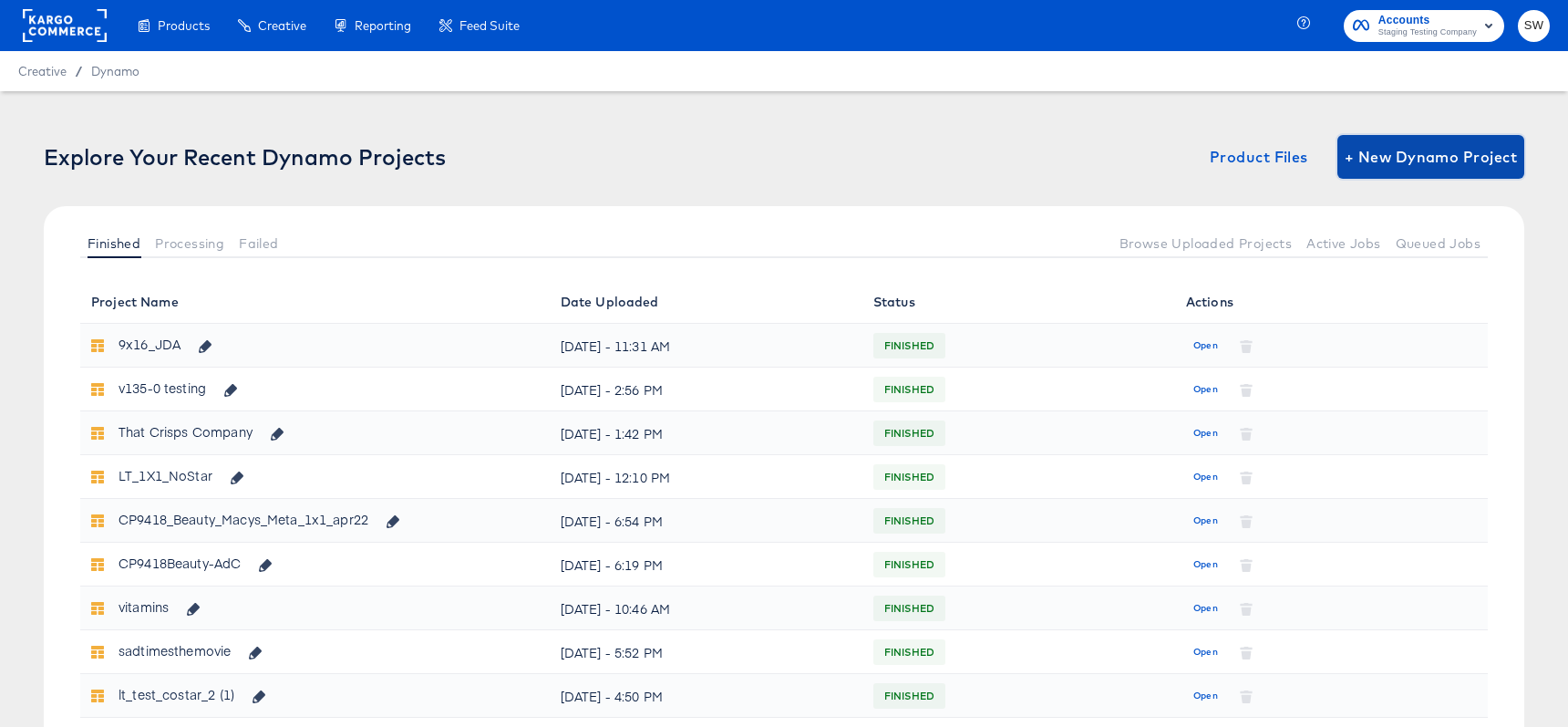 click on "+ New Dynamo Project" at bounding box center (1430, 157) 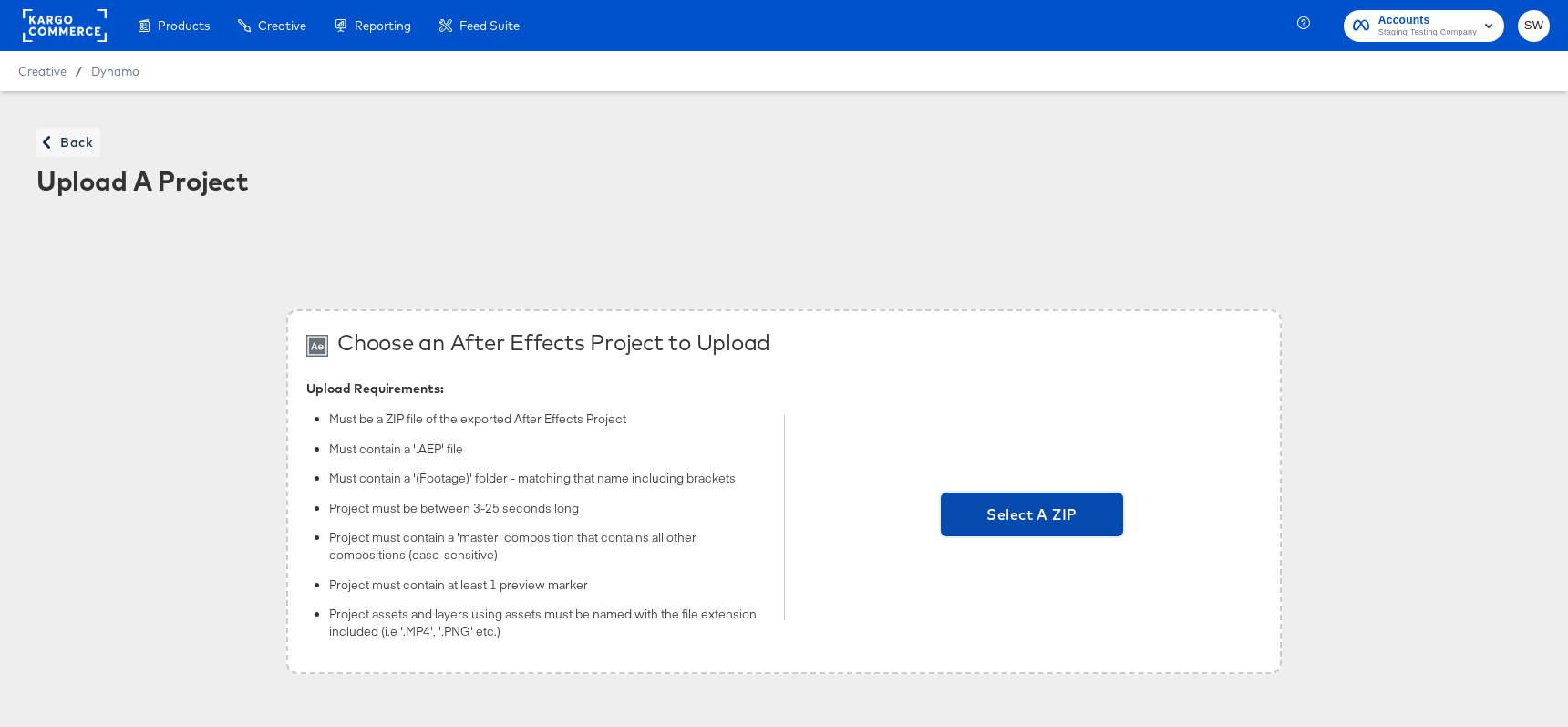 click on "Select A ZIP" at bounding box center [1032, 514] 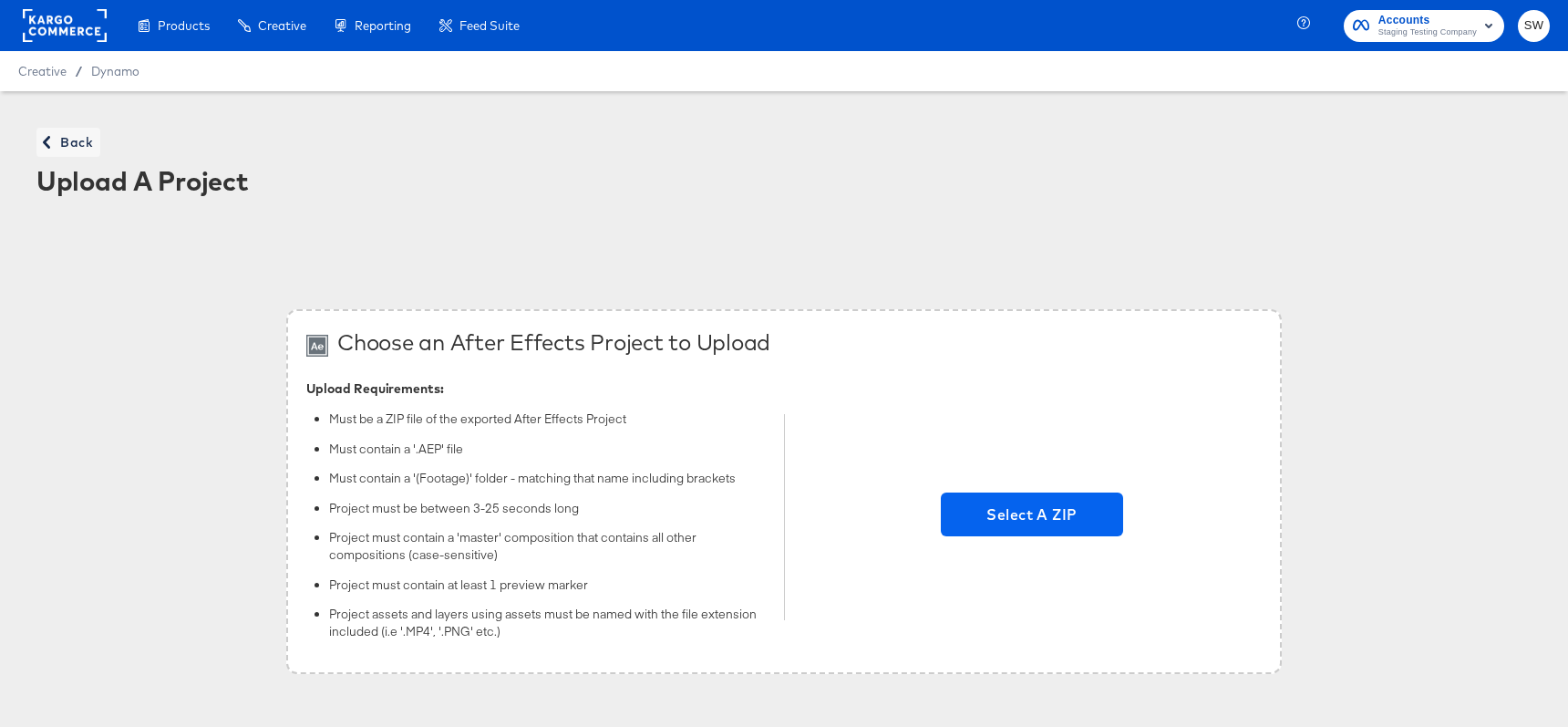 click on "Select A ZIP" at bounding box center [1032, 517] 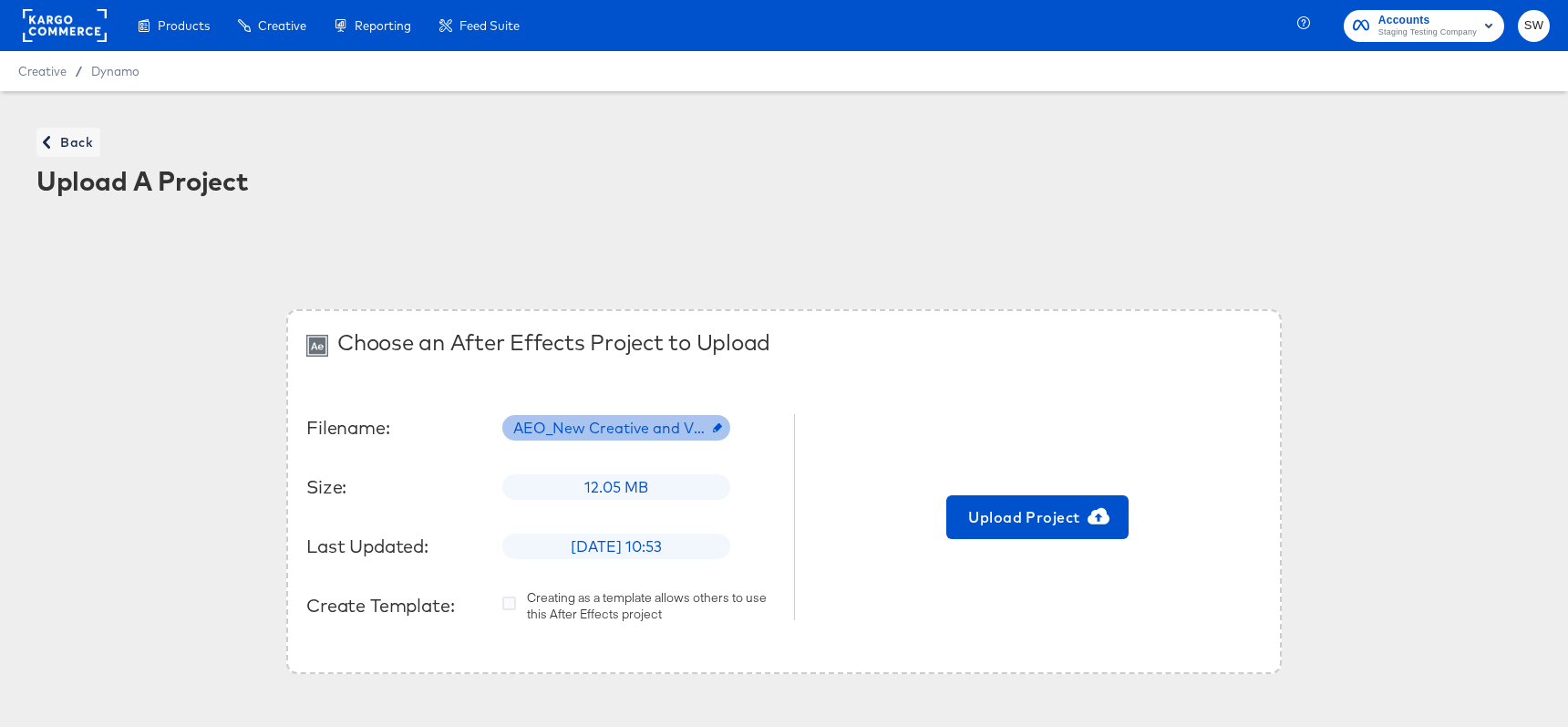 click on "AEO_New Creative and Videos_9x16 folder.zip" at bounding box center [616, 428] 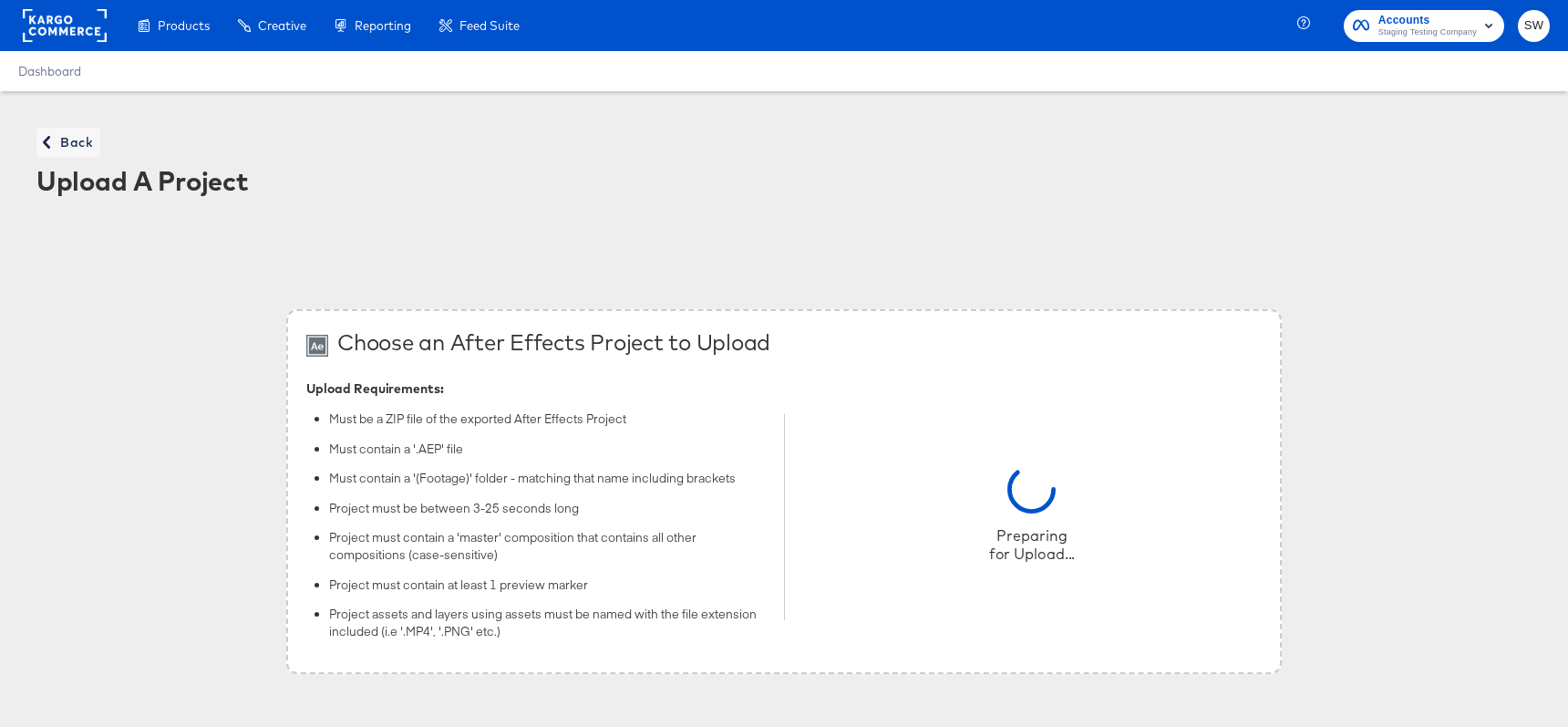 scroll, scrollTop: 0, scrollLeft: 0, axis: both 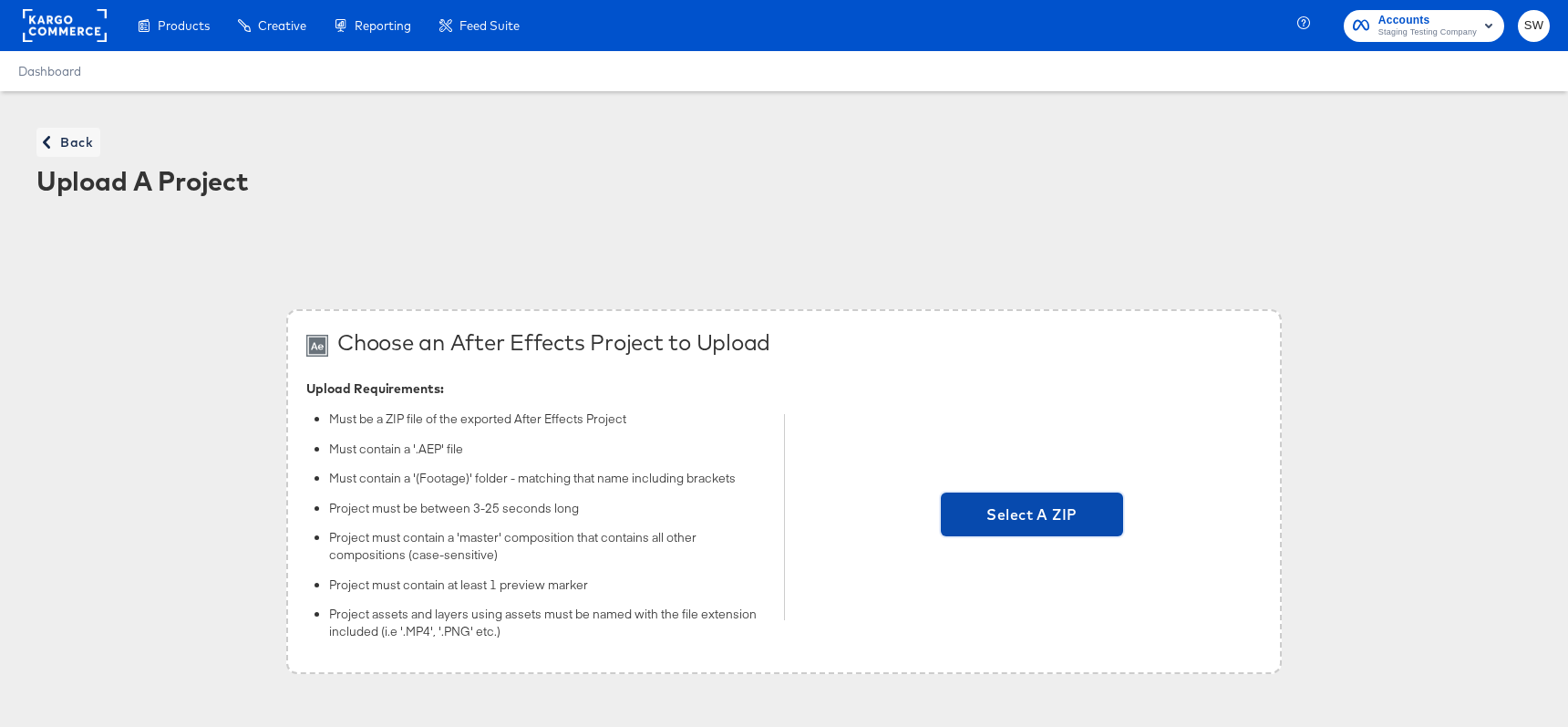 click on "Select A ZIP" at bounding box center [1032, 514] 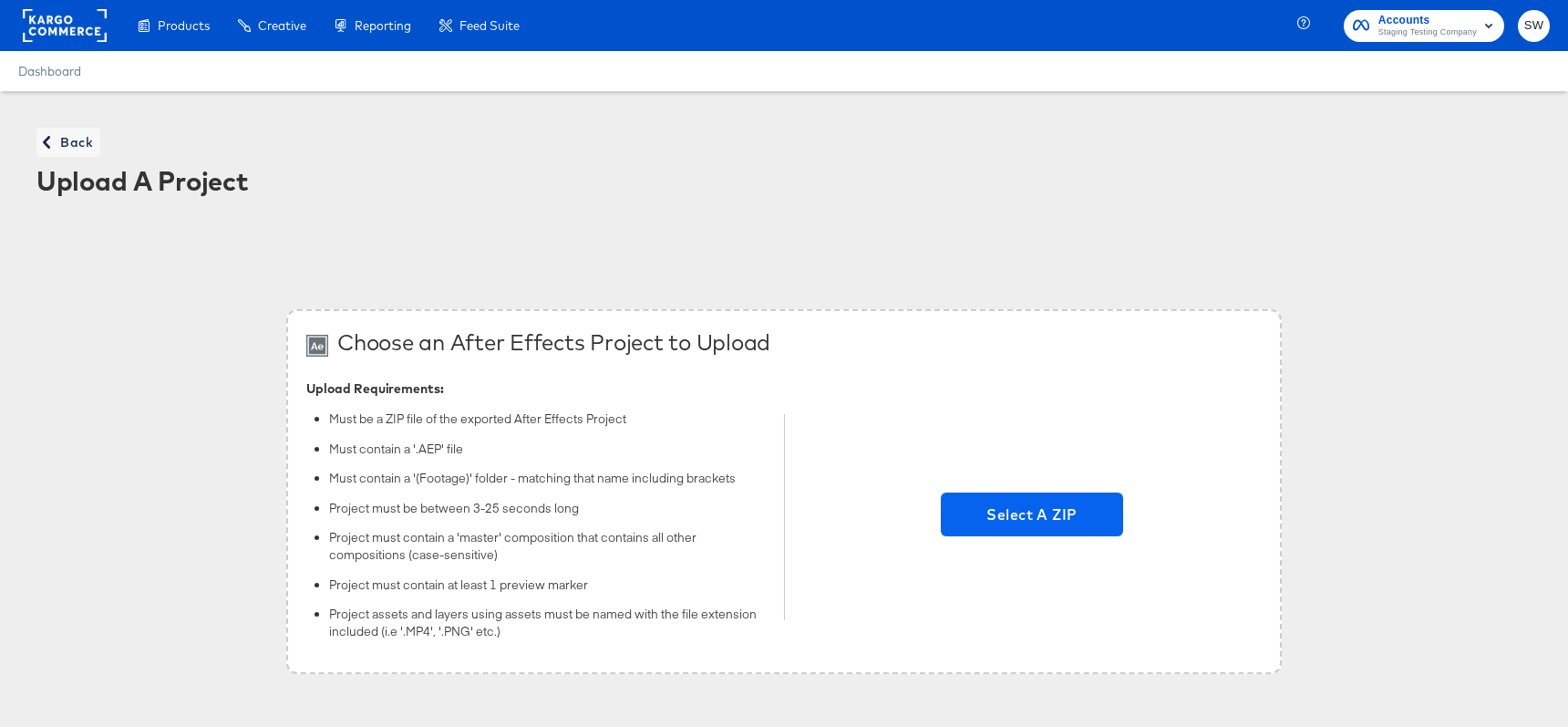 click on "Select A ZIP" at bounding box center [1032, 517] 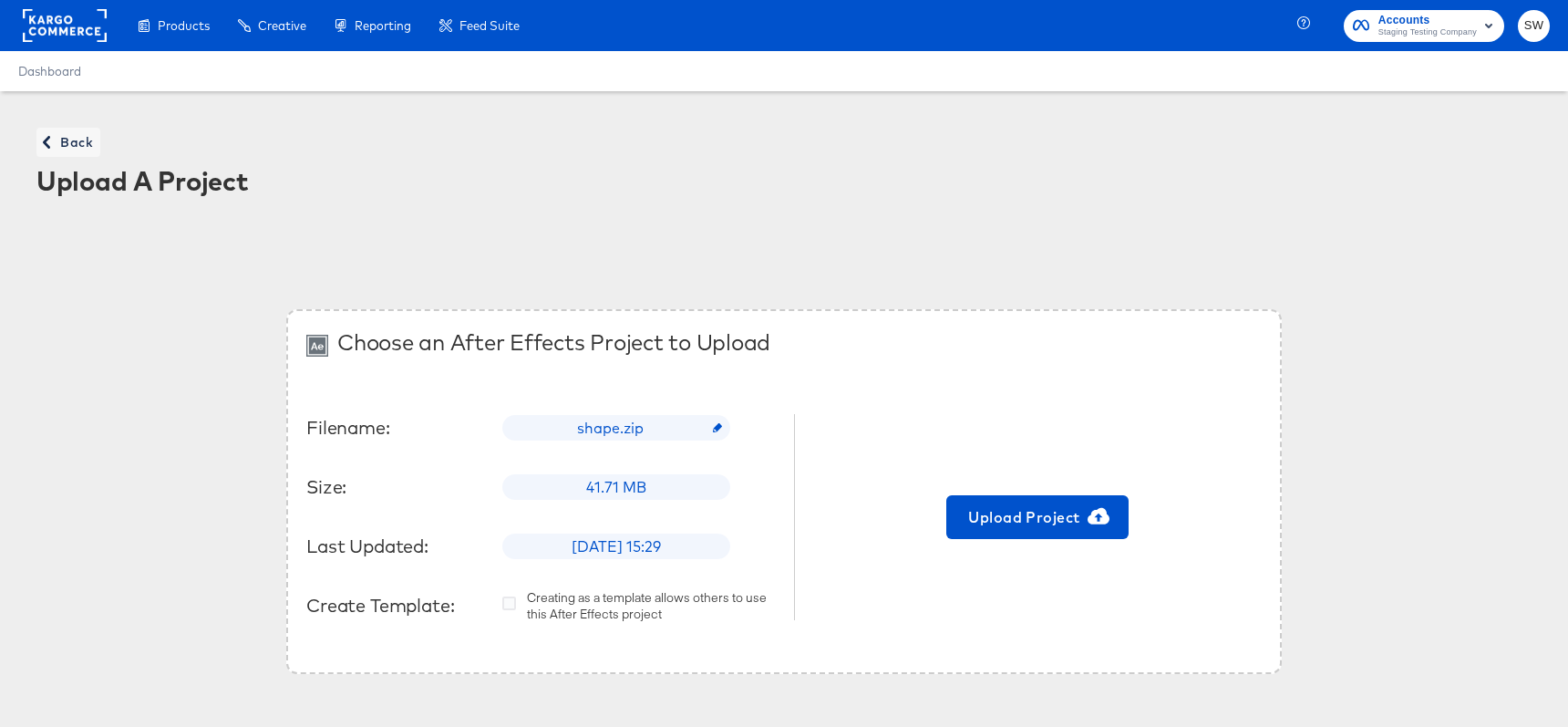 click on "Upload Project" at bounding box center (1037, 517) 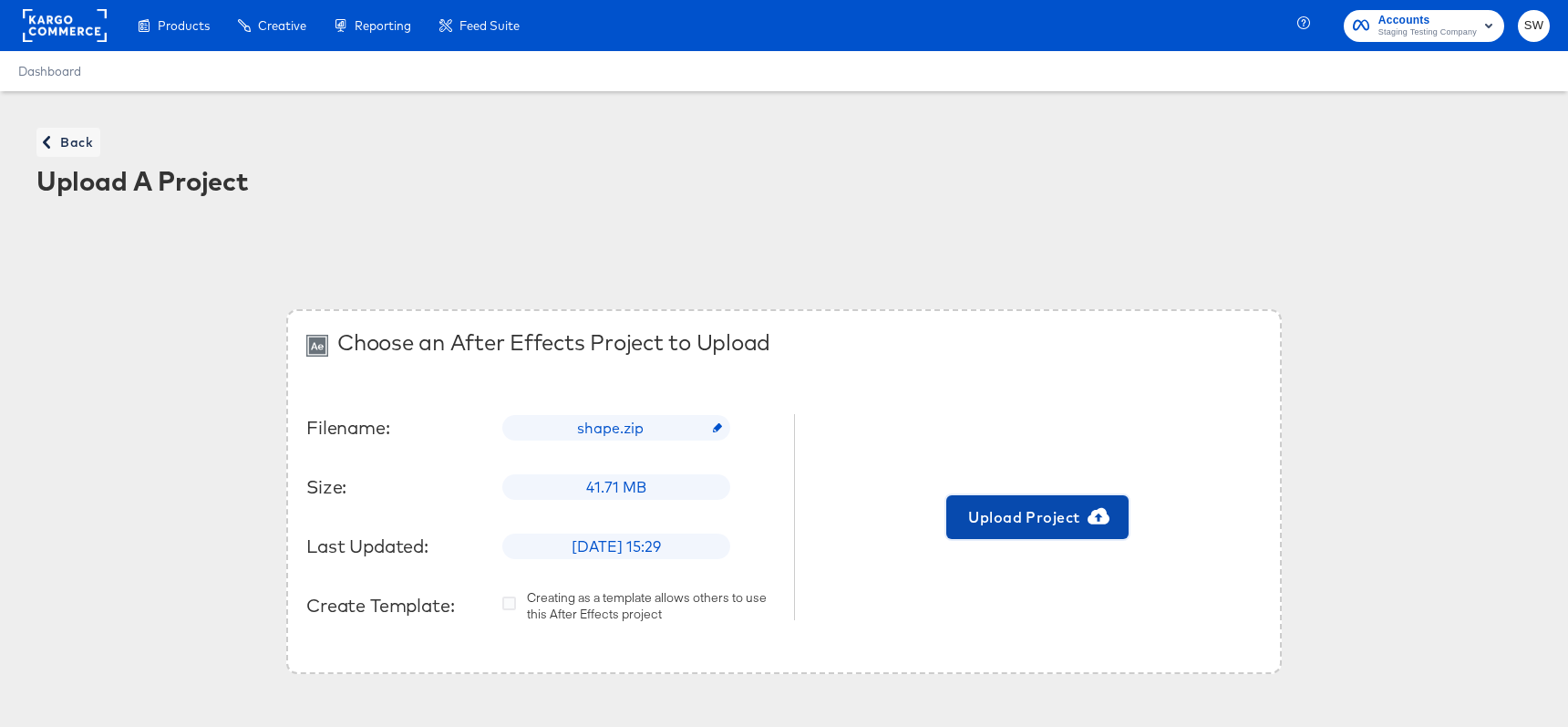 click on "Upload Project" at bounding box center [1037, 517] 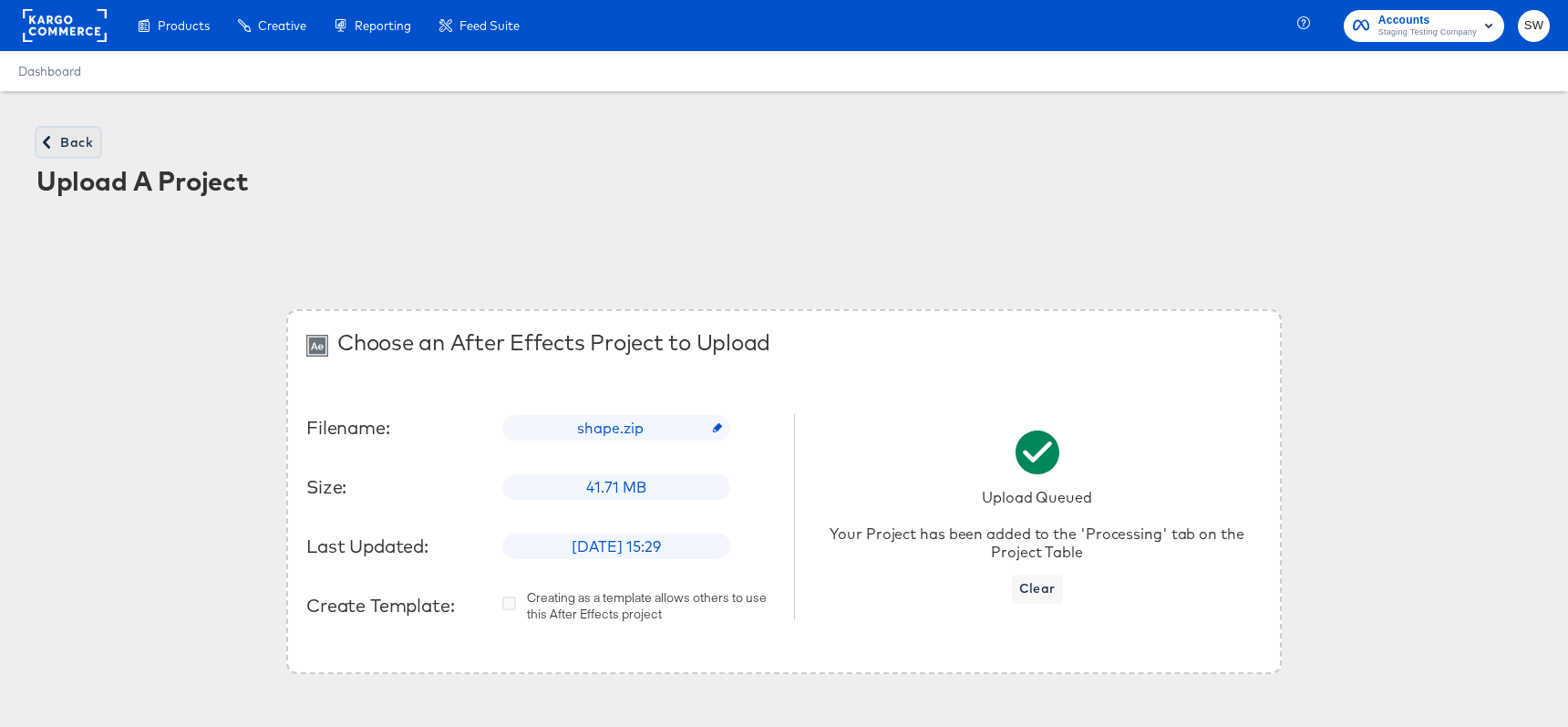click on "Back" at bounding box center [68, 142] 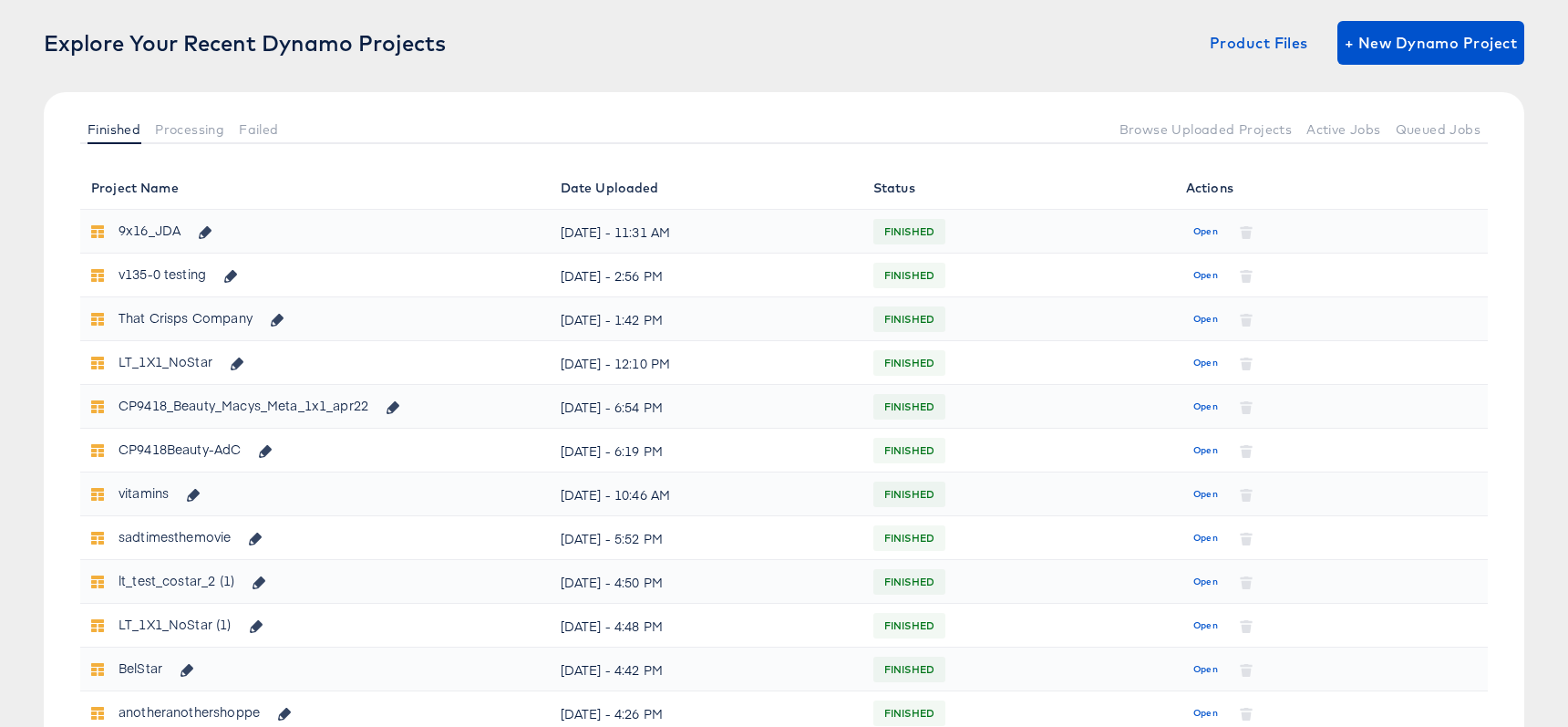 scroll, scrollTop: 474, scrollLeft: 0, axis: vertical 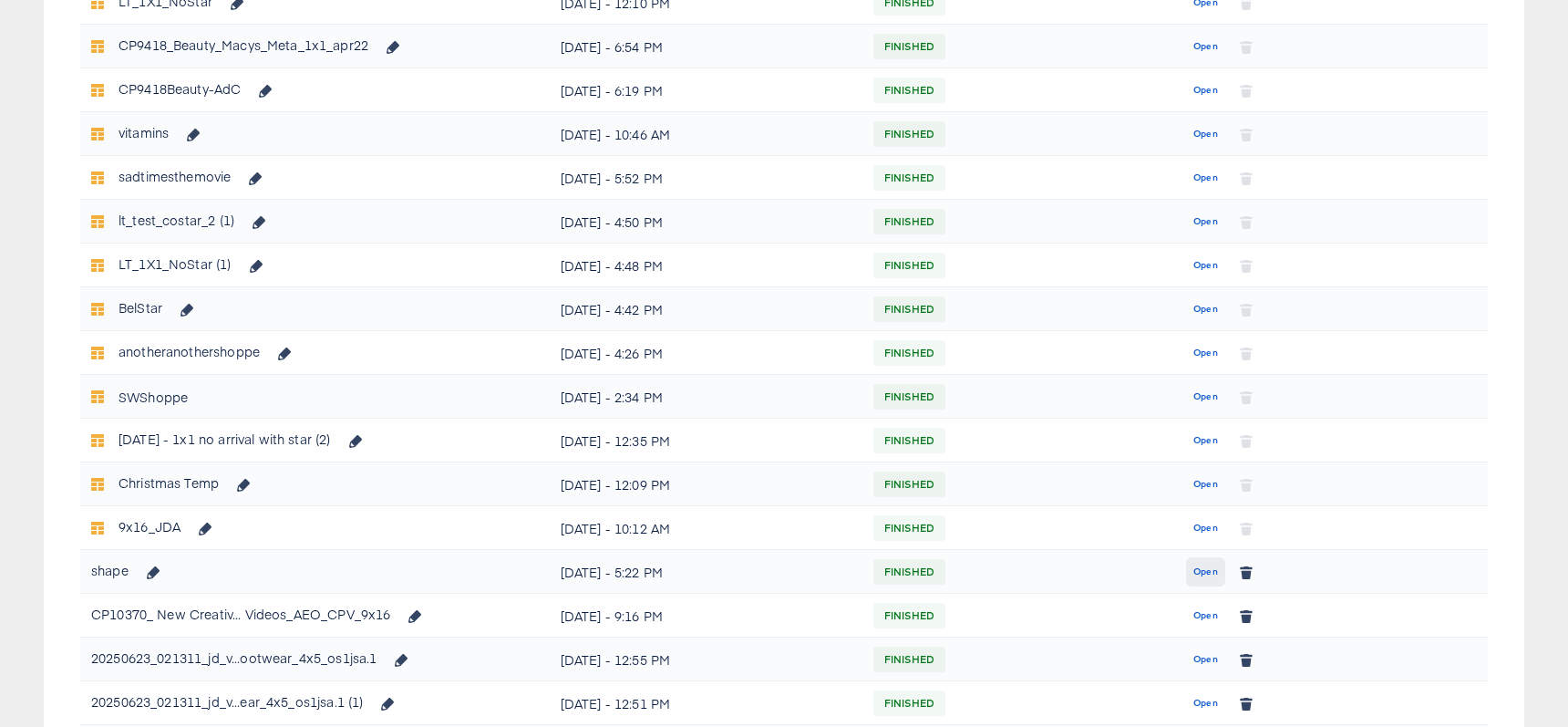 click on "Open" at bounding box center (1205, 572) 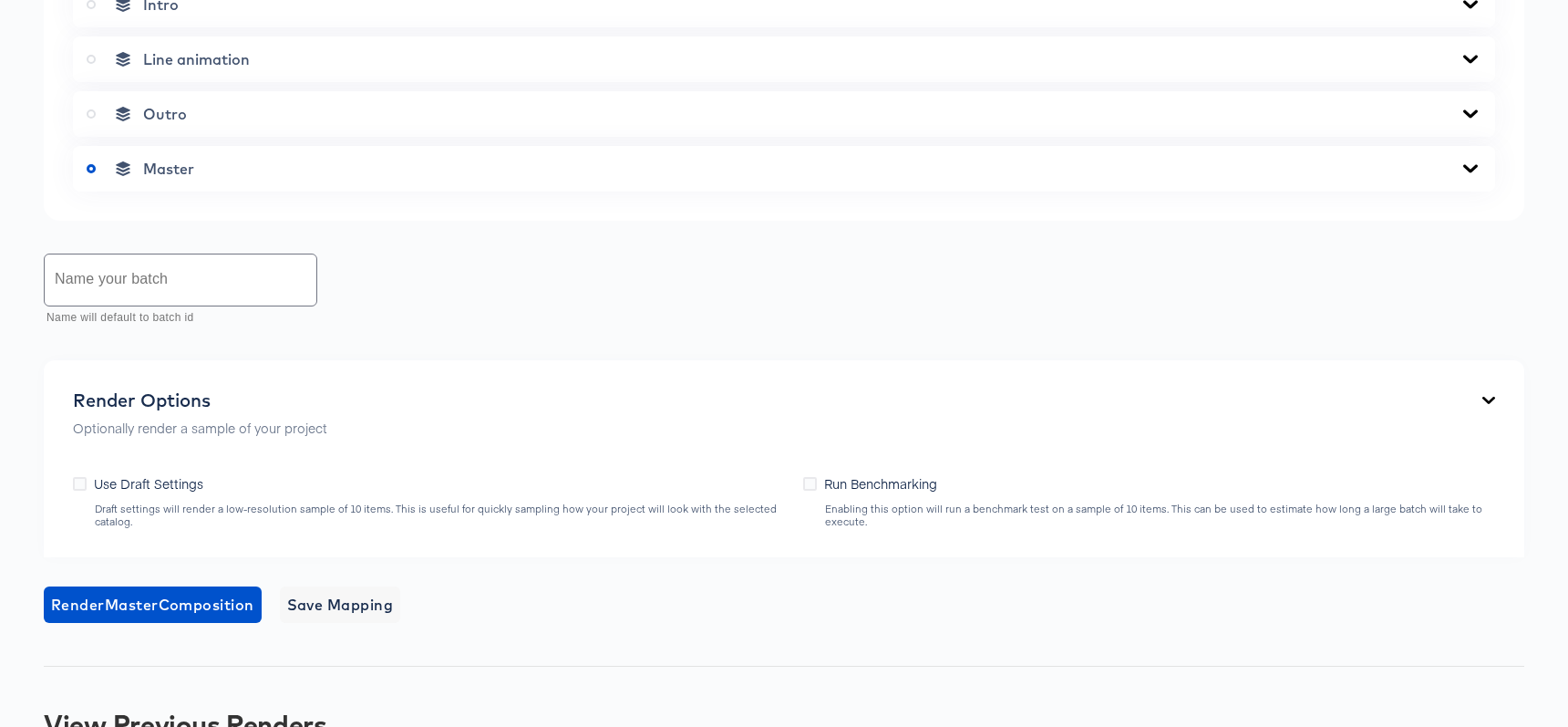scroll, scrollTop: 820, scrollLeft: 0, axis: vertical 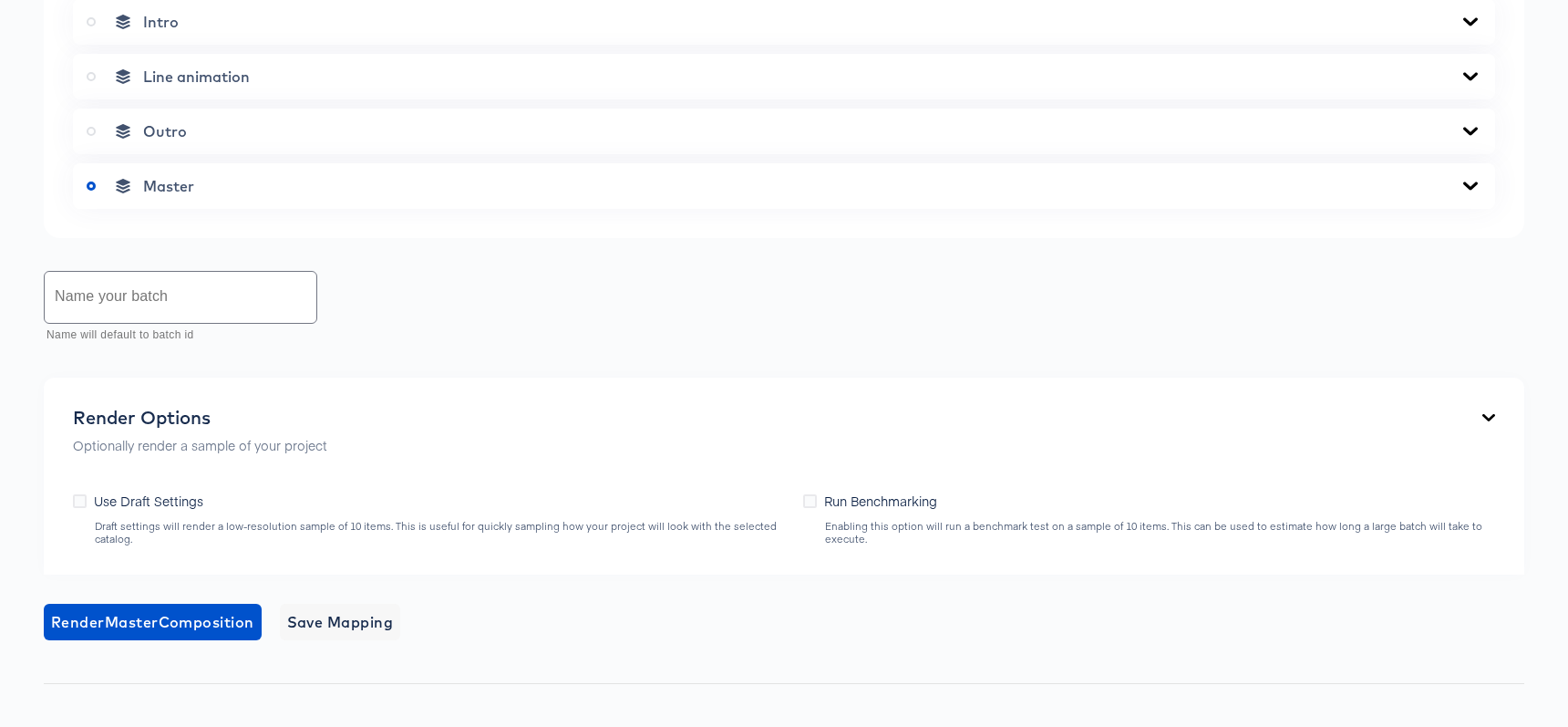 click on "Master" at bounding box center [784, 186] 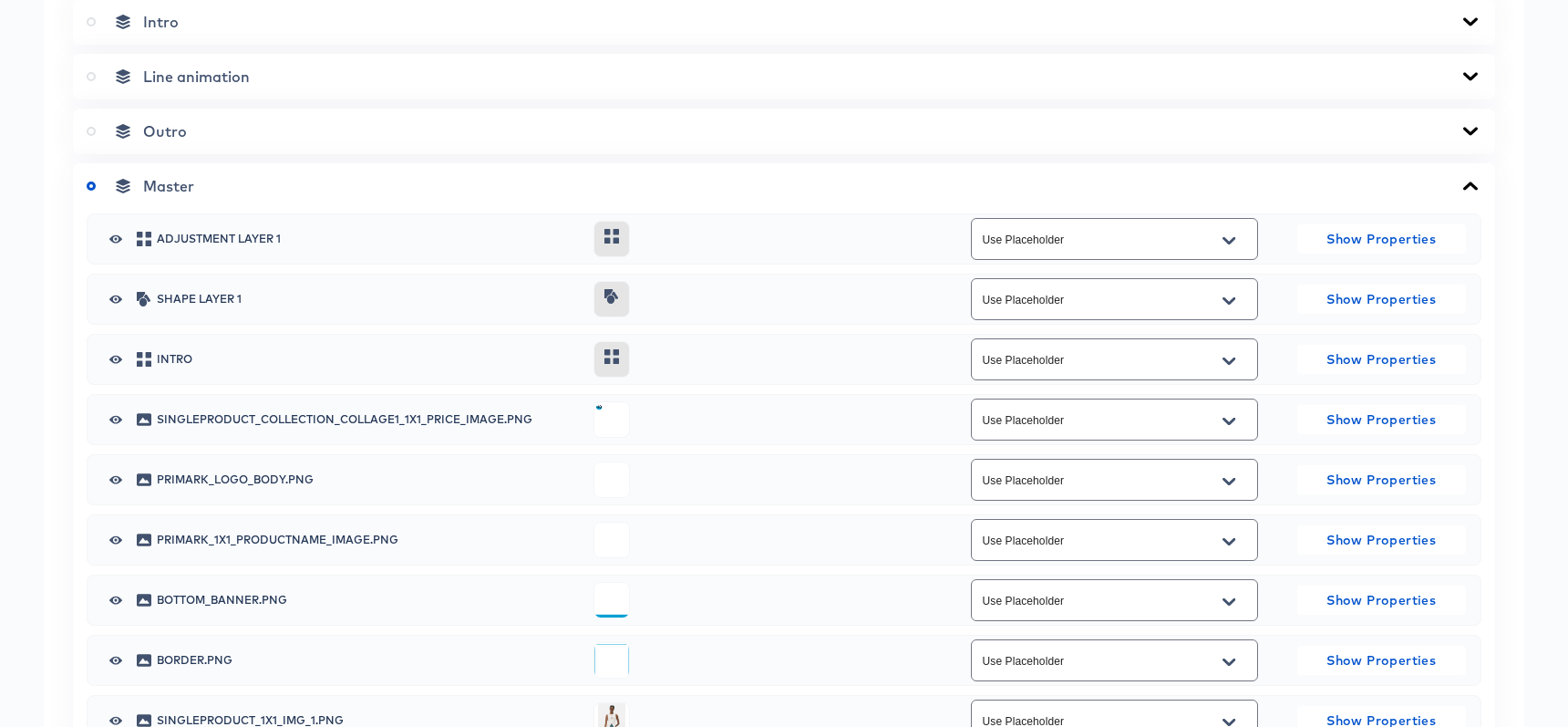 click 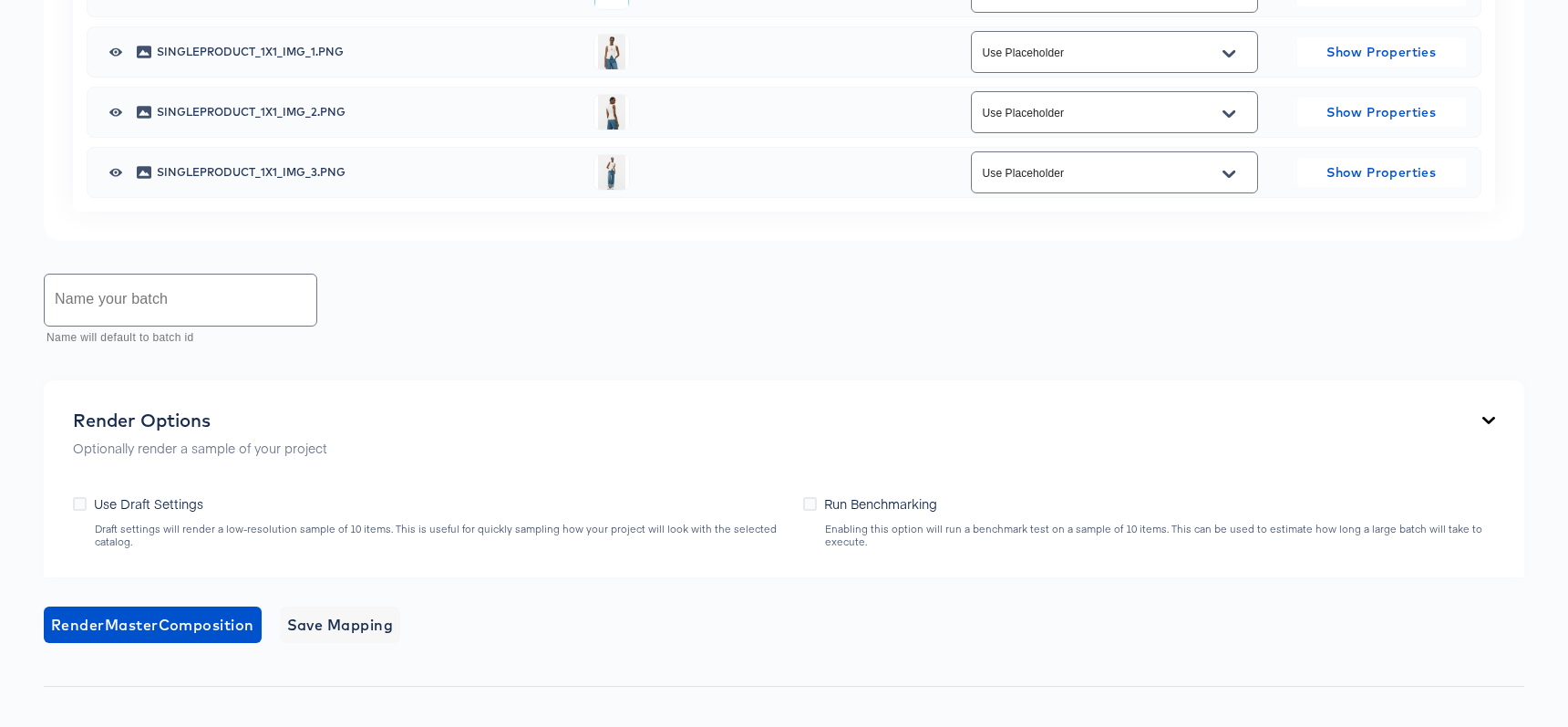 scroll, scrollTop: 1516, scrollLeft: 0, axis: vertical 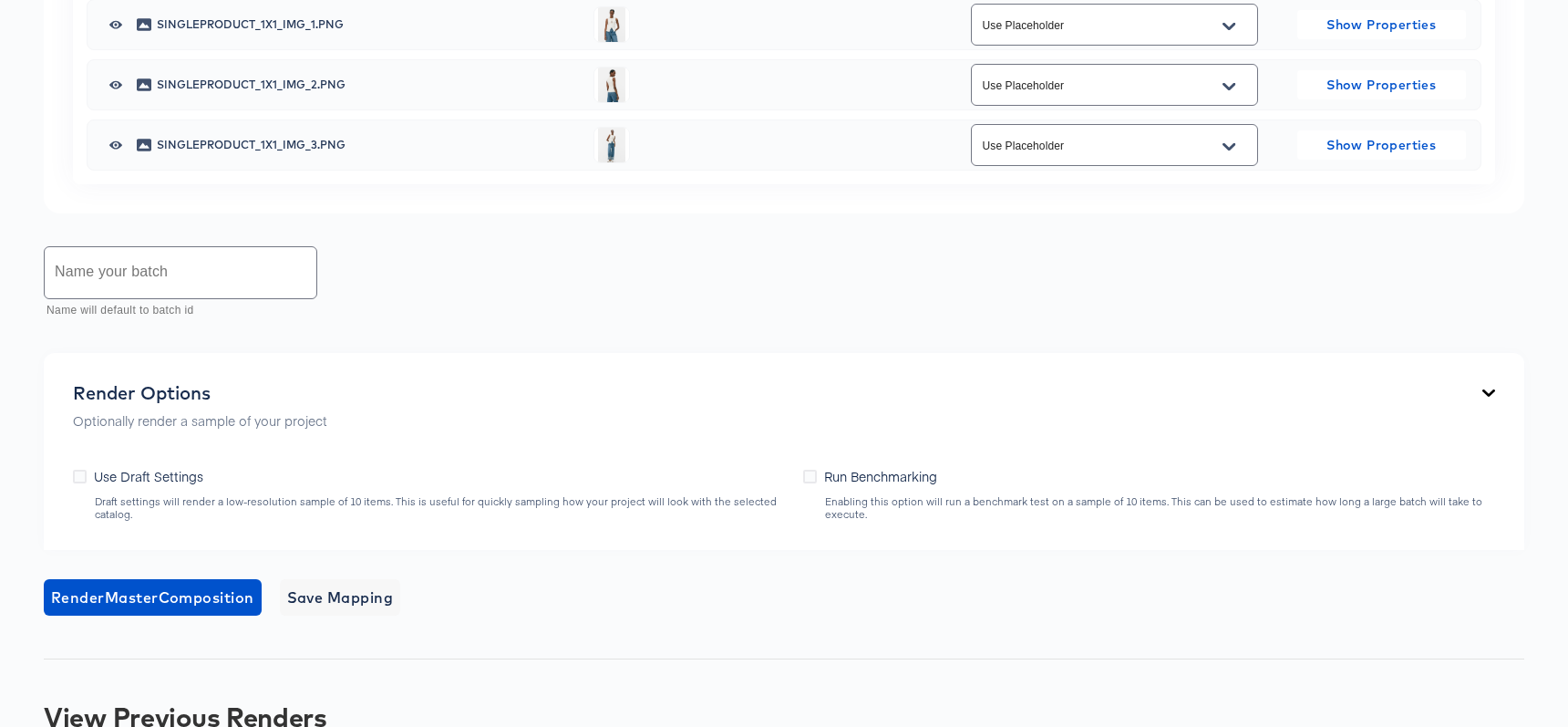 click at bounding box center [181, 273] 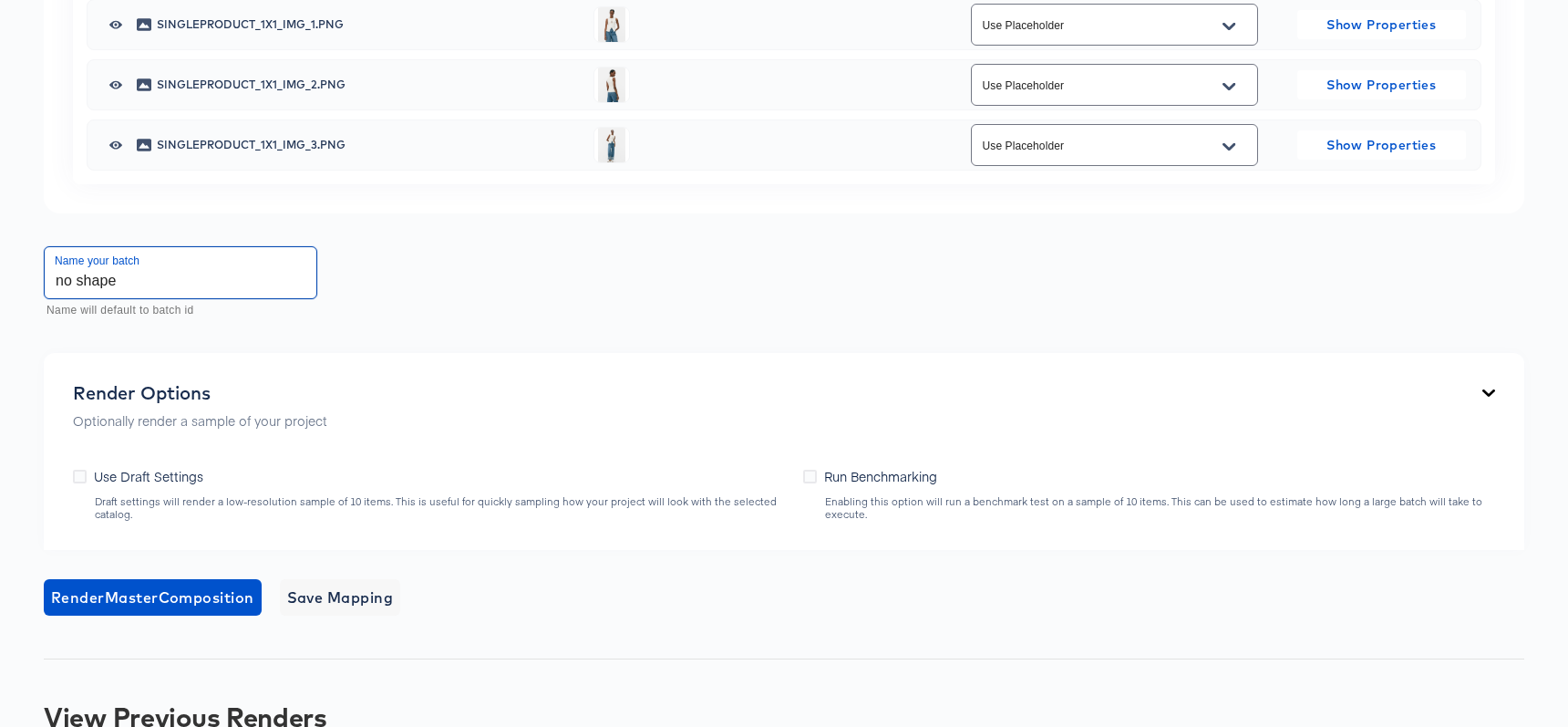 type on "no shape" 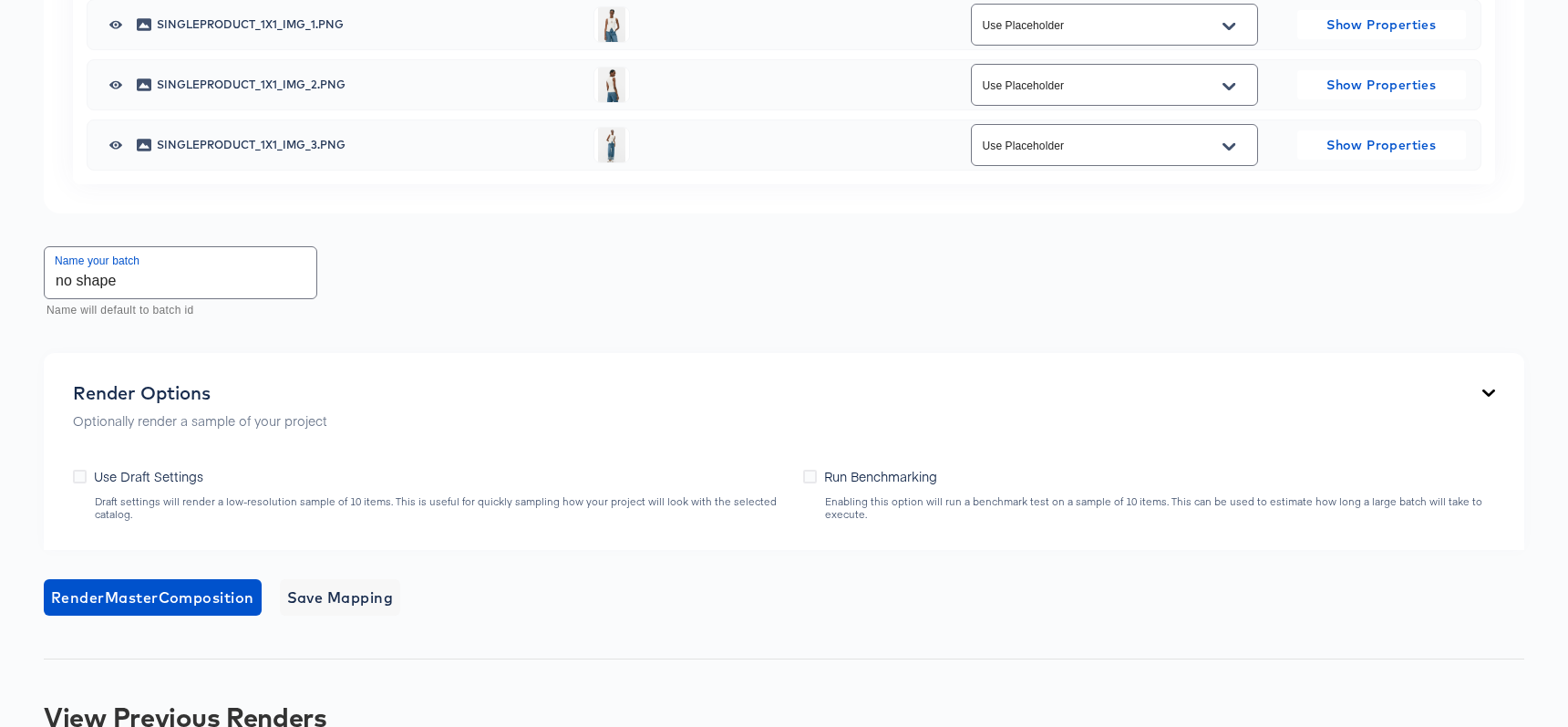 click on "Back shape Square Video 1080 x 1080 px 11 secs Rename [URL][DOMAIN_NAME] Your browser does not support the video tag. Map CSV/TSV to After Effects Choose an existing CSV or upload a new one and map it to your After Effects project's layers Select a CSV Products File or Upload a New CSV Products File Choose a Mapping Template (Optional) Map CSV Columns to After Effects Layers Intro Line animation Outro Master Adjustment Layer 1 Use Placeholder Show Properties Shape Layer 1 Use Placeholder Show Properties intro Use Placeholder Show Properties singleproduct_collection_collage1_1x1_price_image.png   Use Placeholder Show Properties primark_logo_body.png   Use Placeholder Show Properties primark_1x1_productname_image.png   Use Placeholder Show Properties bottom_banner.png   Use Placeholder Show Properties border.png   Use Placeholder Show Properties singleproduct_1x1_img_1.png   Use Placeholder Show Properties" at bounding box center [784, -304] 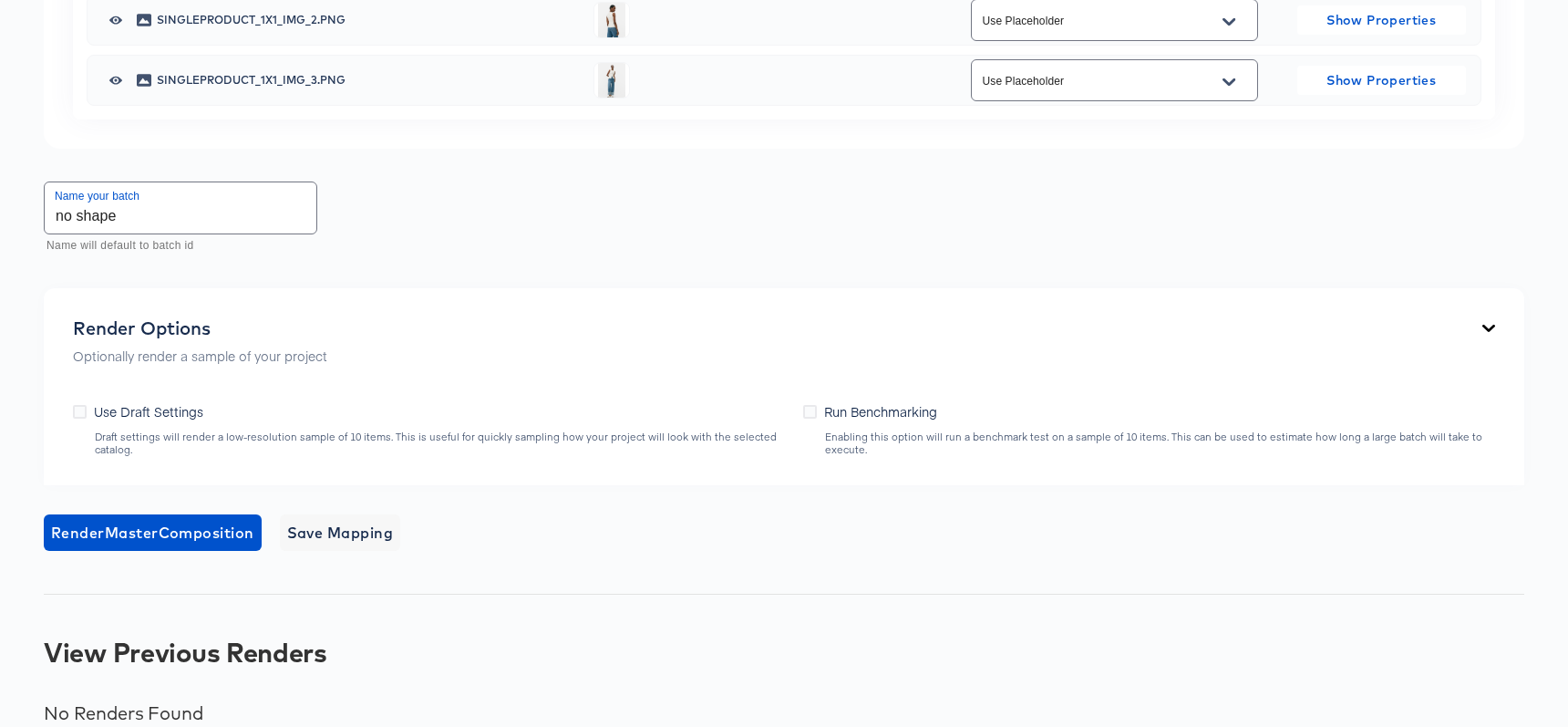 scroll, scrollTop: 1584, scrollLeft: 0, axis: vertical 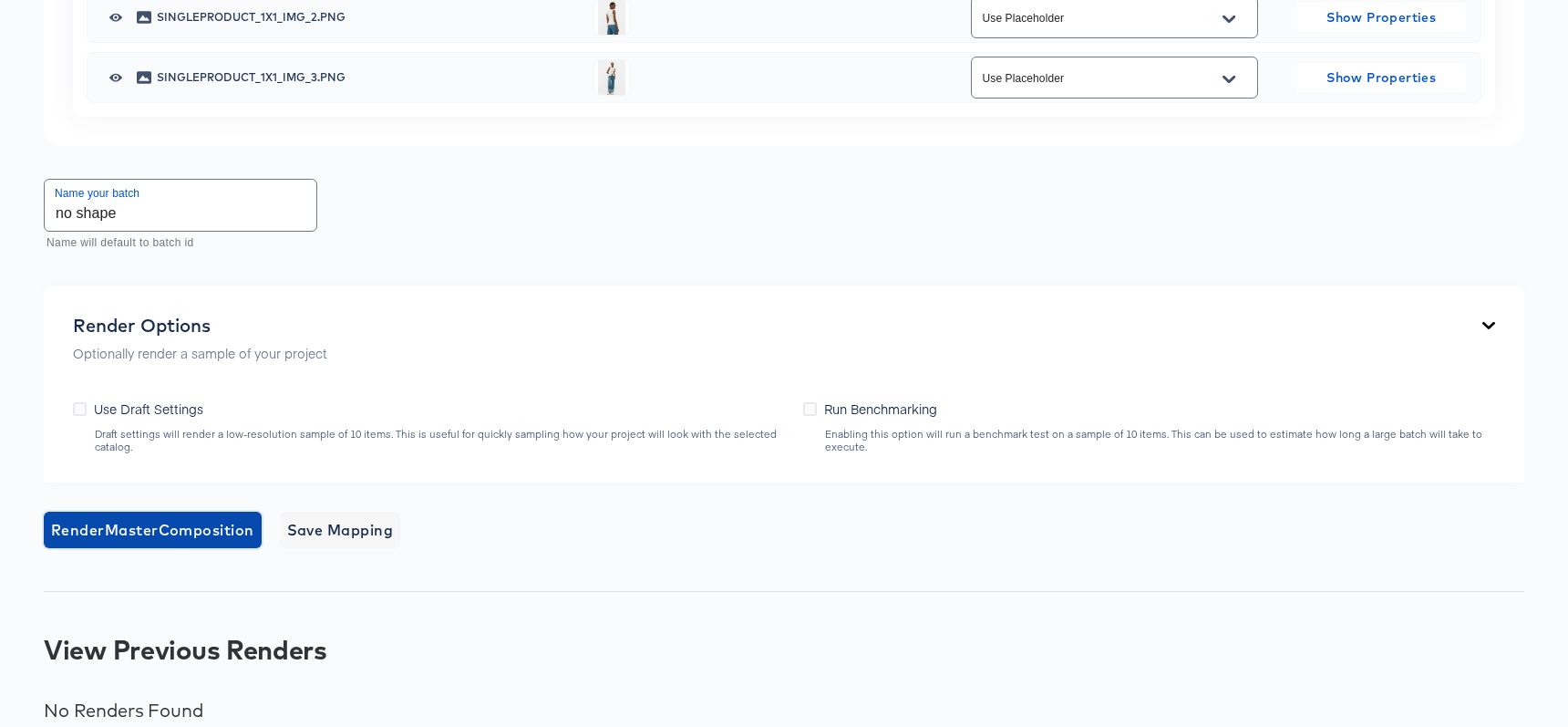 click on "Render  Master  Composition" at bounding box center (152, 530) 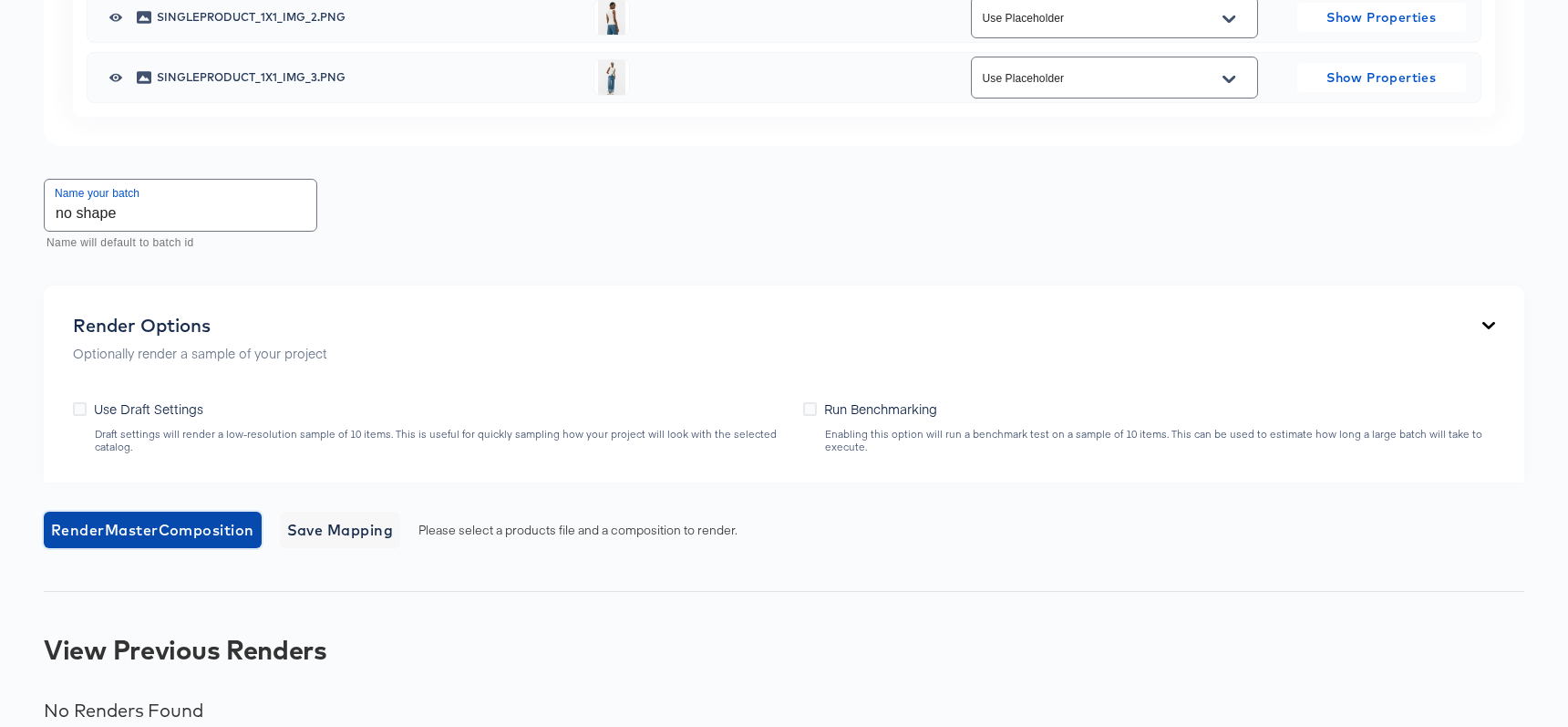 type 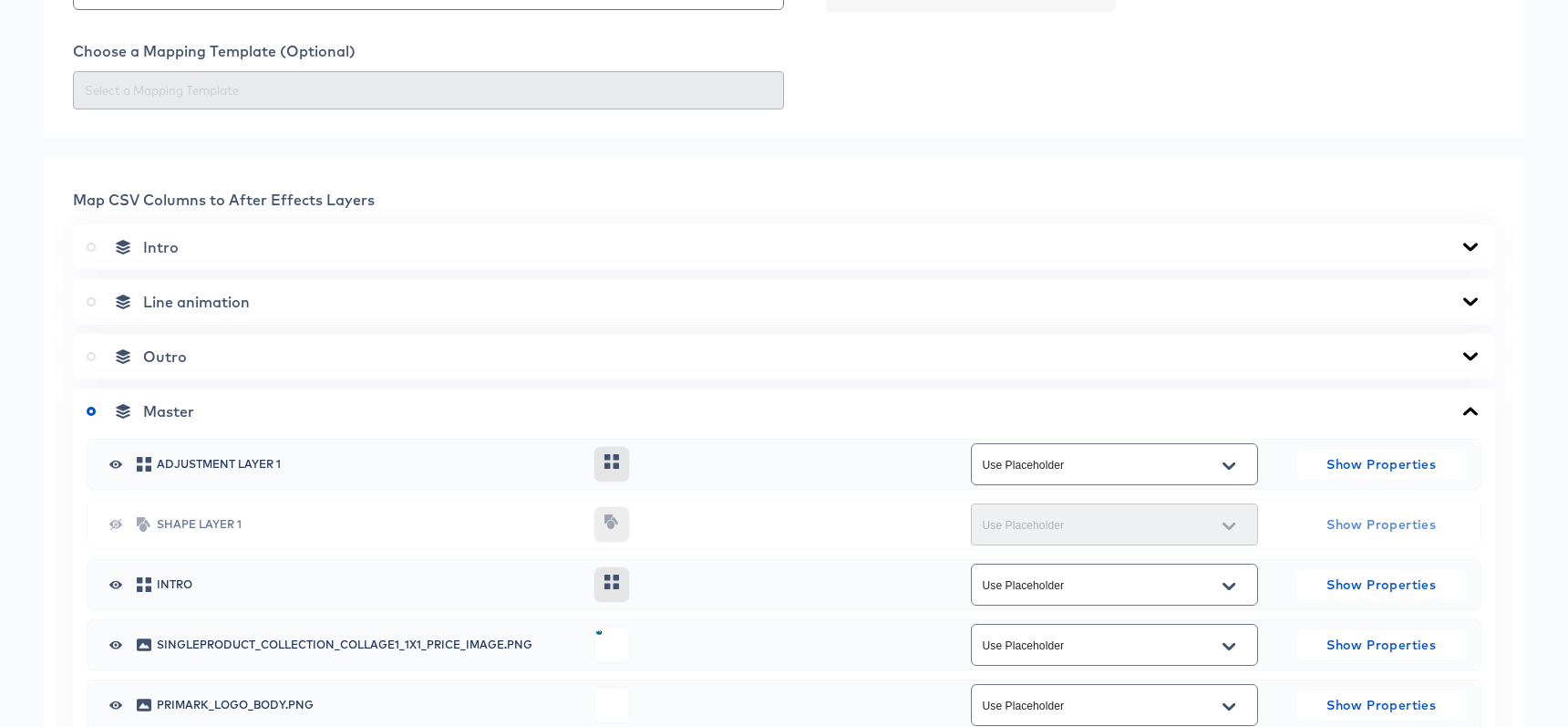 scroll, scrollTop: 593, scrollLeft: 0, axis: vertical 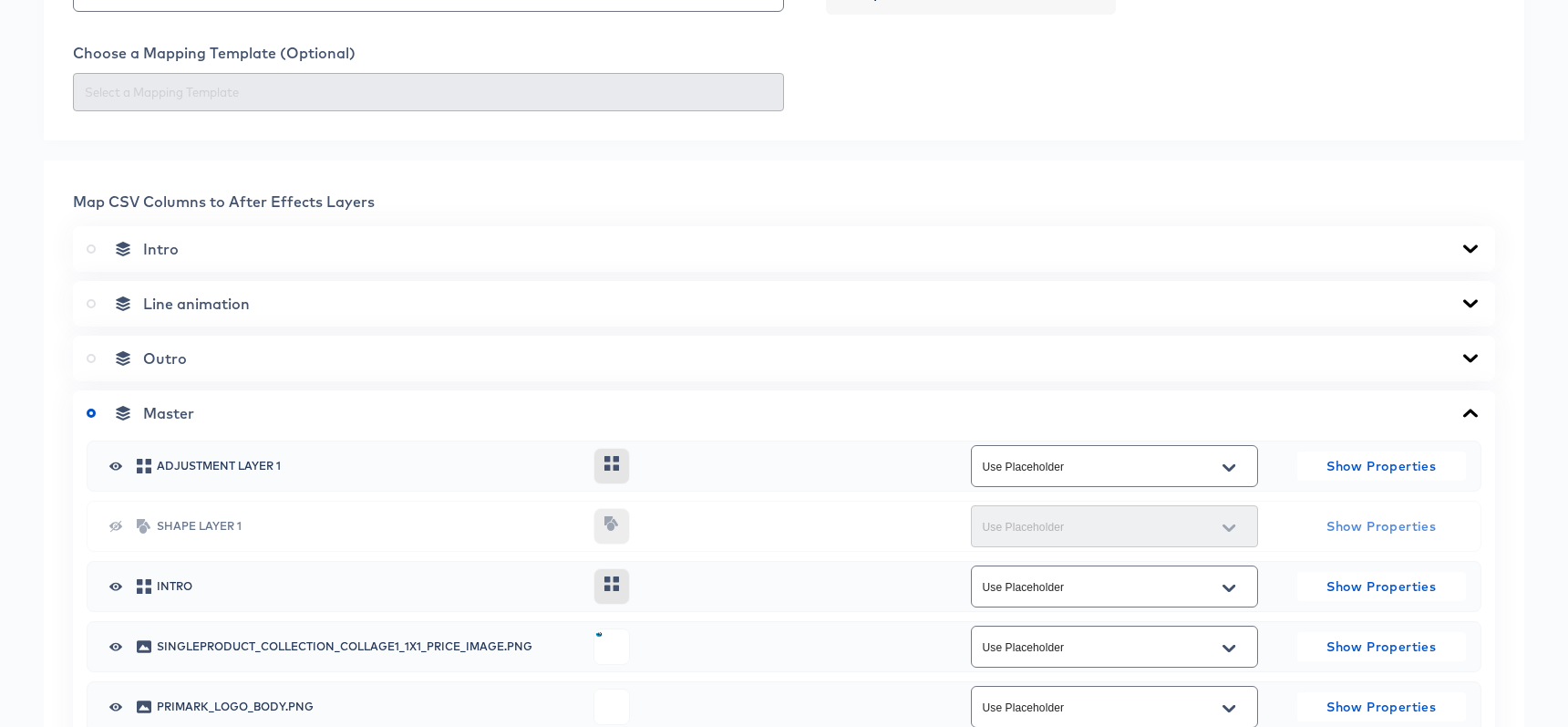 click on "Select a CSV Products File or Upload a New CSV Products File Choose a Mapping Template (Optional)" at bounding box center [784, 26] 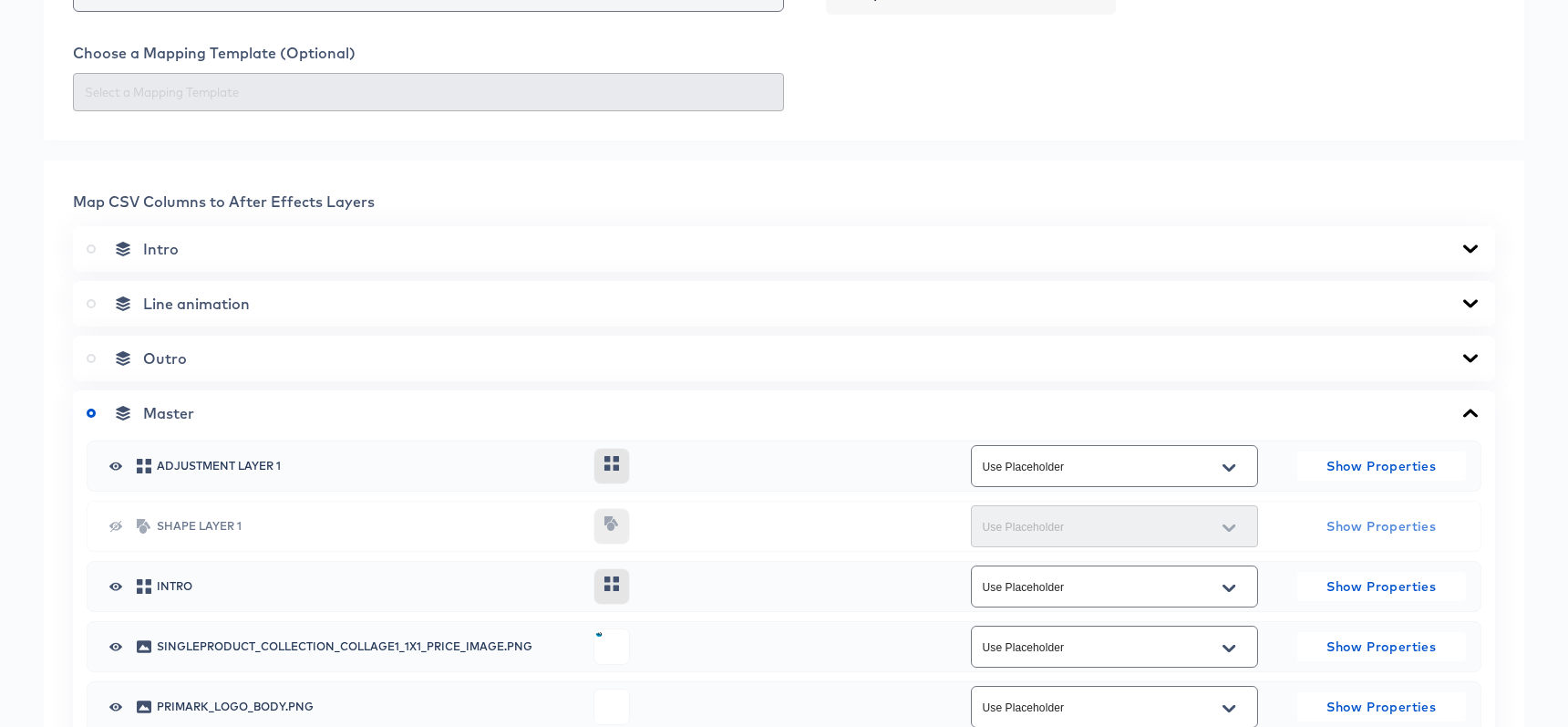 click at bounding box center [428, -7] 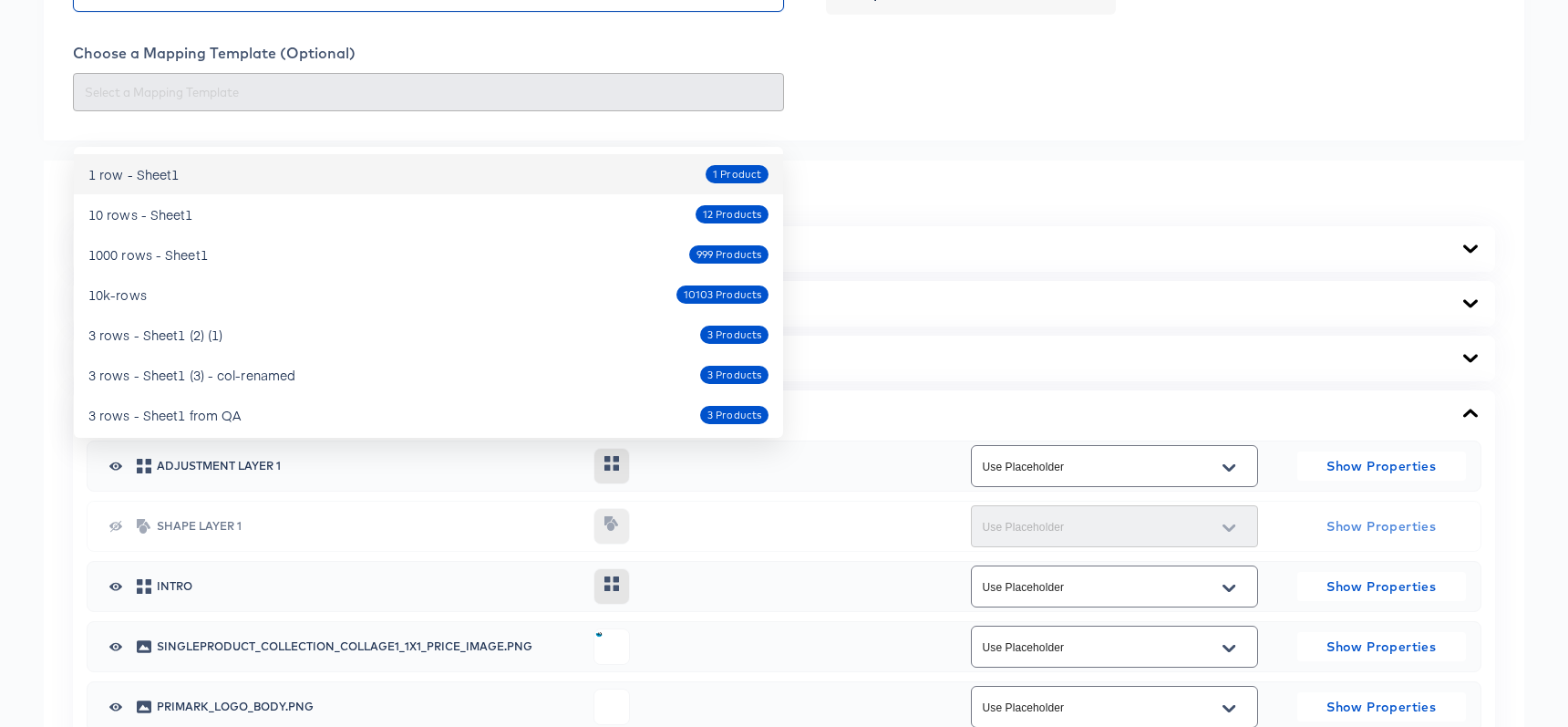 type on "a" 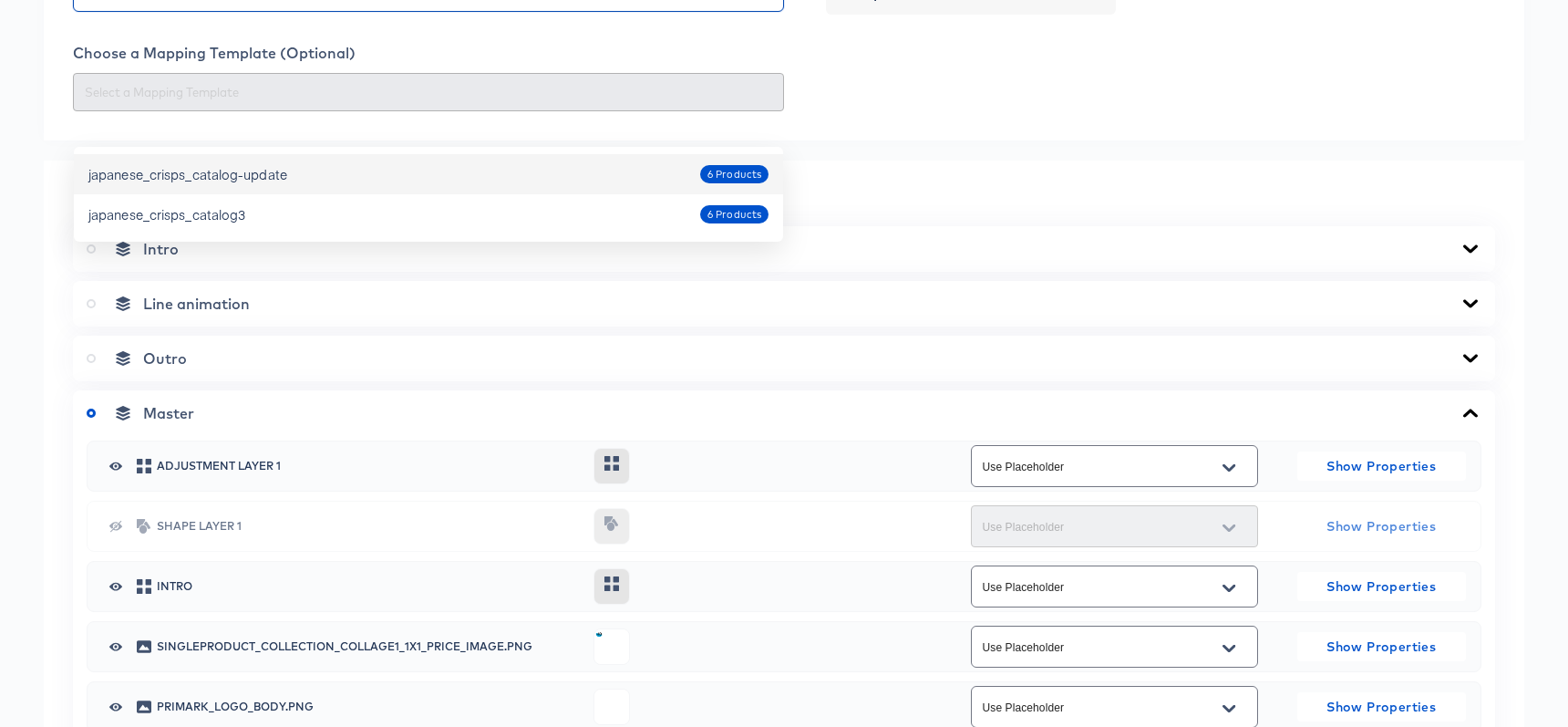 click on "japanese_crisps_catalog-update" at bounding box center (188, 174) 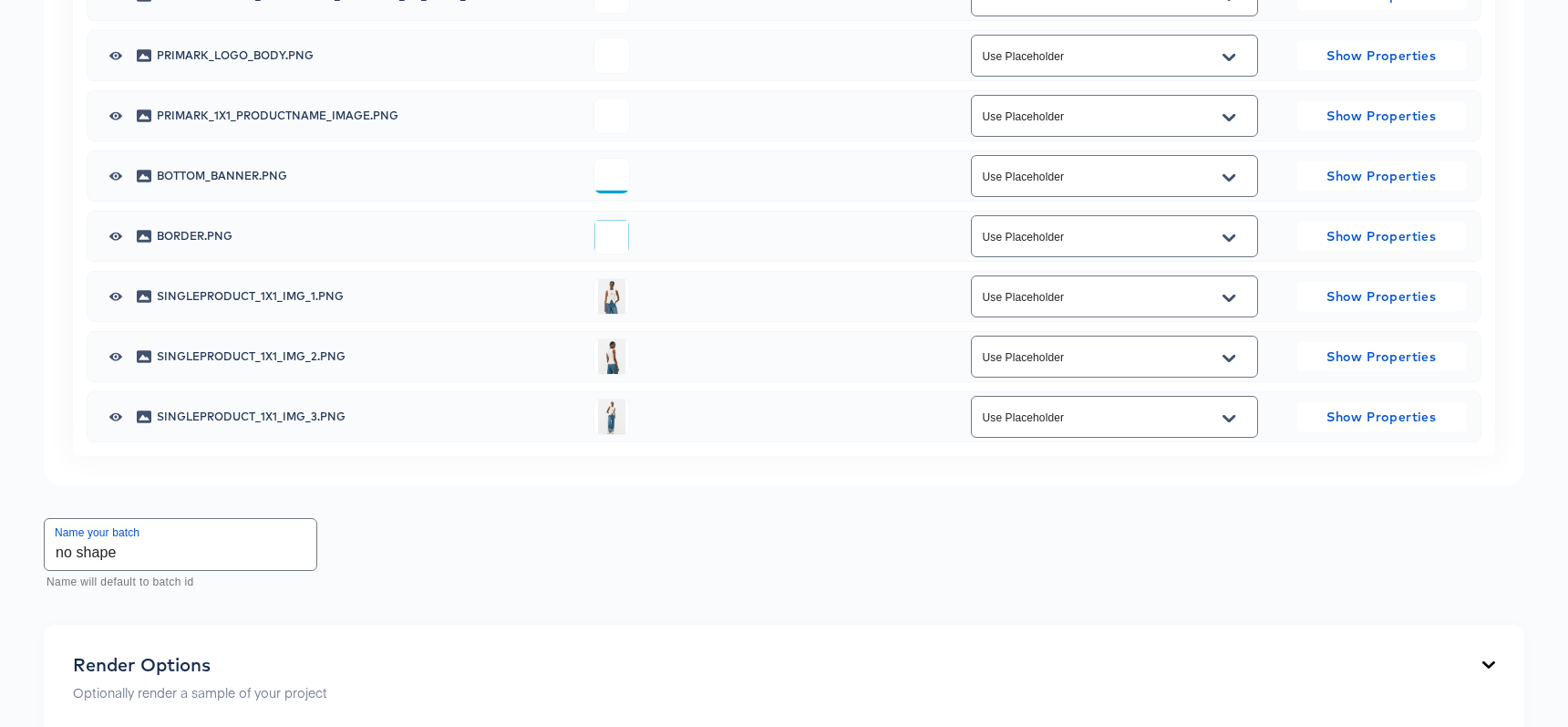 scroll, scrollTop: 1250, scrollLeft: 0, axis: vertical 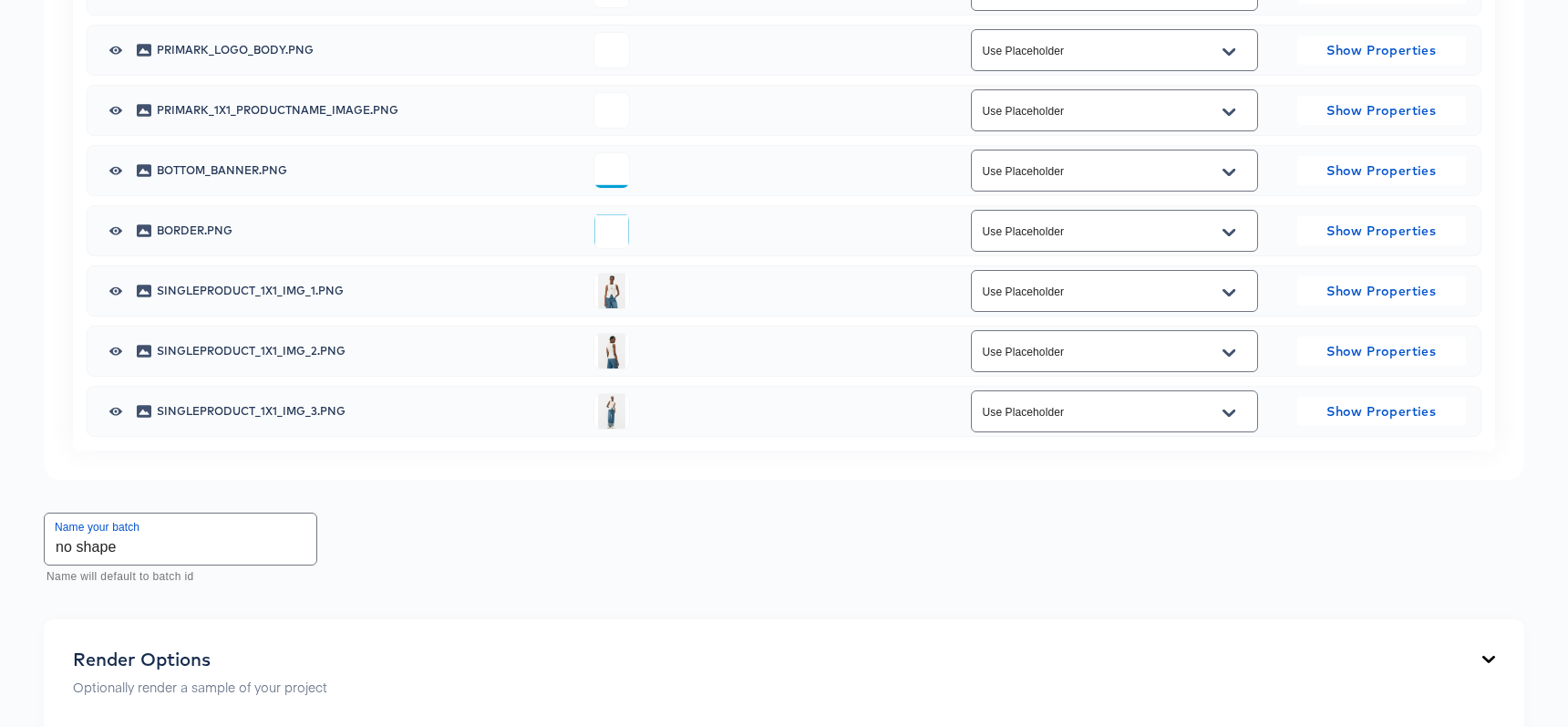 type on "japanese_crisps_catalog-update" 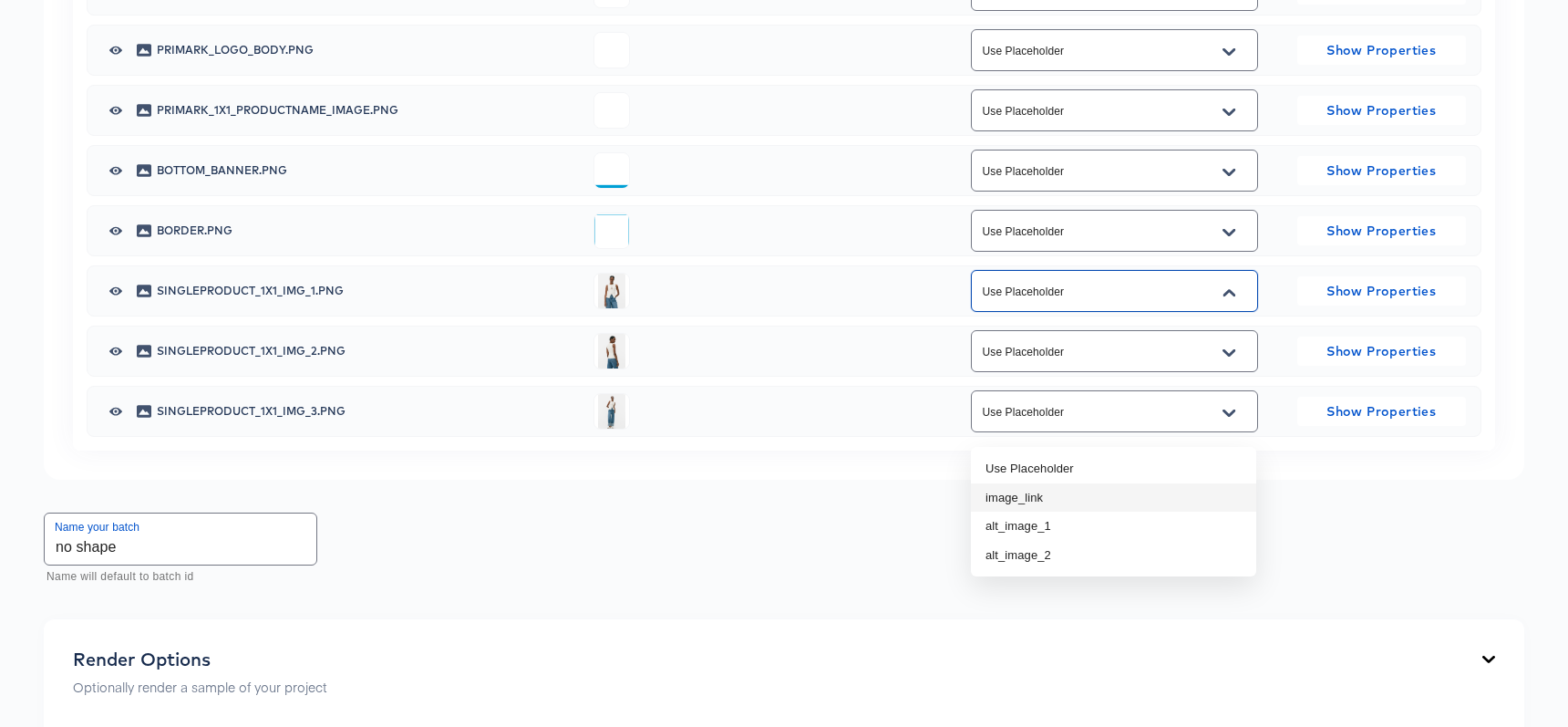 click on "image_link" at bounding box center [1113, 498] 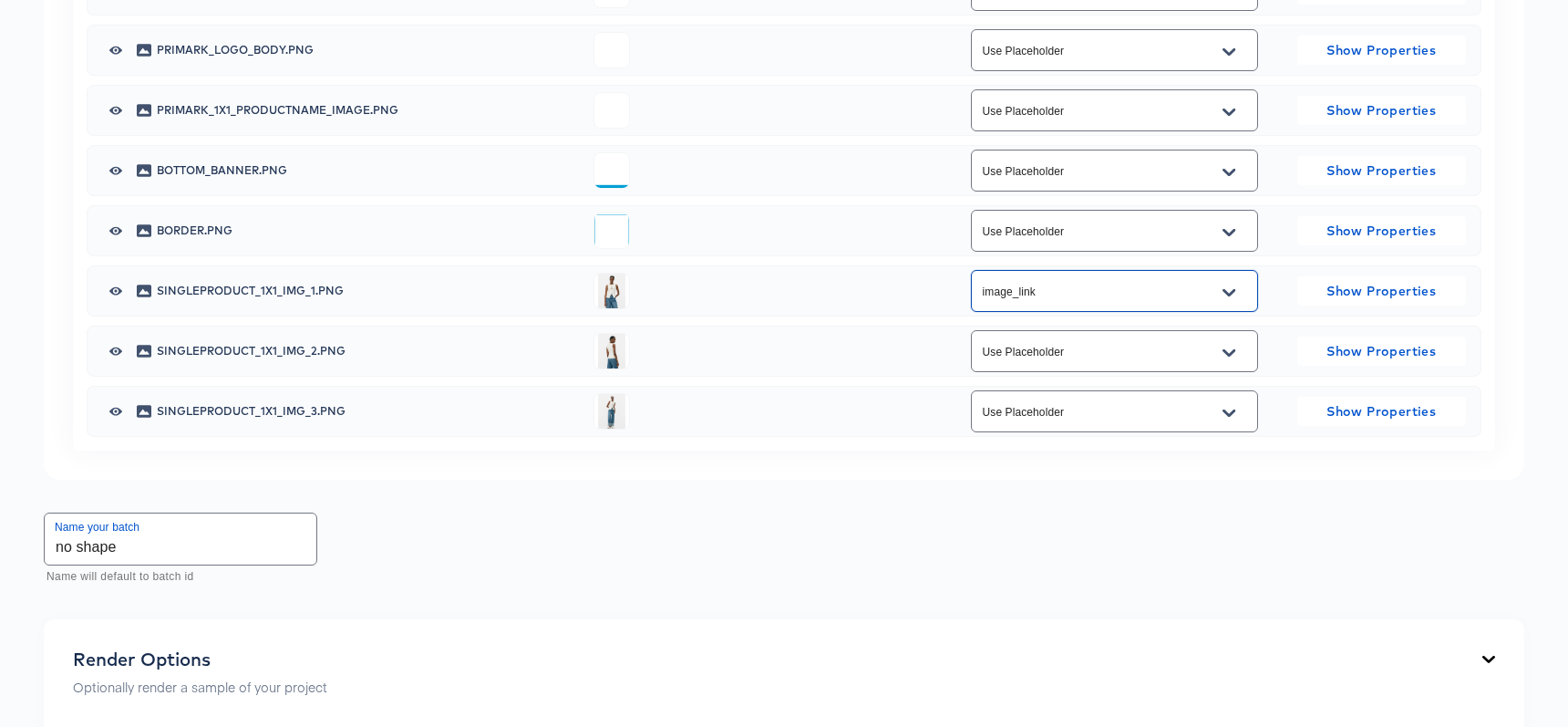 click on "Use Placeholder" at bounding box center (1114, 350) 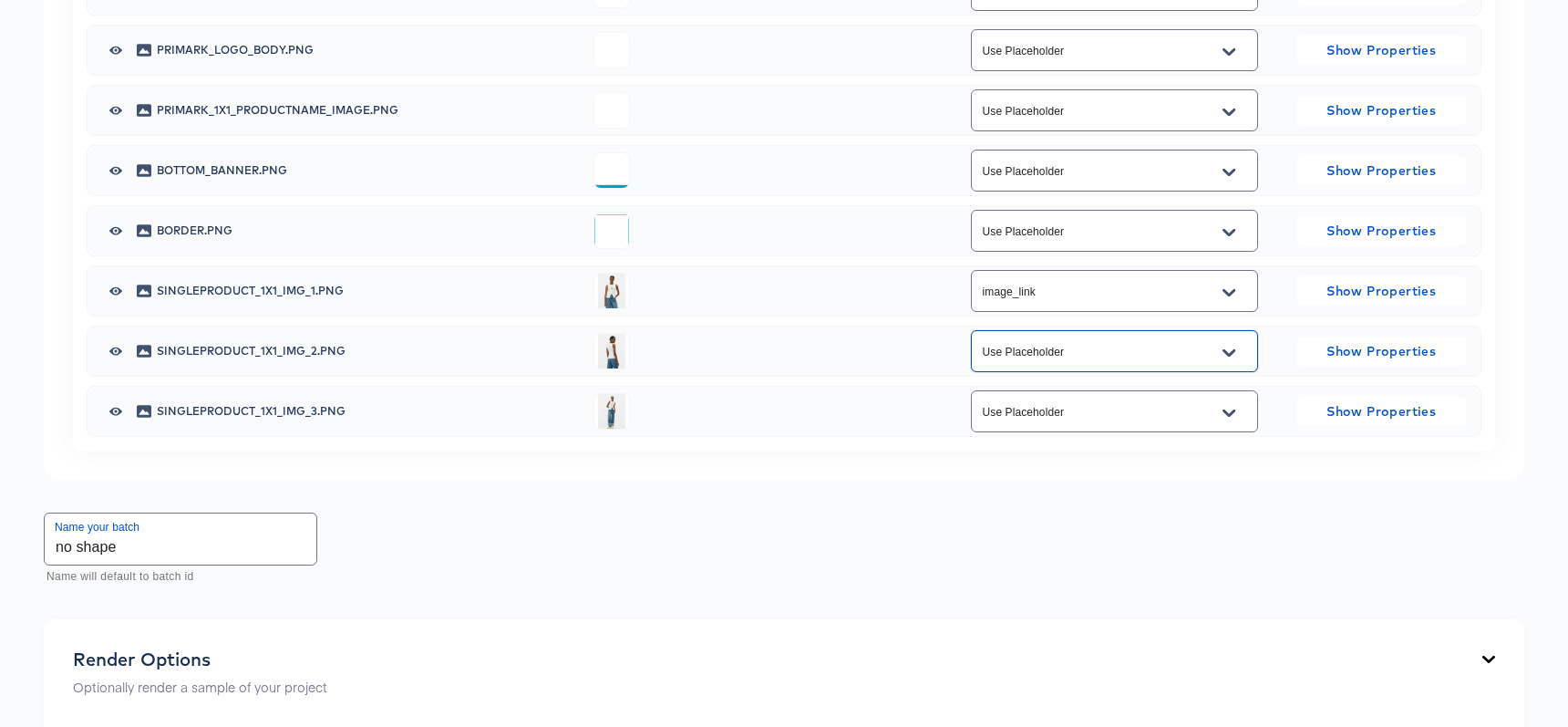 click on "Use Placeholder" at bounding box center (1100, 351) 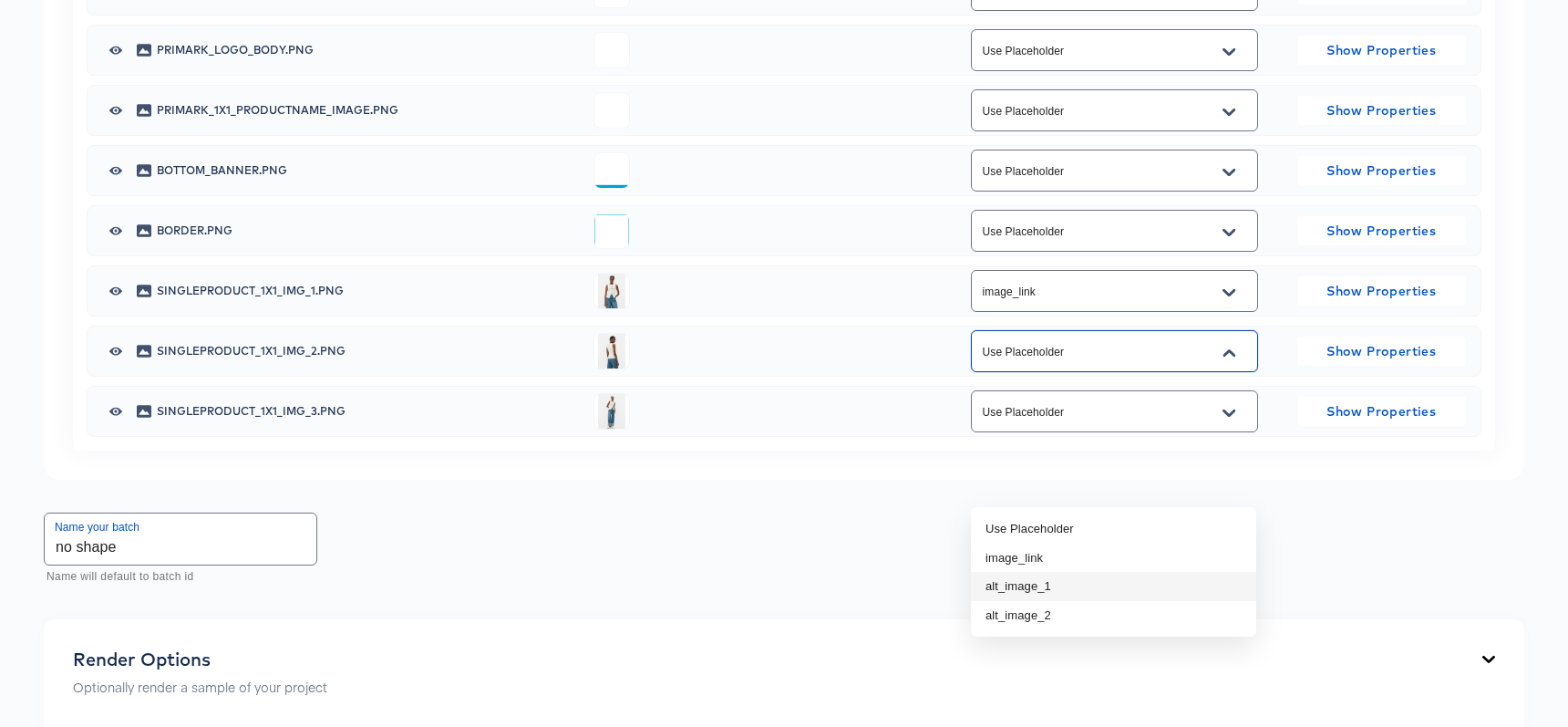 click on "alt_image_1" at bounding box center (1113, 587) 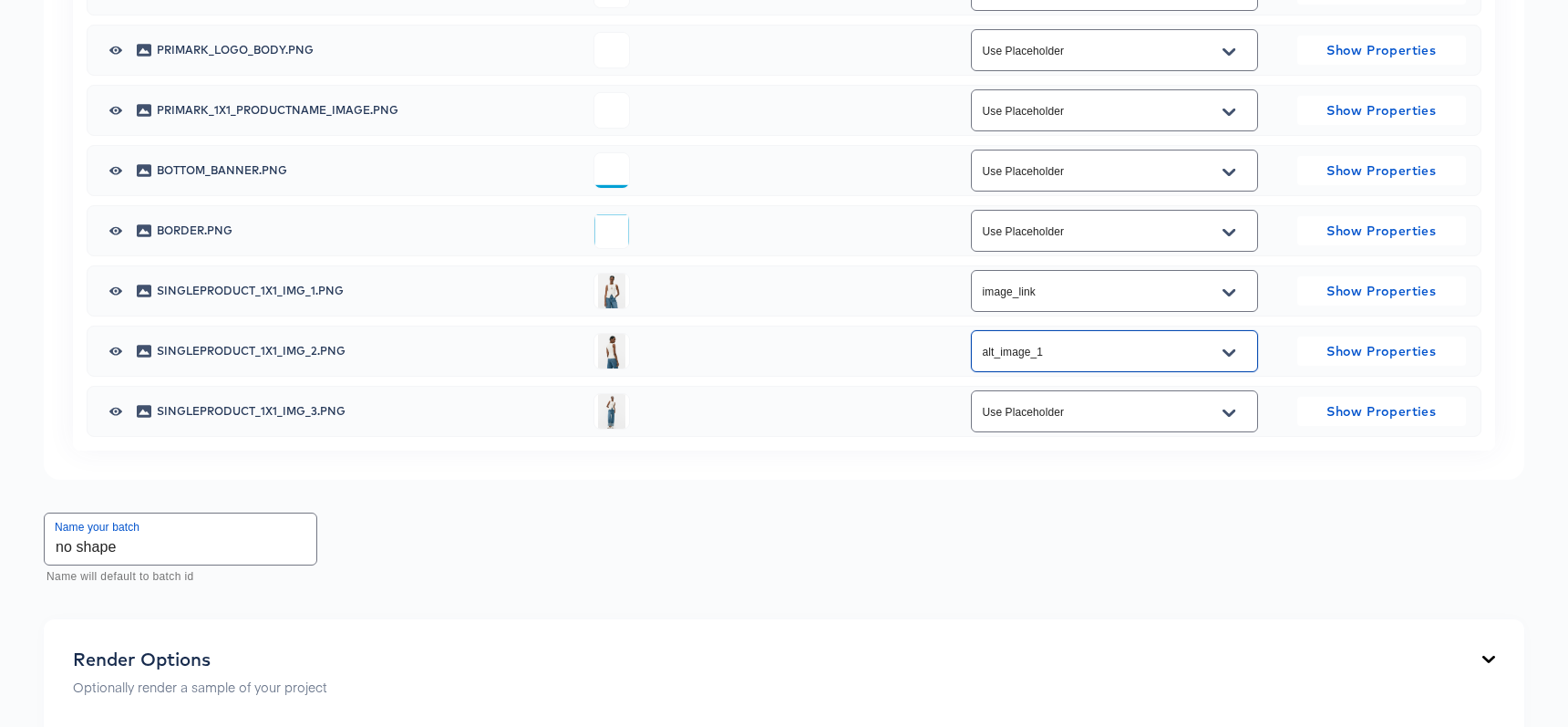 click on "Use Placeholder" at bounding box center [1100, 411] 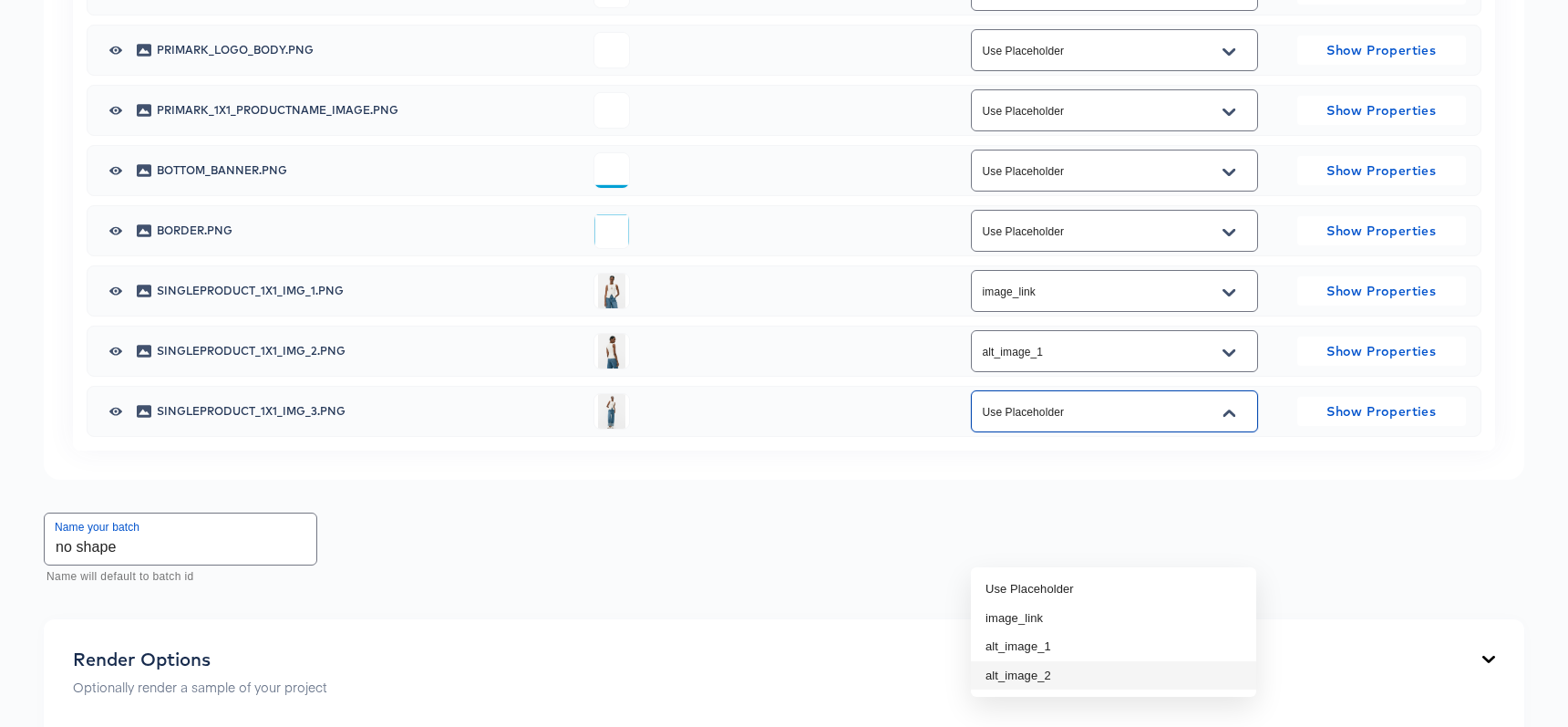 click on "alt_image_2" at bounding box center [1113, 676] 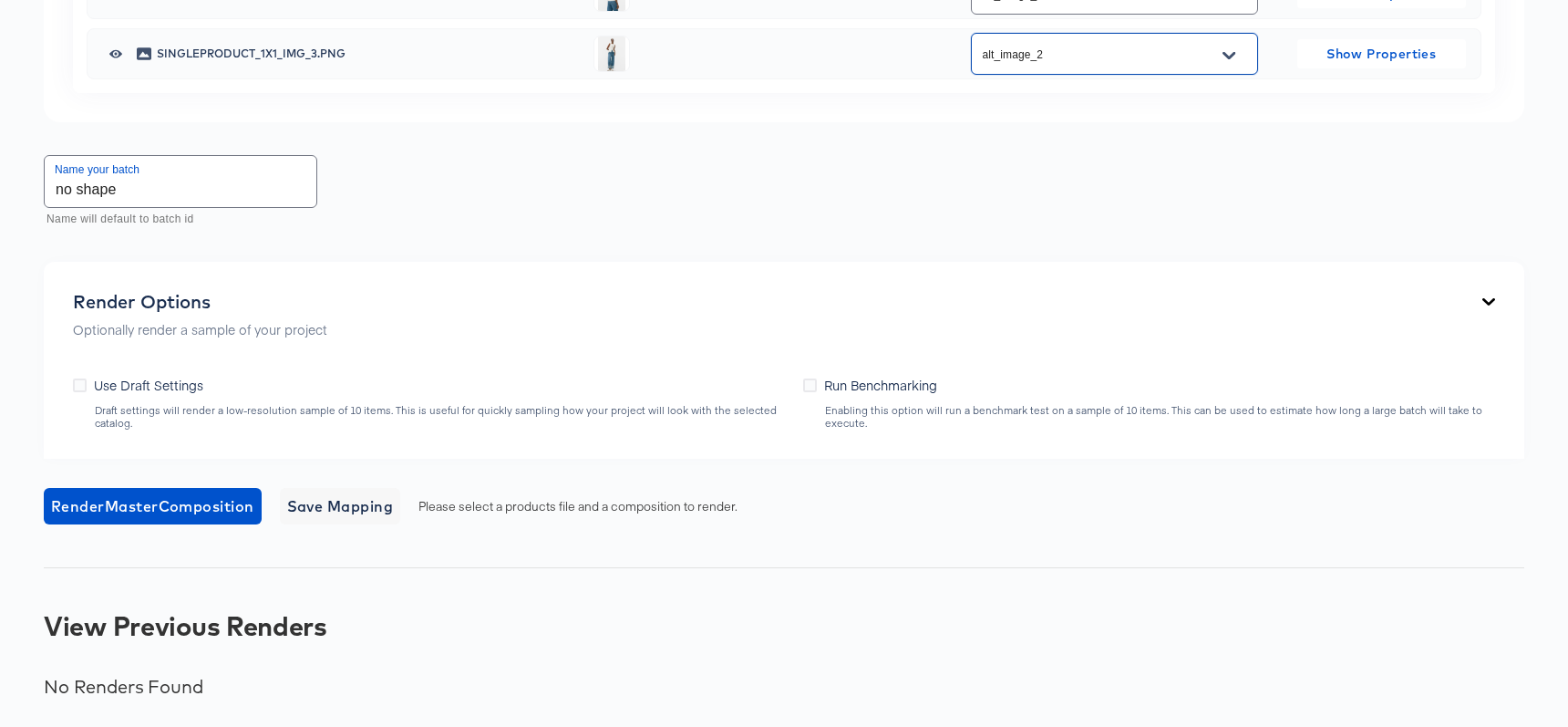 scroll, scrollTop: 1671, scrollLeft: 0, axis: vertical 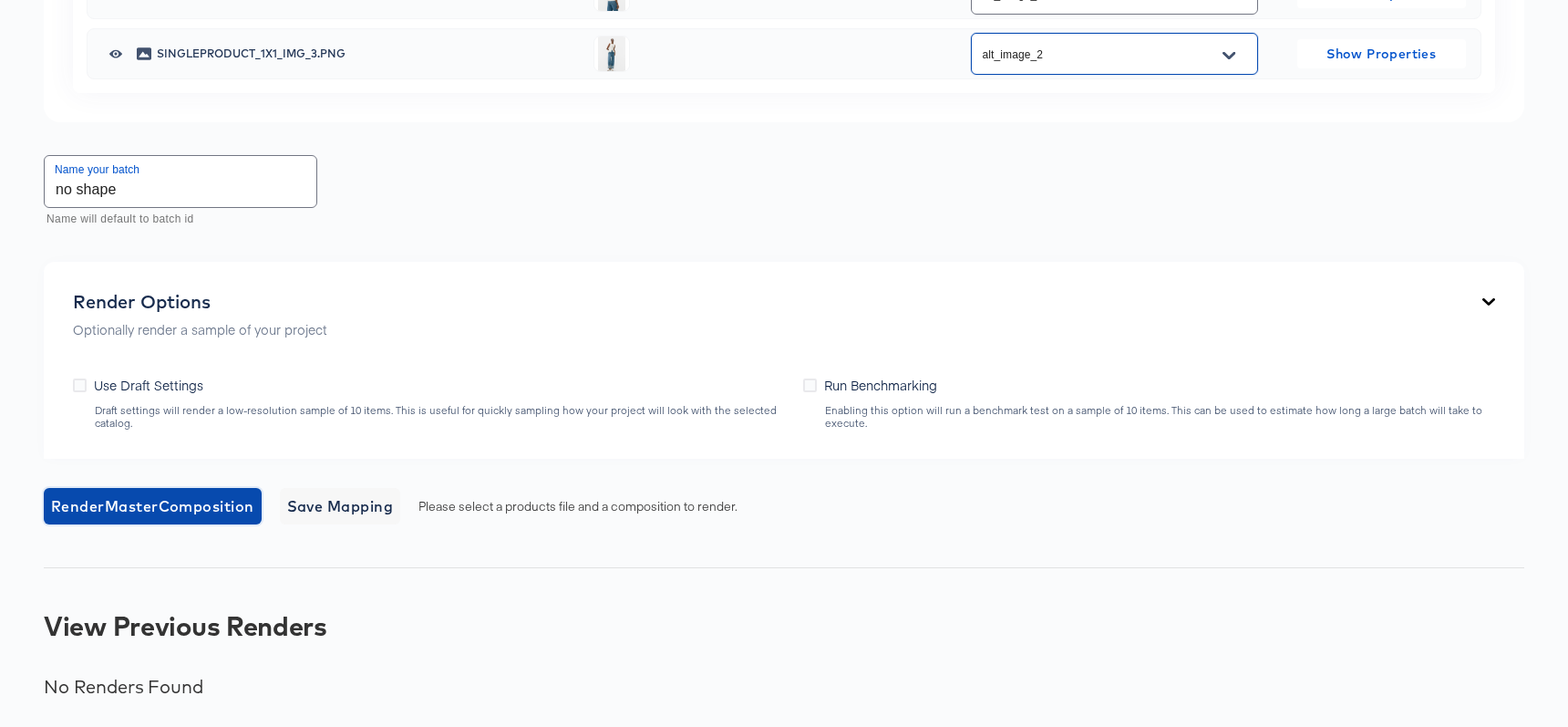 click on "Render  Master  Composition" at bounding box center [152, 506] 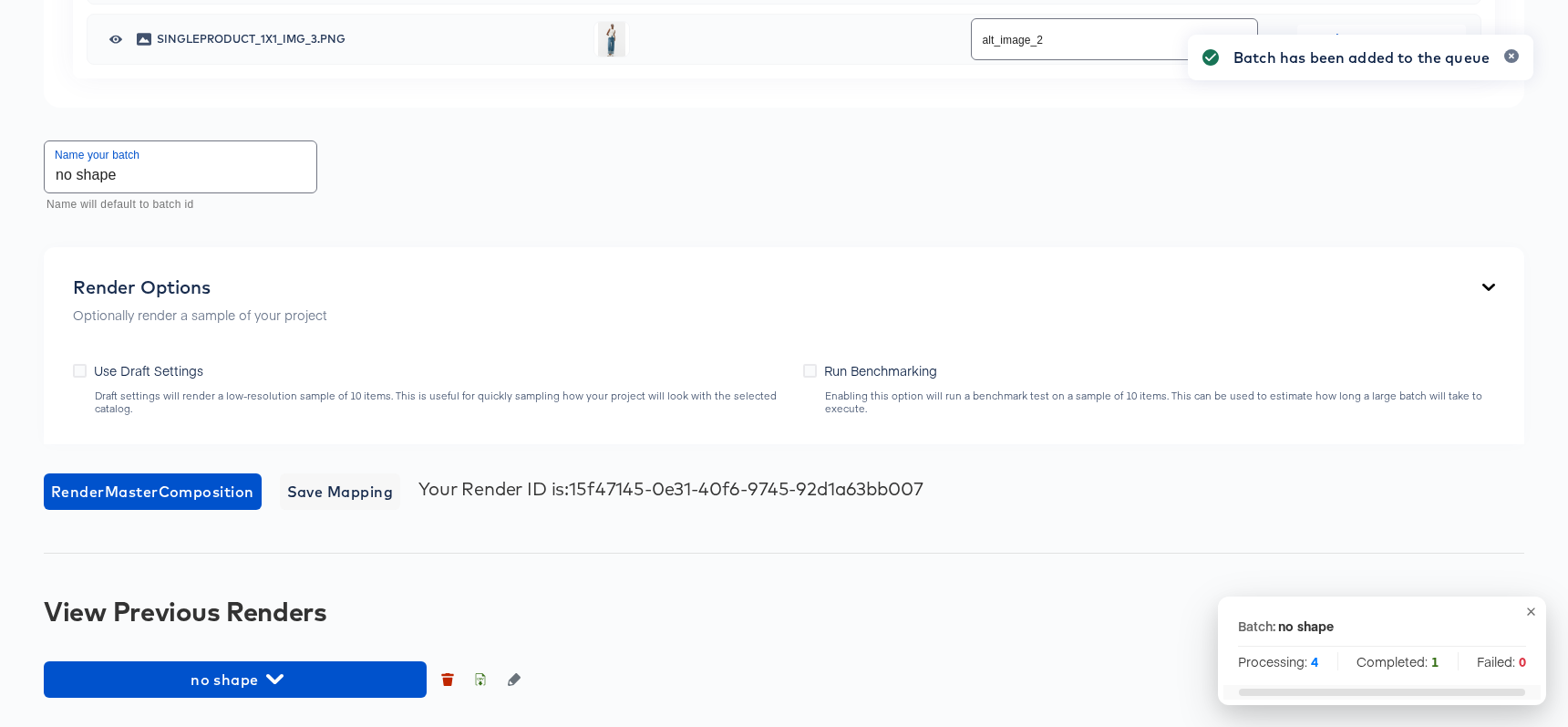 scroll, scrollTop: 1752, scrollLeft: 0, axis: vertical 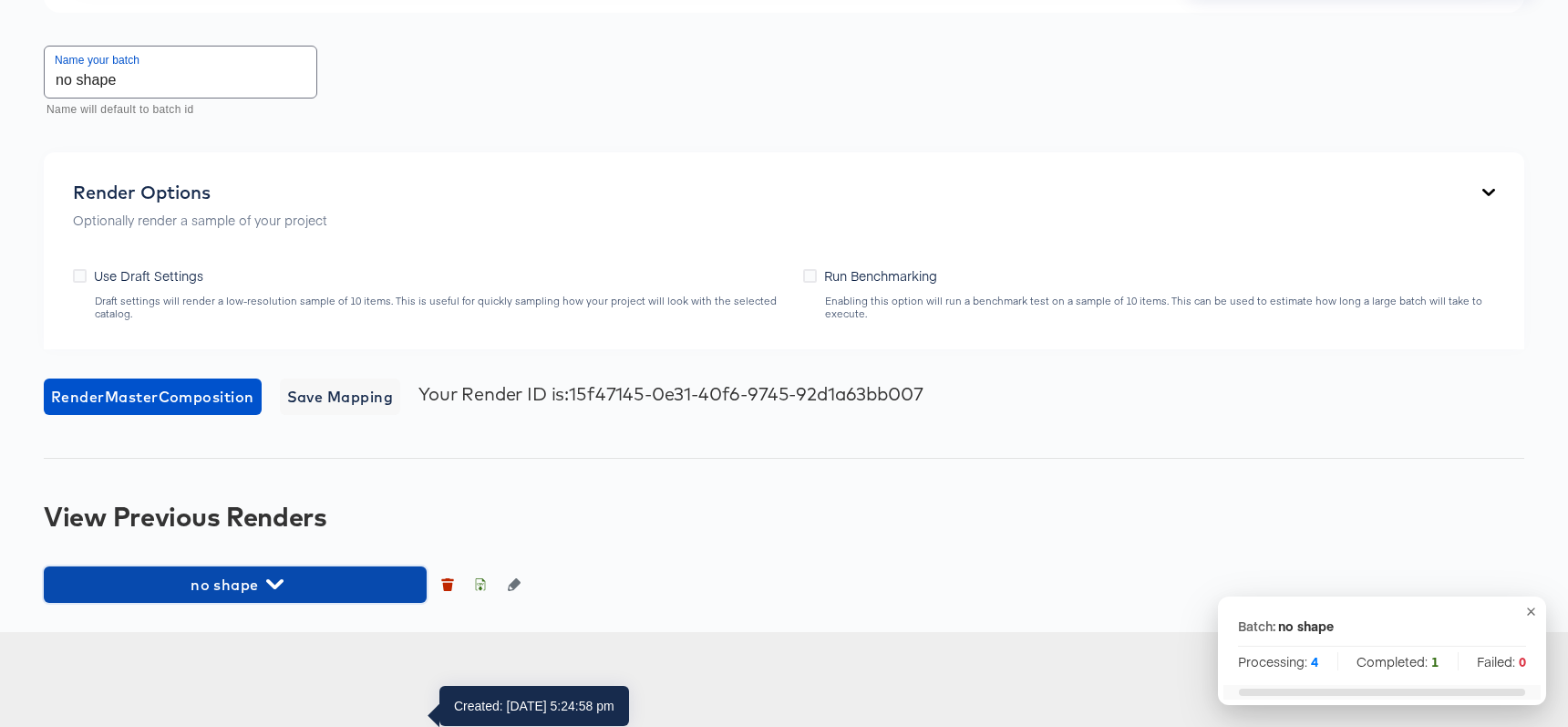 click on "no shape" at bounding box center (235, 585) 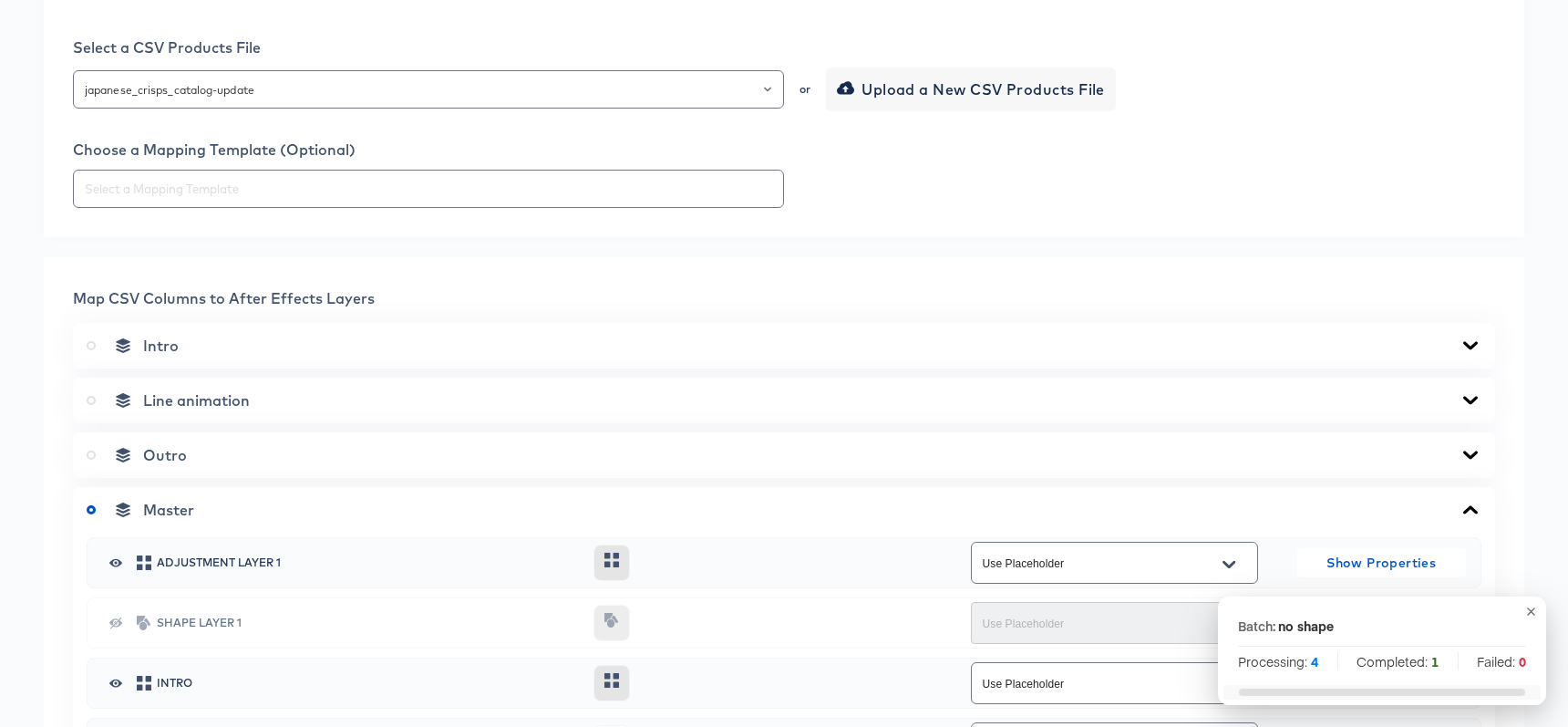 scroll, scrollTop: 0, scrollLeft: 0, axis: both 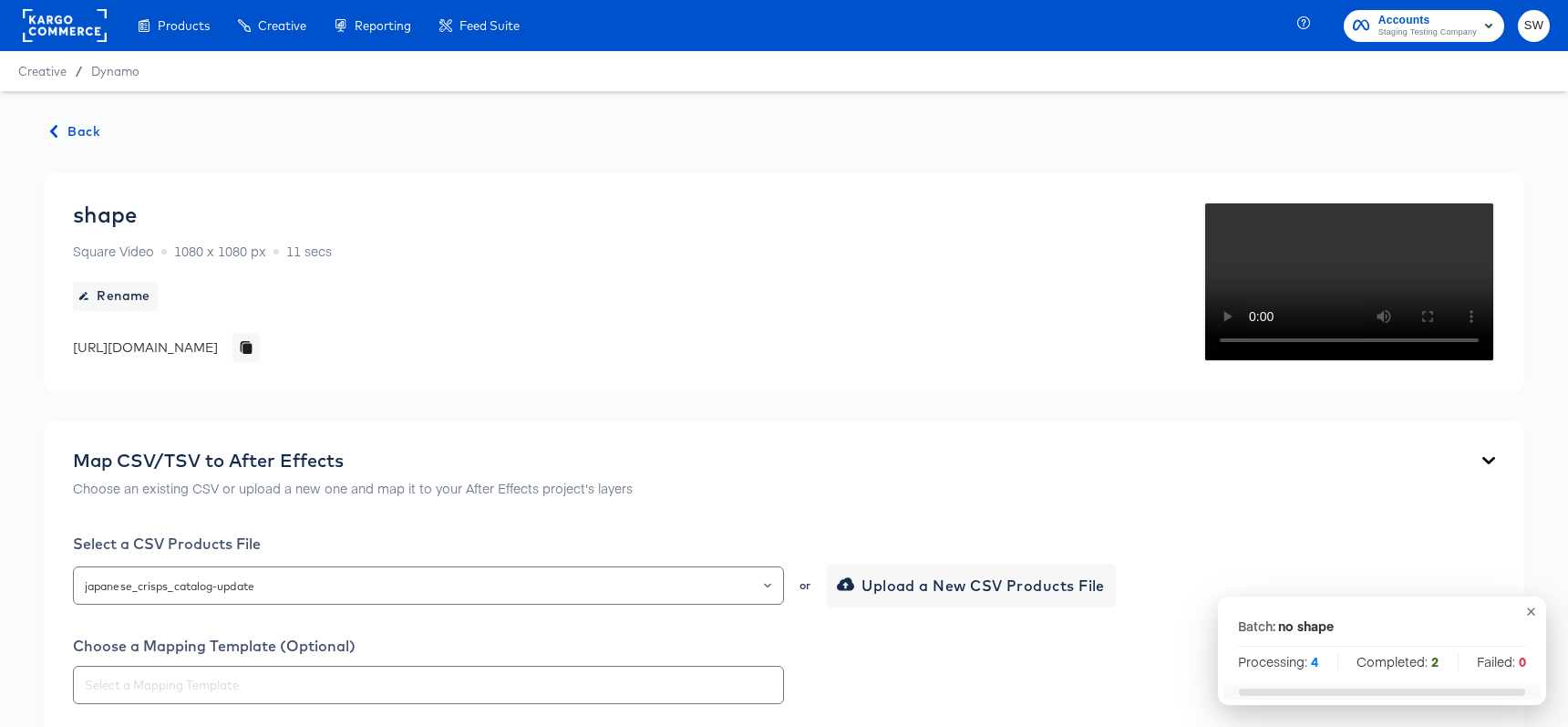 click on "Back" at bounding box center (76, 131) 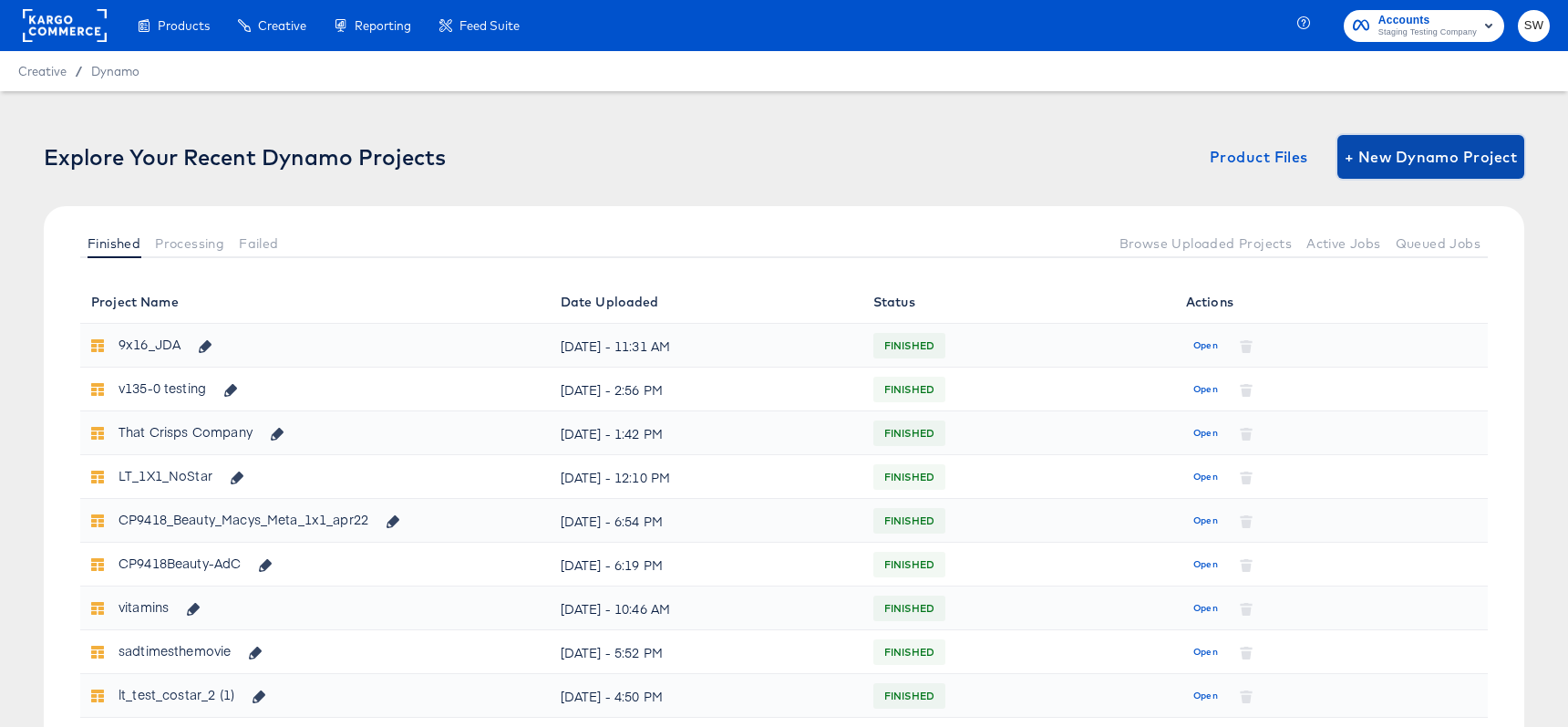 click on "+ New Dynamo Project" at bounding box center [1430, 157] 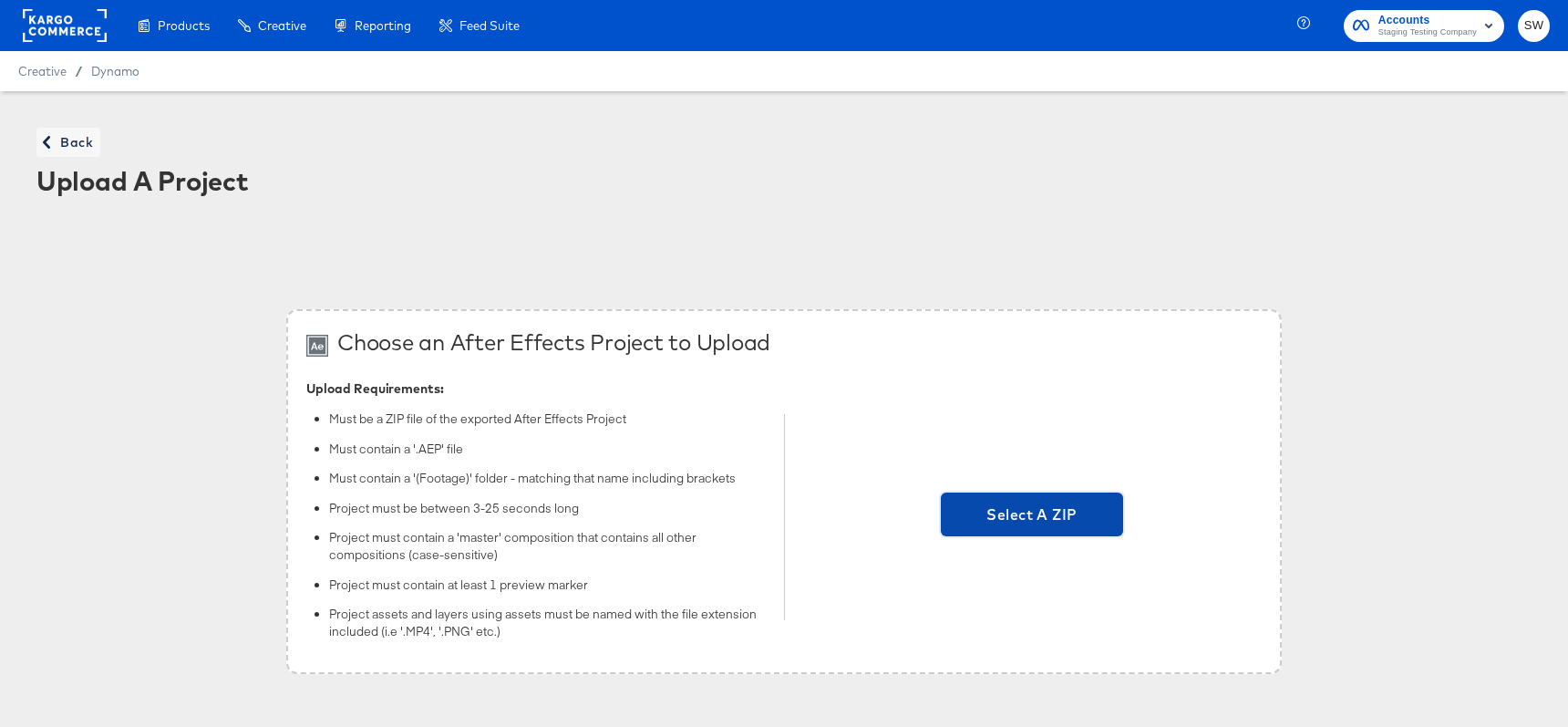 click on "Select A ZIP" at bounding box center (1032, 514) 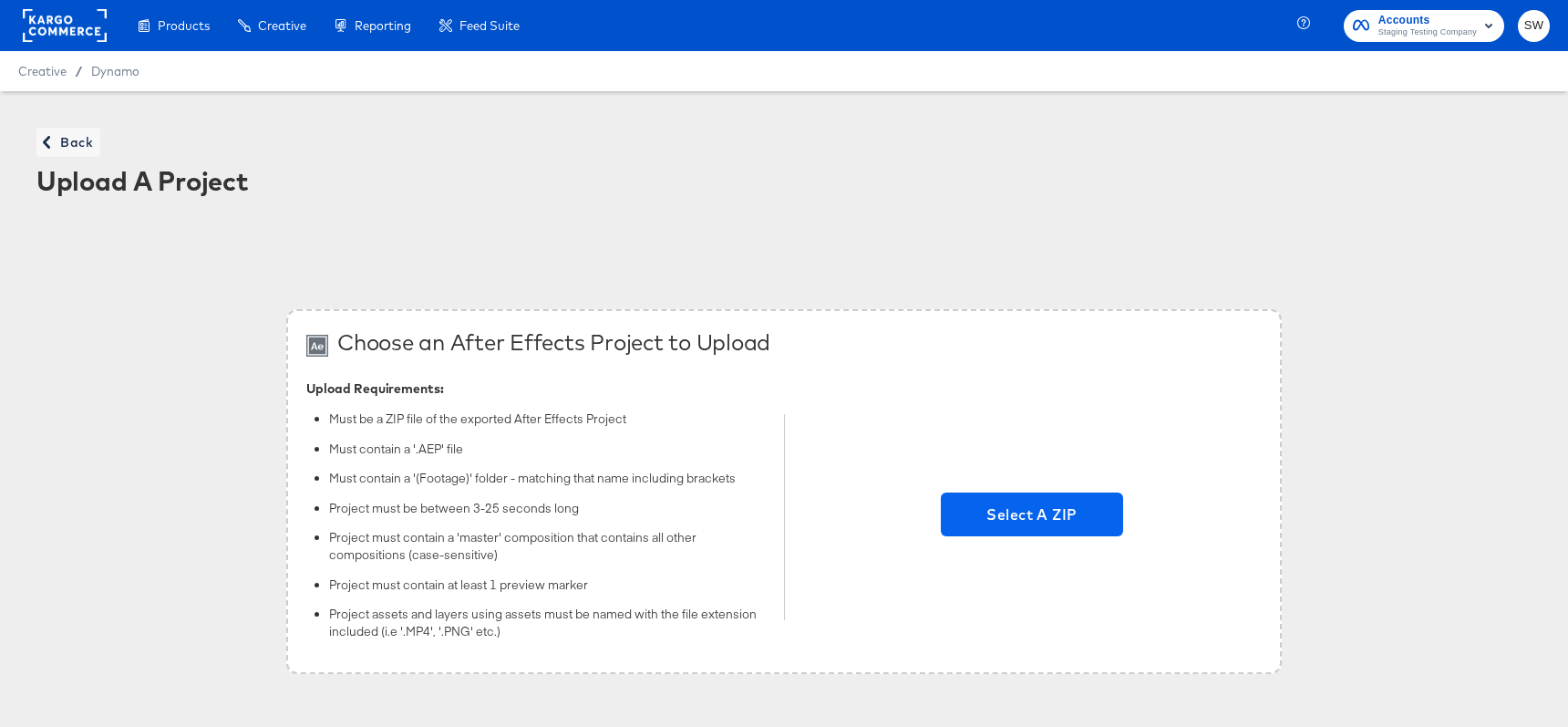 click on "Select A ZIP" at bounding box center (1032, 517) 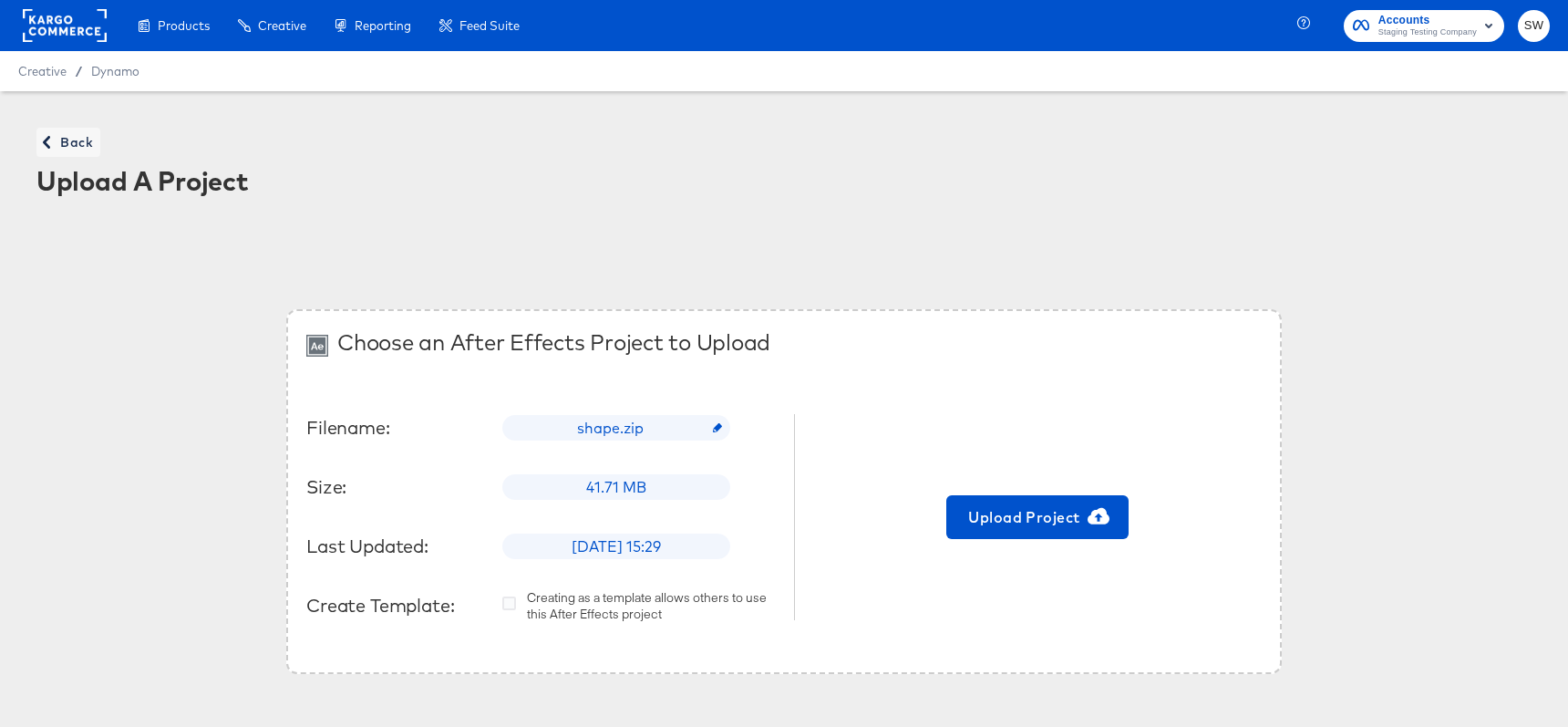 click on "Creating as a template allows others to use this After Effects project" at bounding box center [639, 606] 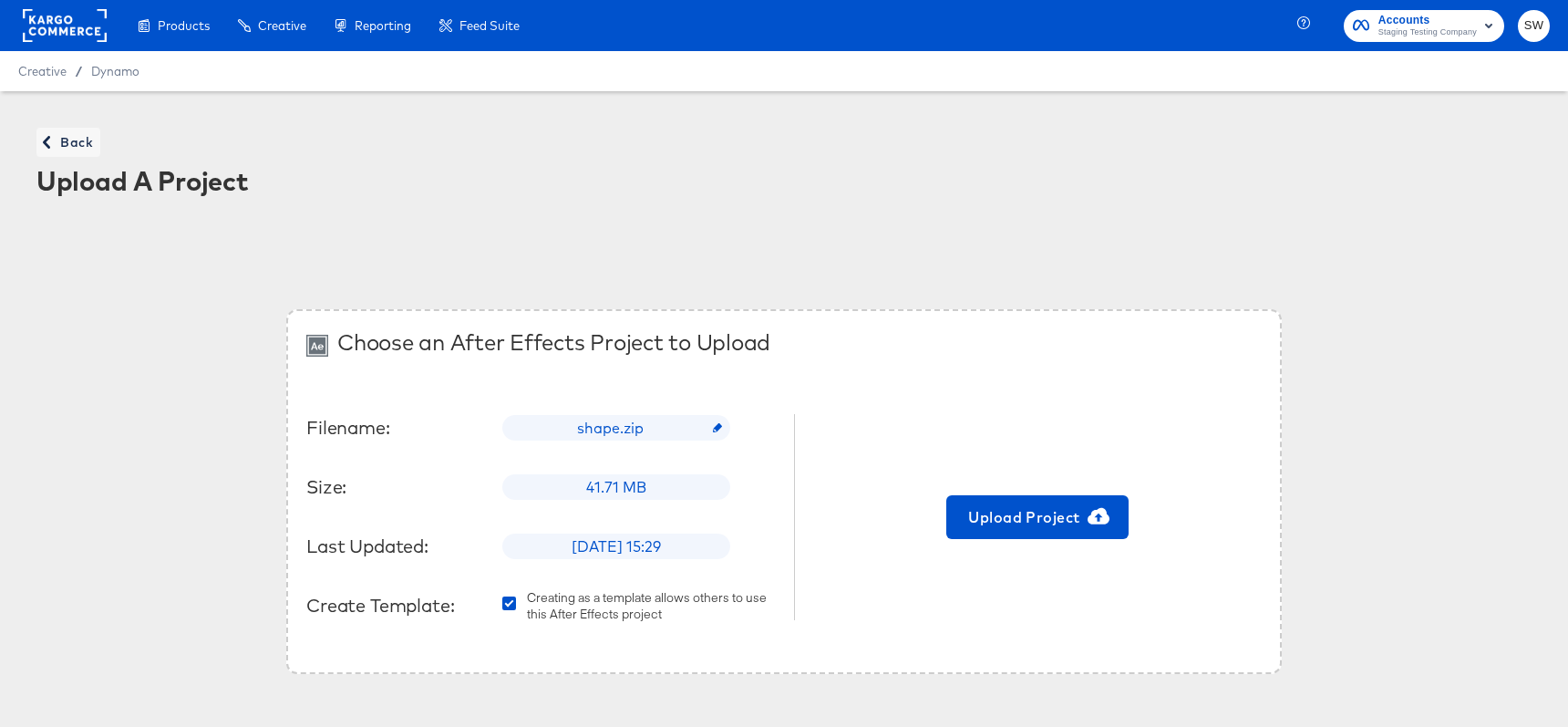 click on "shape.zip" at bounding box center [616, 428] 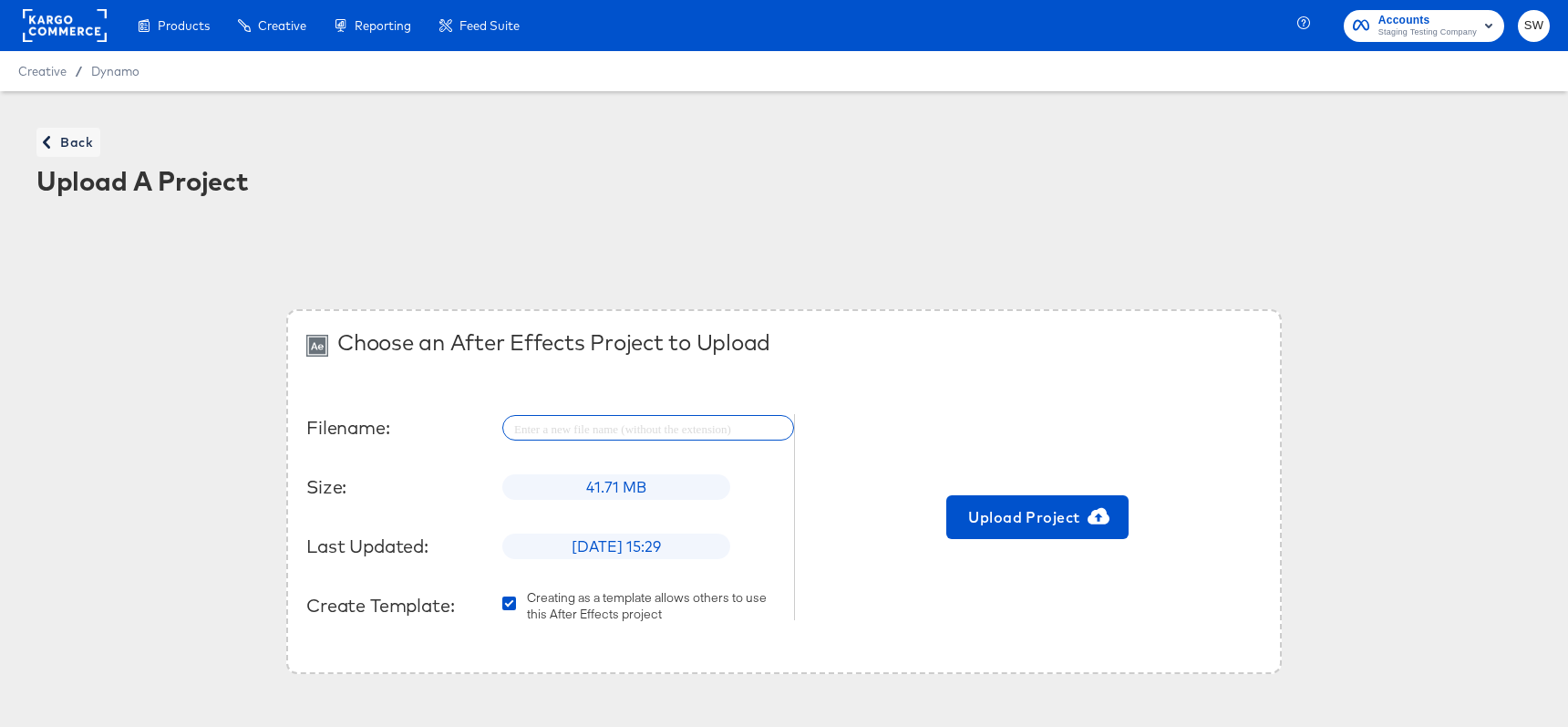 click at bounding box center [648, 421] 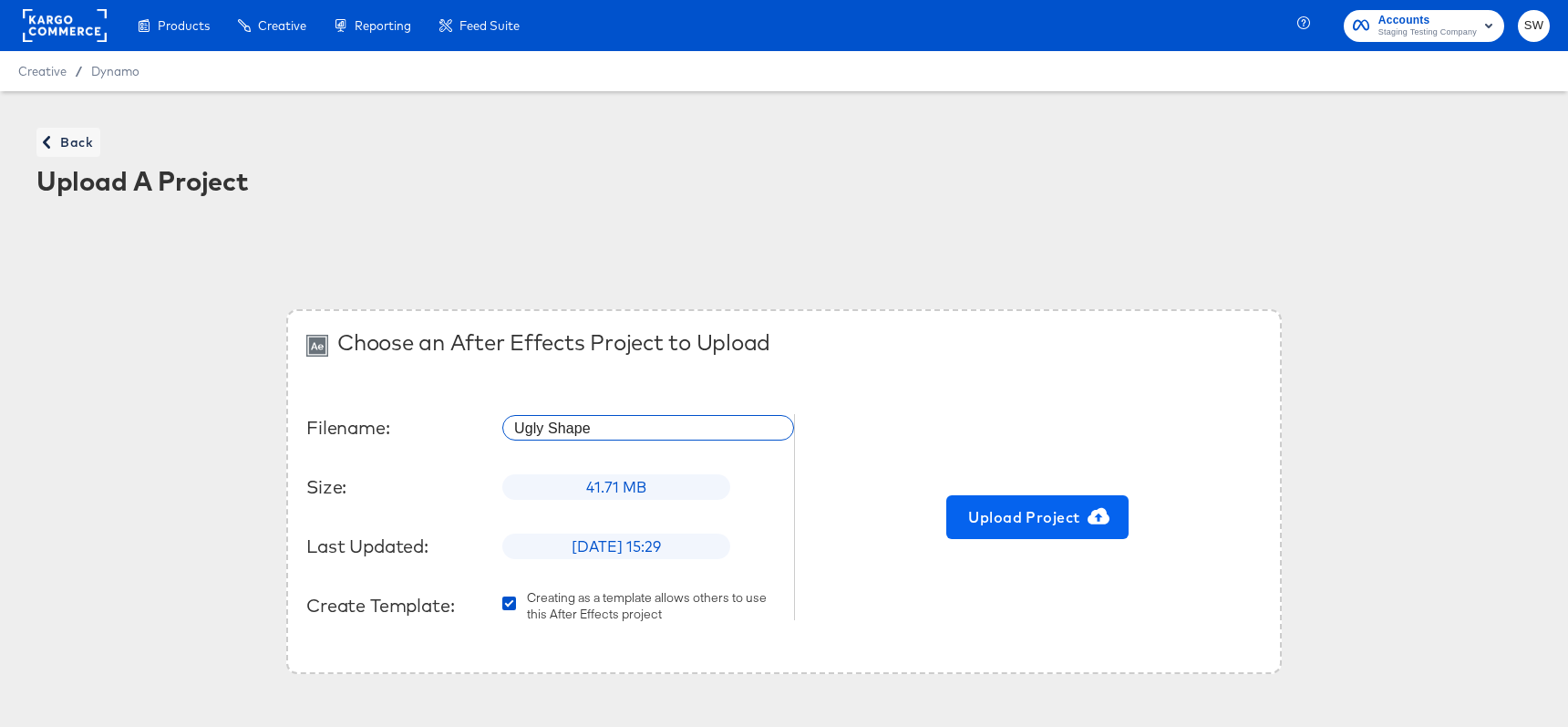 type on "Ugly Shape" 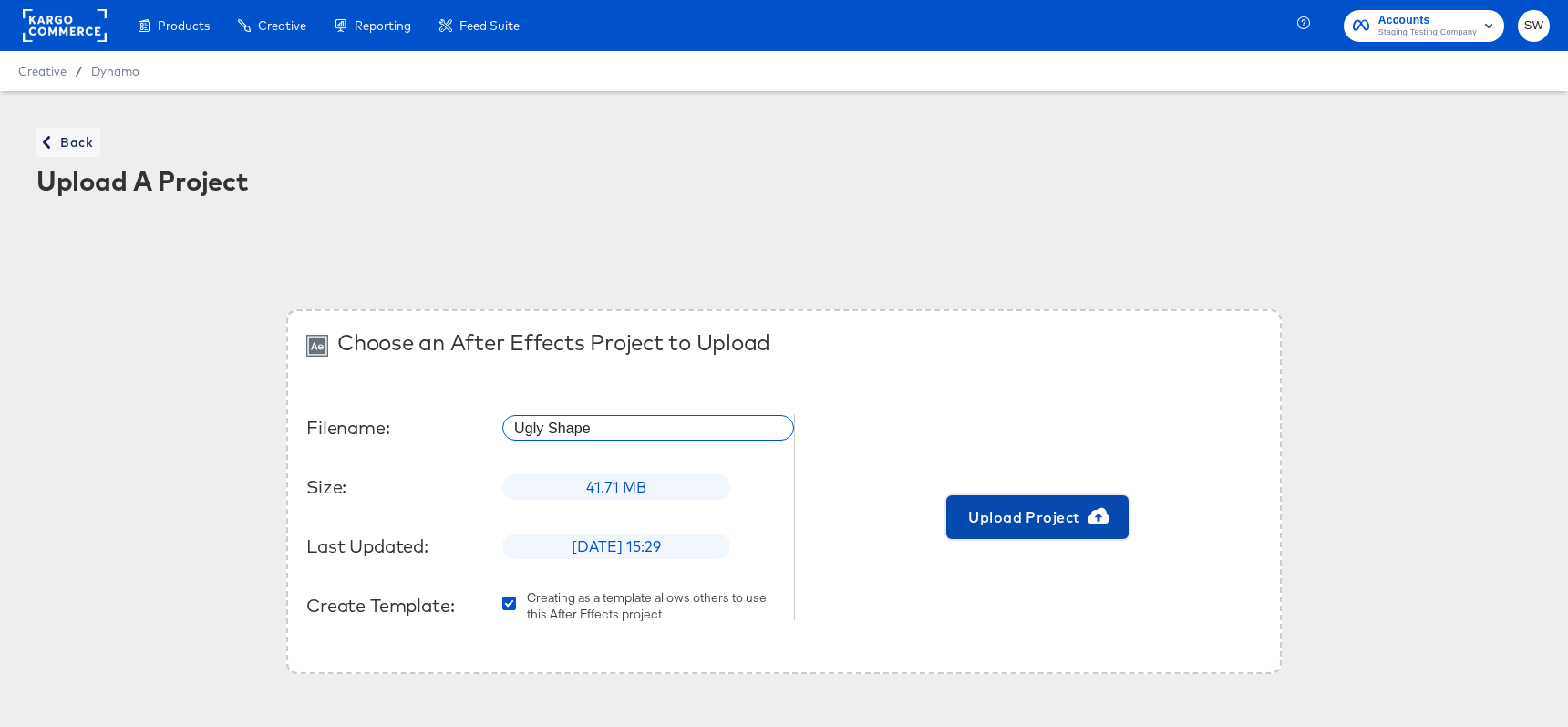 click on "Upload Project" at bounding box center (1037, 517) 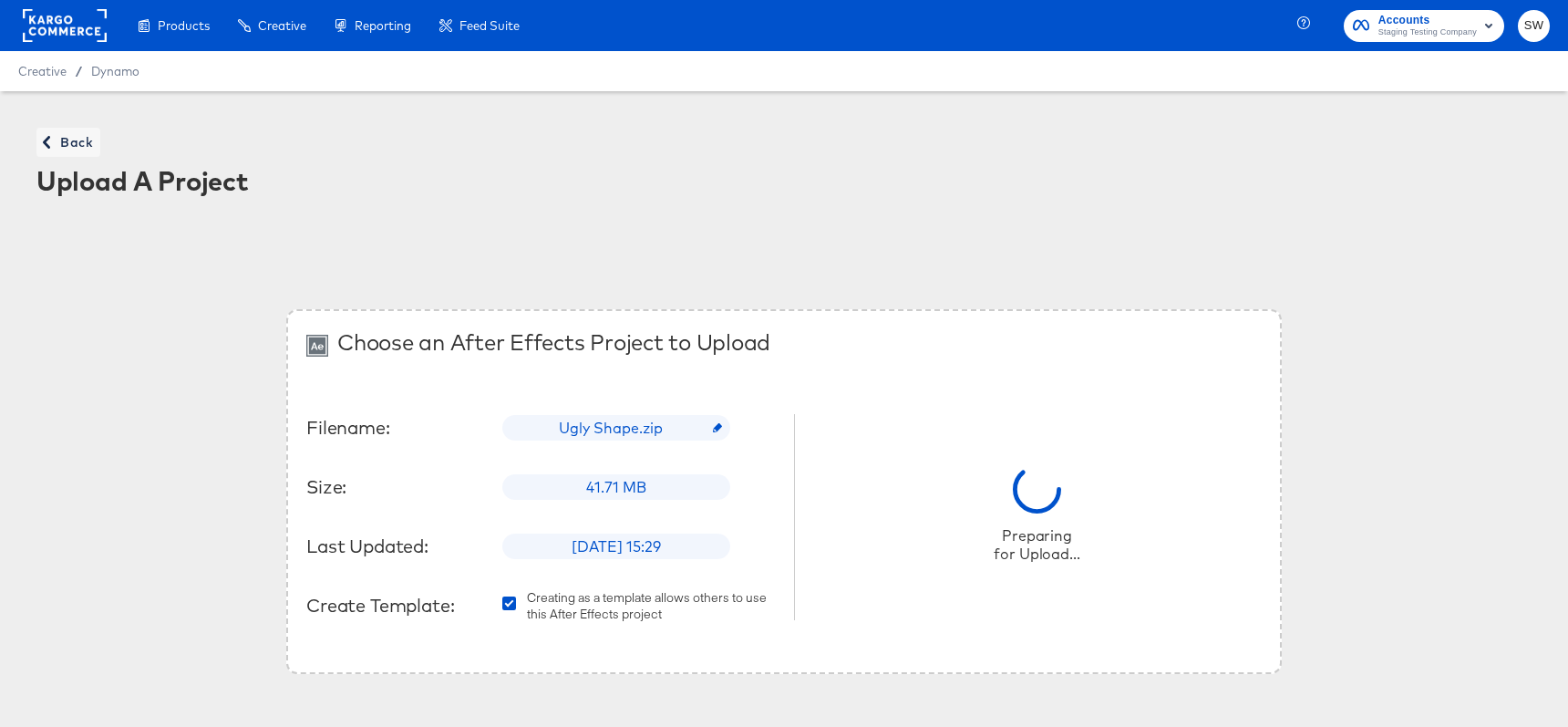 scroll, scrollTop: 19, scrollLeft: 0, axis: vertical 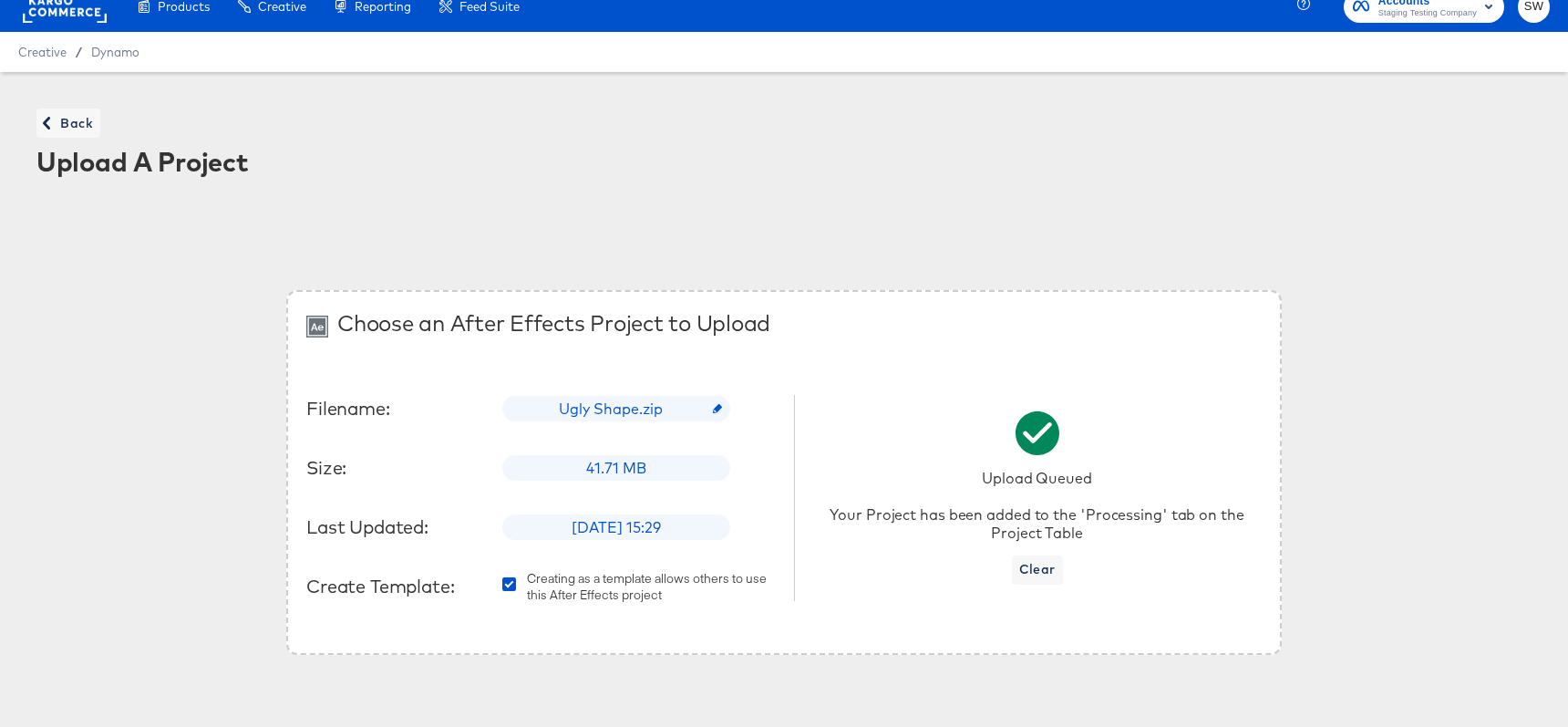 click on "Ugly Shape.zip" at bounding box center (616, 409) 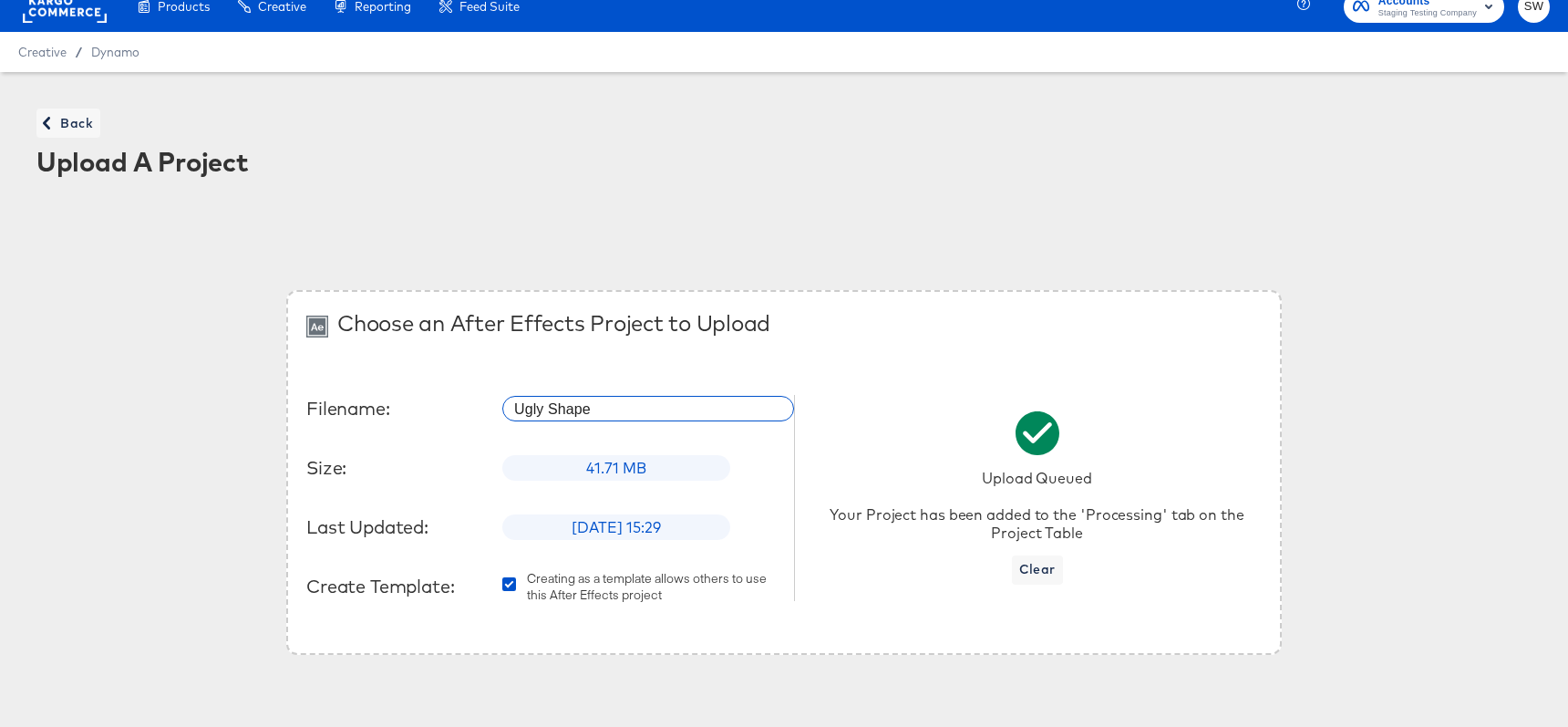 click on "Ugly Shape" at bounding box center (648, 401) 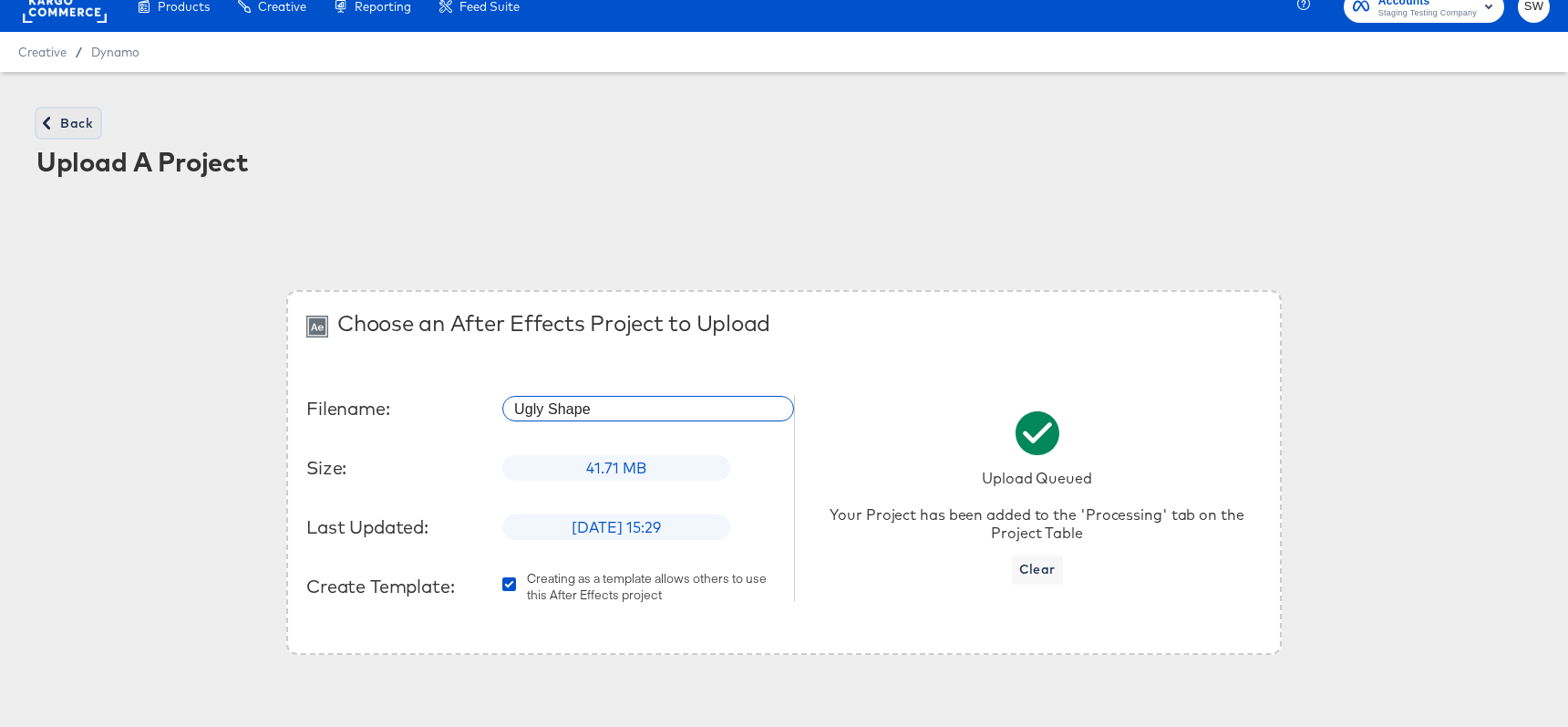 click 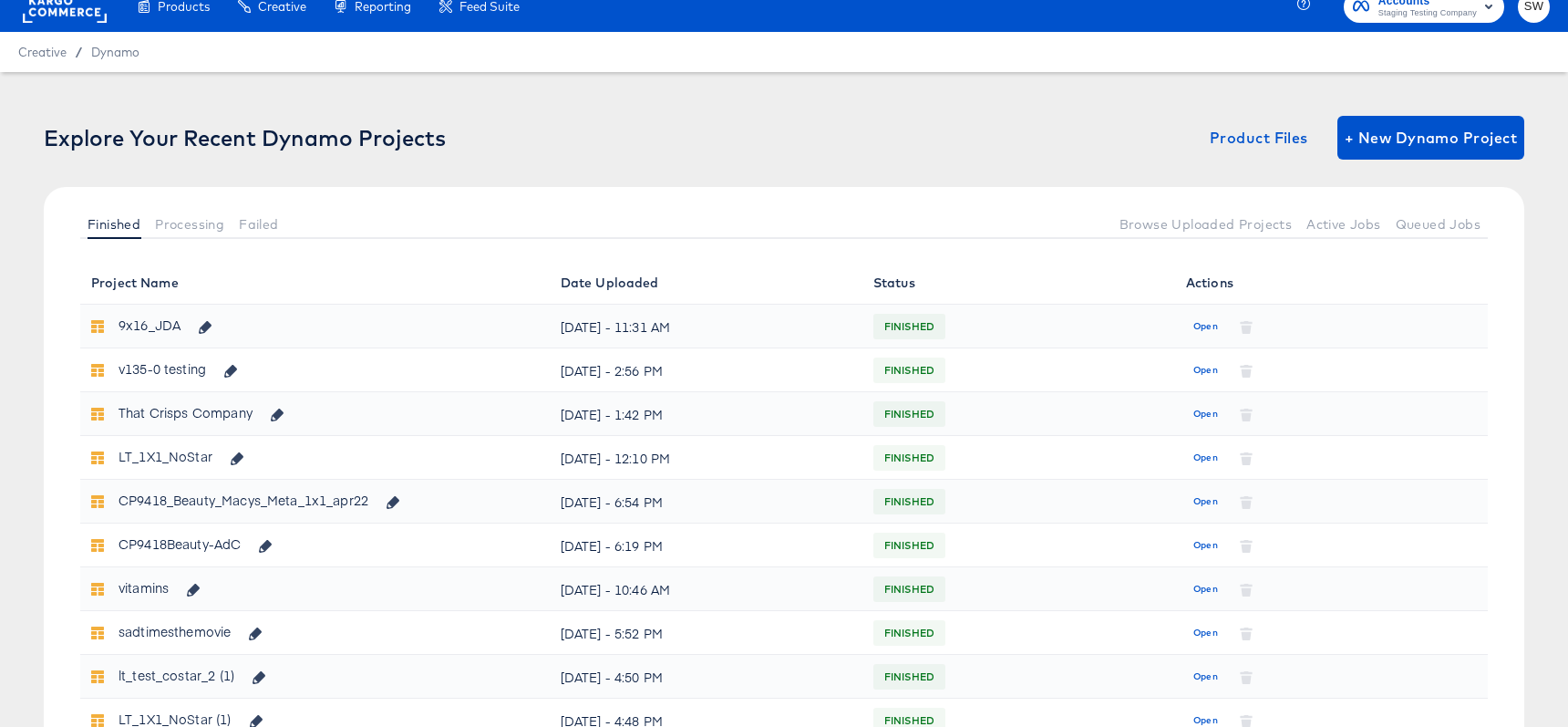 scroll, scrollTop: 0, scrollLeft: 0, axis: both 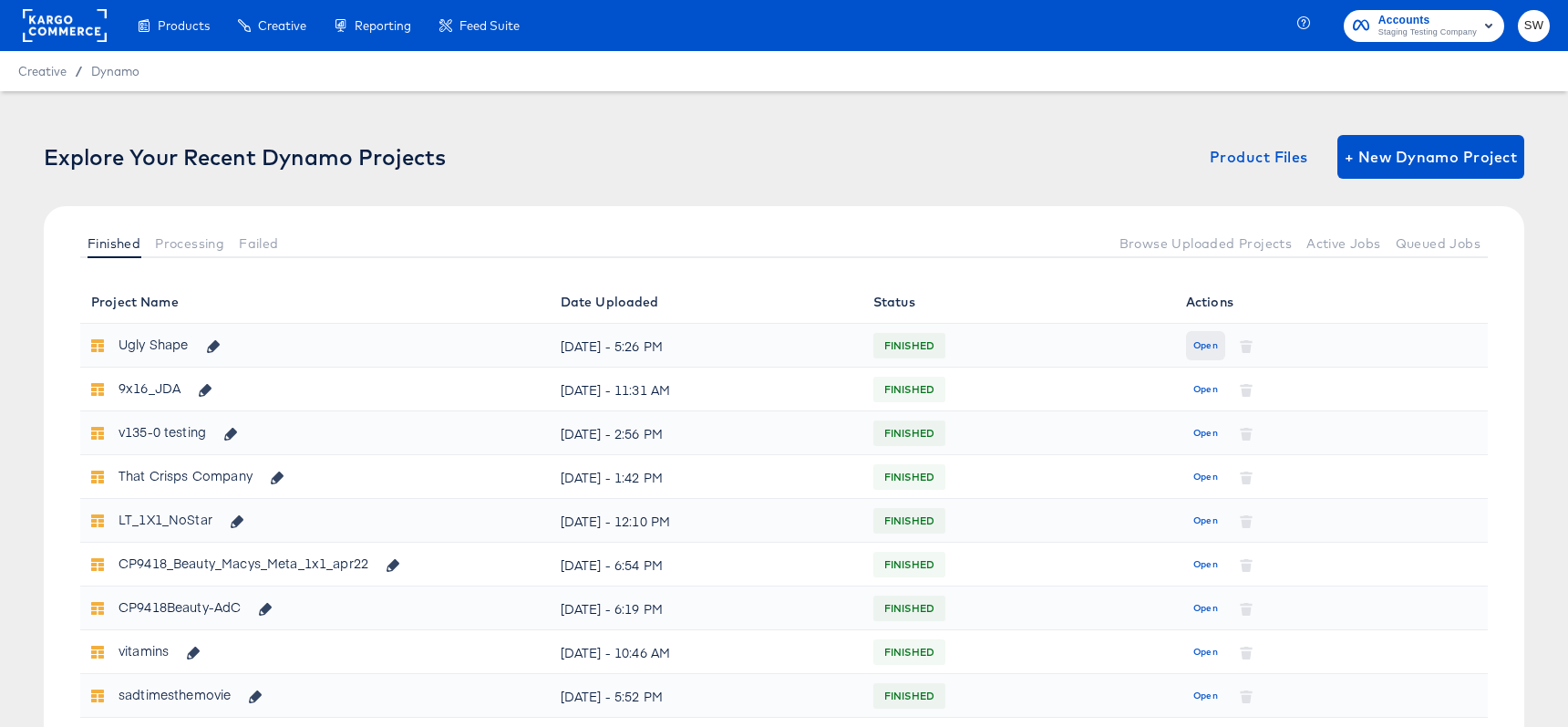 click on "Open" at bounding box center [1205, 346] 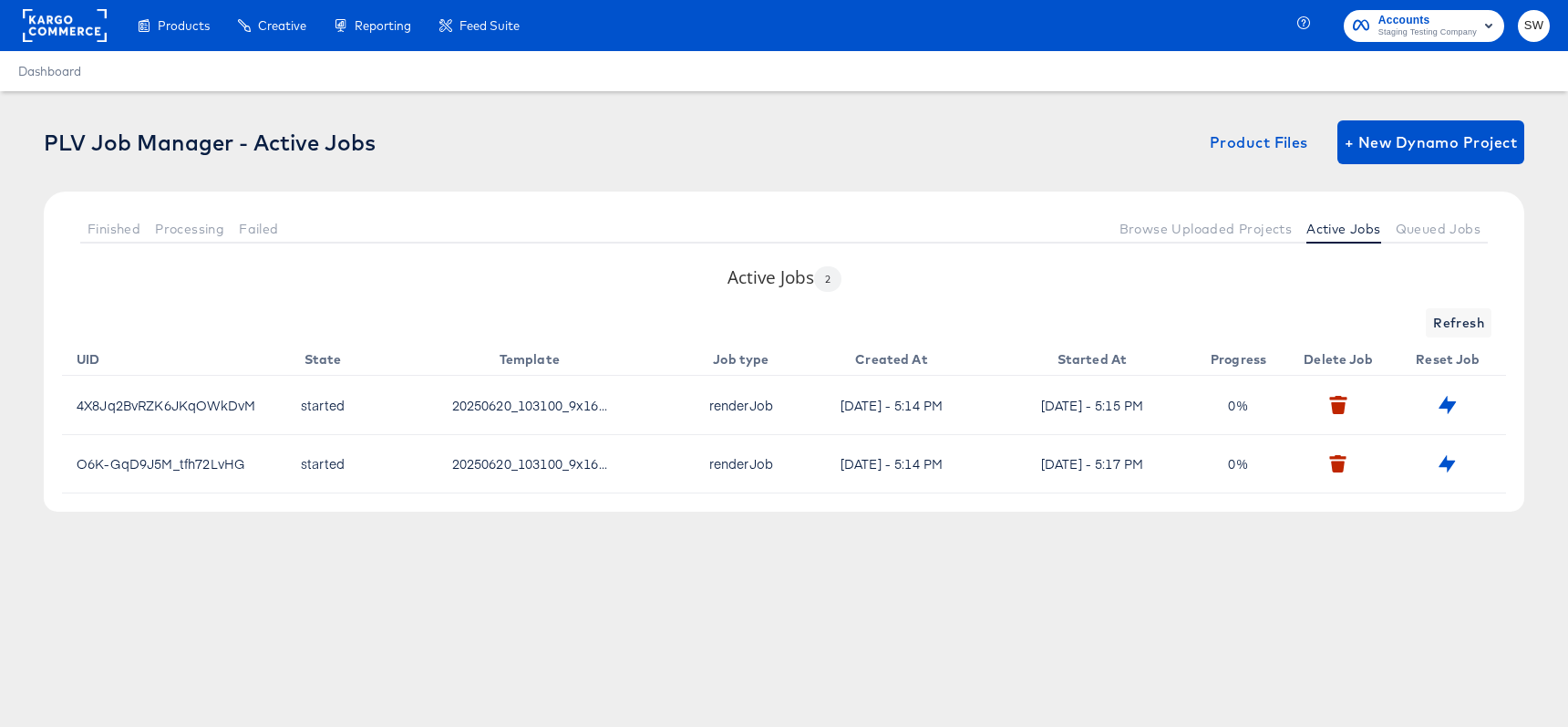 scroll, scrollTop: 0, scrollLeft: 0, axis: both 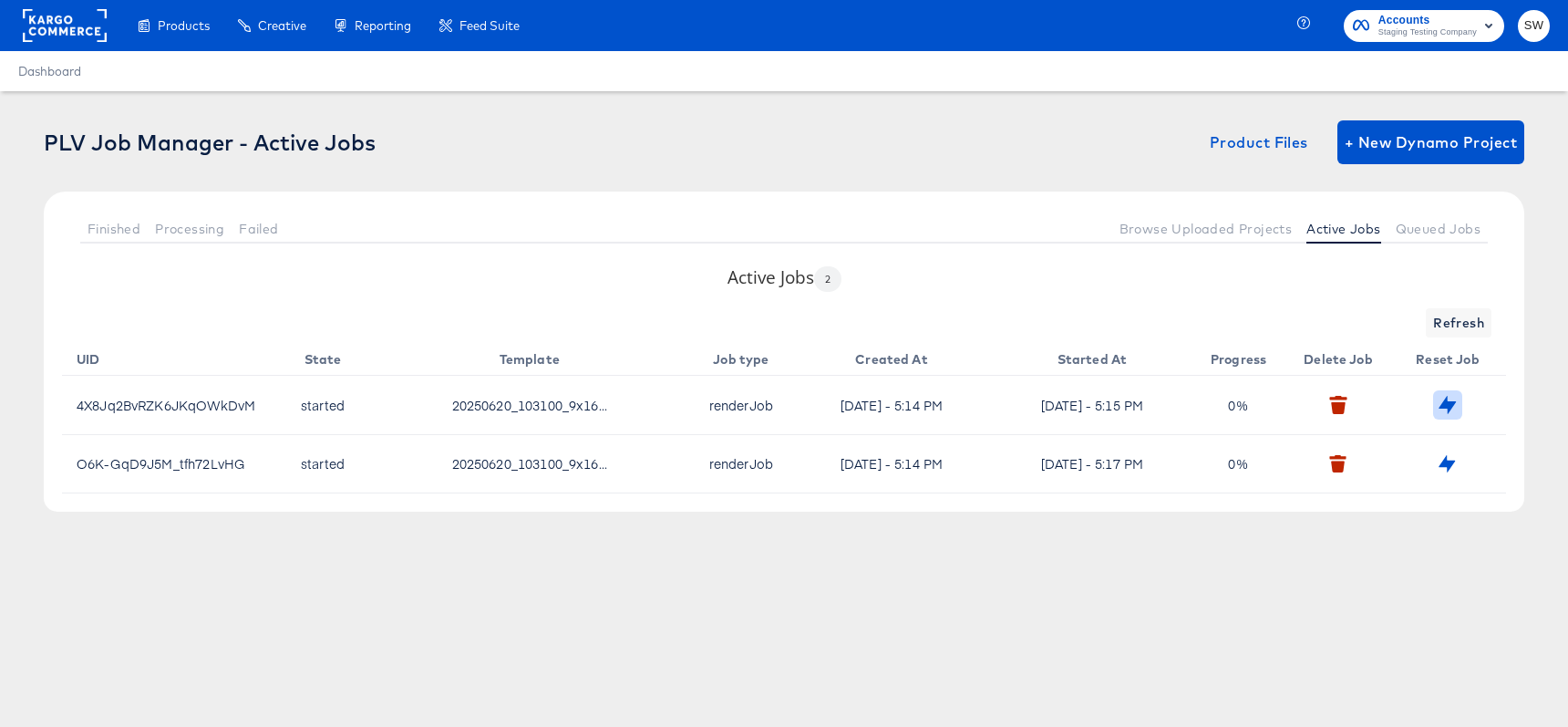 click 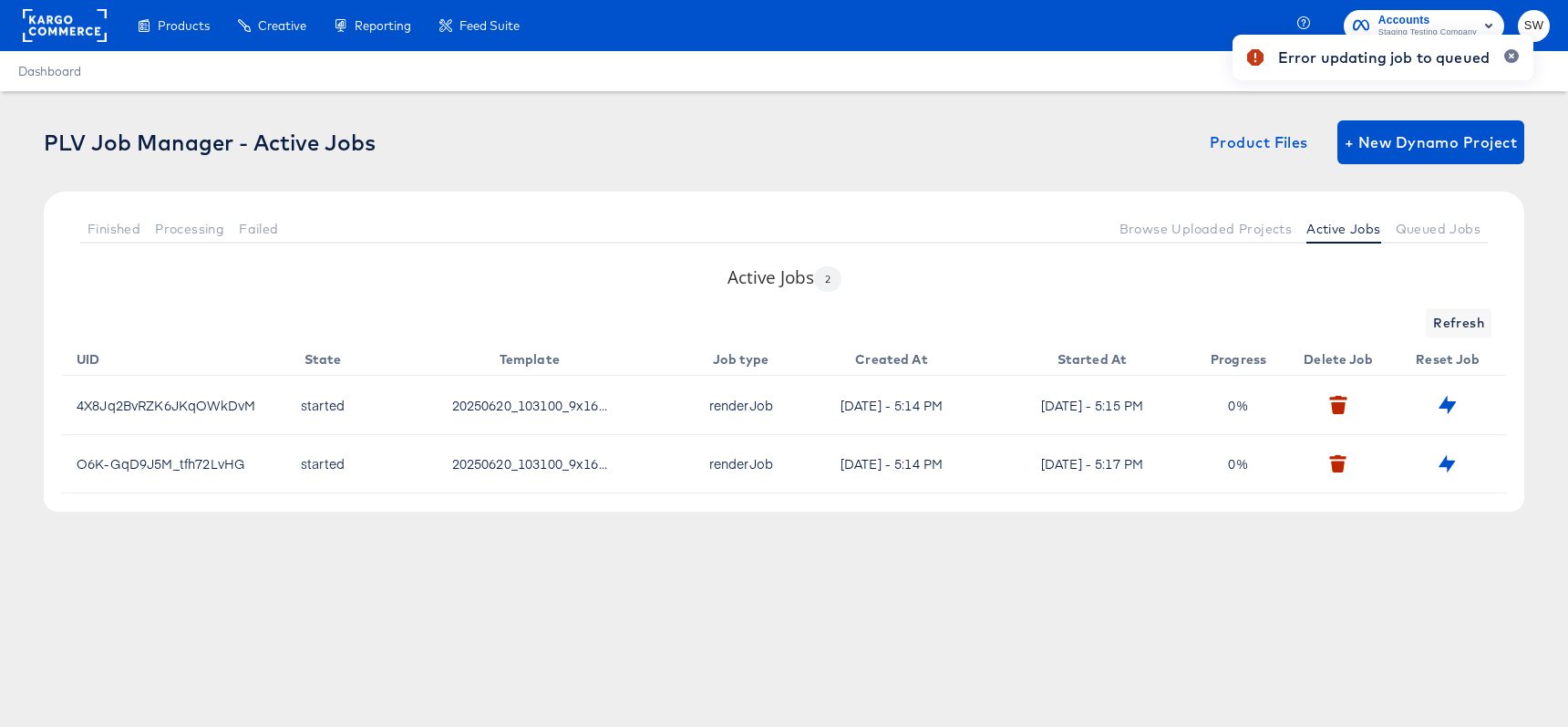 click on "Error updating job to queued" at bounding box center [1383, 330] 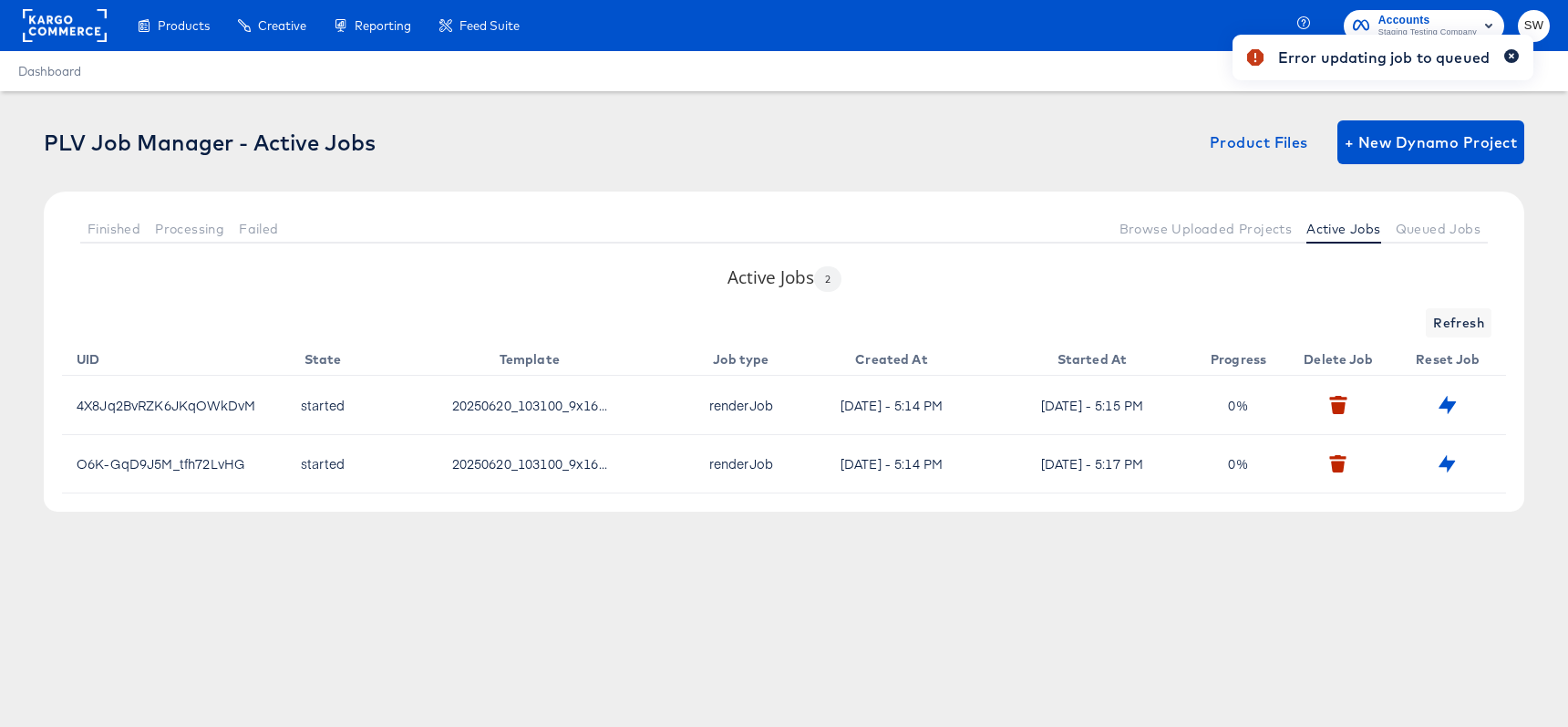 click at bounding box center [1511, 56] 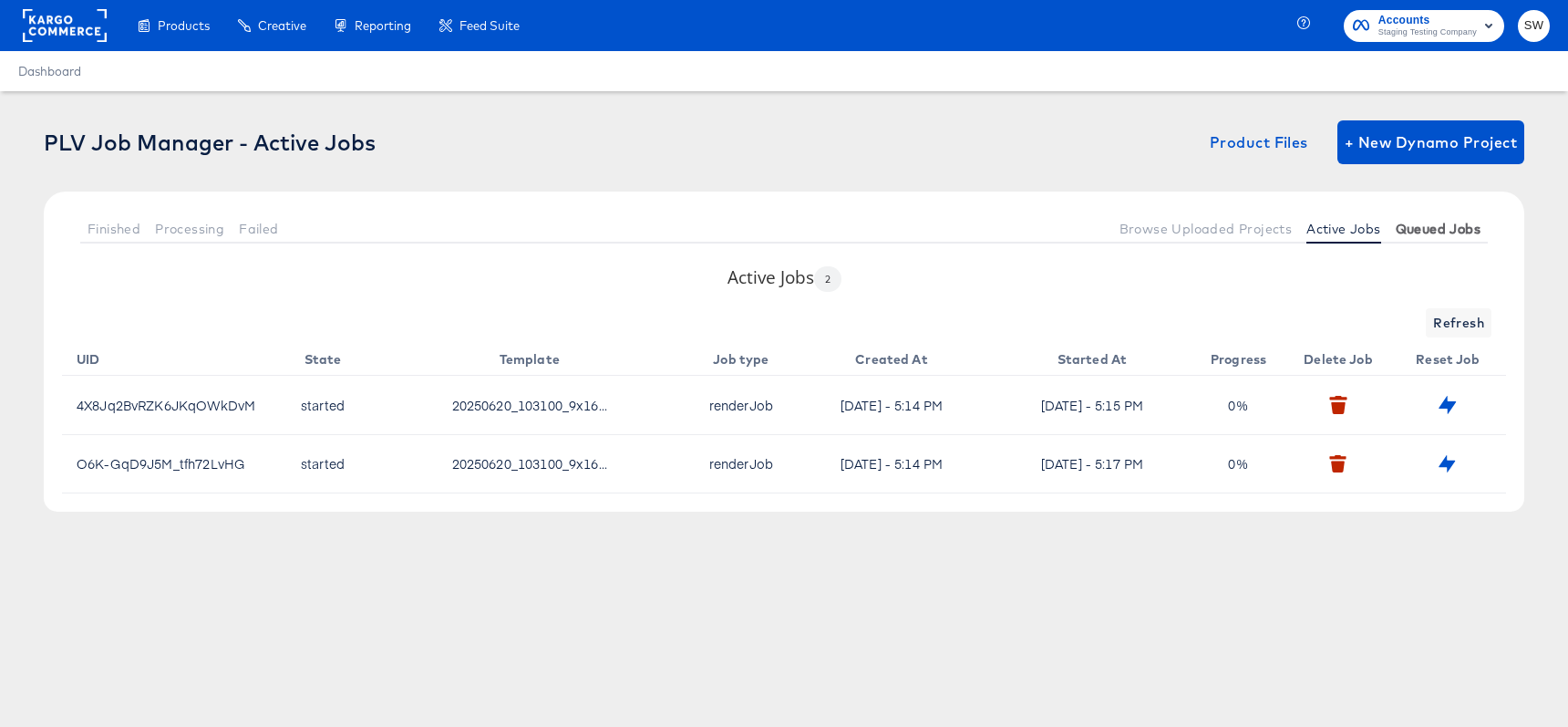 click on "Queued Jobs" at bounding box center [1438, 229] 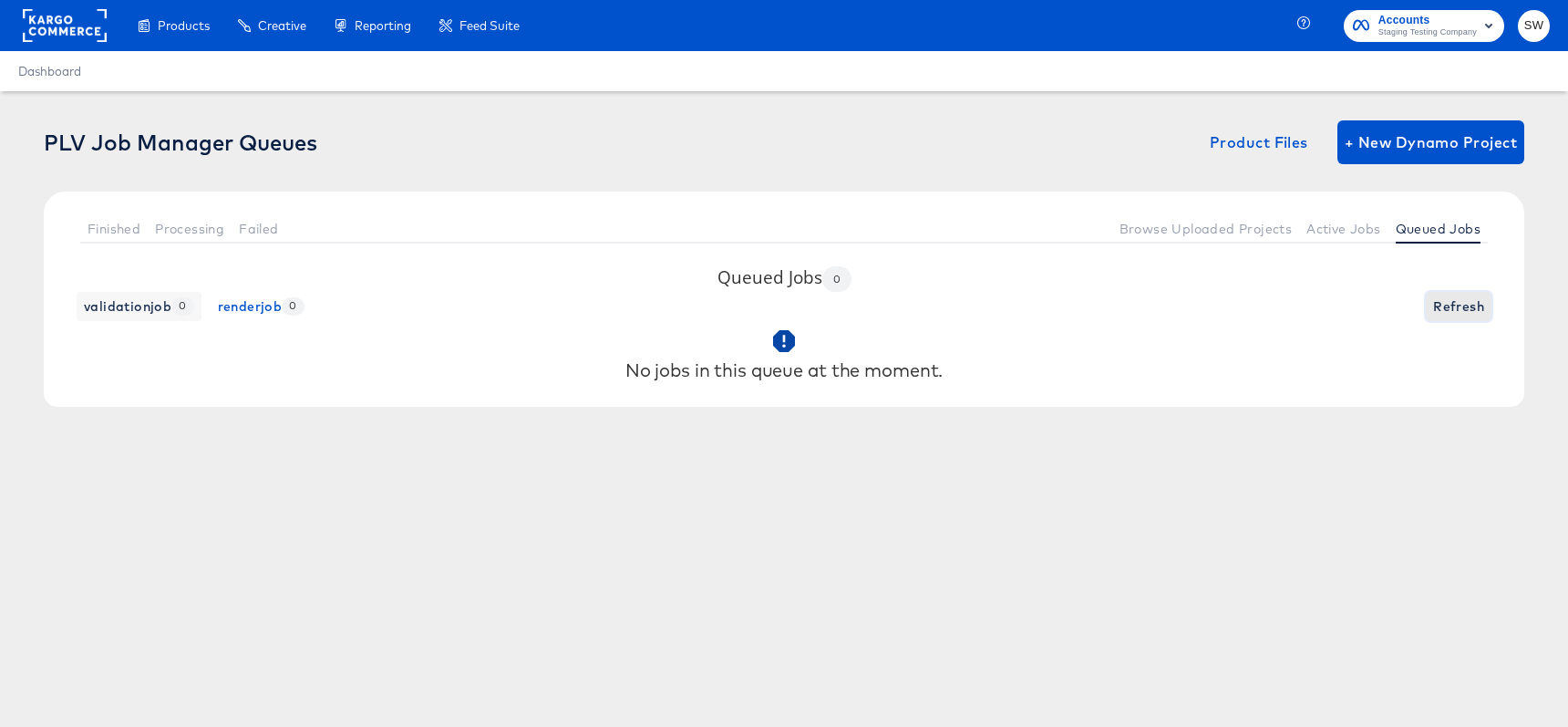 click on "Refresh" at bounding box center [1459, 306] 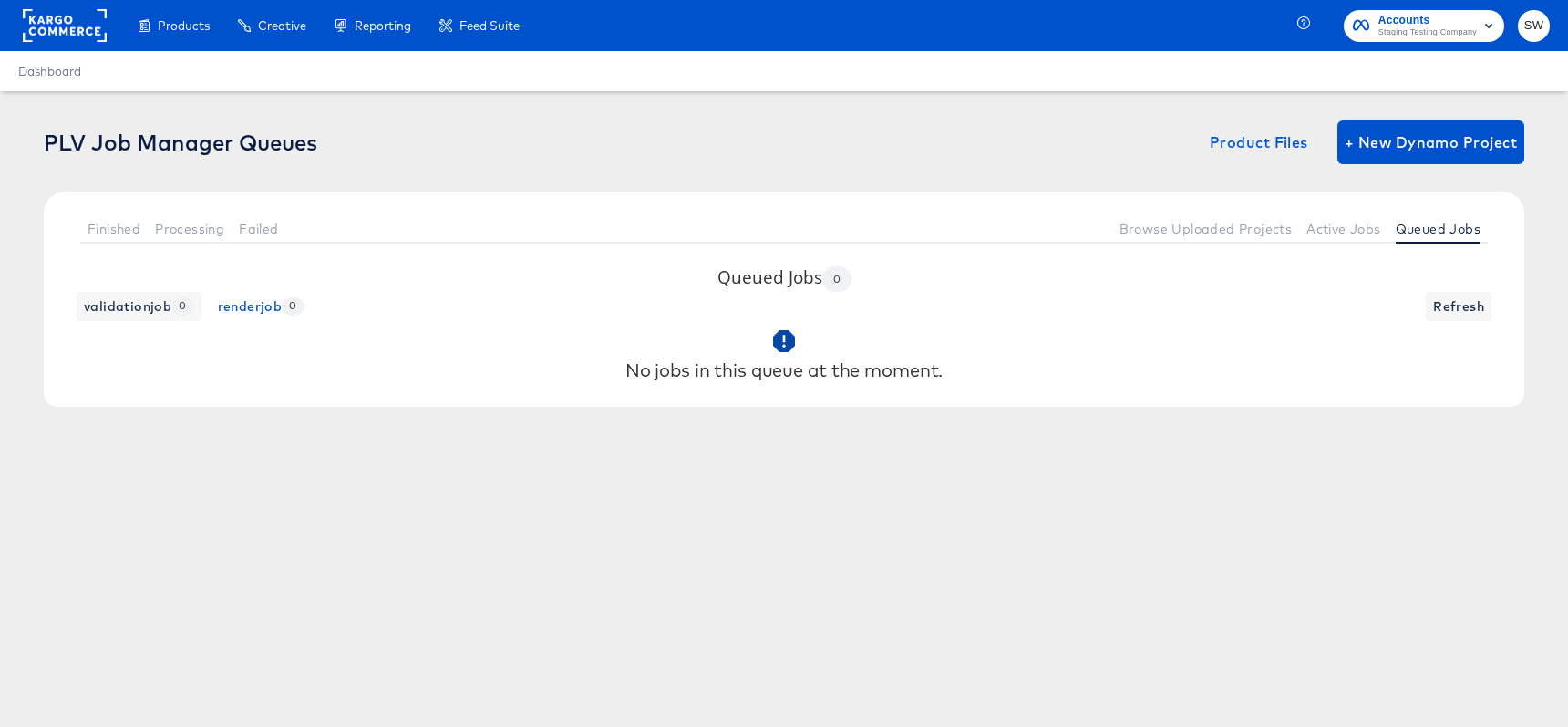 click on "Finished Processing Failed Browse Uploaded Projects Active Jobs Queued Jobs" at bounding box center (784, 228) 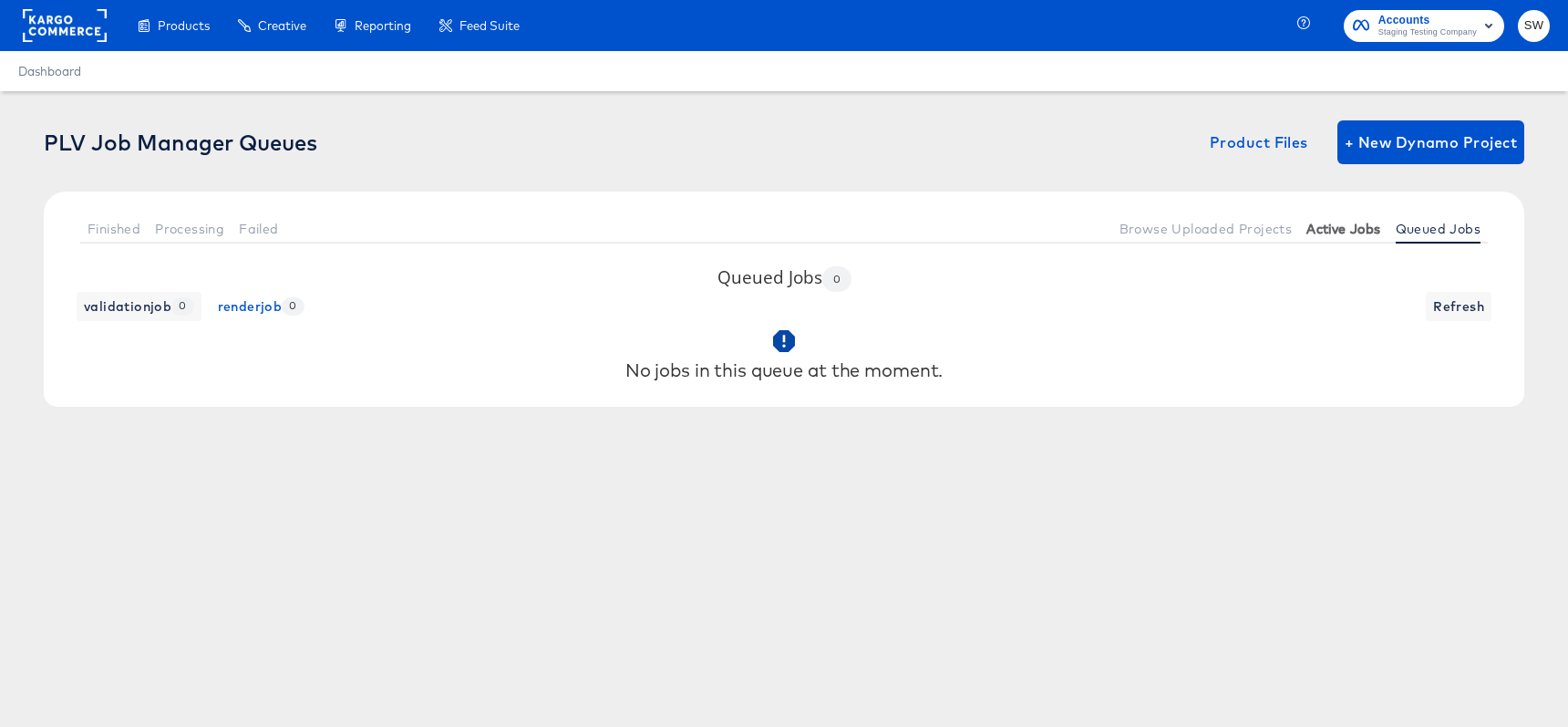 click on "Active Jobs" at bounding box center [1343, 229] 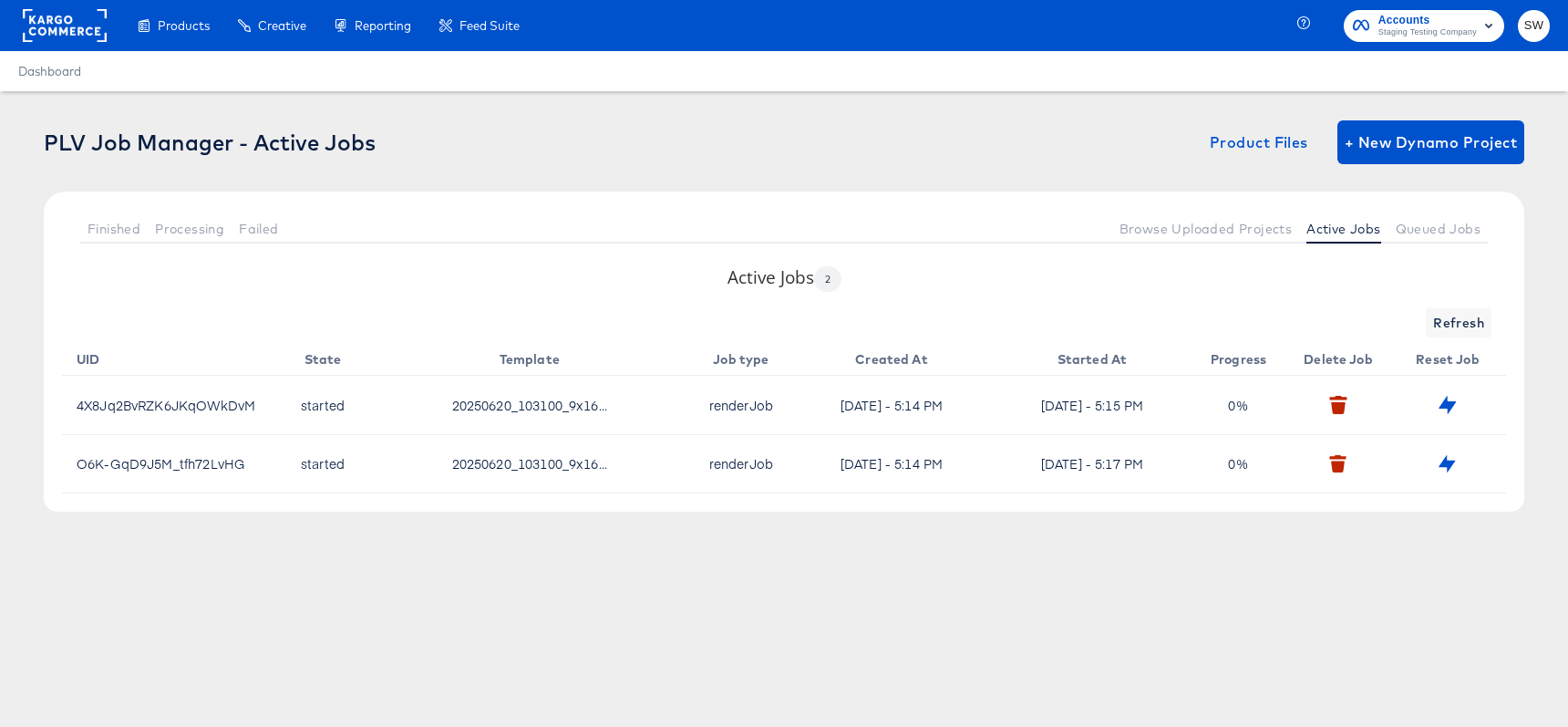 click at bounding box center [1342, 405] 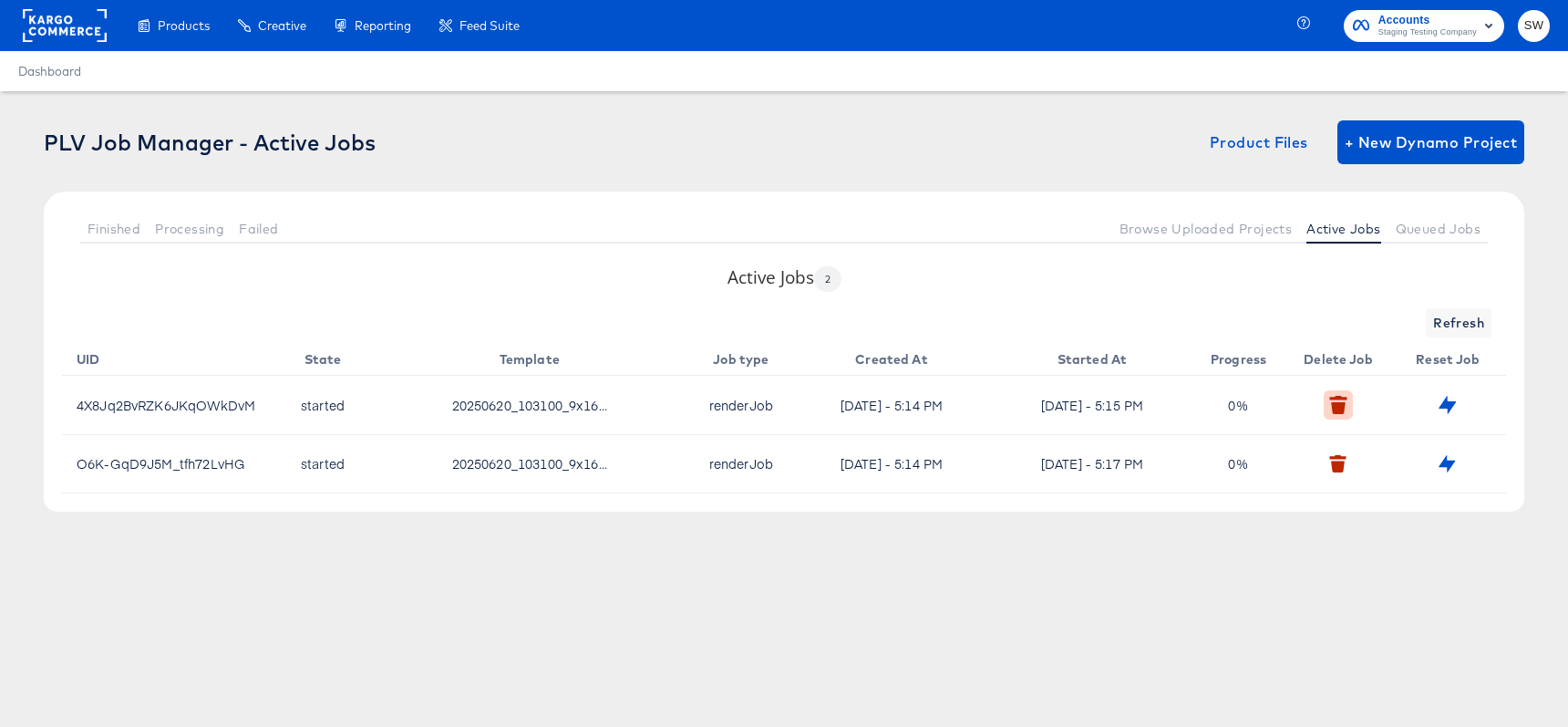 click 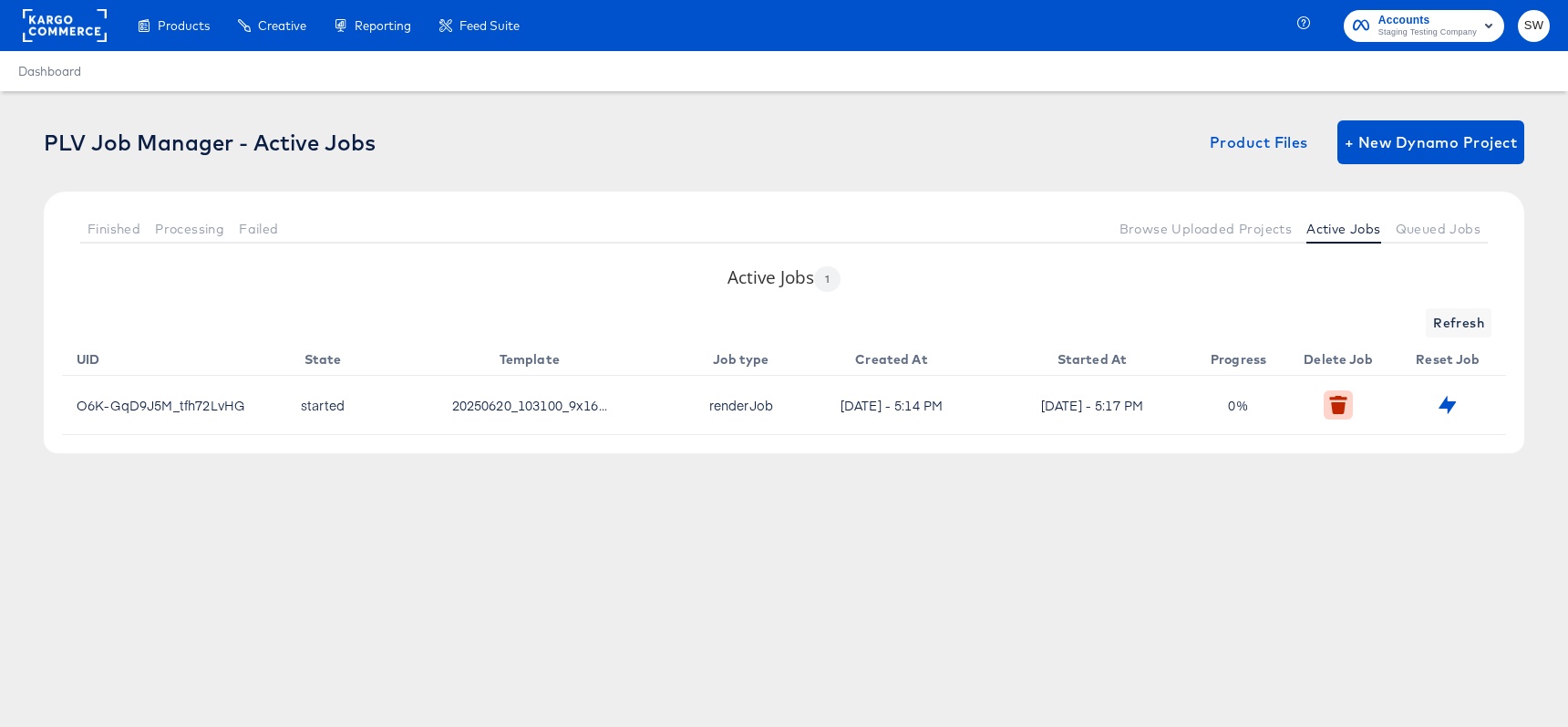 click at bounding box center [1337, 404] 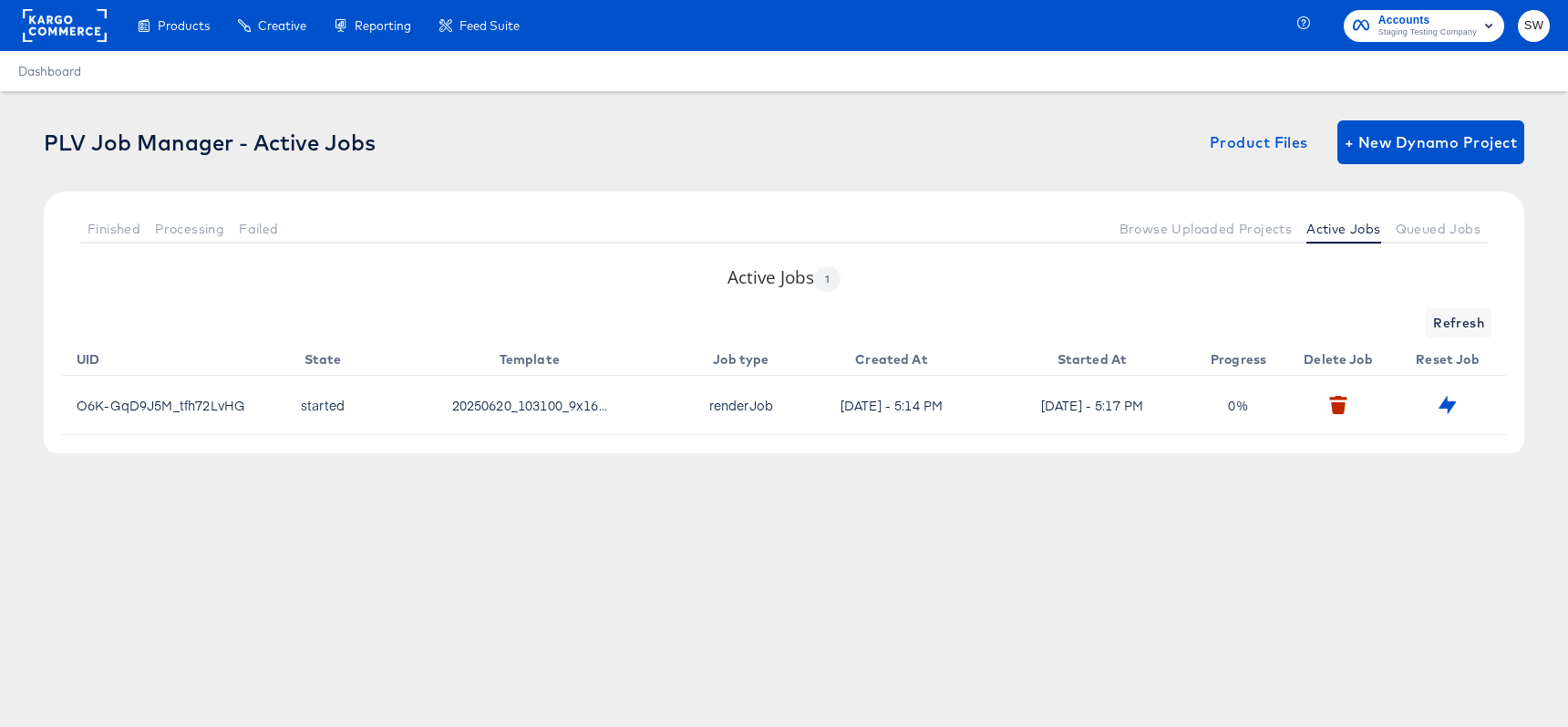 click on "Finished Processing Failed Browse Uploaded Projects Active Jobs Queued Jobs" at bounding box center (784, 228) 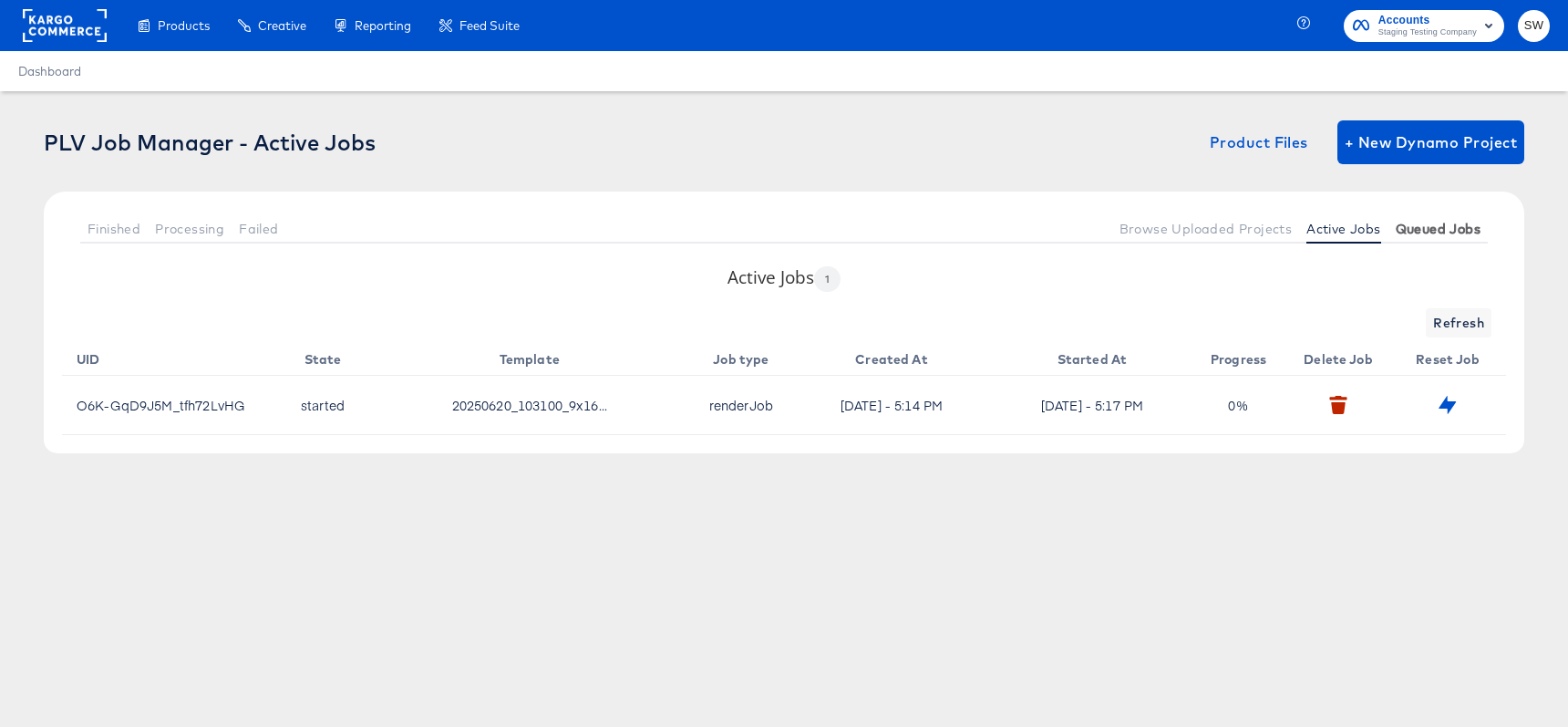 click on "Queued Jobs" at bounding box center (1438, 229) 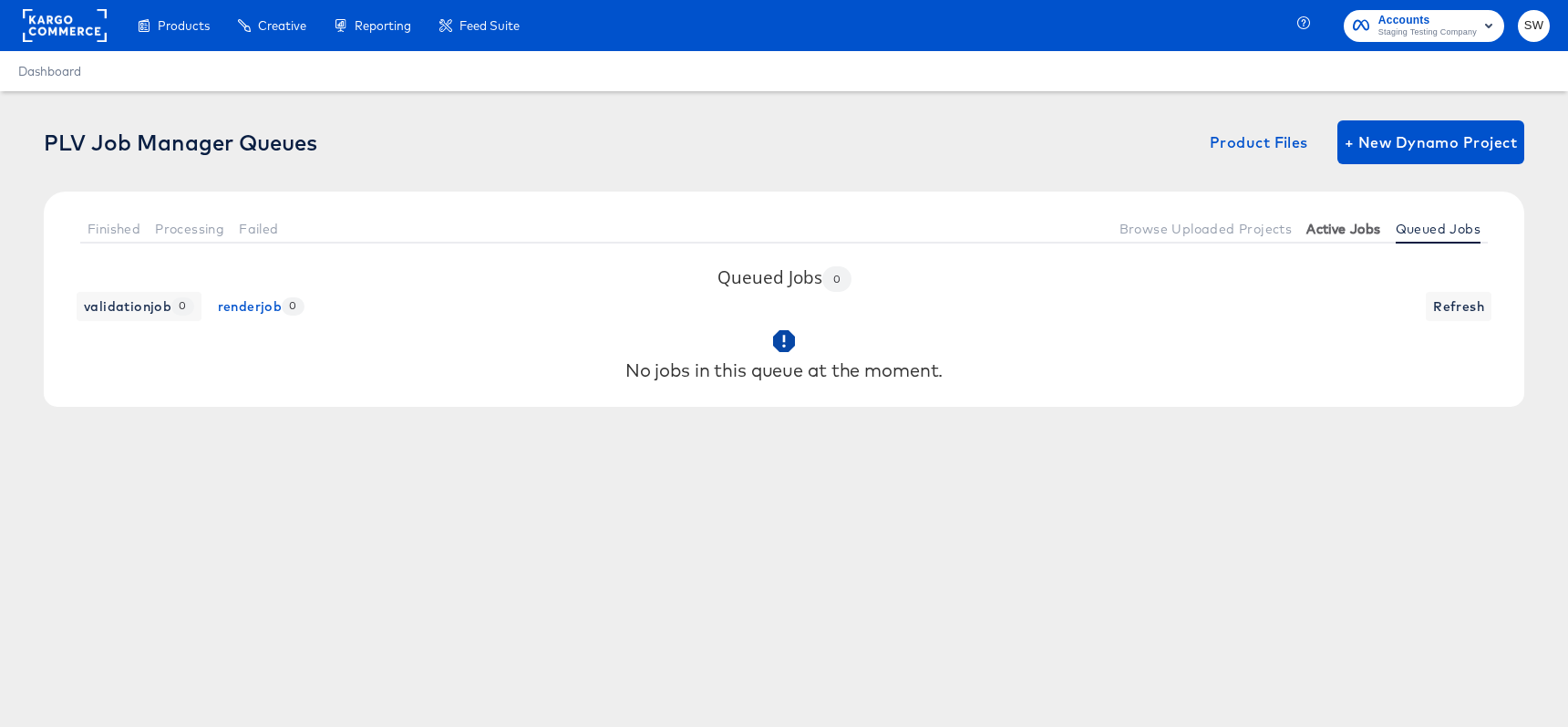 click on "Active Jobs" at bounding box center [1343, 229] 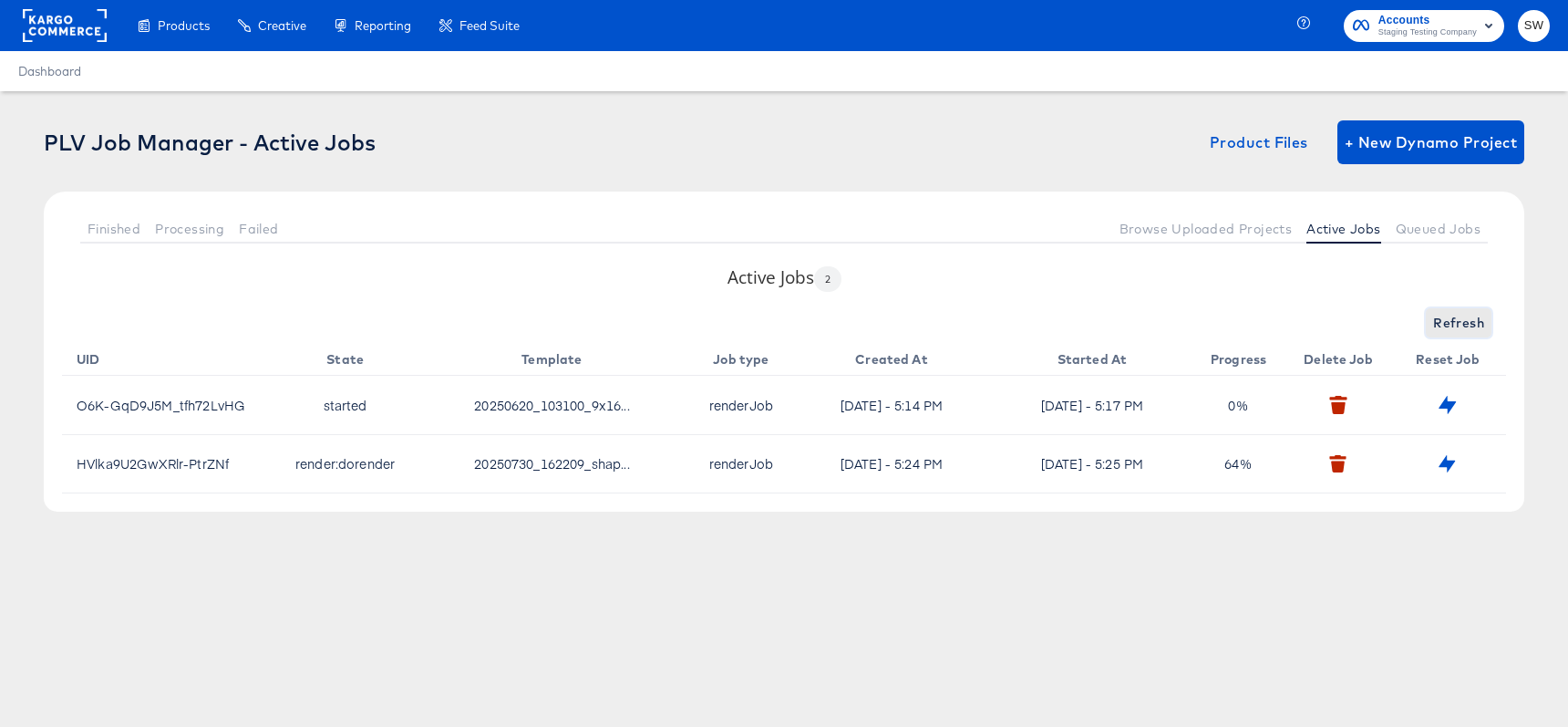 click on "Refresh" at bounding box center [1459, 323] 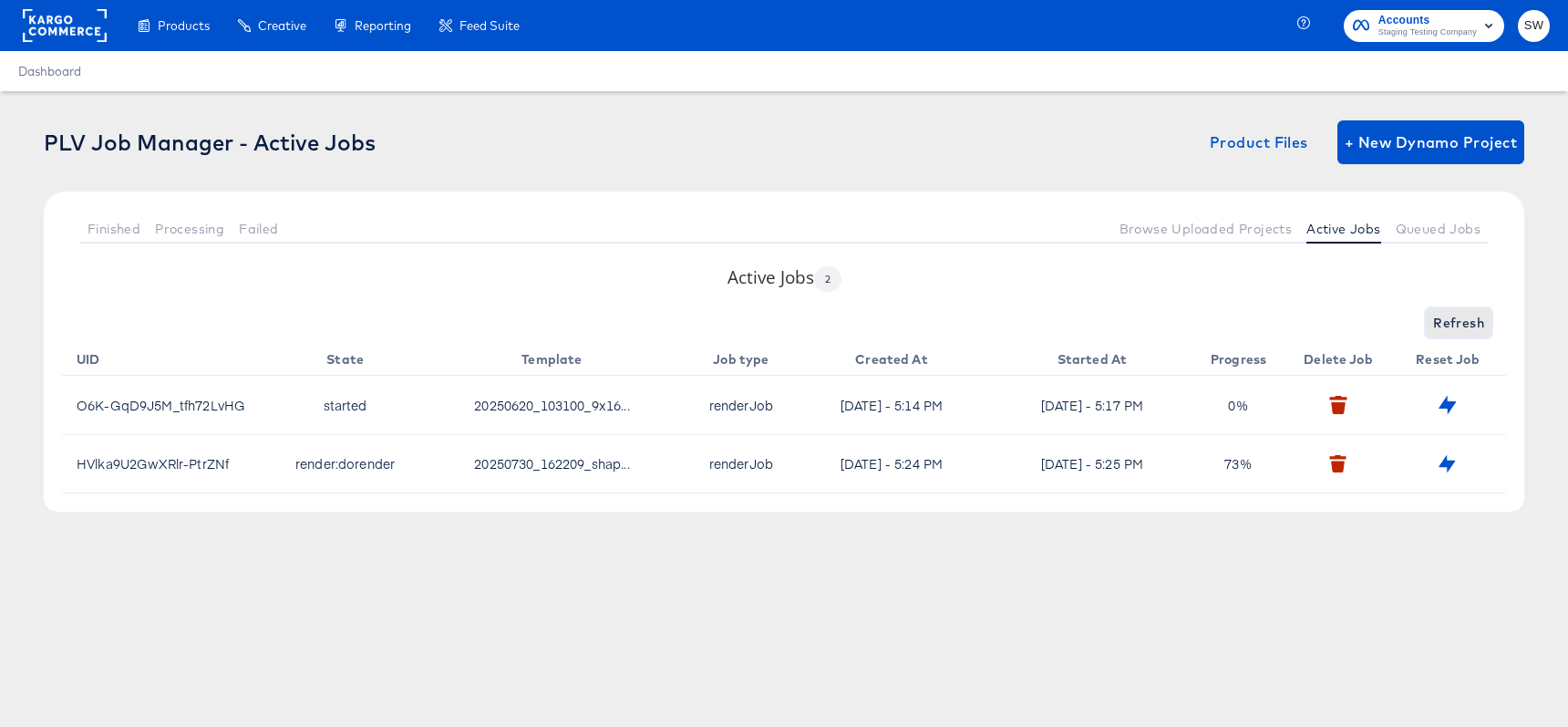 click on "Refresh" at bounding box center (1459, 323) 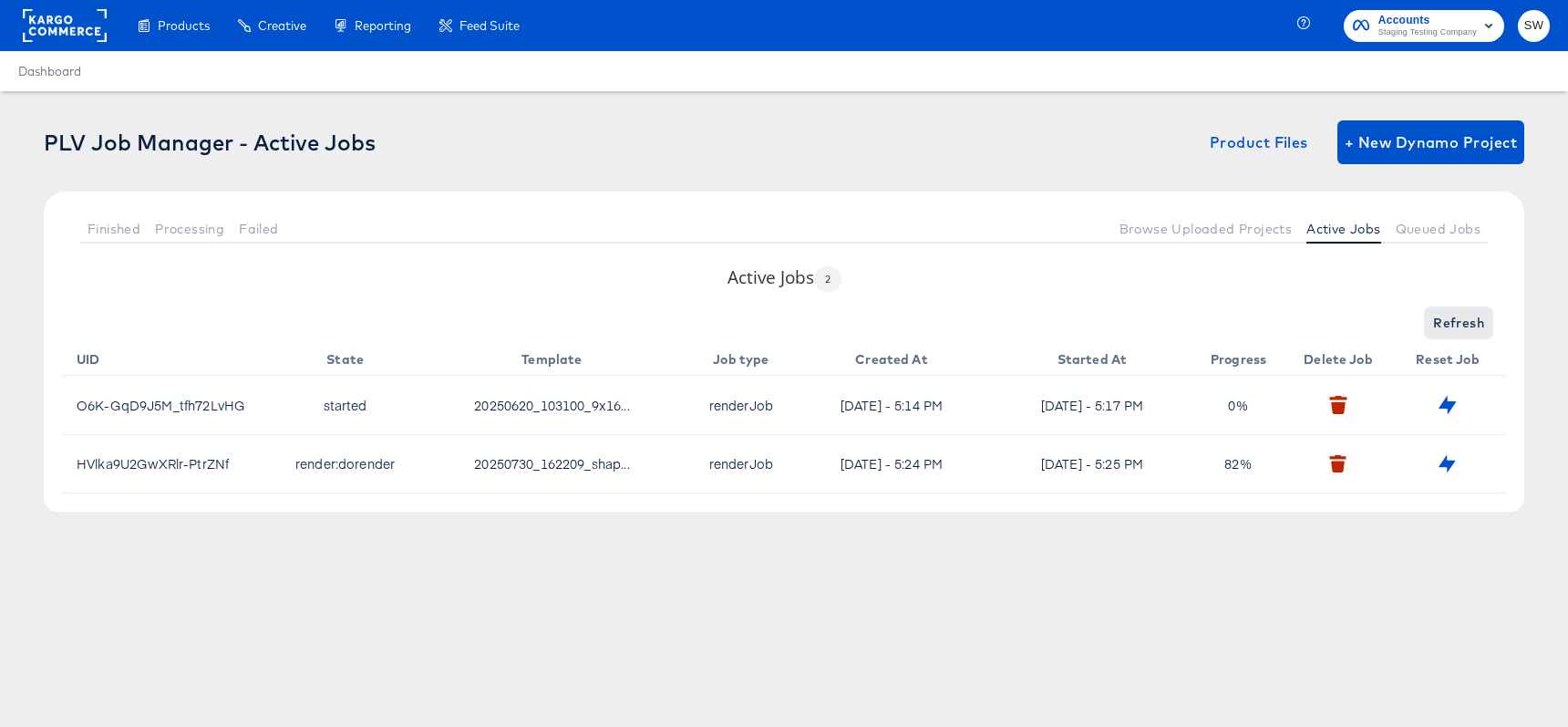click on "Refresh" at bounding box center (1459, 323) 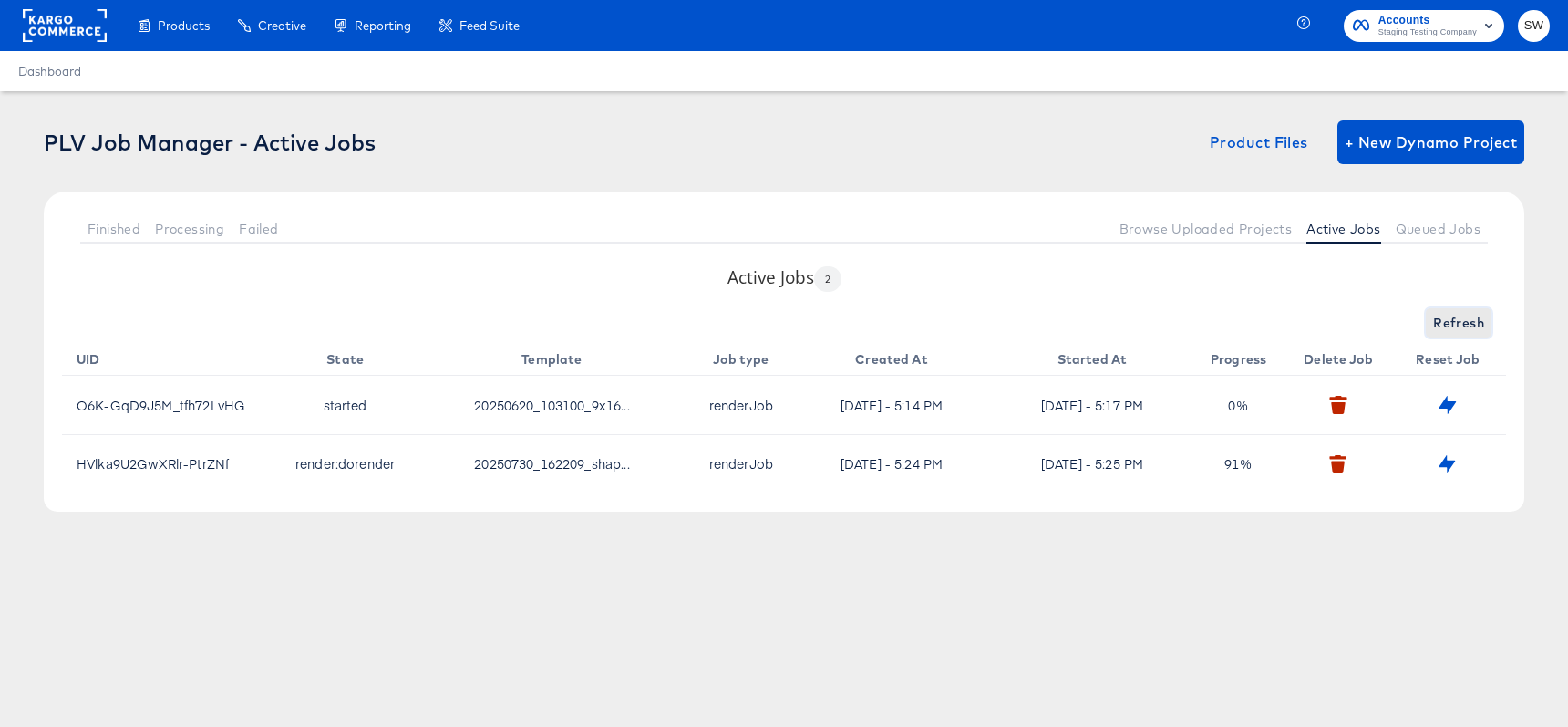 click on "Refresh" at bounding box center [1459, 323] 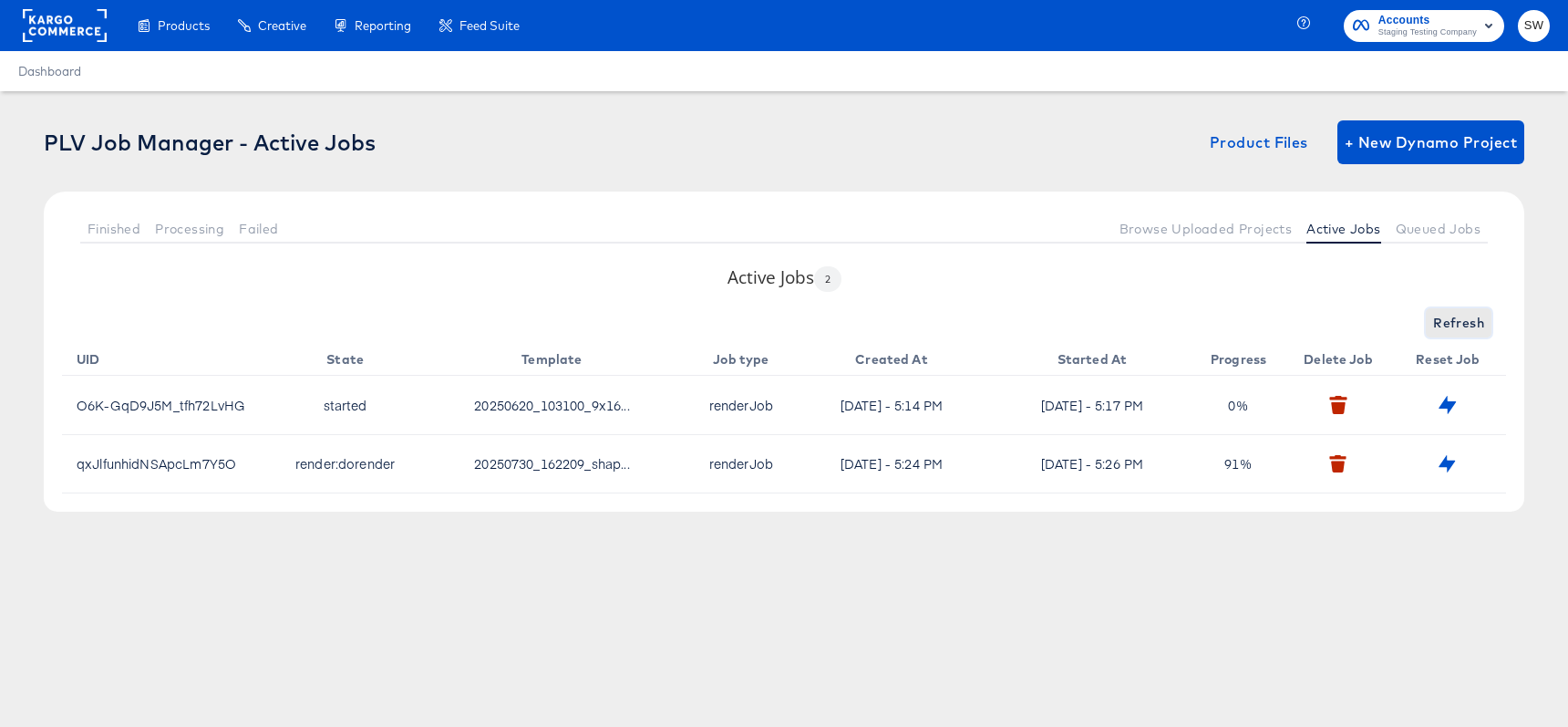 click on "Refresh" at bounding box center (1459, 323) 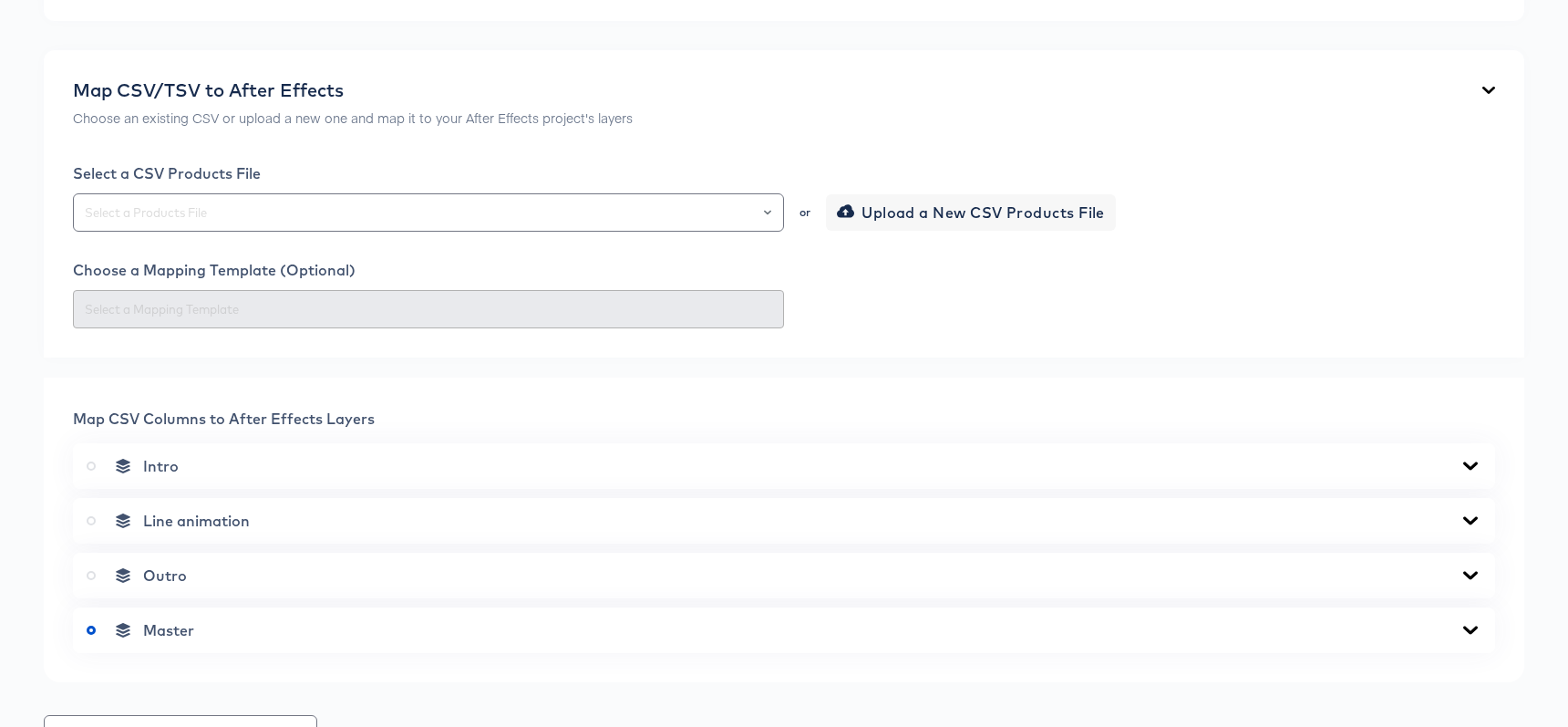 scroll, scrollTop: 372, scrollLeft: 0, axis: vertical 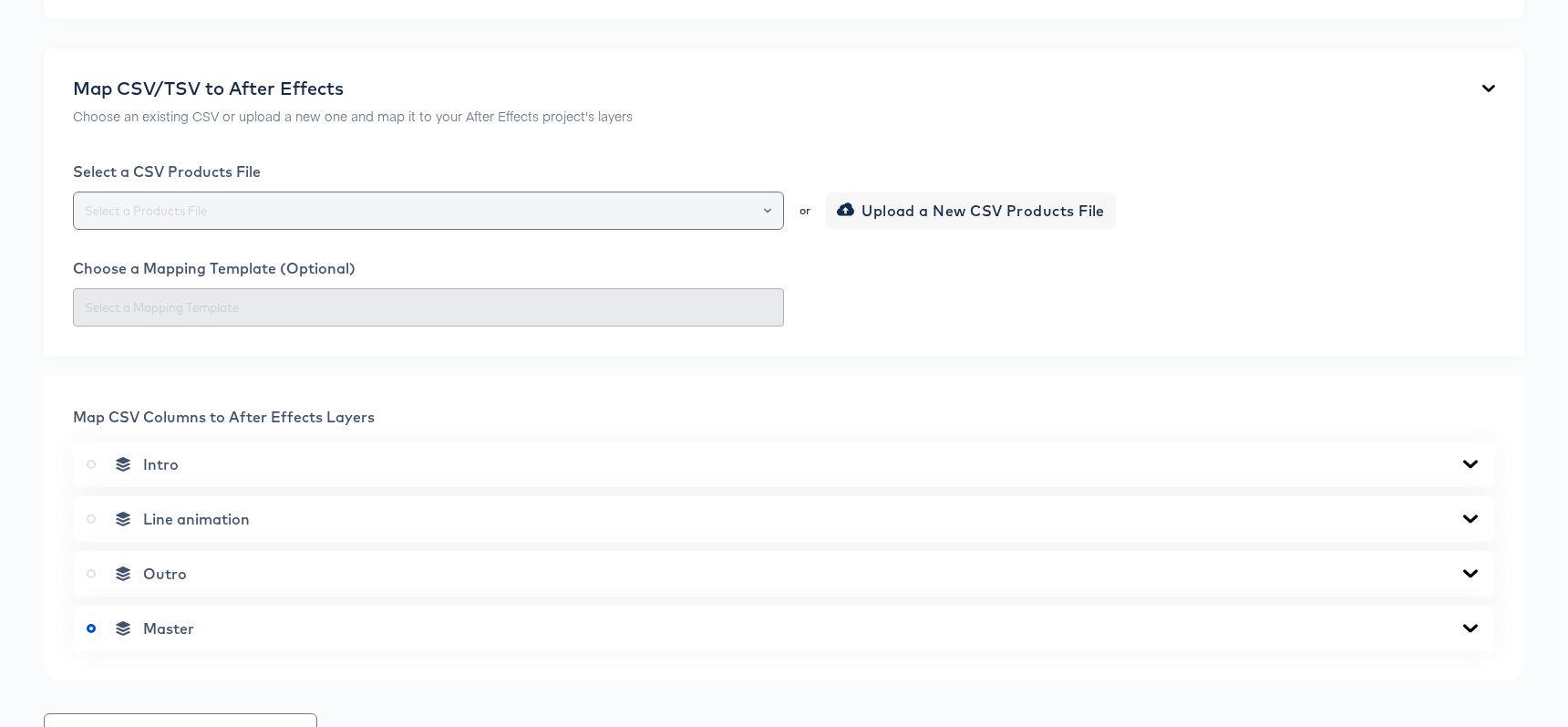 click at bounding box center [428, 211] 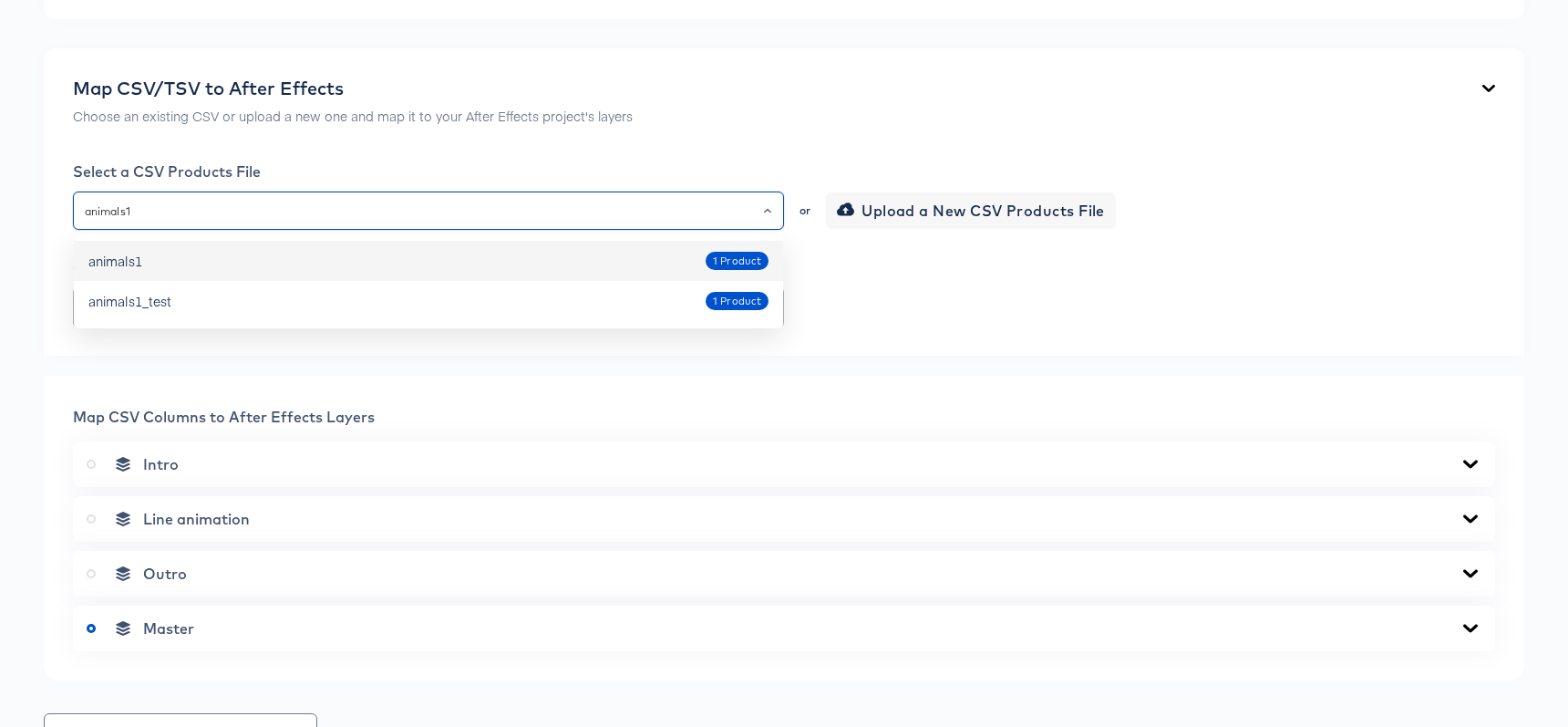 click on "animals1 1 Product" at bounding box center [428, 261] 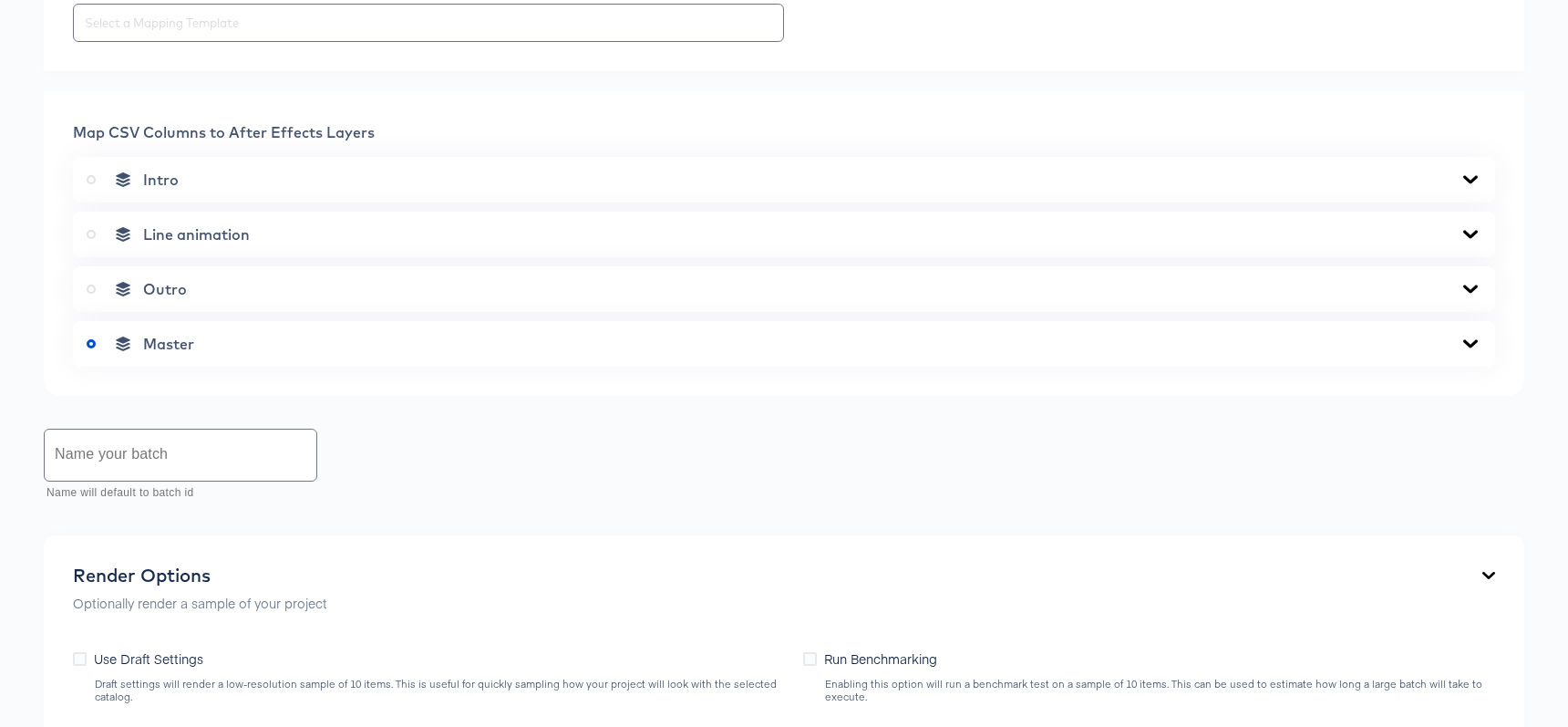 scroll, scrollTop: 680, scrollLeft: 0, axis: vertical 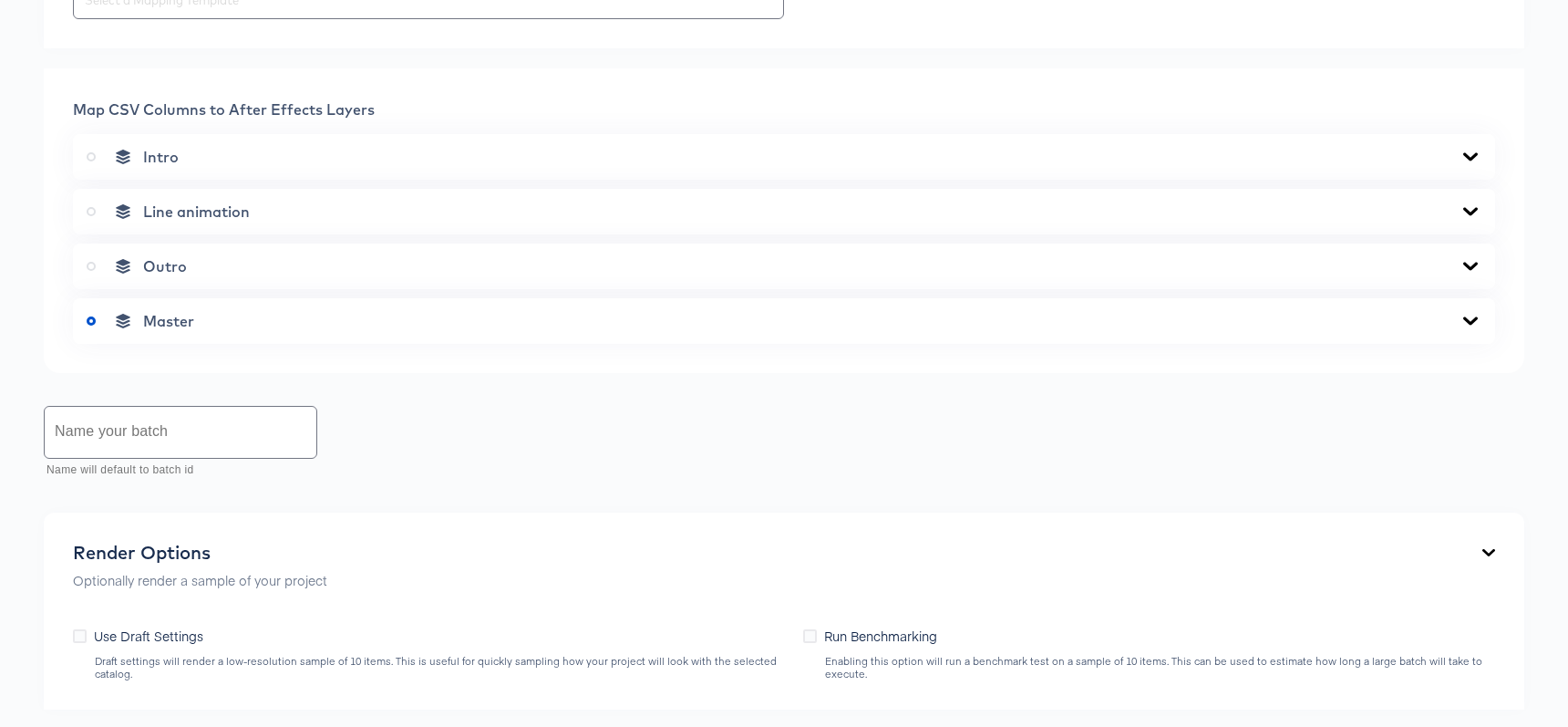 type on "animals1" 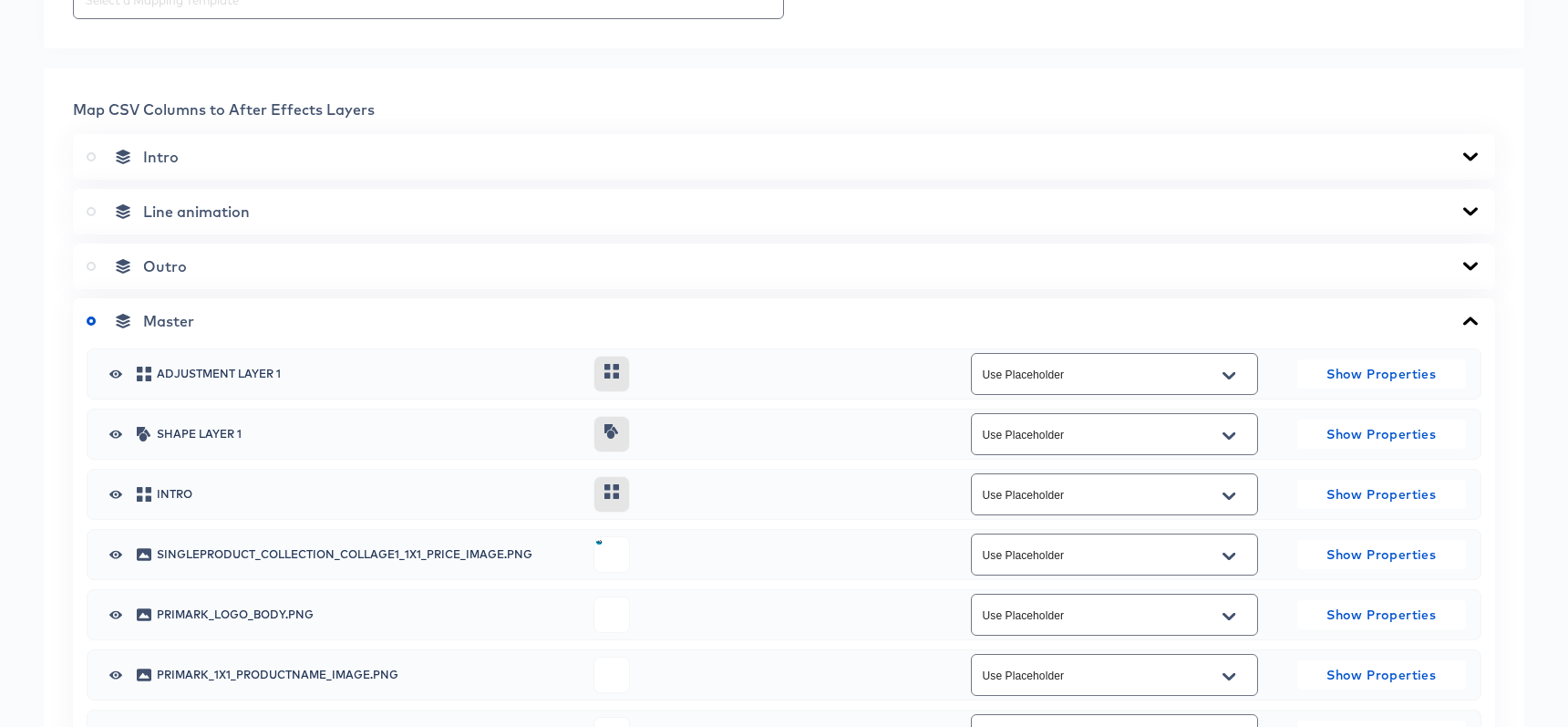 click at bounding box center (116, 434) 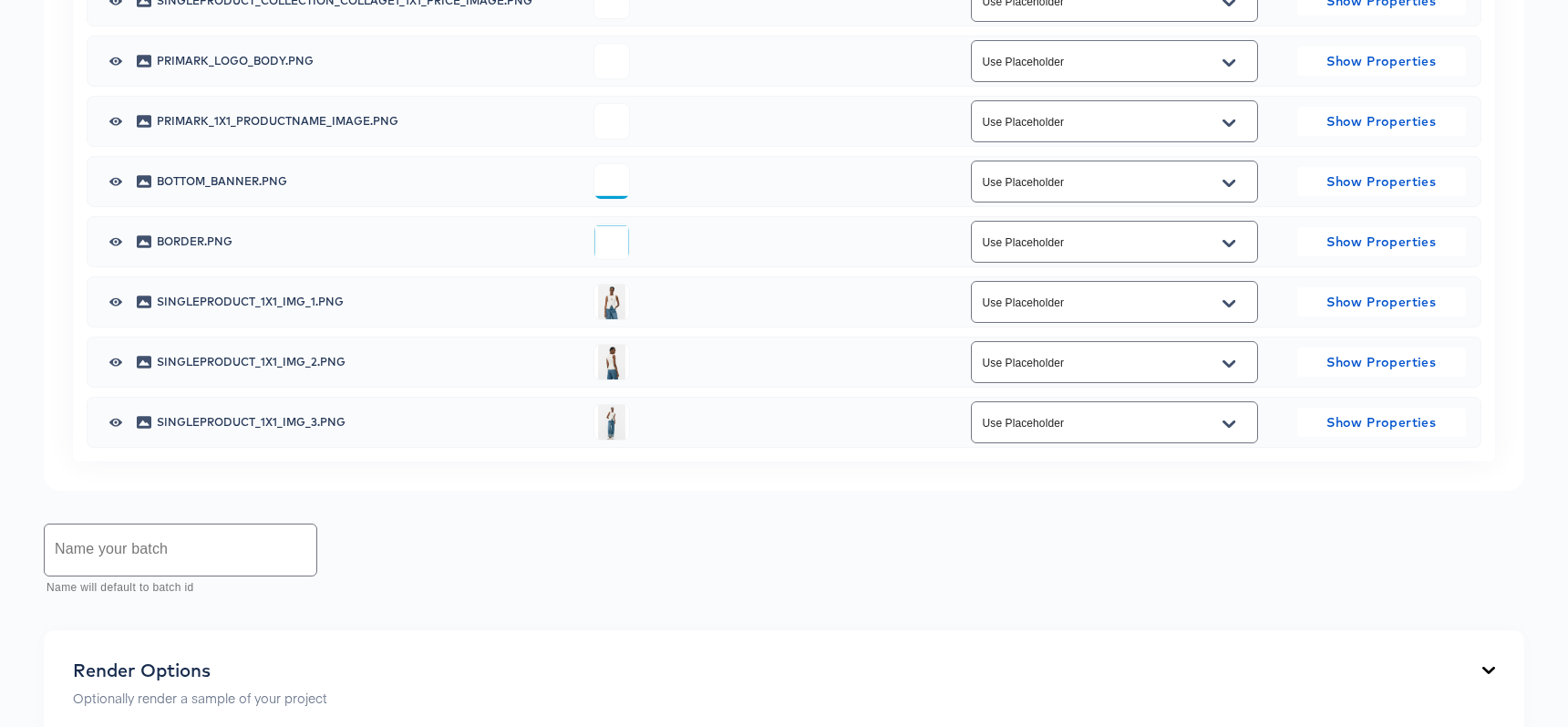 scroll, scrollTop: 1365, scrollLeft: 0, axis: vertical 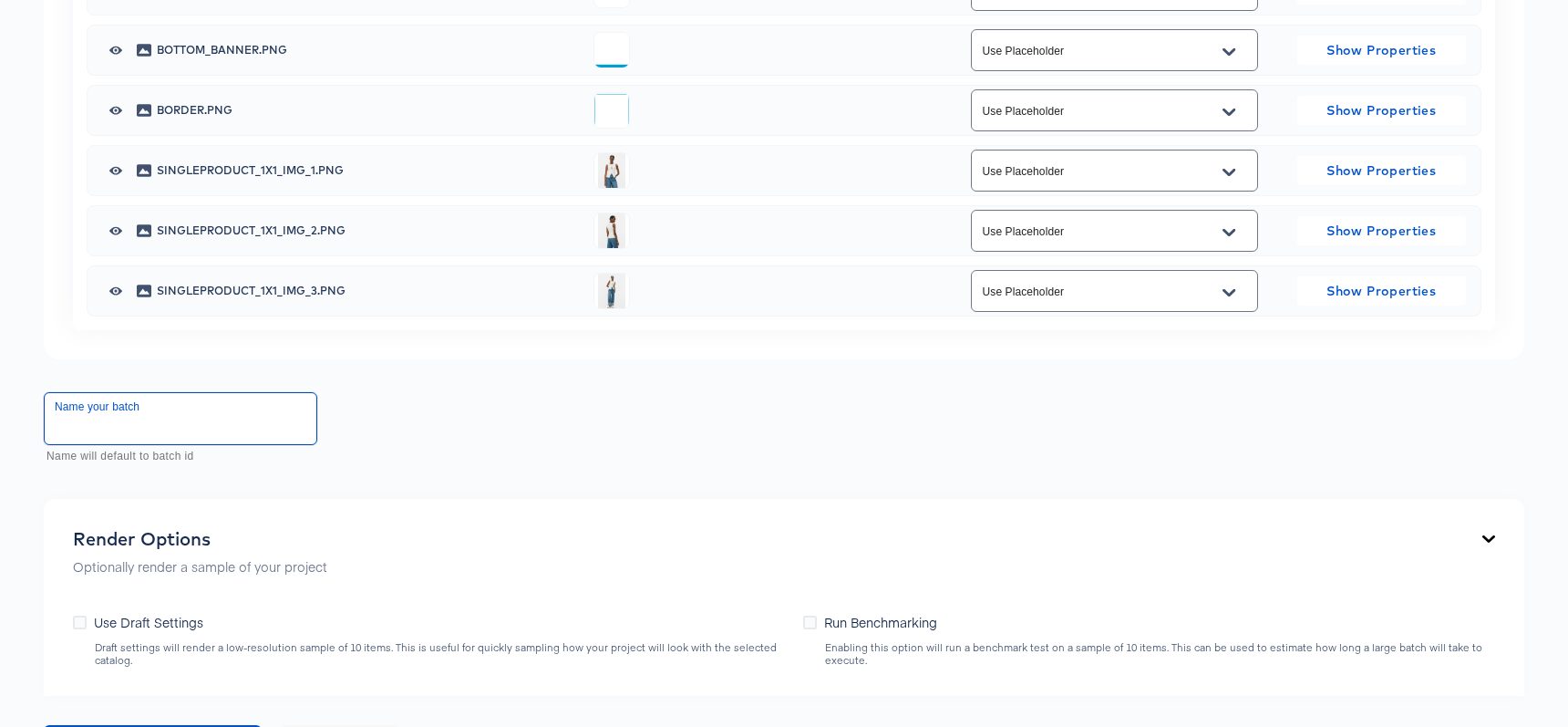click at bounding box center (181, 419) 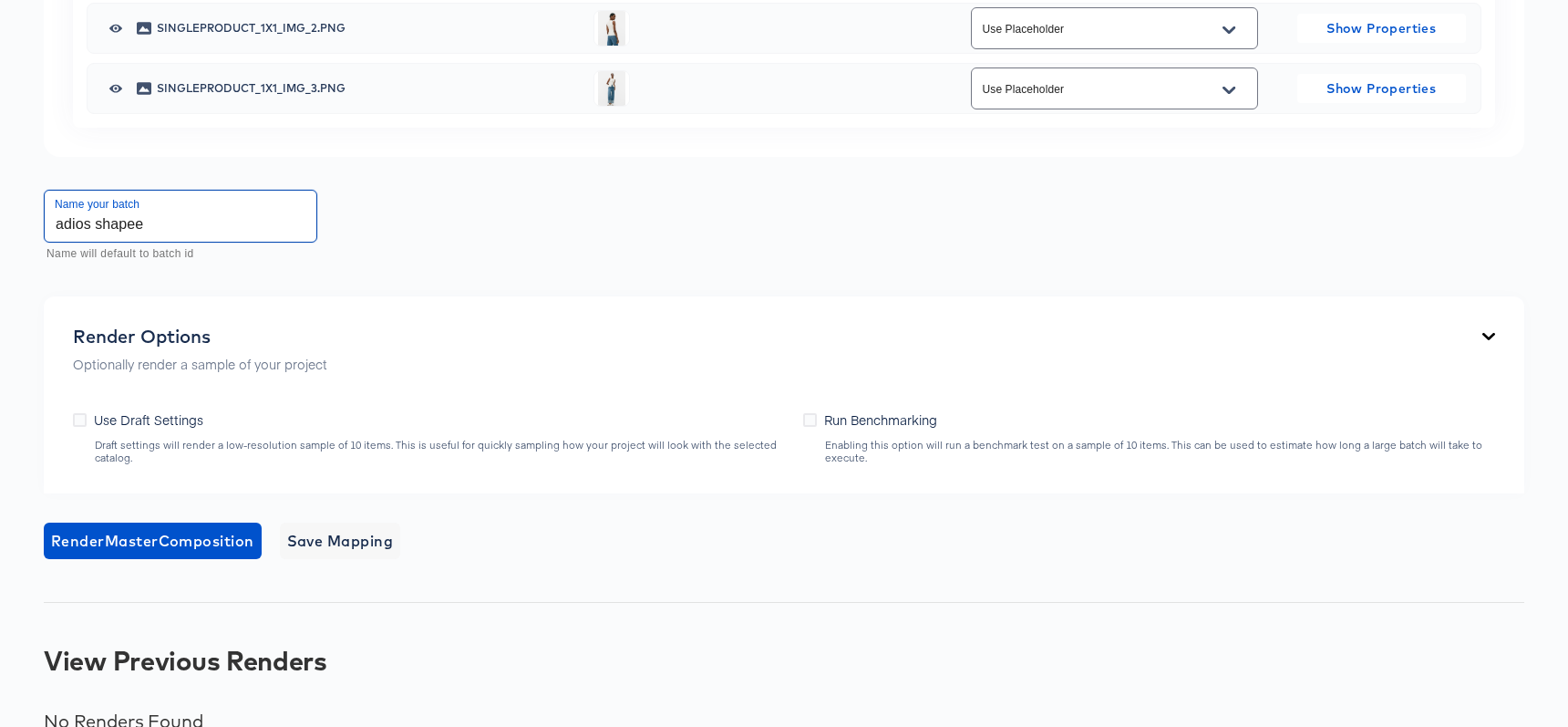 scroll, scrollTop: 1601, scrollLeft: 0, axis: vertical 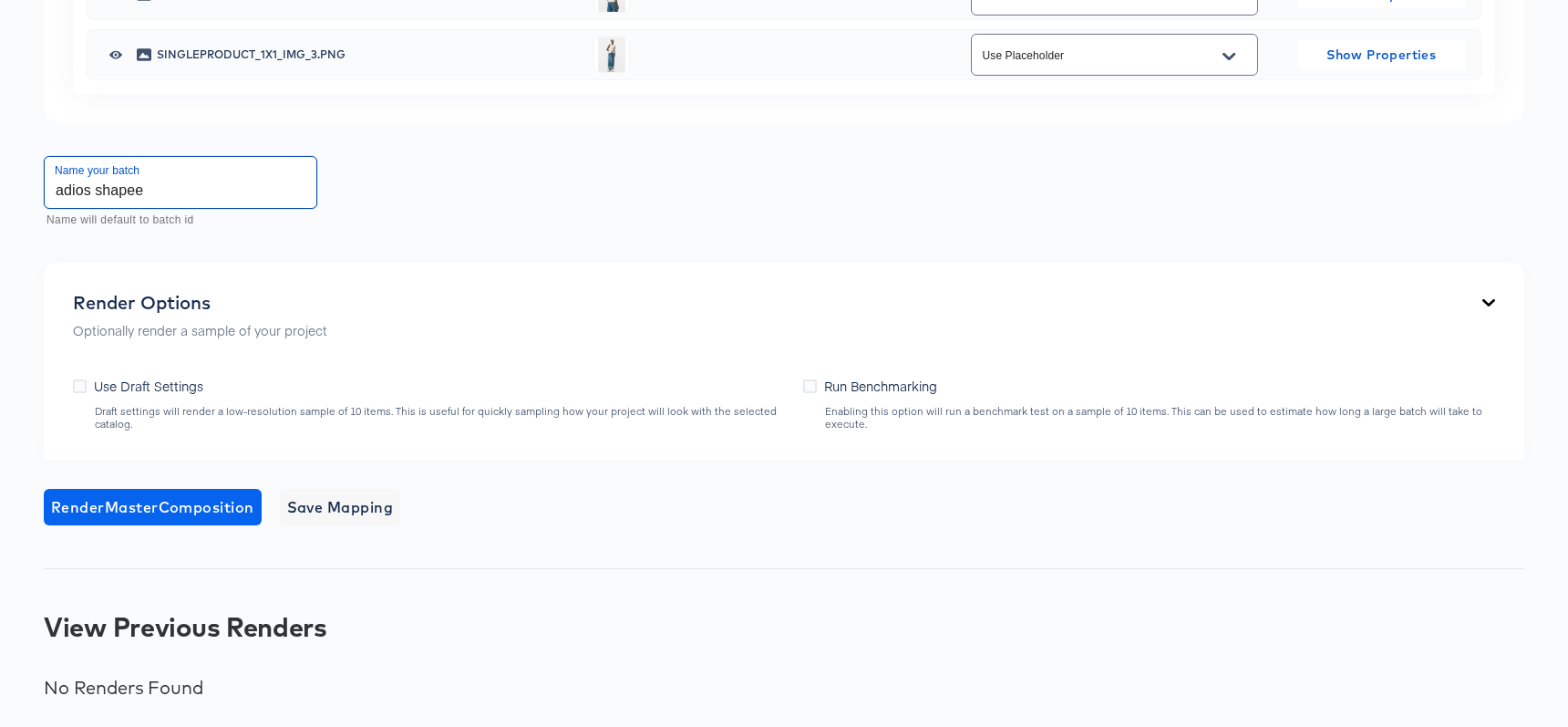 type on "adios shapee" 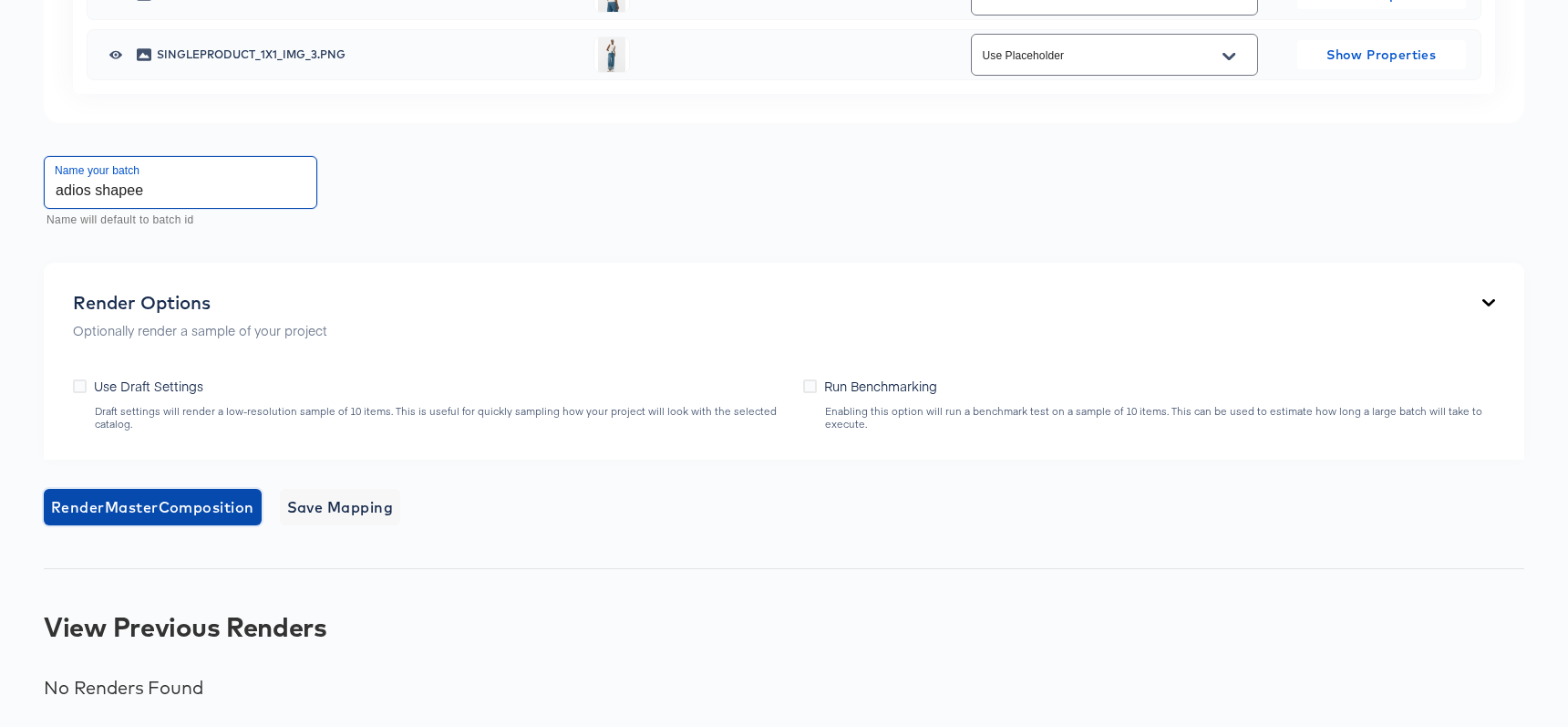 click on "Render  Master  Composition" at bounding box center [152, 507] 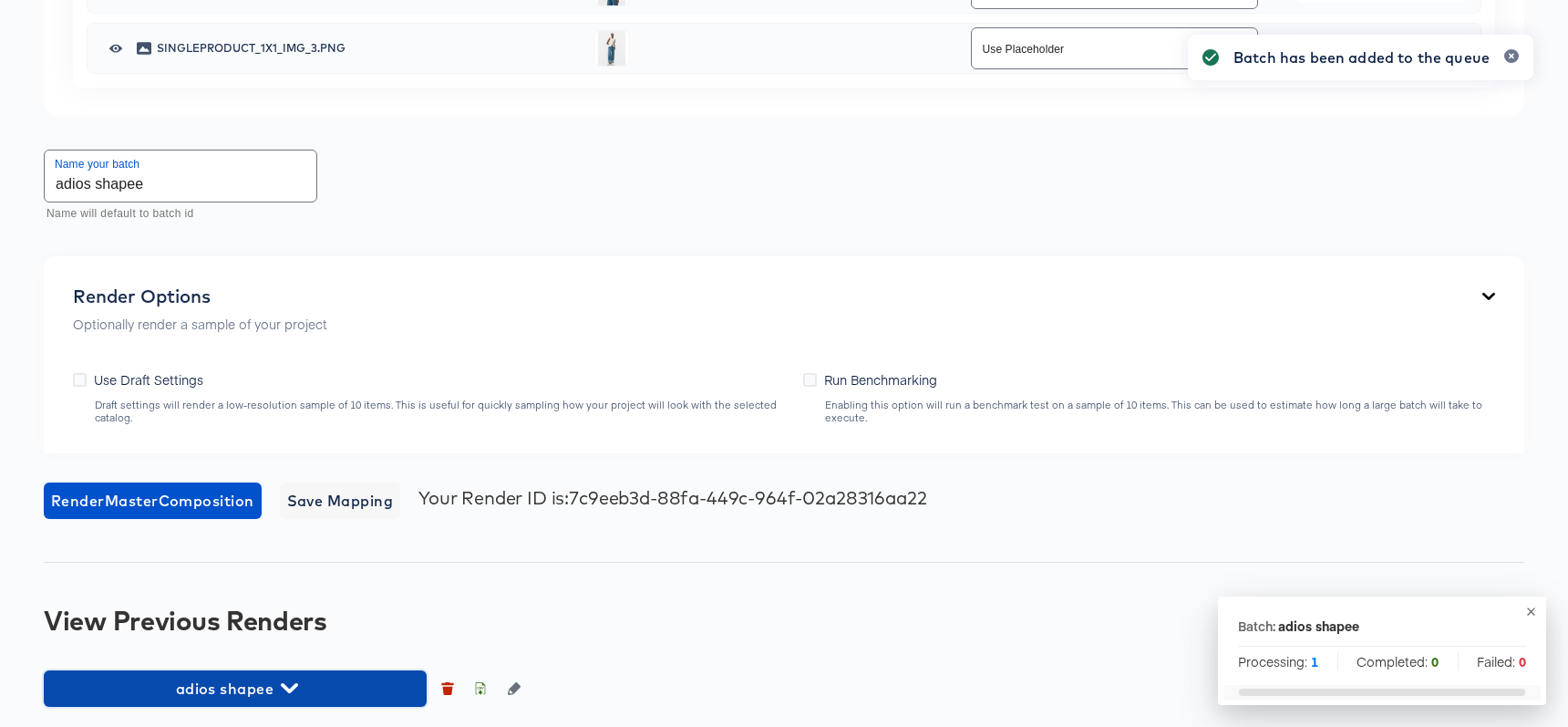 click on "adios shapee" at bounding box center [235, 689] 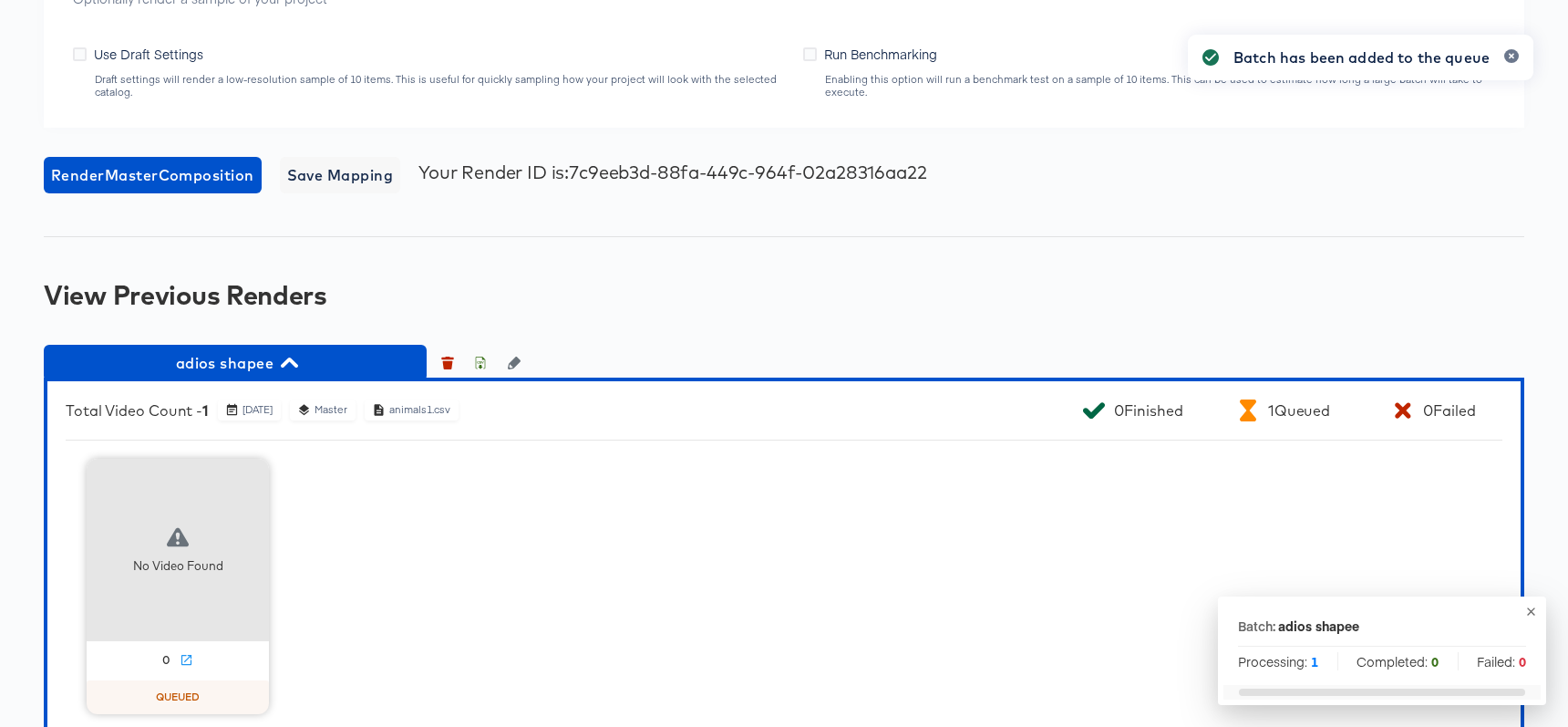 scroll, scrollTop: 1970, scrollLeft: 0, axis: vertical 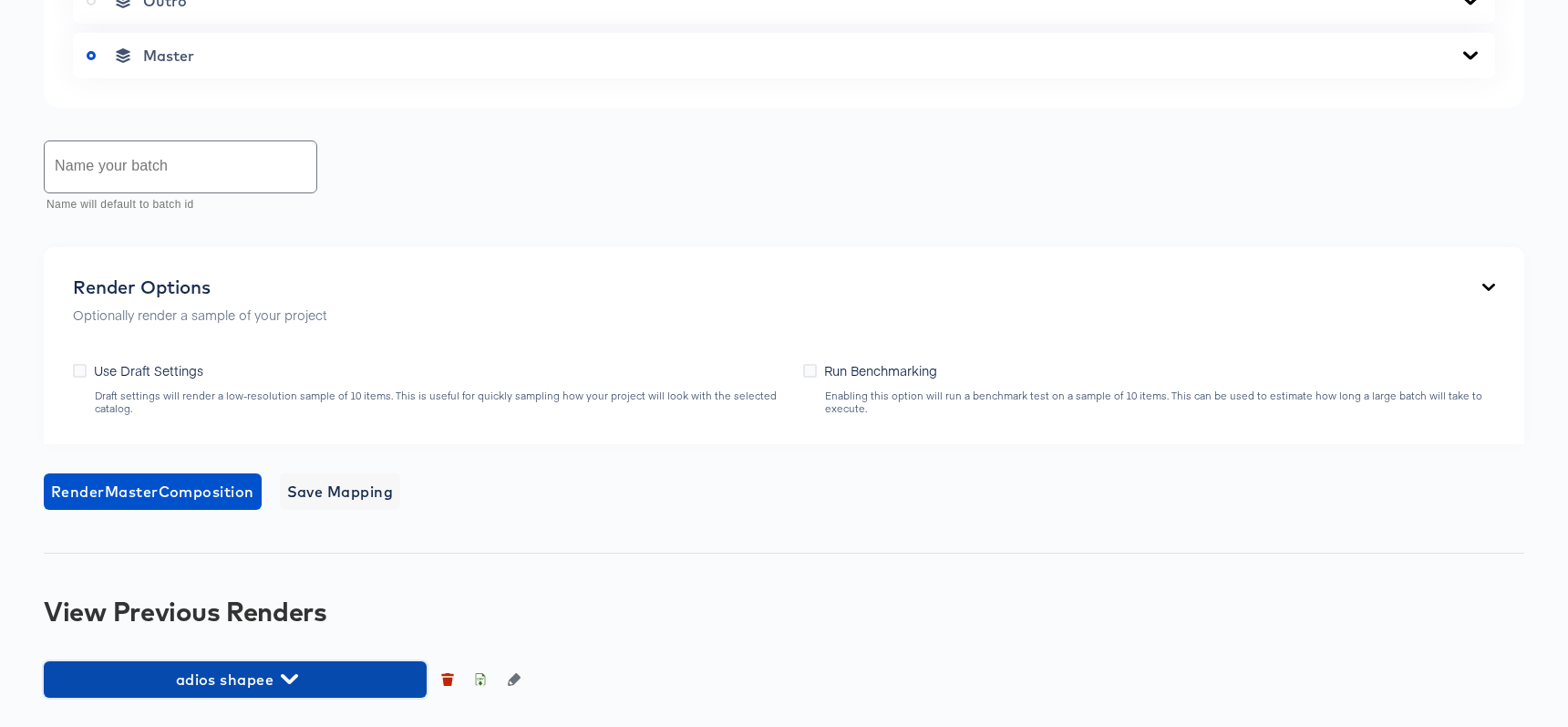click on "adios shapee" at bounding box center (235, 680) 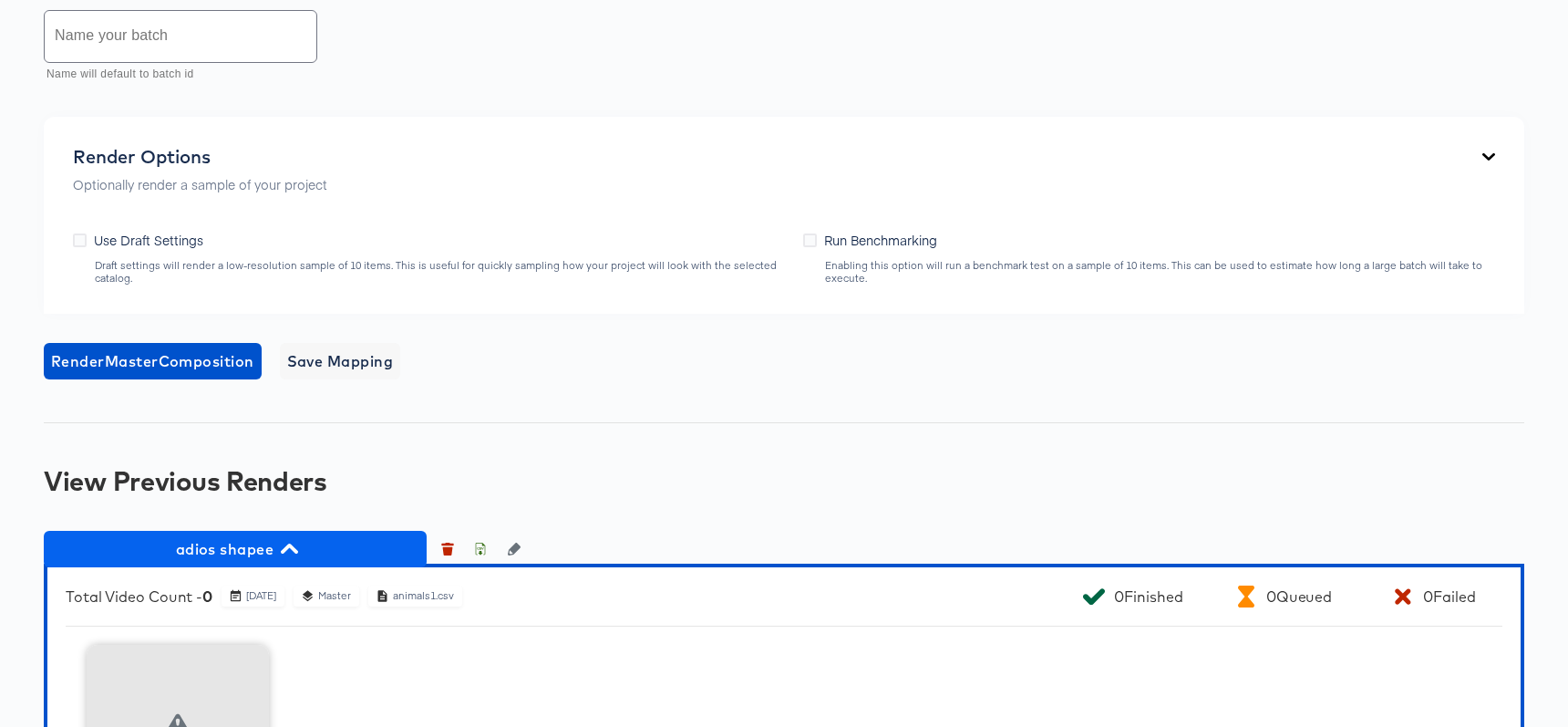 scroll, scrollTop: 1430, scrollLeft: 0, axis: vertical 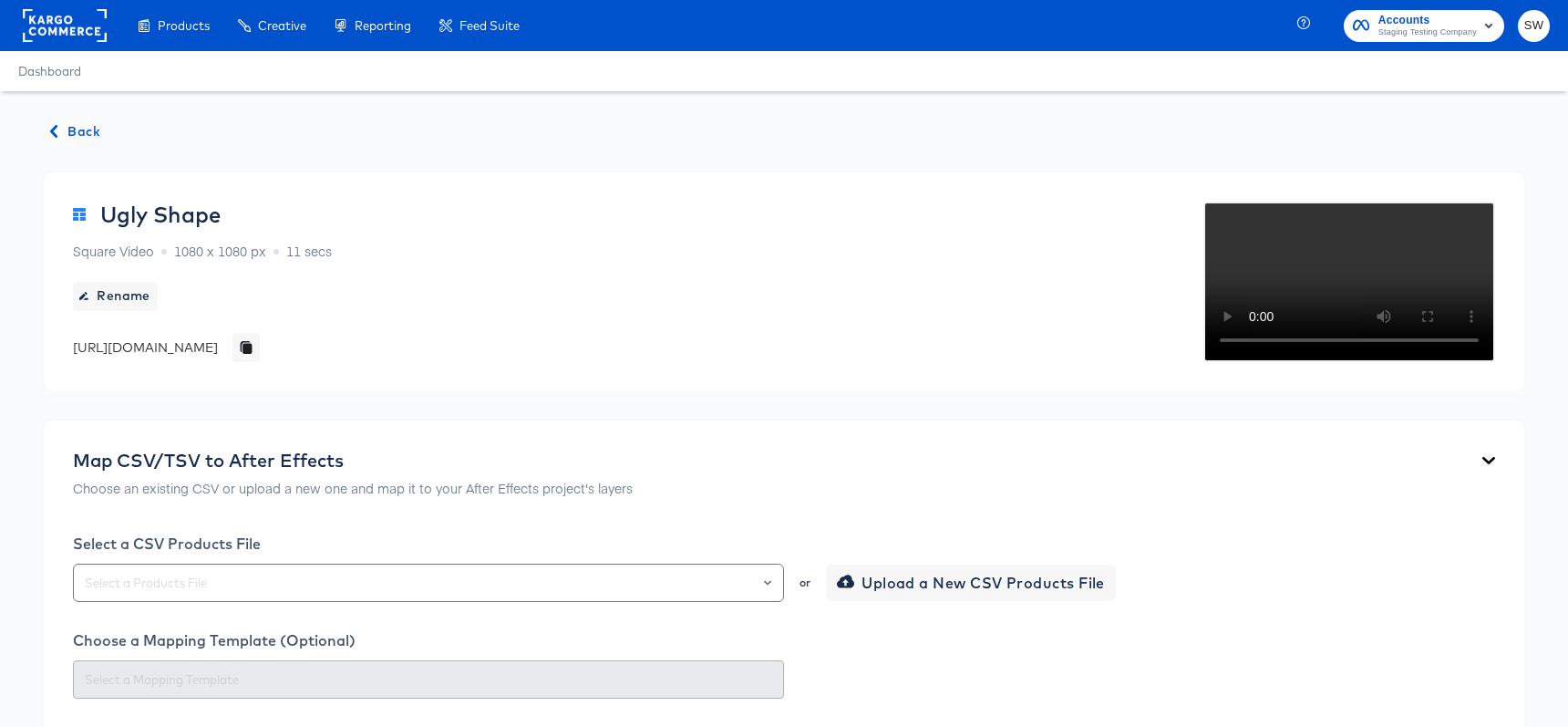 click on "Your browser does not support the video tag." at bounding box center (1349, 282) 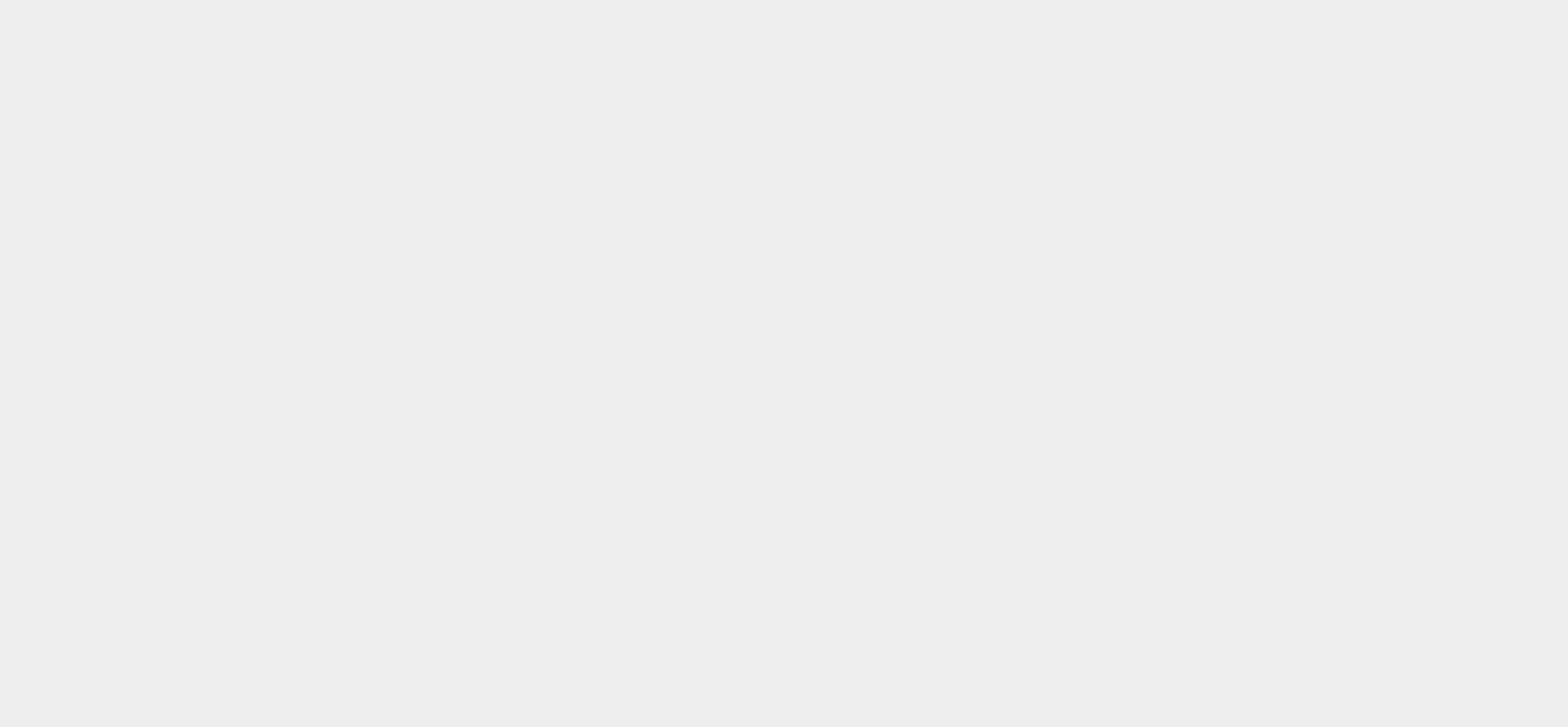 scroll, scrollTop: 0, scrollLeft: 0, axis: both 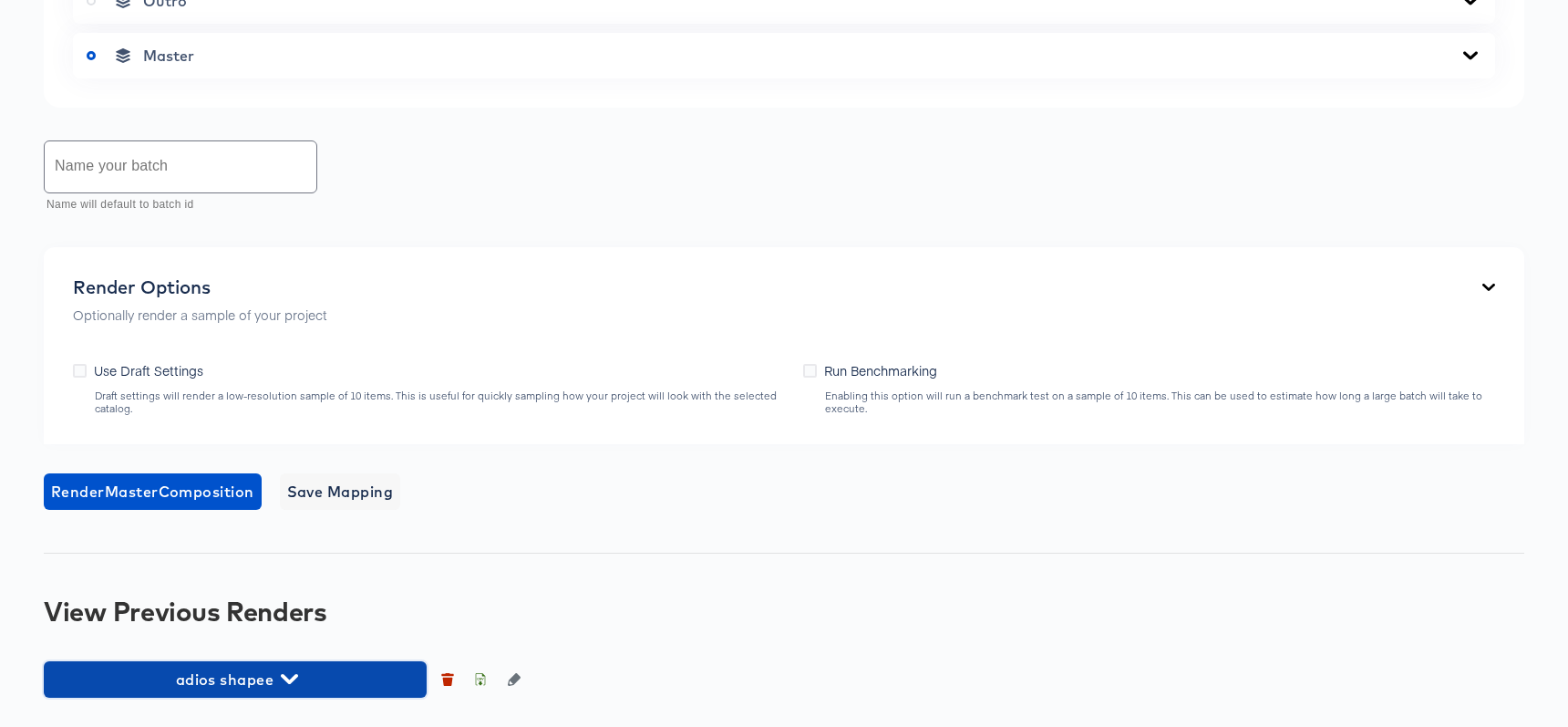 click on "adios shapee" at bounding box center (235, 680) 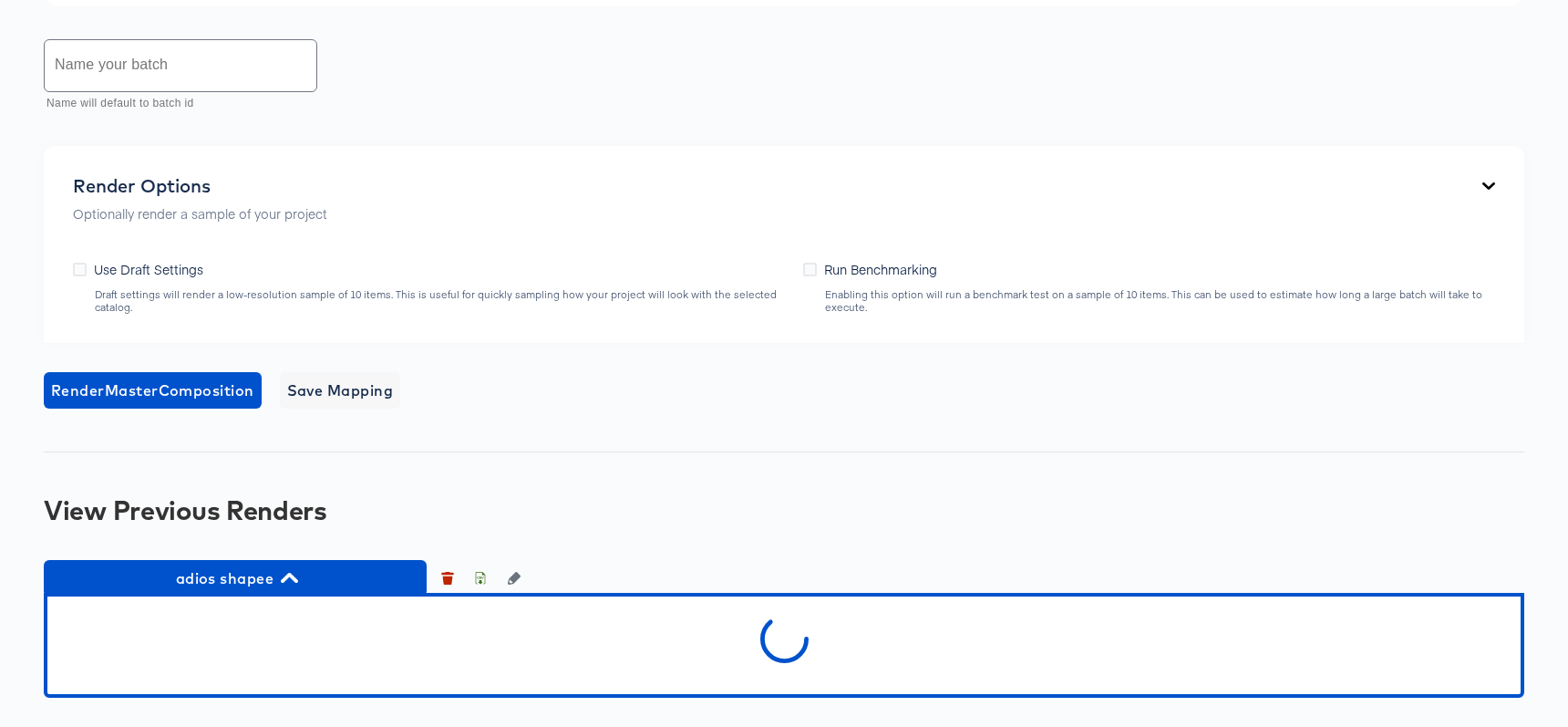 scroll, scrollTop: 1430, scrollLeft: 0, axis: vertical 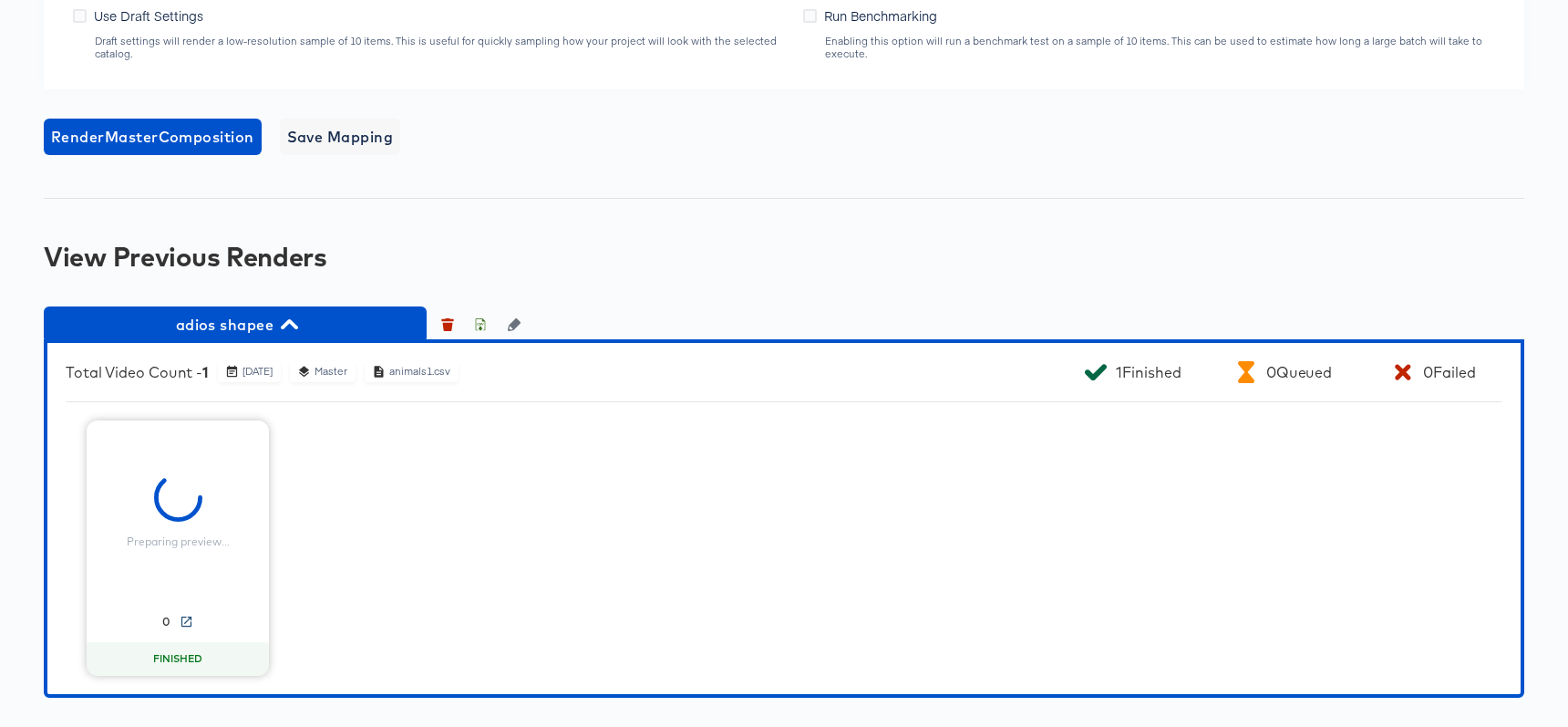 click 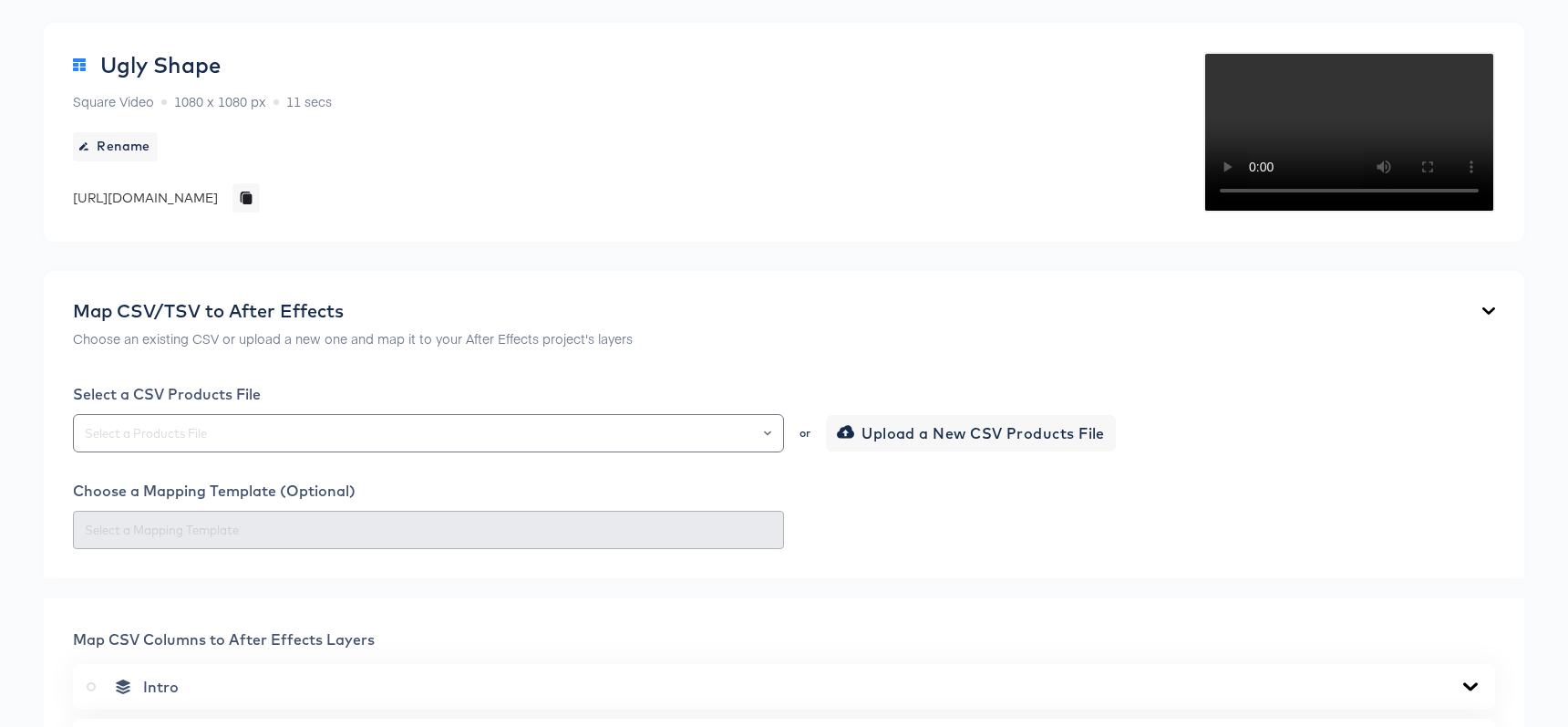 scroll, scrollTop: 0, scrollLeft: 0, axis: both 